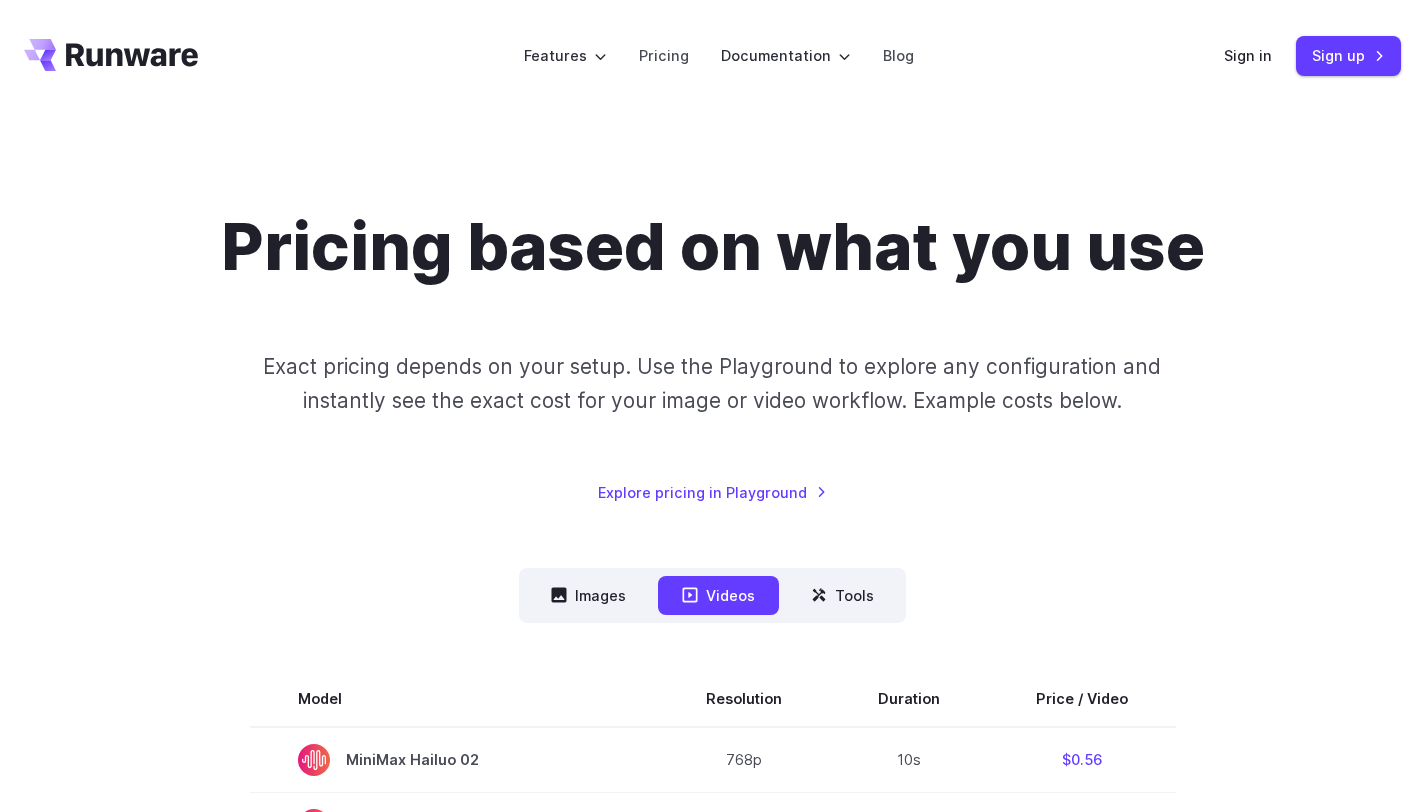 scroll, scrollTop: 533, scrollLeft: 0, axis: vertical 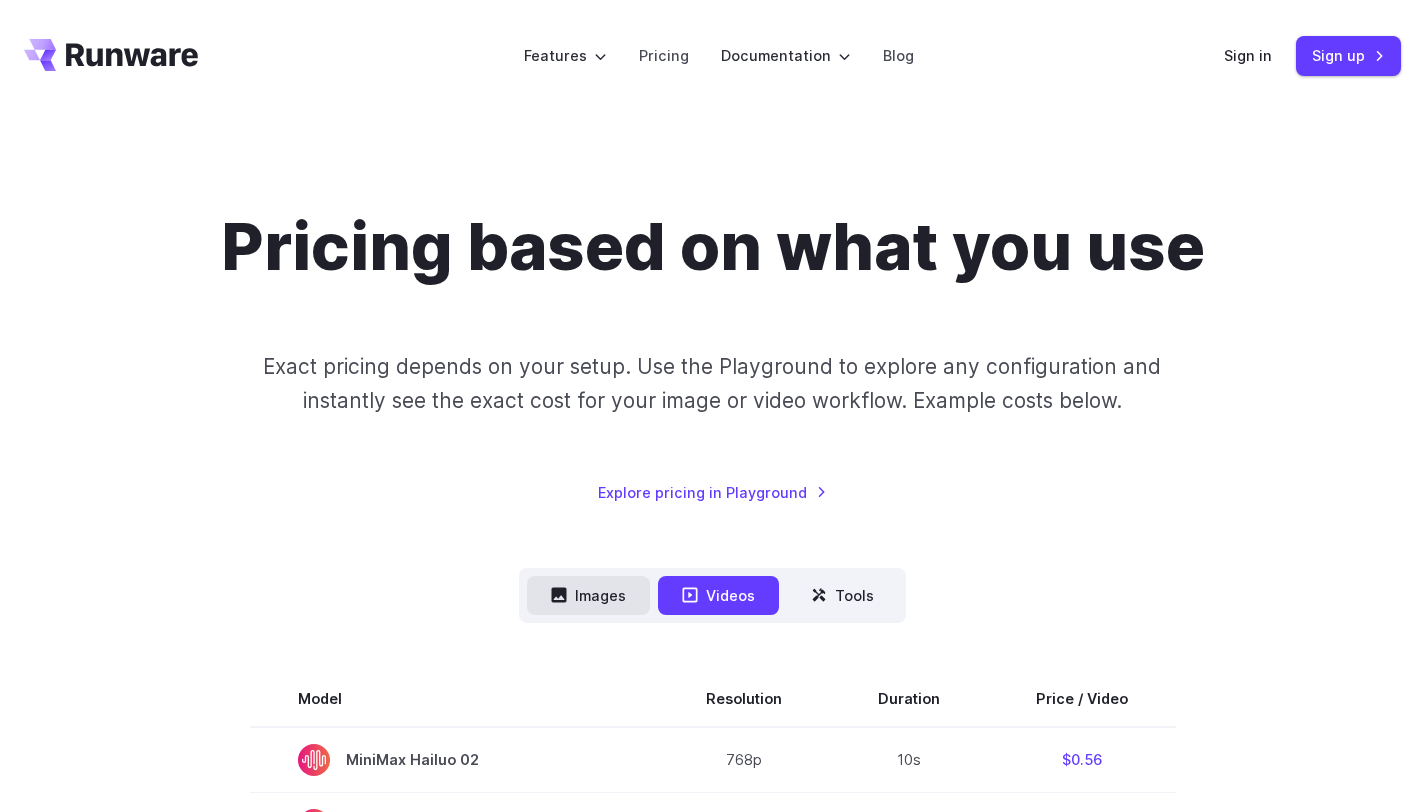 click on "Images" at bounding box center (588, 595) 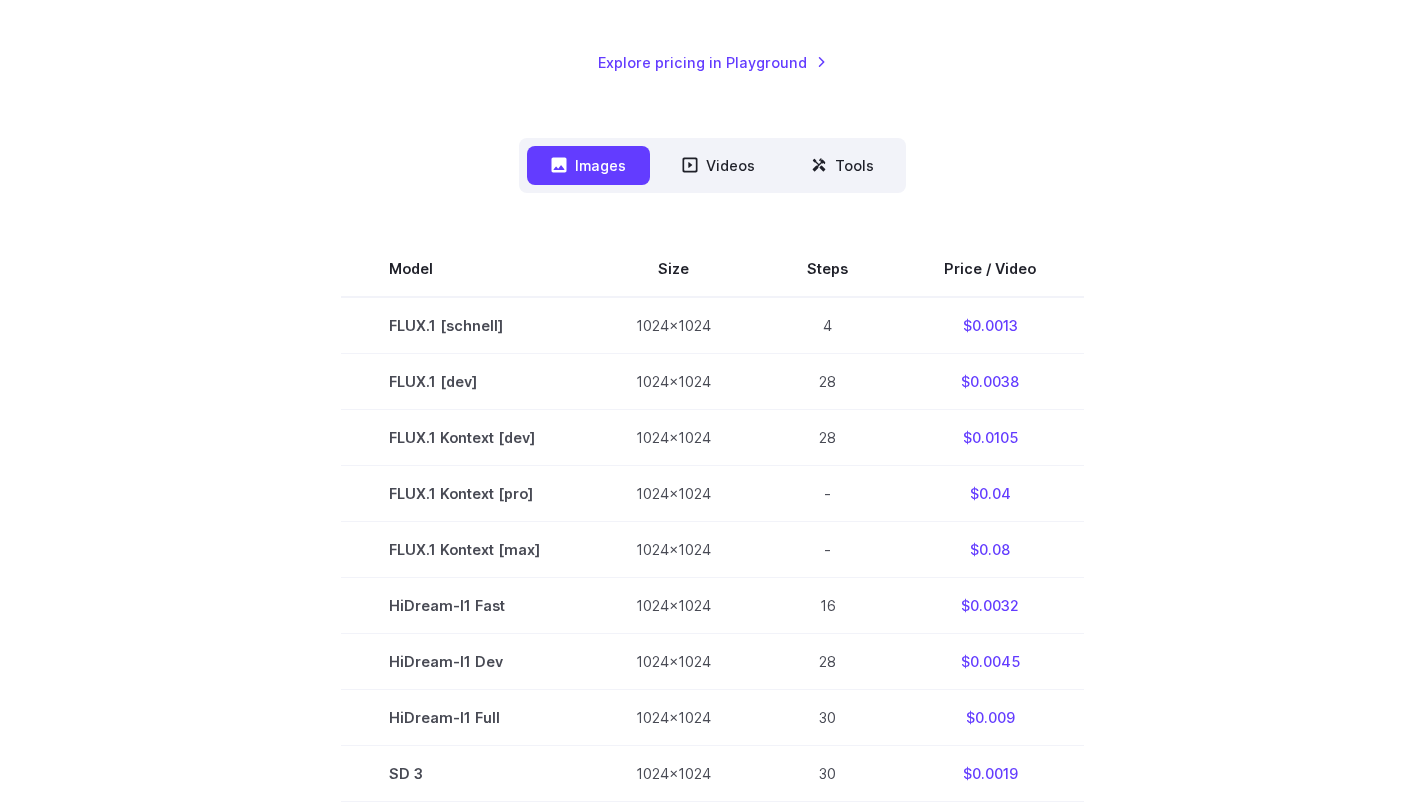 scroll, scrollTop: 176, scrollLeft: 0, axis: vertical 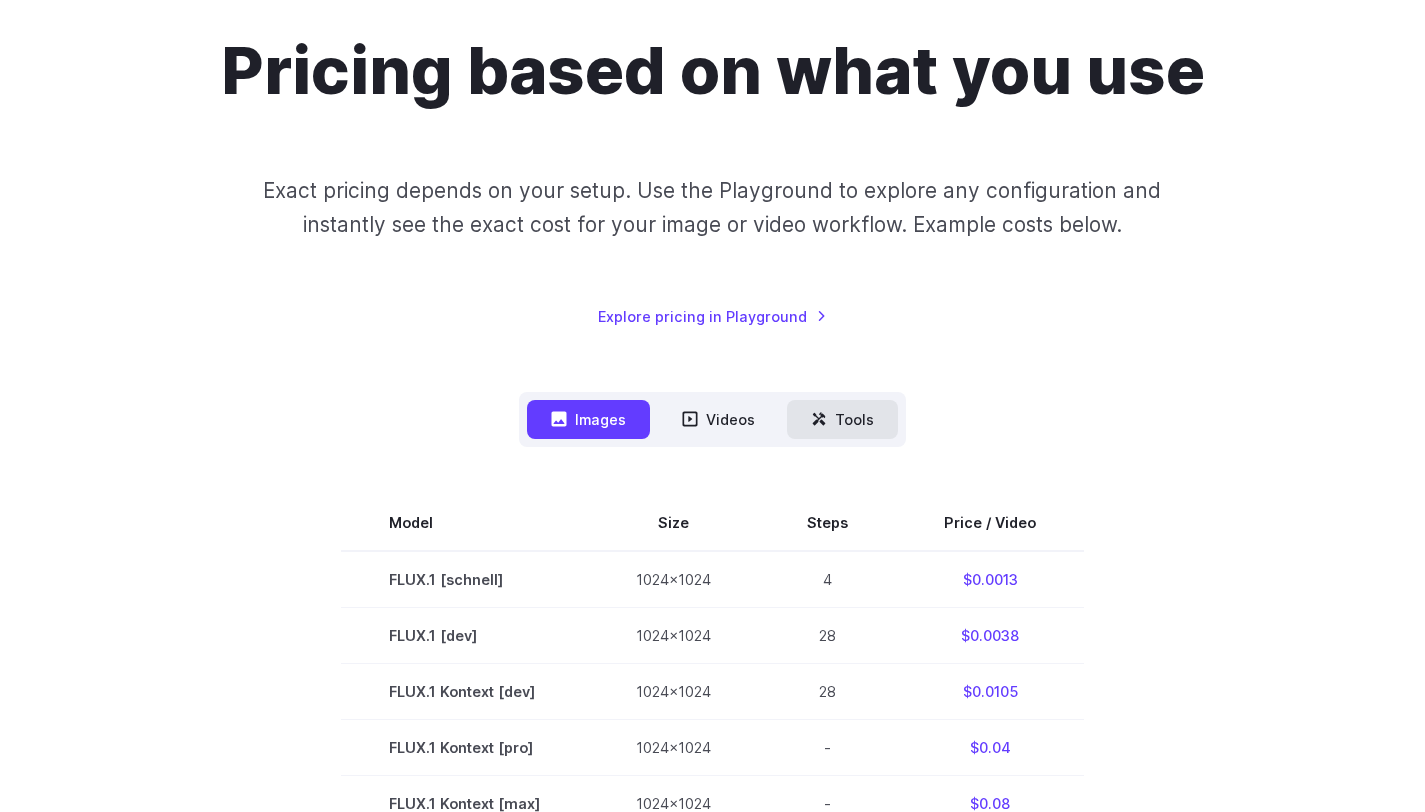 click on "Tools" at bounding box center [842, 419] 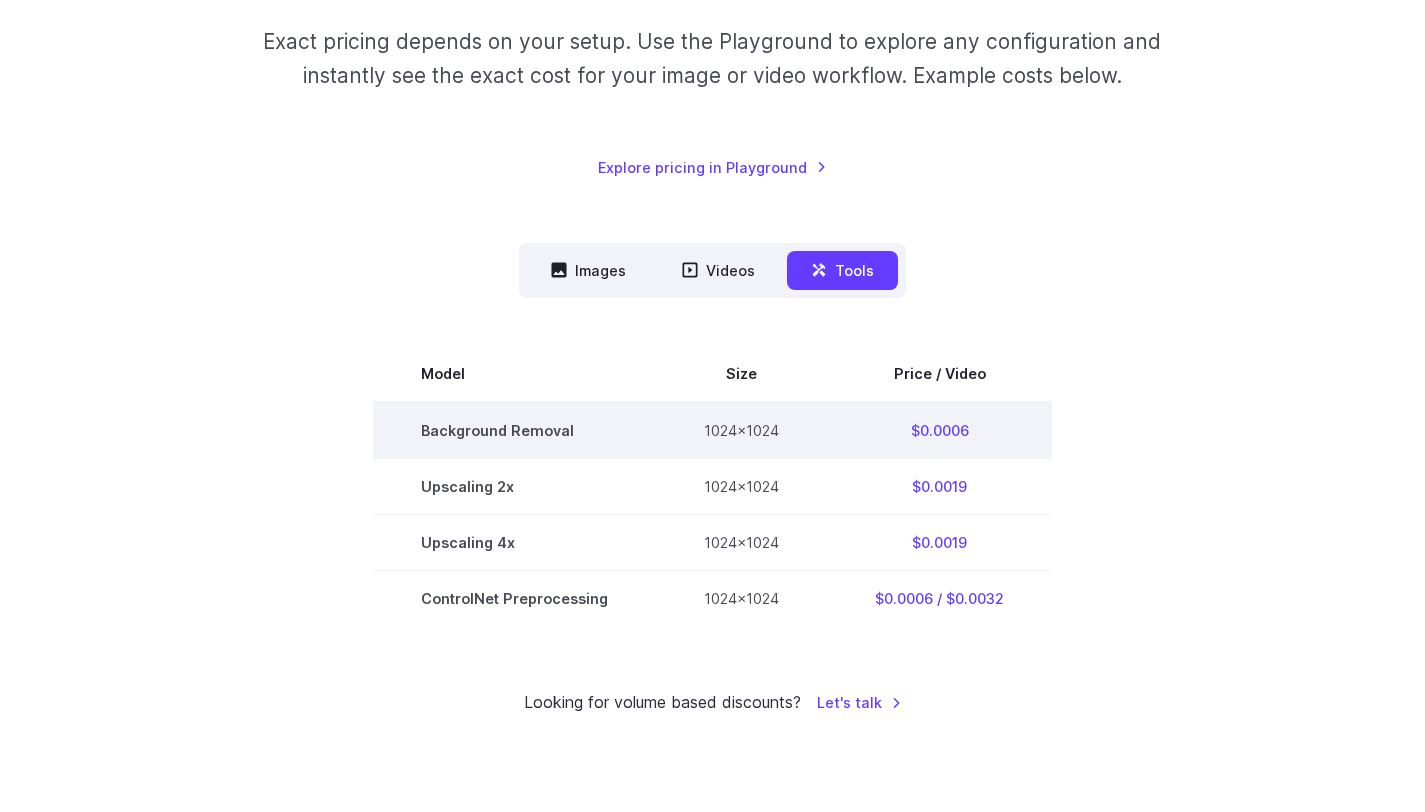 scroll, scrollTop: 341, scrollLeft: 0, axis: vertical 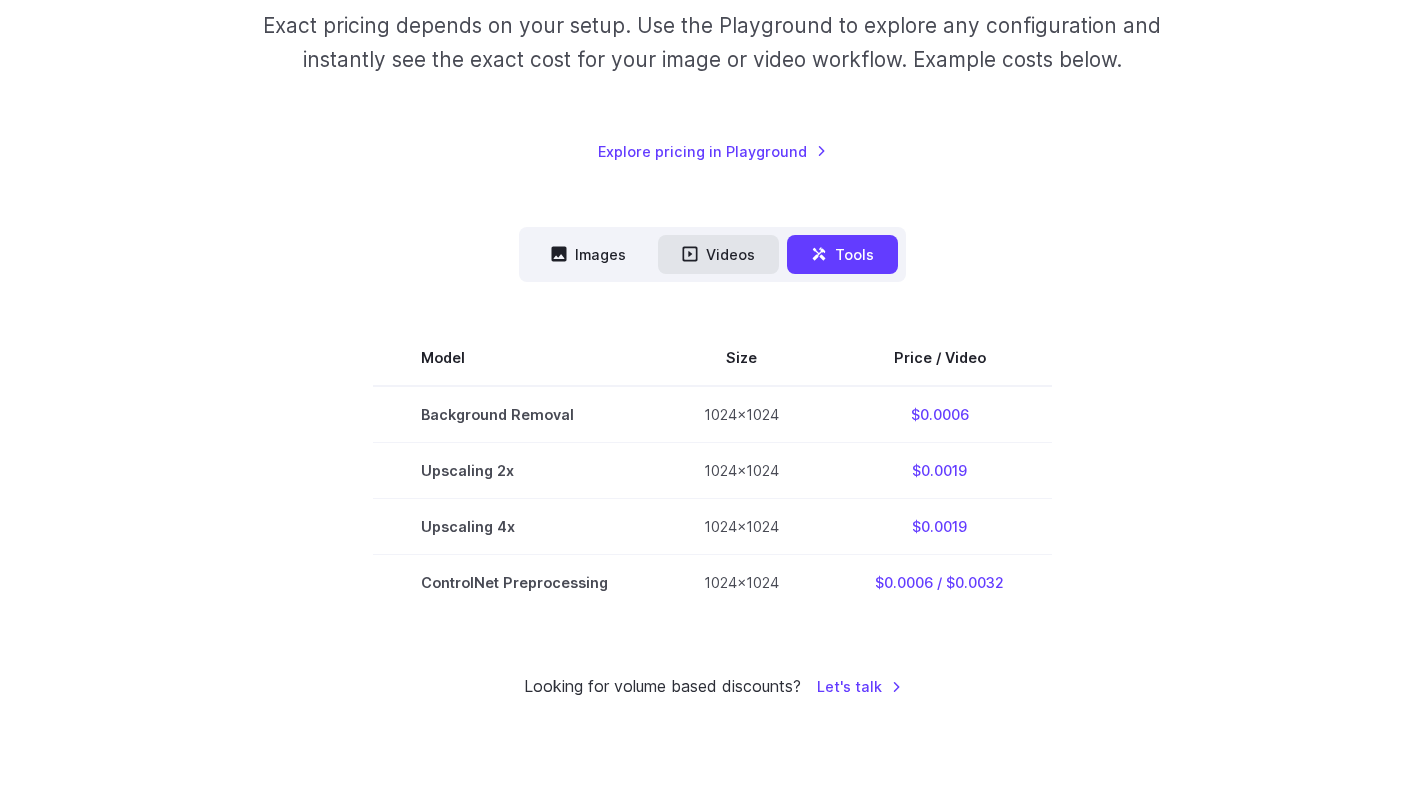 click 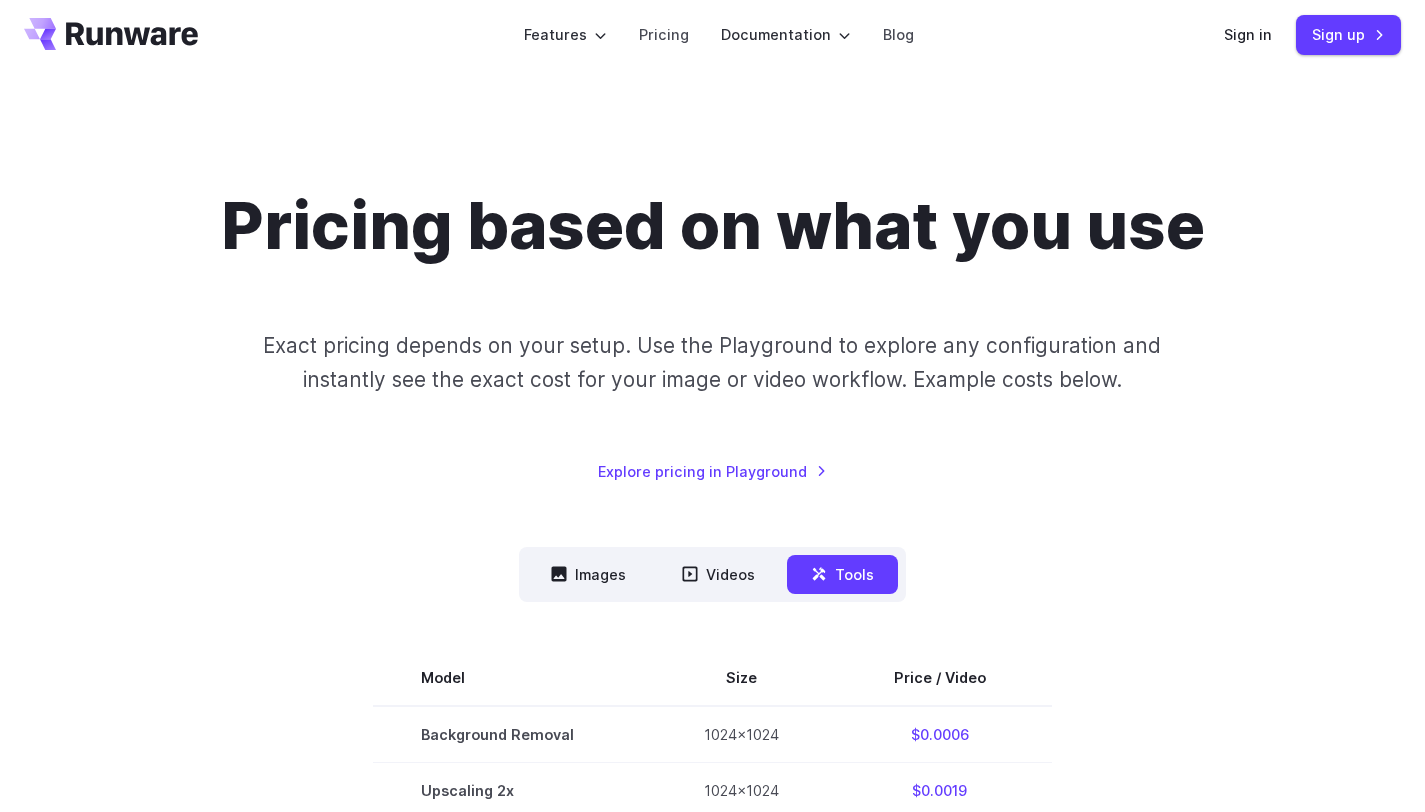 scroll, scrollTop: 0, scrollLeft: 0, axis: both 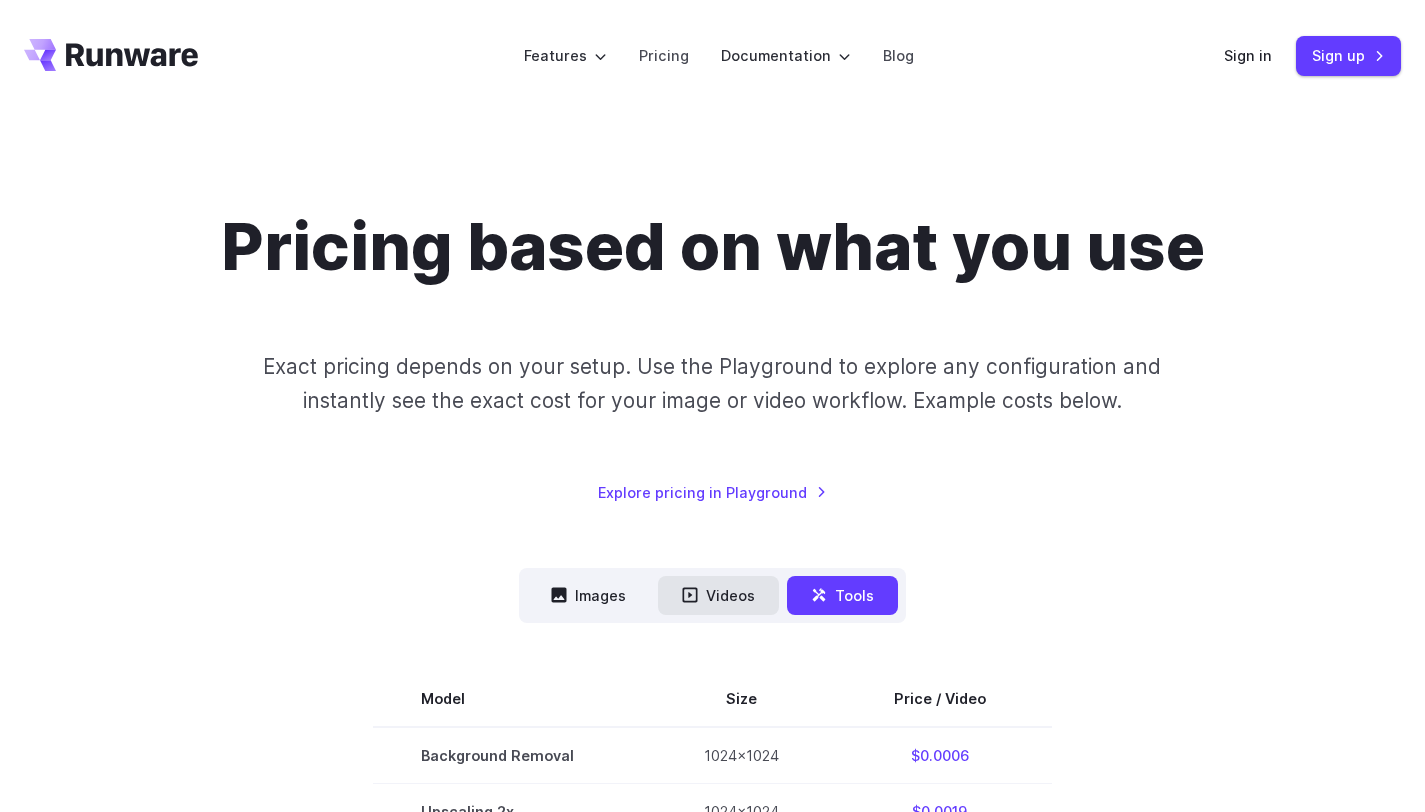 click on "Videos" at bounding box center [718, 595] 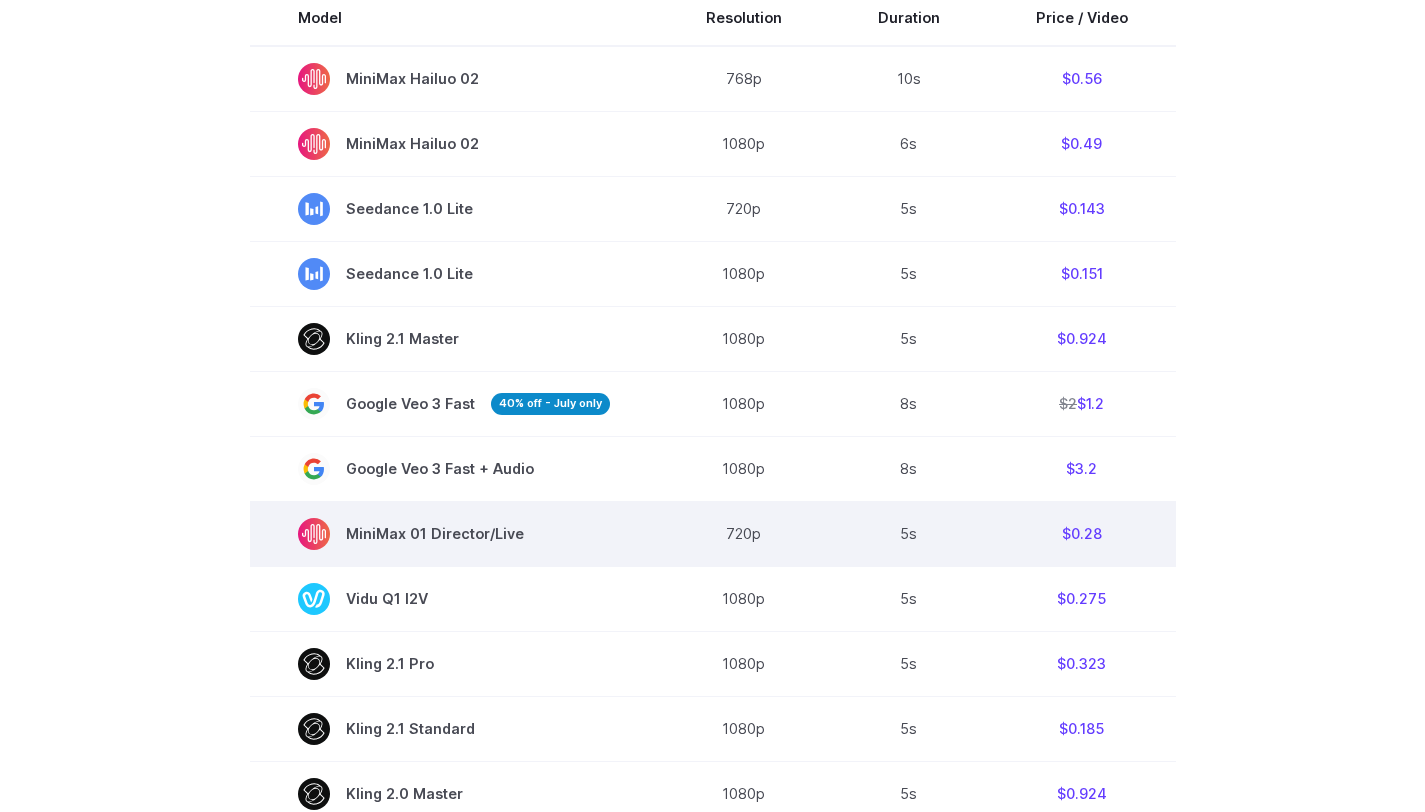scroll, scrollTop: 680, scrollLeft: 0, axis: vertical 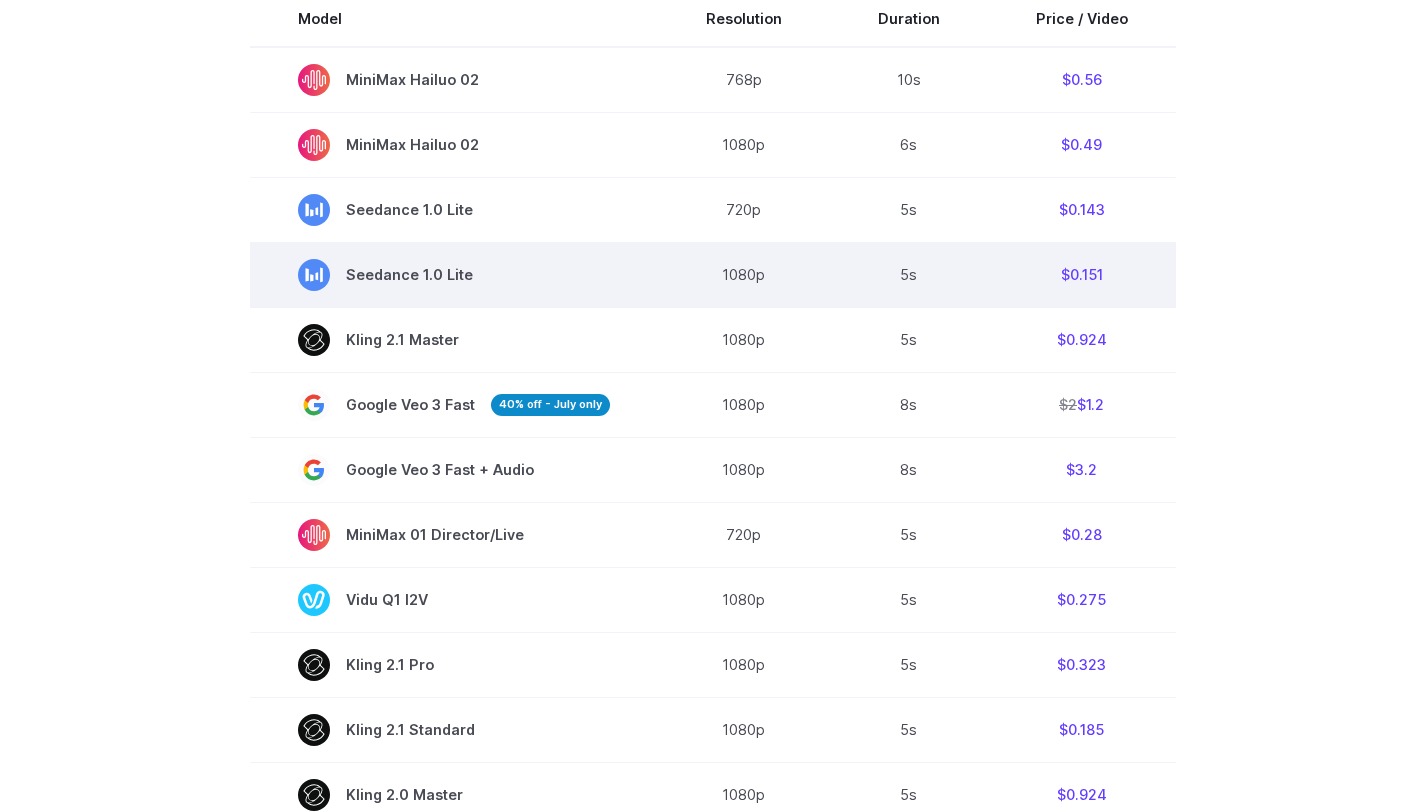 click on "1080p" at bounding box center (744, 275) 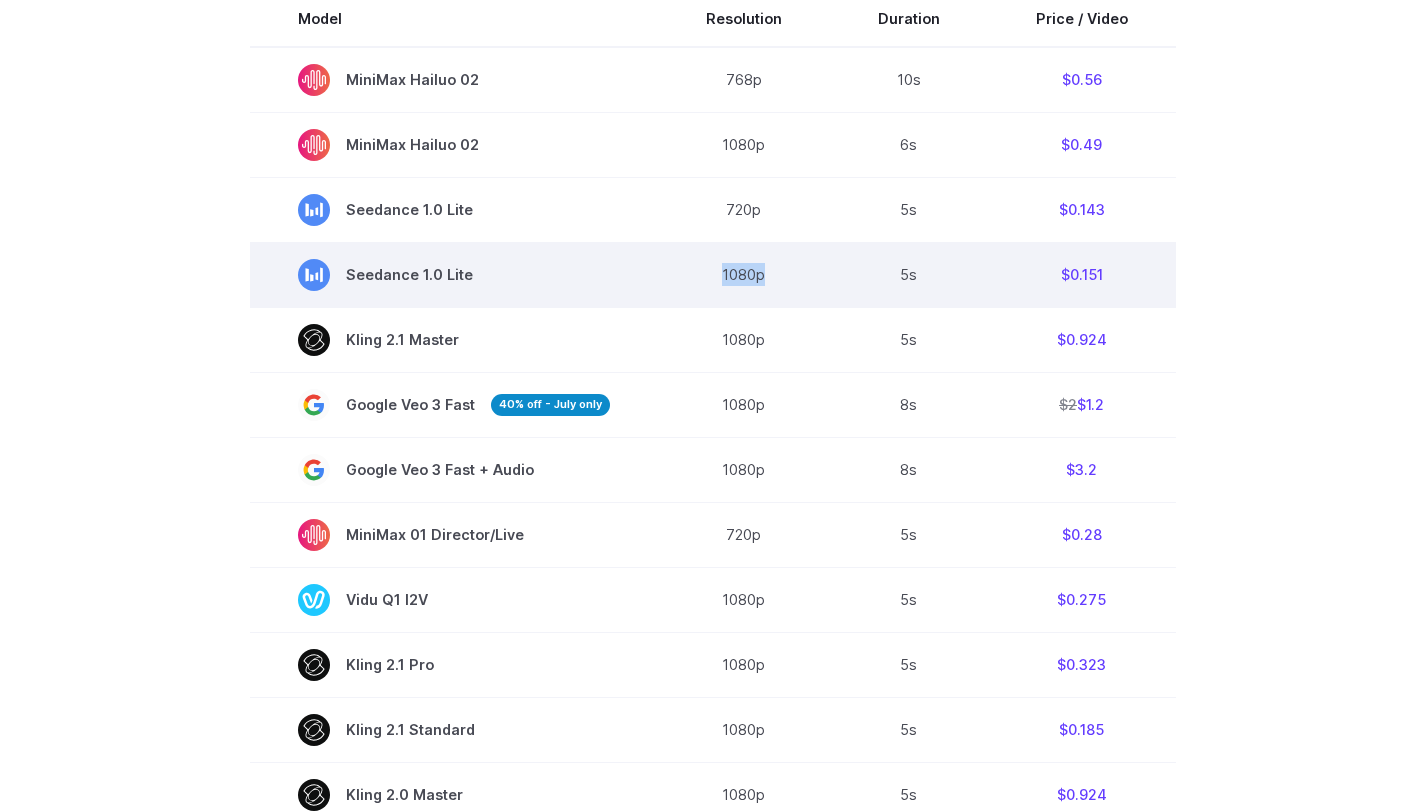 click on "1080p" at bounding box center (744, 275) 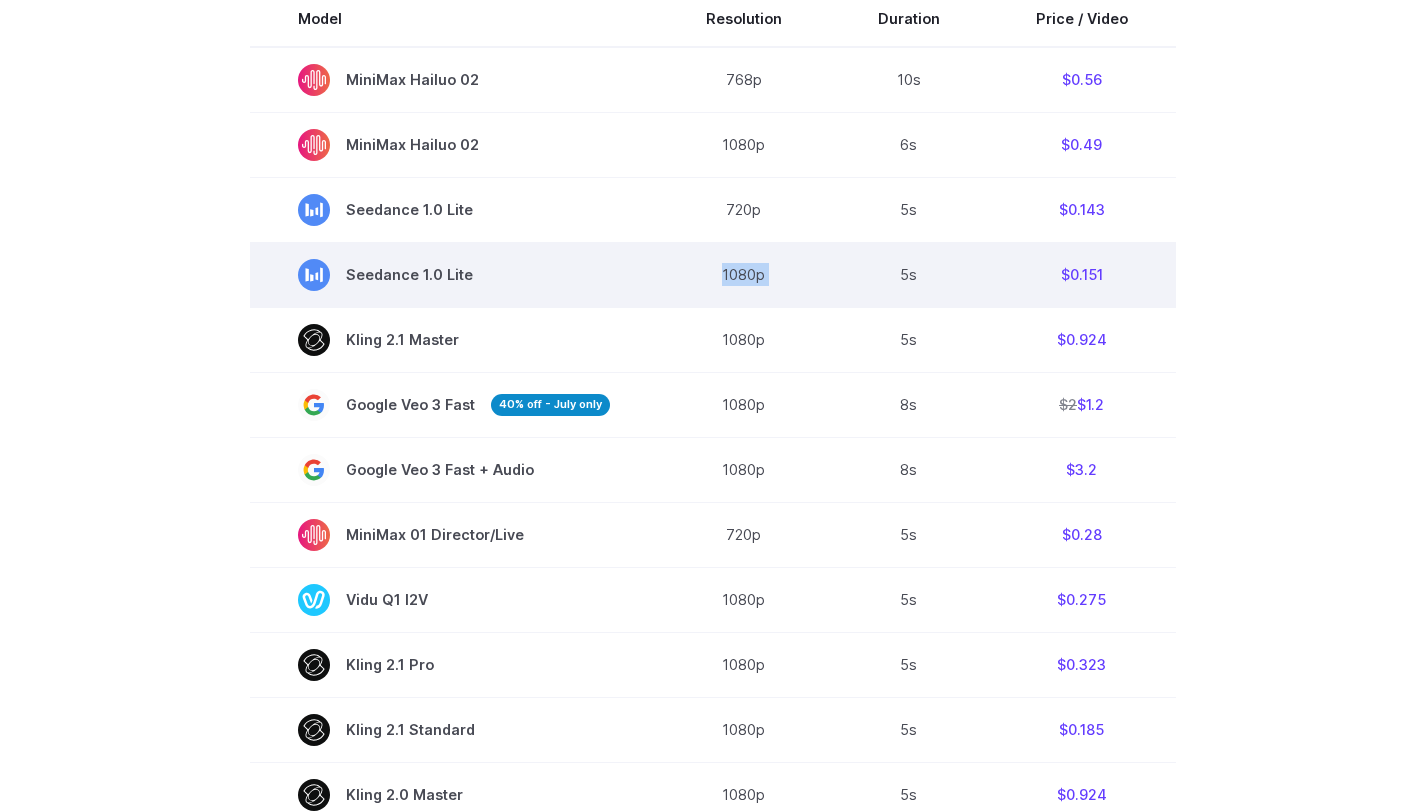click on "1080p" at bounding box center (744, 275) 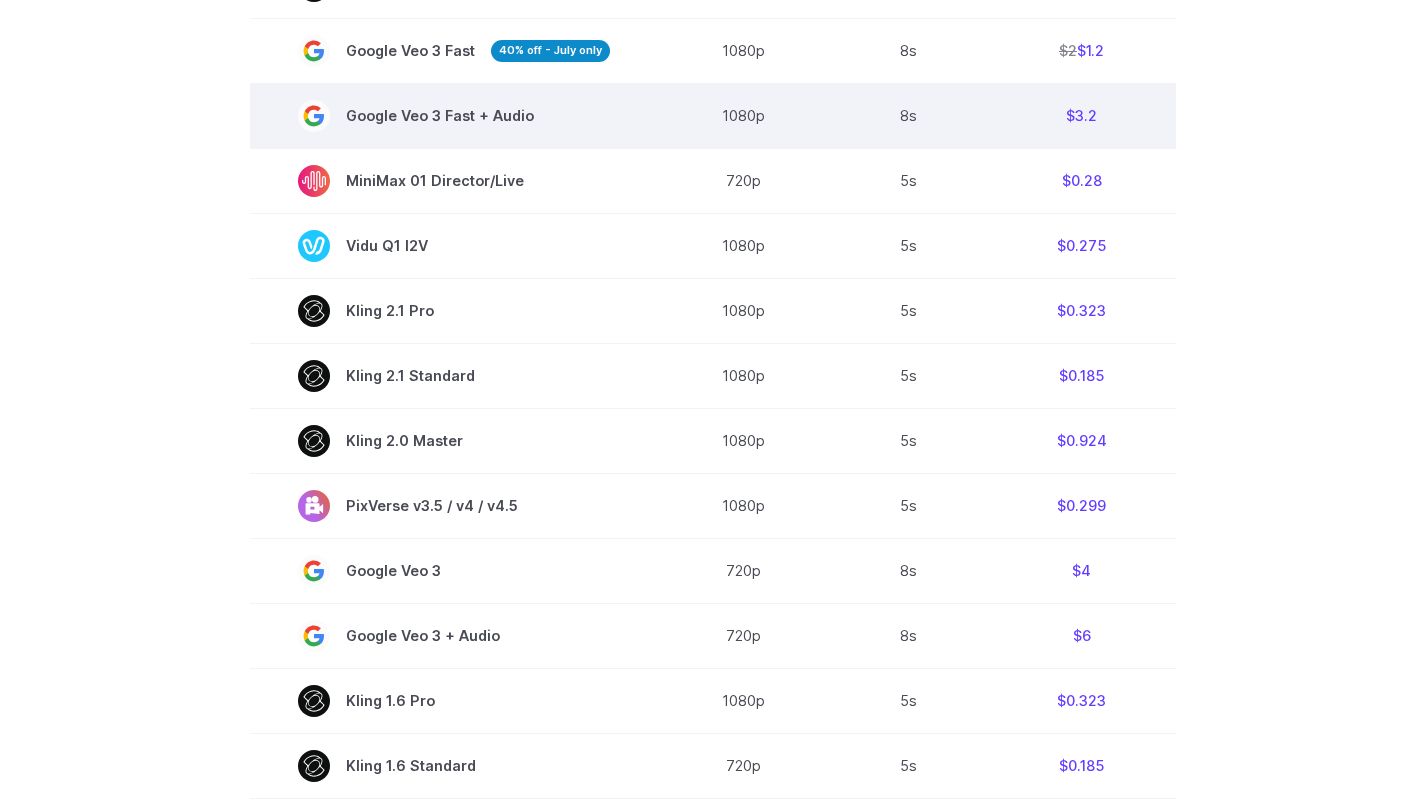 scroll, scrollTop: 1032, scrollLeft: 0, axis: vertical 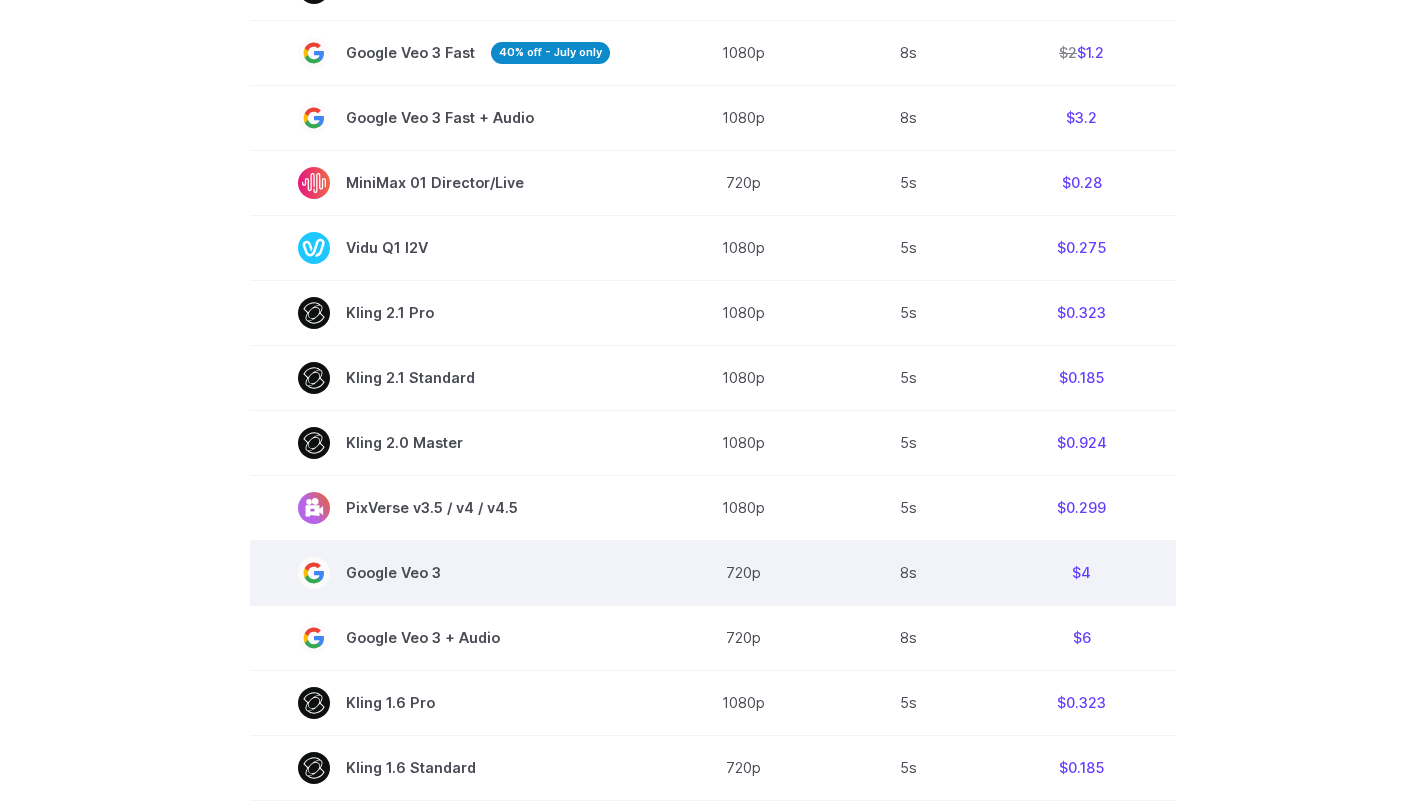 click on "Google Veo 3" at bounding box center [454, 573] 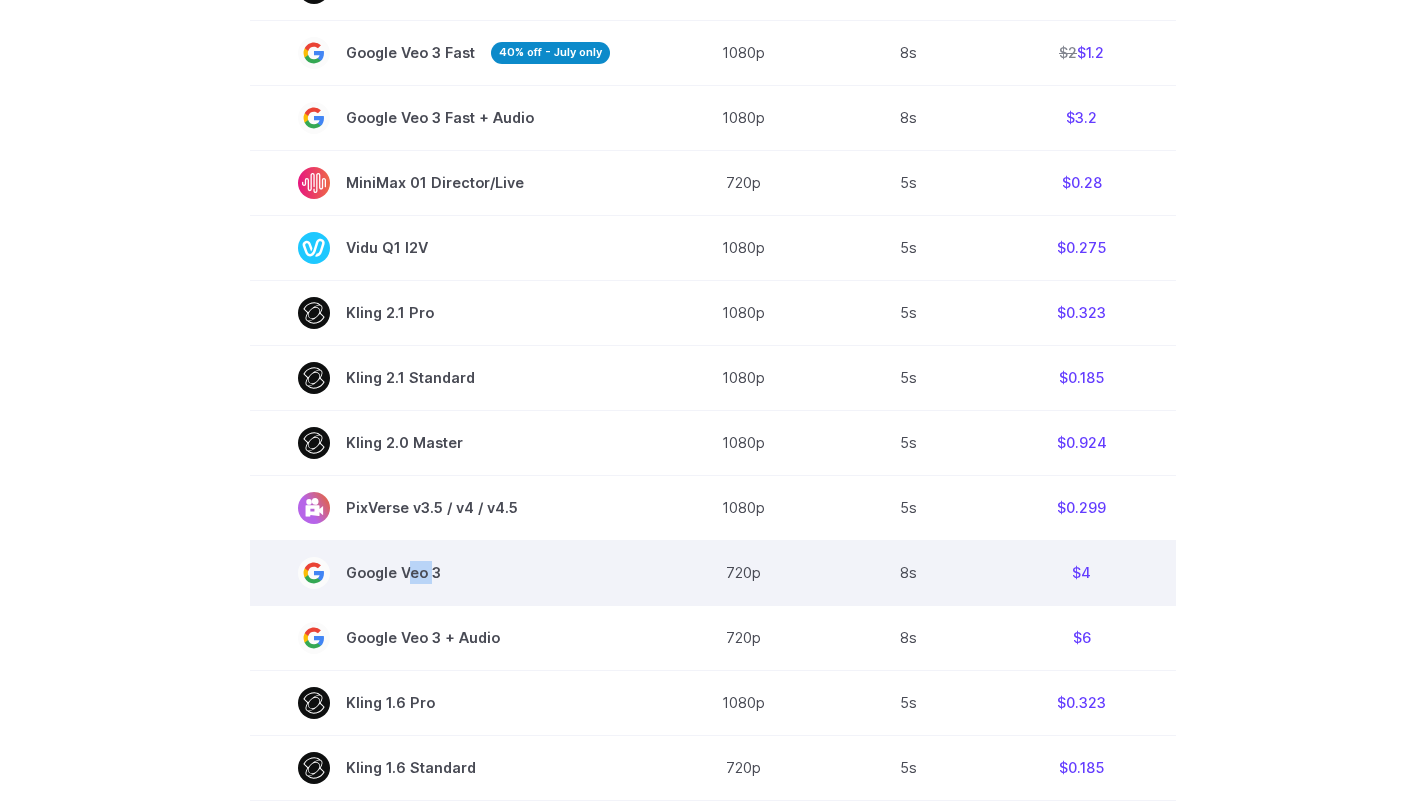 click on "Google Veo 3" at bounding box center [454, 573] 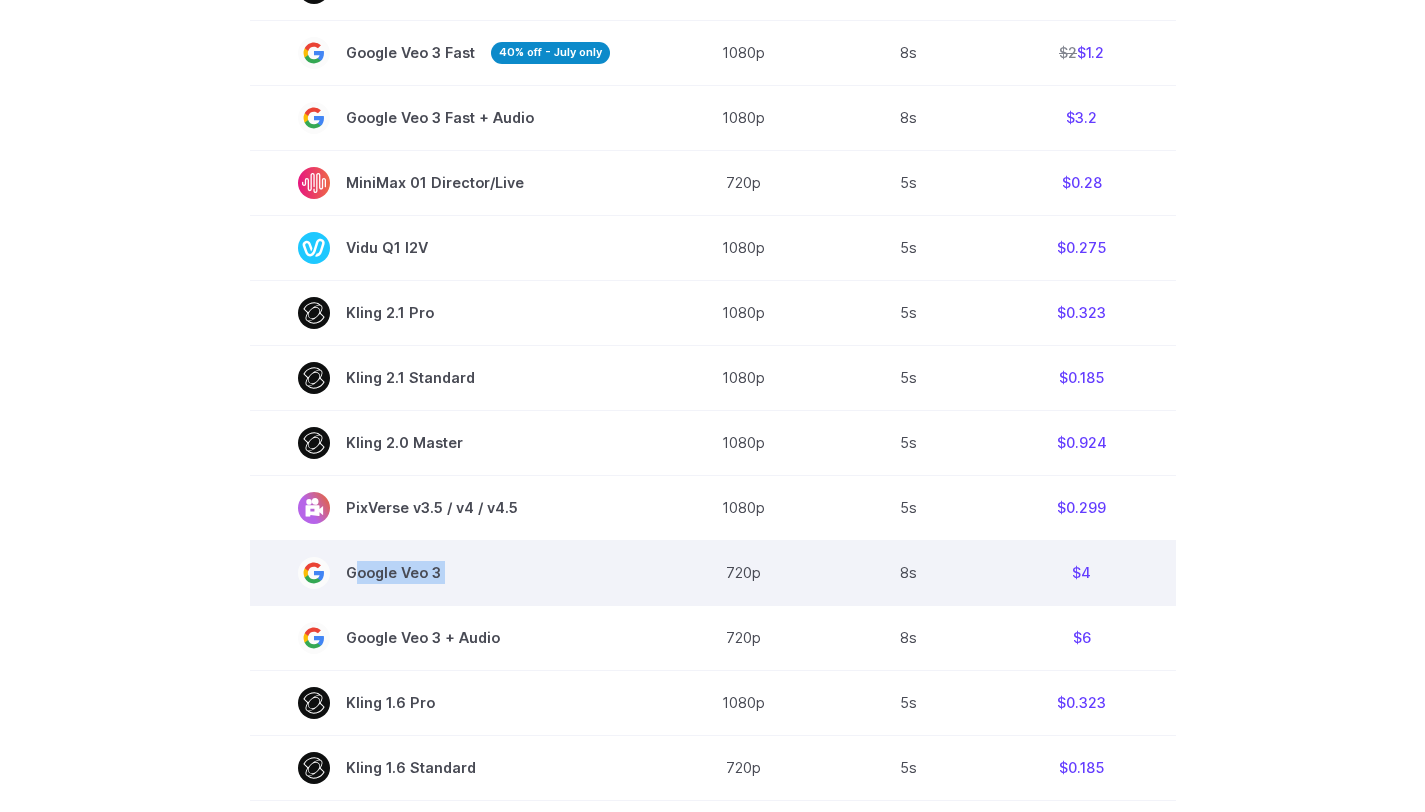 click on "Google Veo 3" at bounding box center [454, 573] 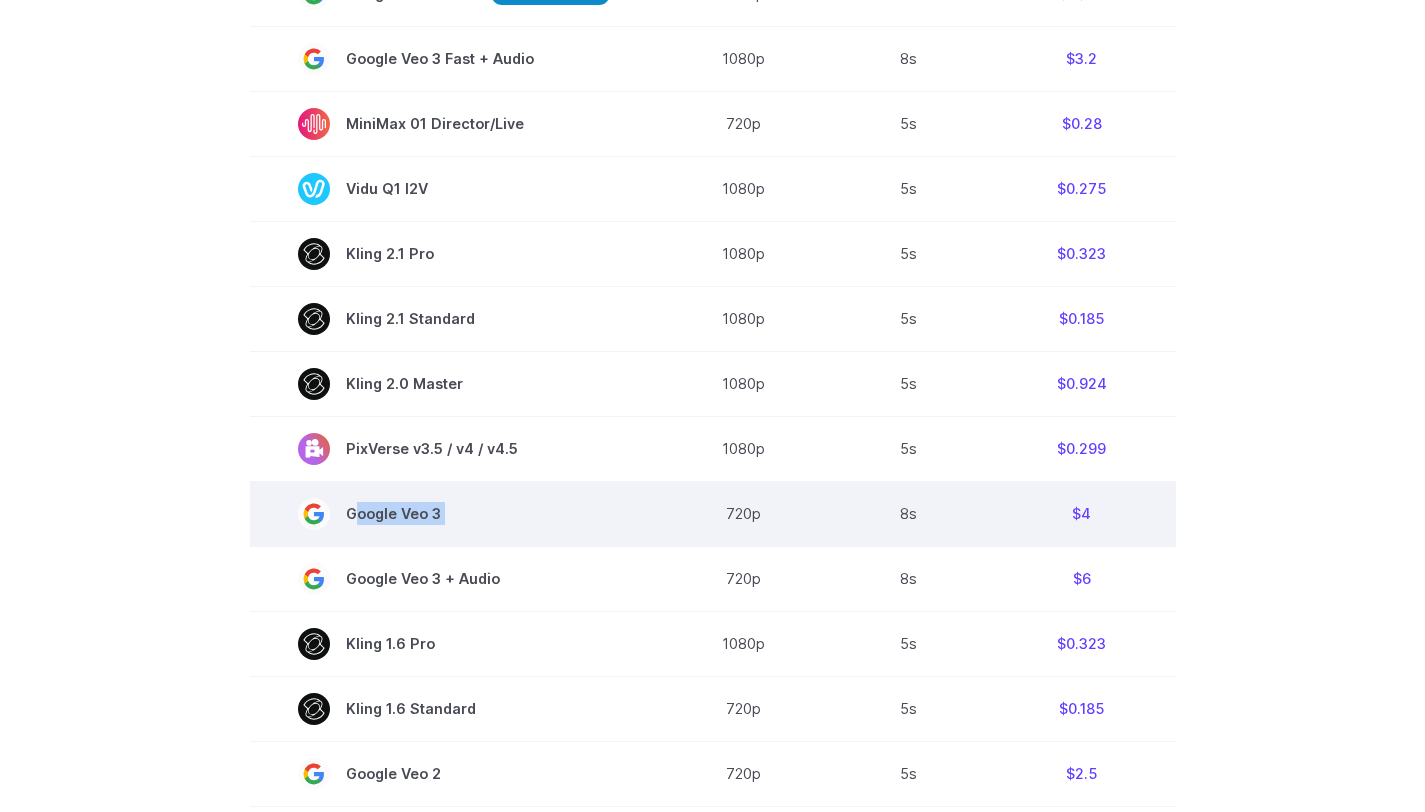 scroll, scrollTop: 1092, scrollLeft: 0, axis: vertical 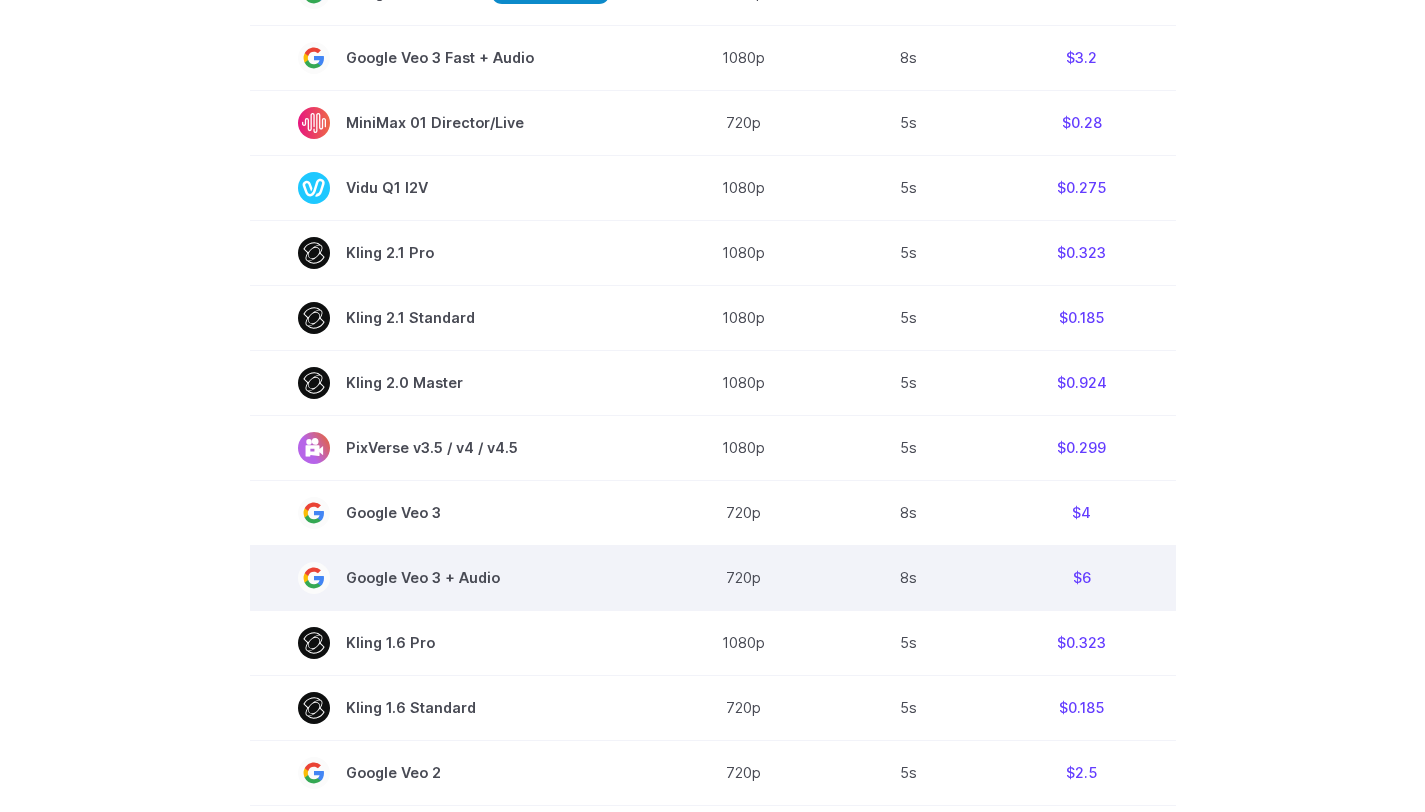 click on "Google Veo 3 + Audio" at bounding box center [454, 578] 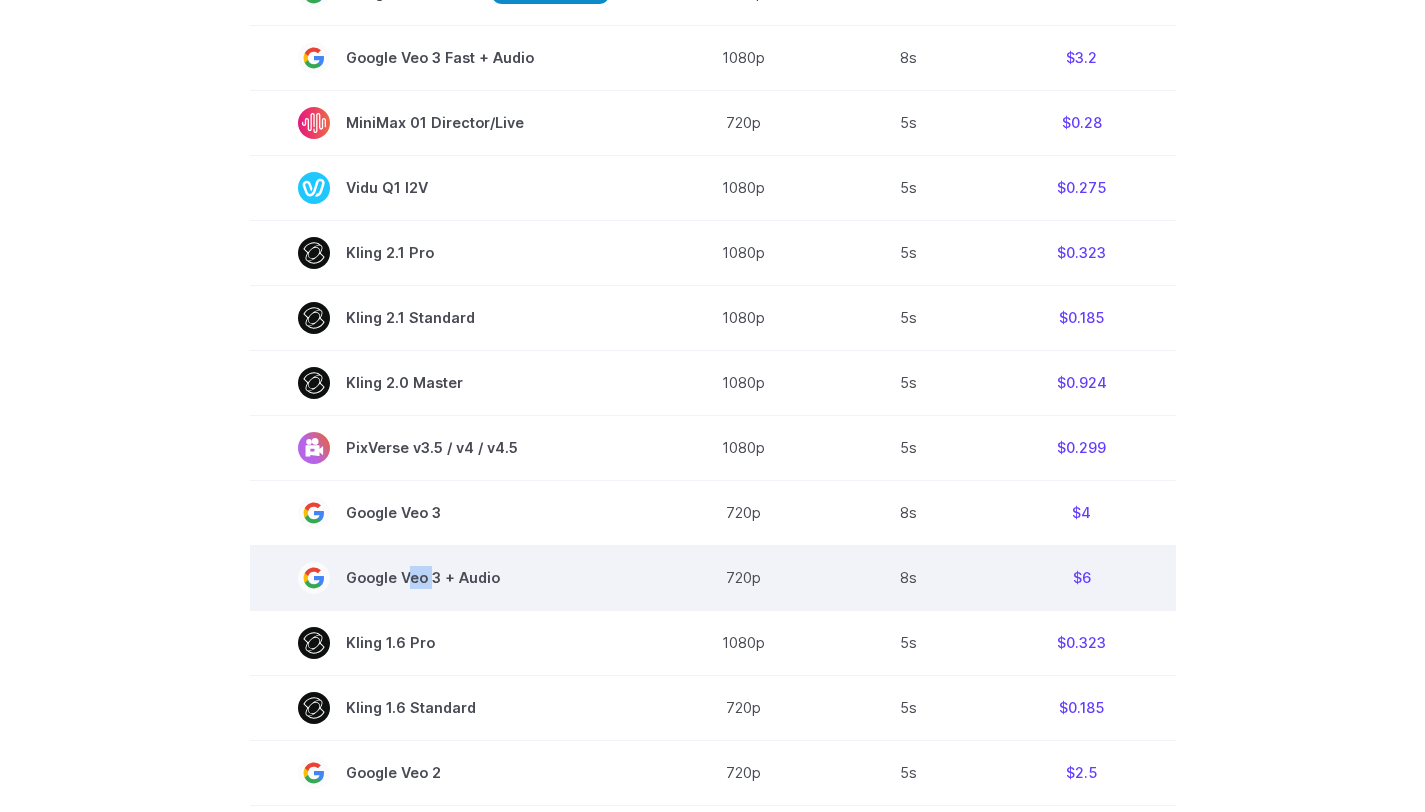 click on "Google Veo 3 + Audio" at bounding box center (454, 578) 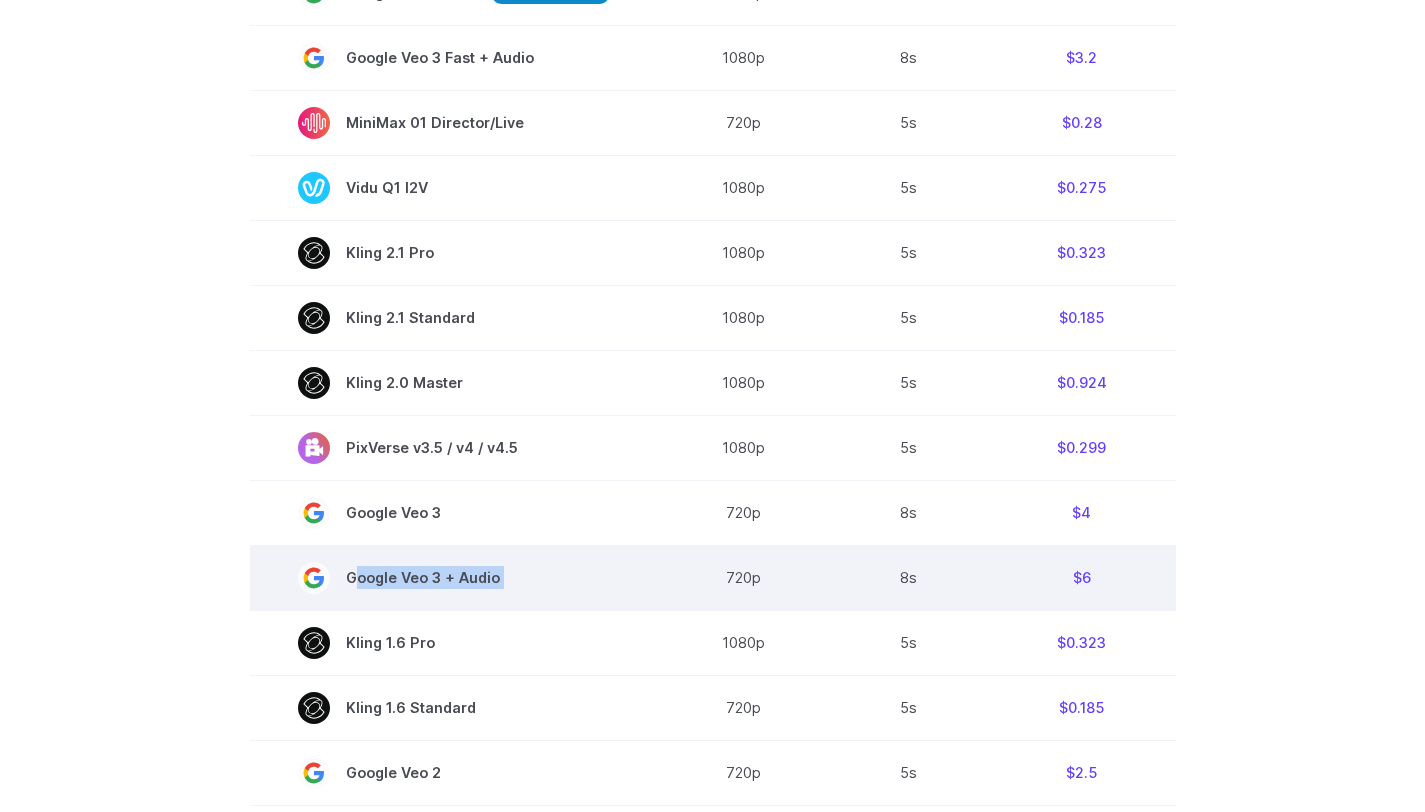 click on "Google Veo 3 + Audio" at bounding box center [454, 578] 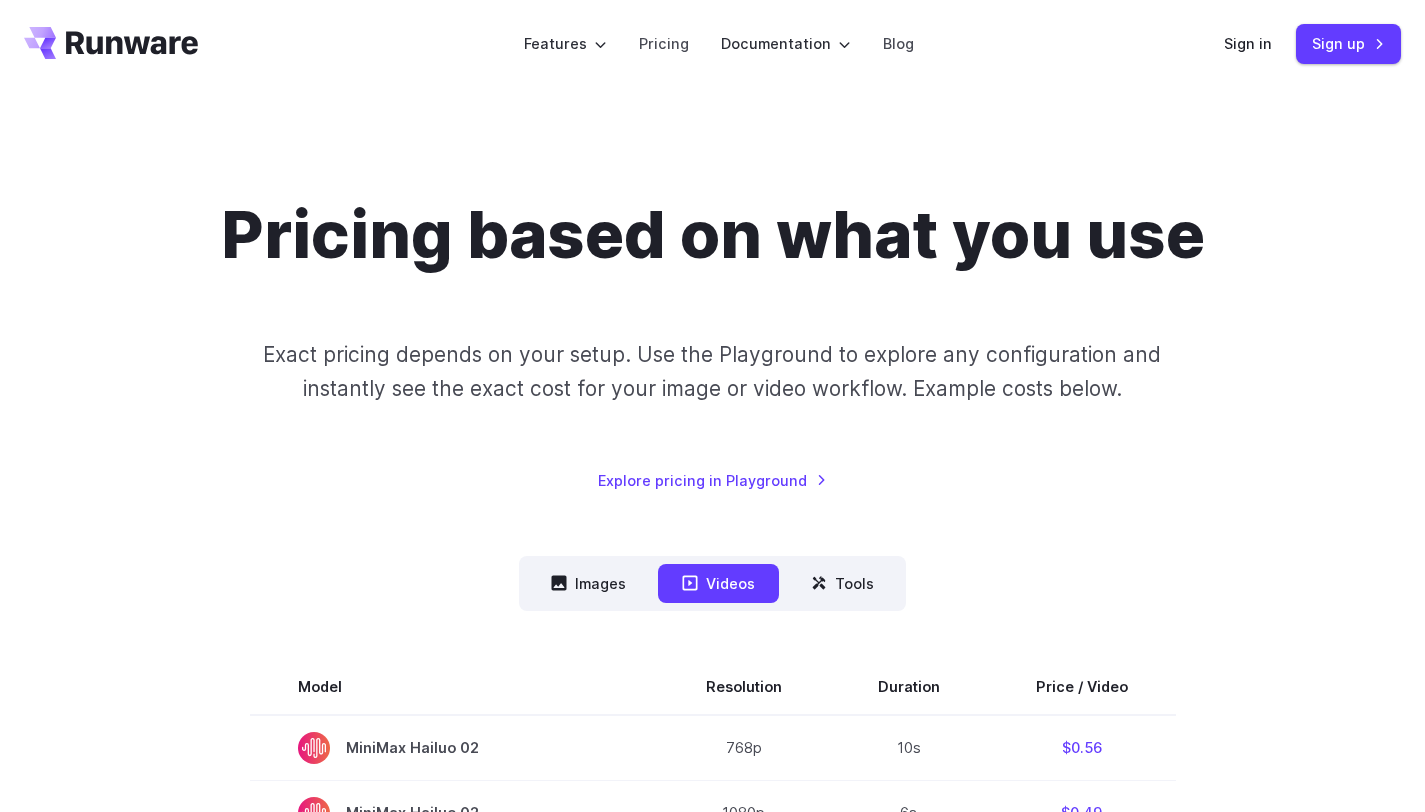 scroll, scrollTop: 0, scrollLeft: 0, axis: both 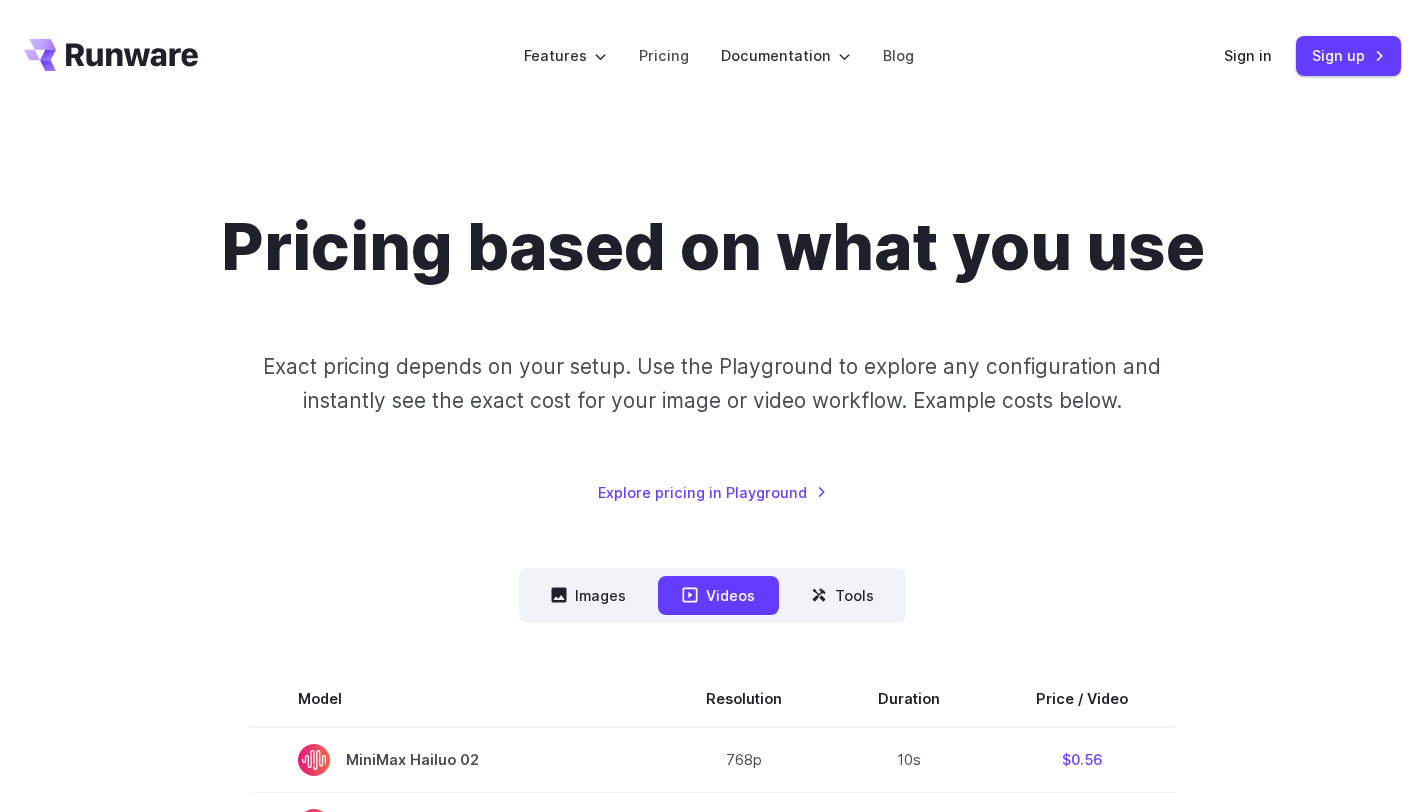 click on "Features         Tasks
Image generation
Video generation
Sonic Inference Engine™         Models
Image models
Video models
Upload your own         Tools
Background removal
Upscaling
Image captioning            Try AI features instantly in the Playground         Pricing
Documentation         Getting started
Introduction
How to connect
Image introduction
Video introduction         API Reference        Image inference      Video inference         Guides
Text to Image
Image to image      Inpainting      Outpainting                 Blog                       Sign in        Sign up" at bounding box center [712, 56] 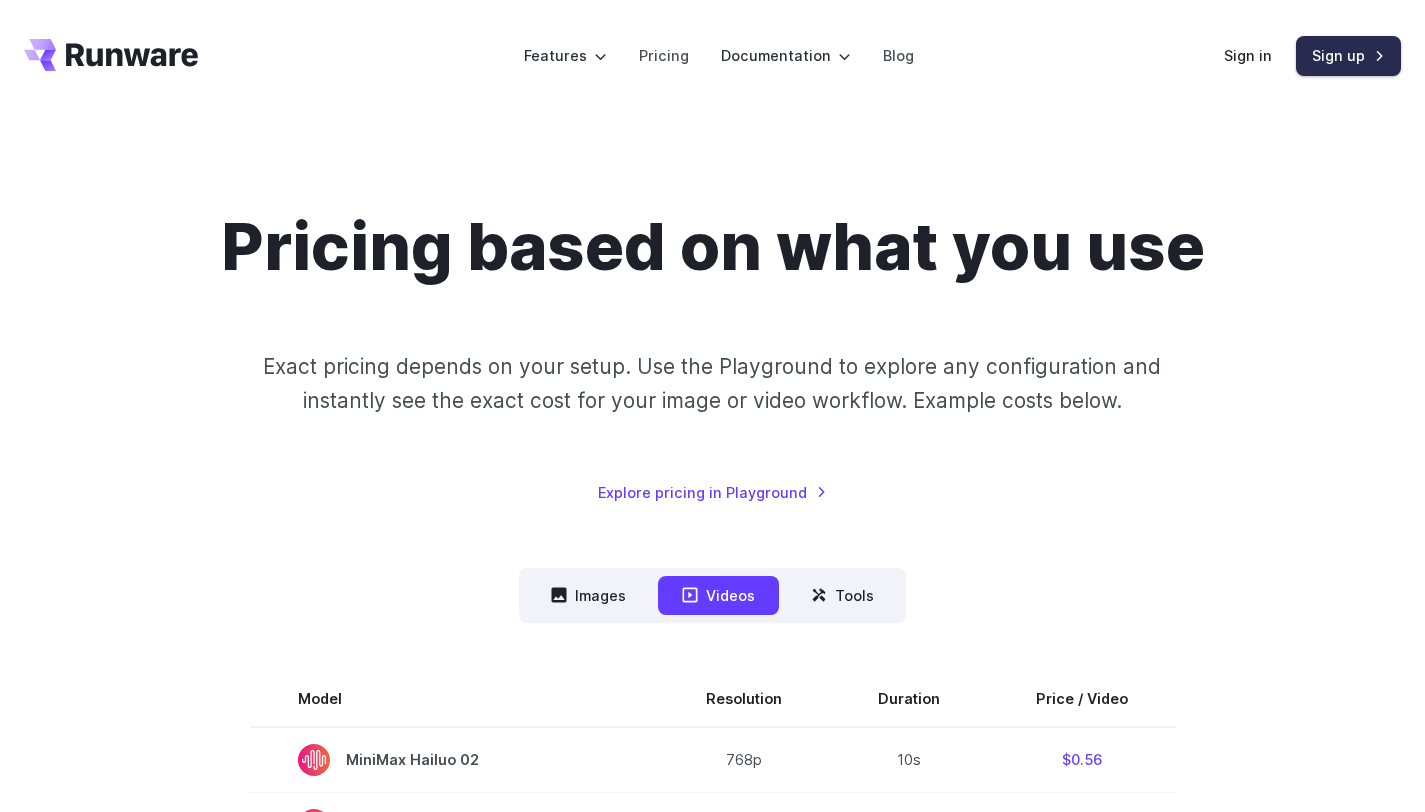 click on "Sign up" at bounding box center [1348, 55] 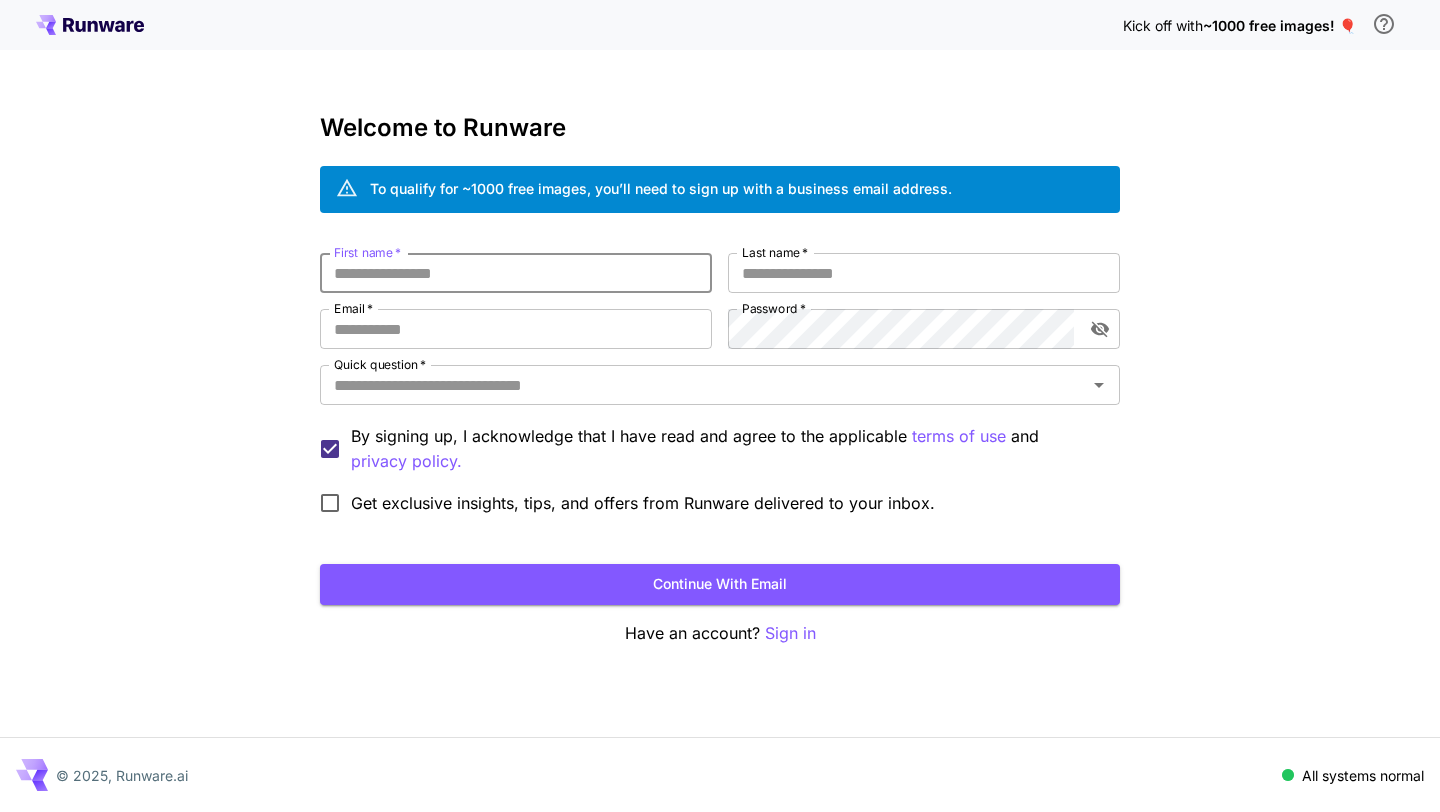 scroll, scrollTop: 0, scrollLeft: 0, axis: both 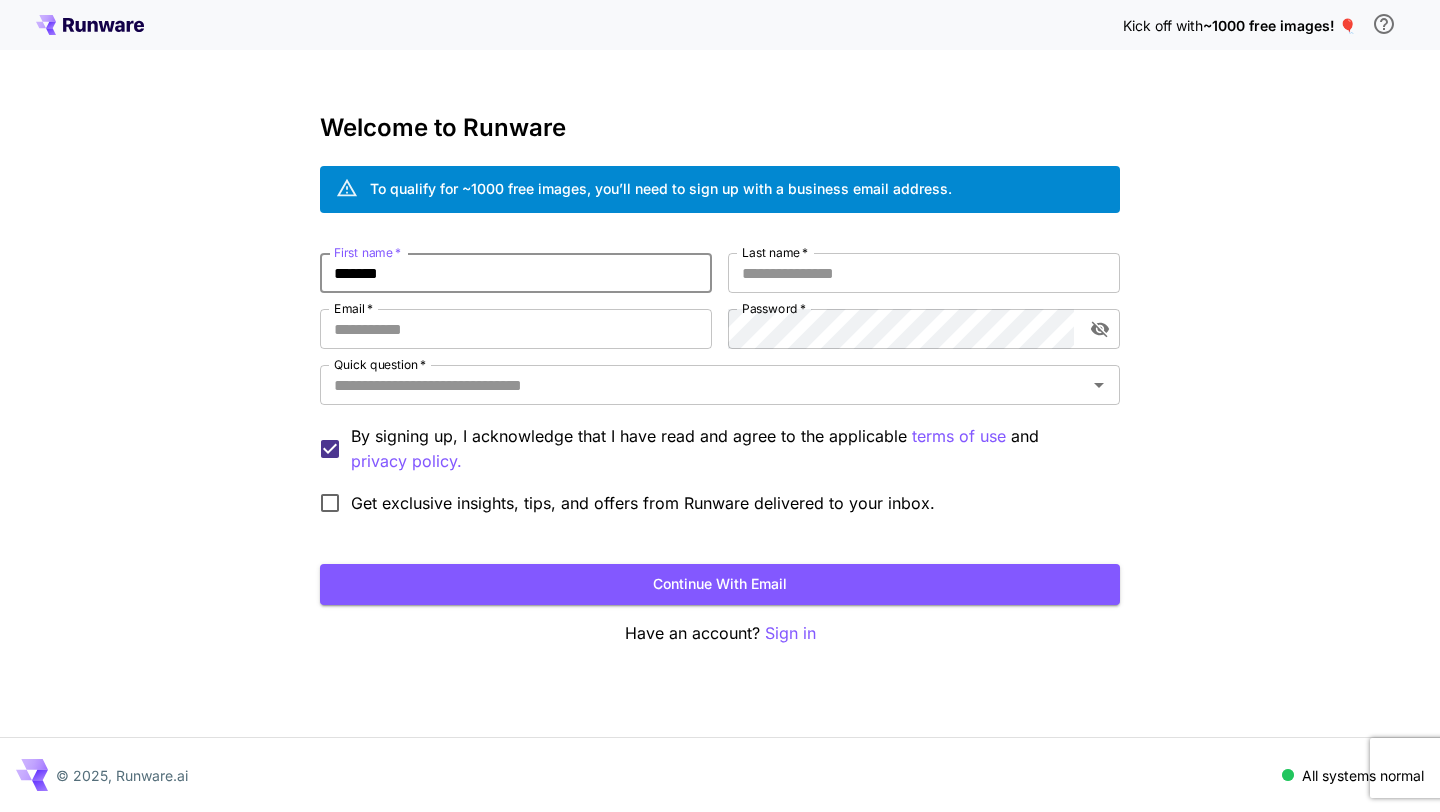 type on "*******" 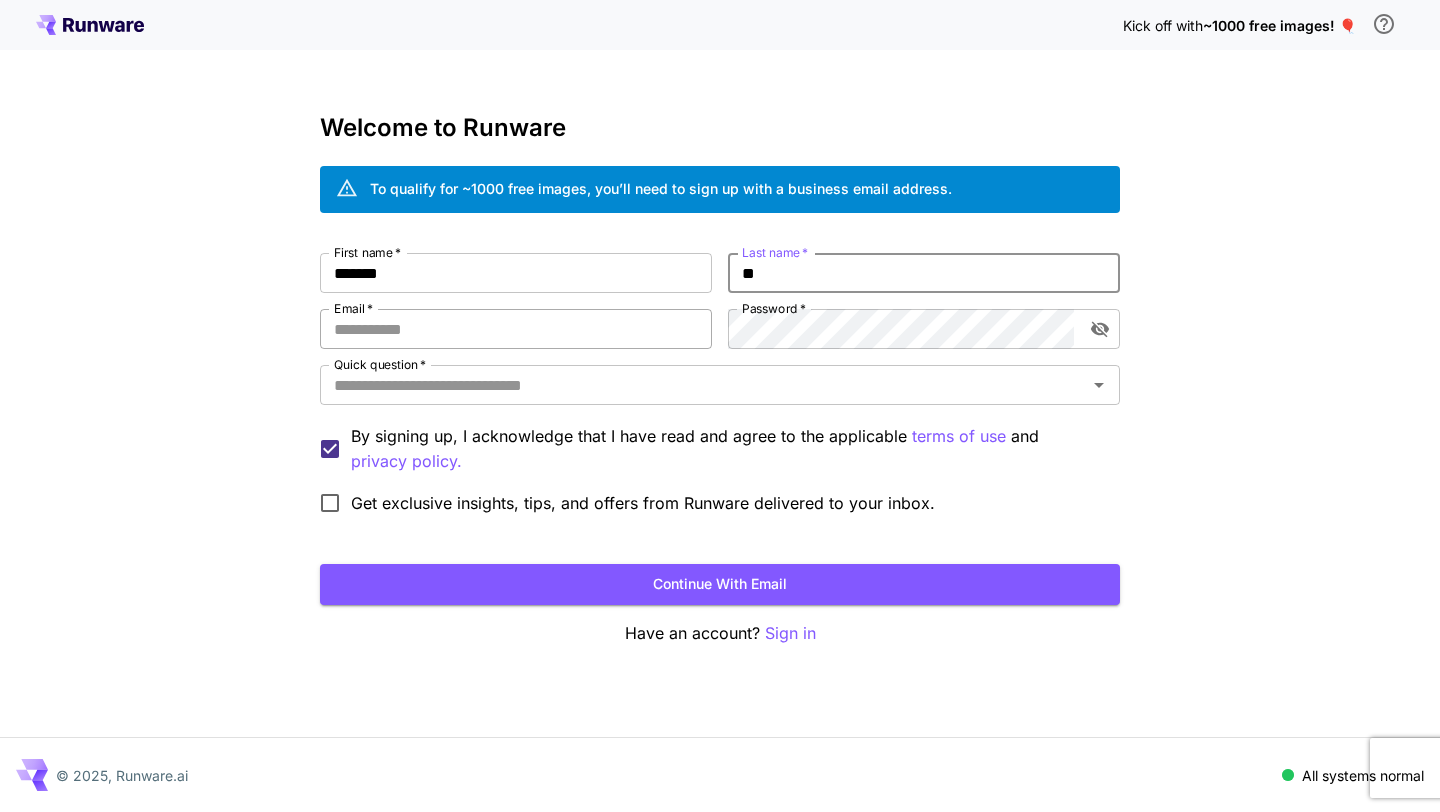 type on "**" 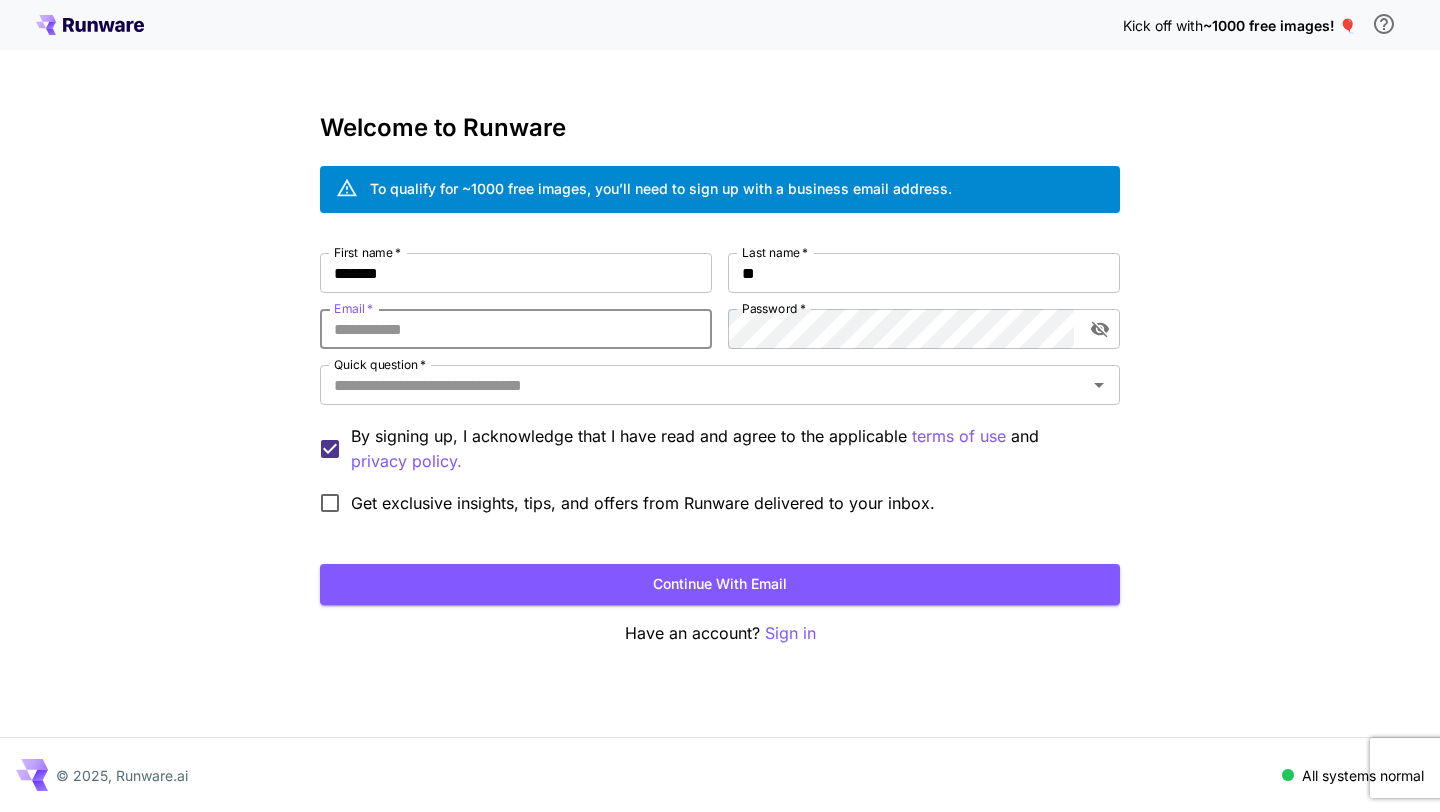 click on "Email   *" at bounding box center (516, 329) 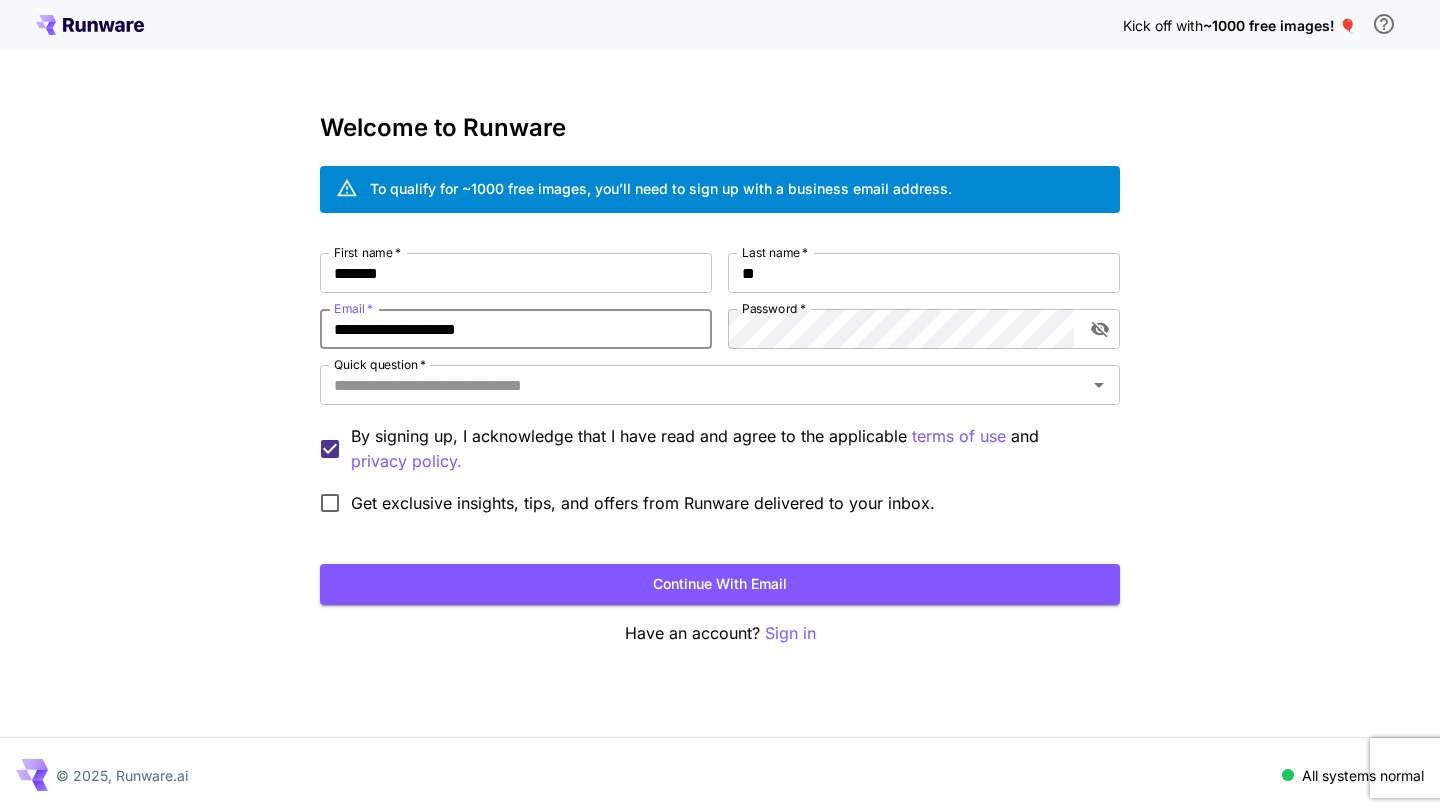 click on "**********" at bounding box center (720, 388) 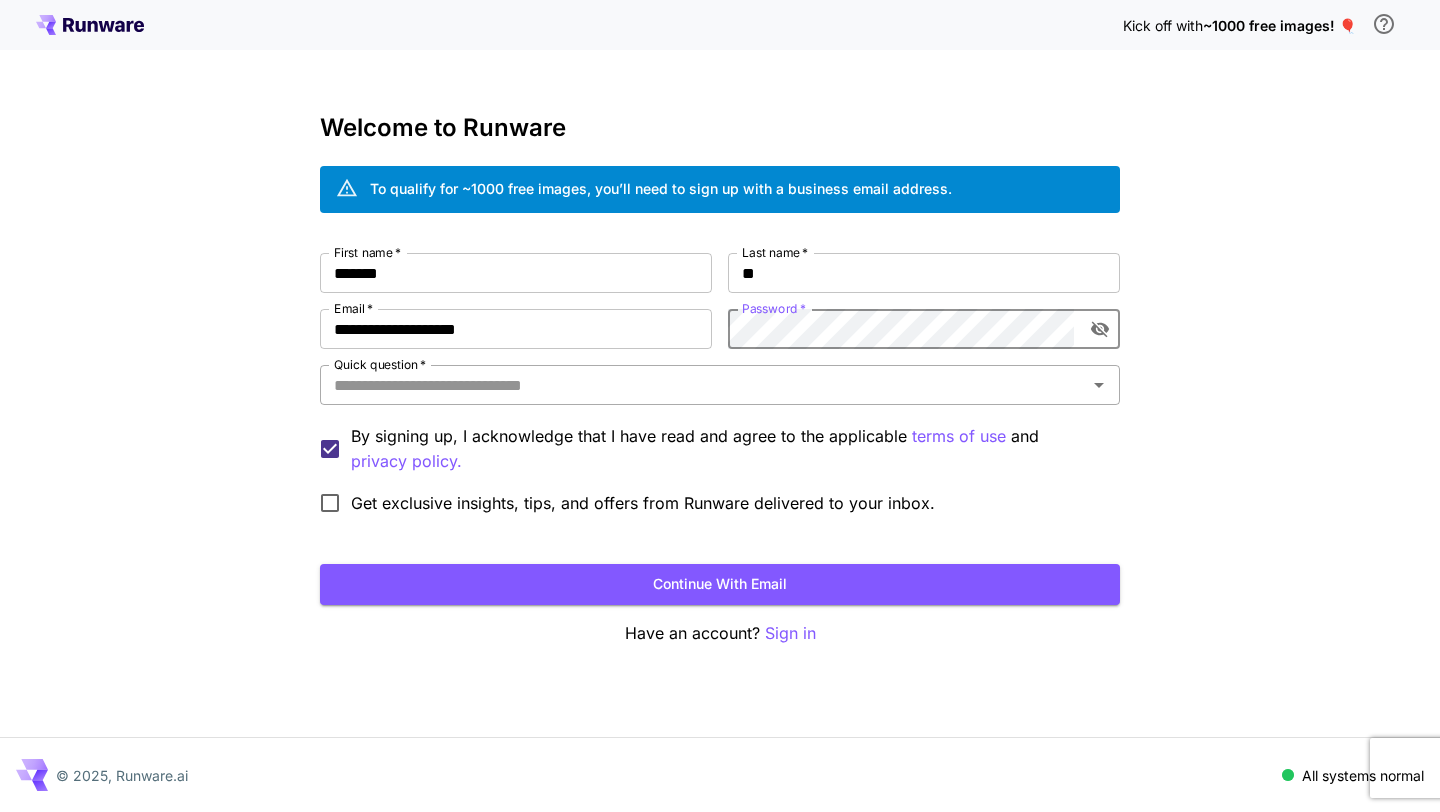 click on "Quick question   *" at bounding box center (703, 385) 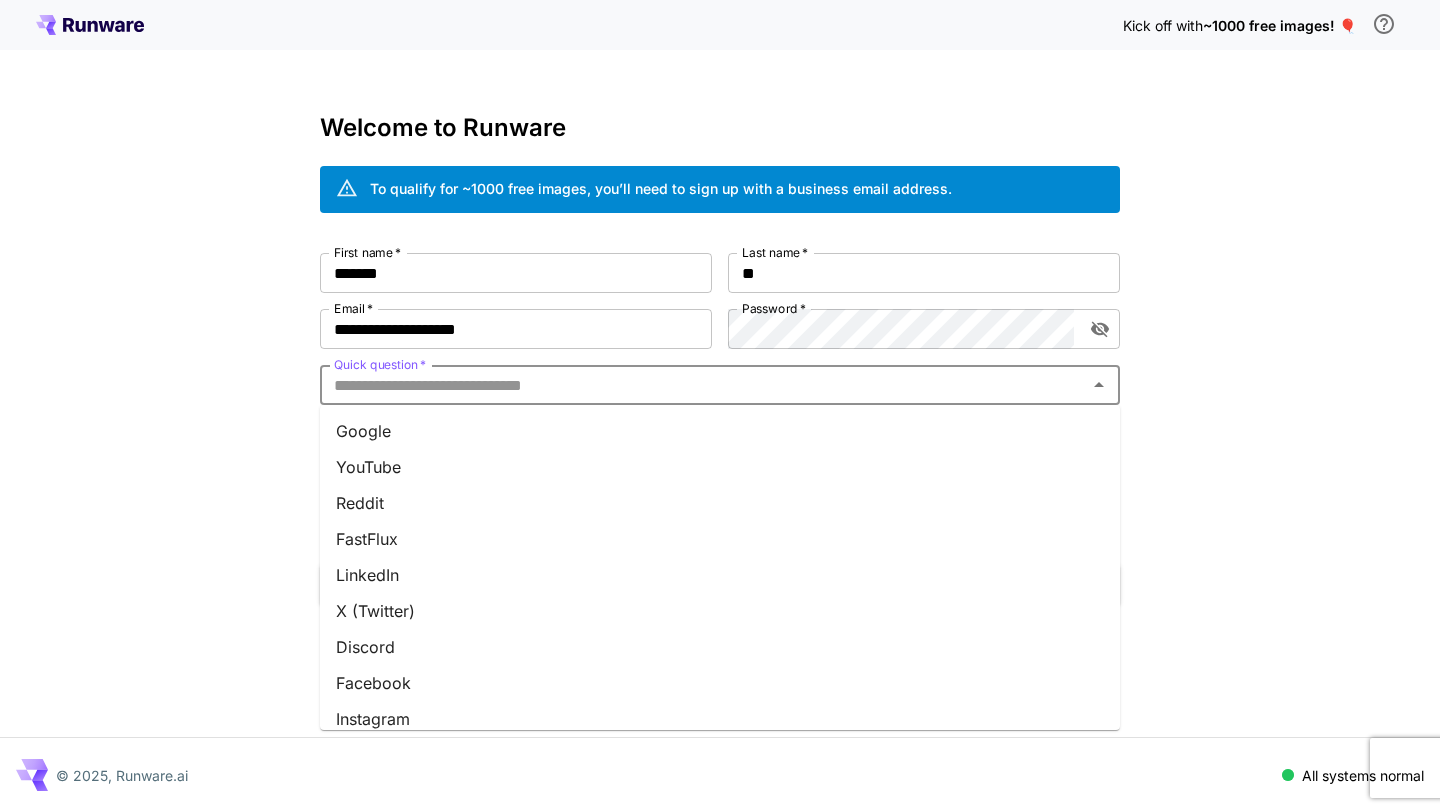 click on "Google" at bounding box center [720, 431] 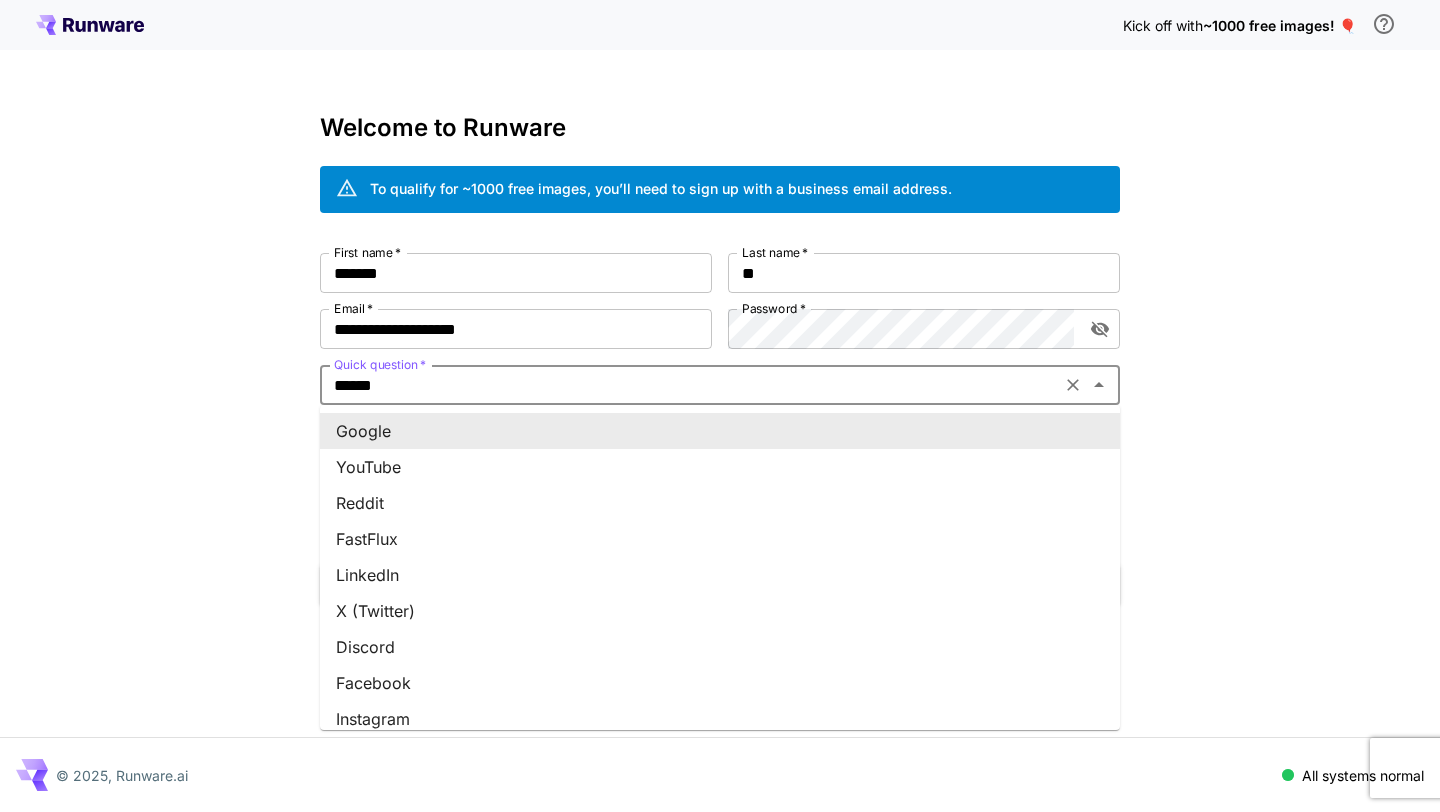 click on "******" at bounding box center (690, 385) 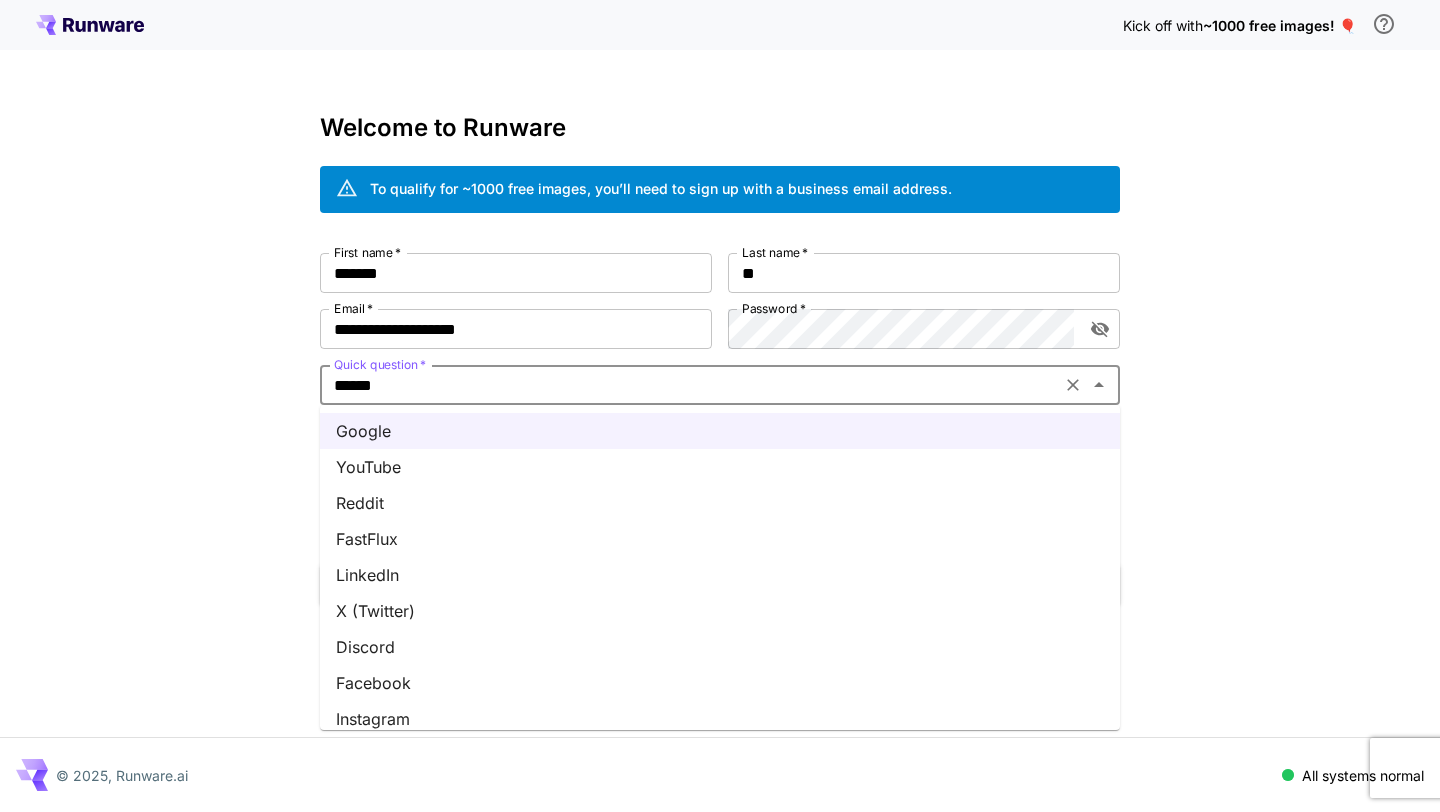 click on "FastFlux" at bounding box center (720, 539) 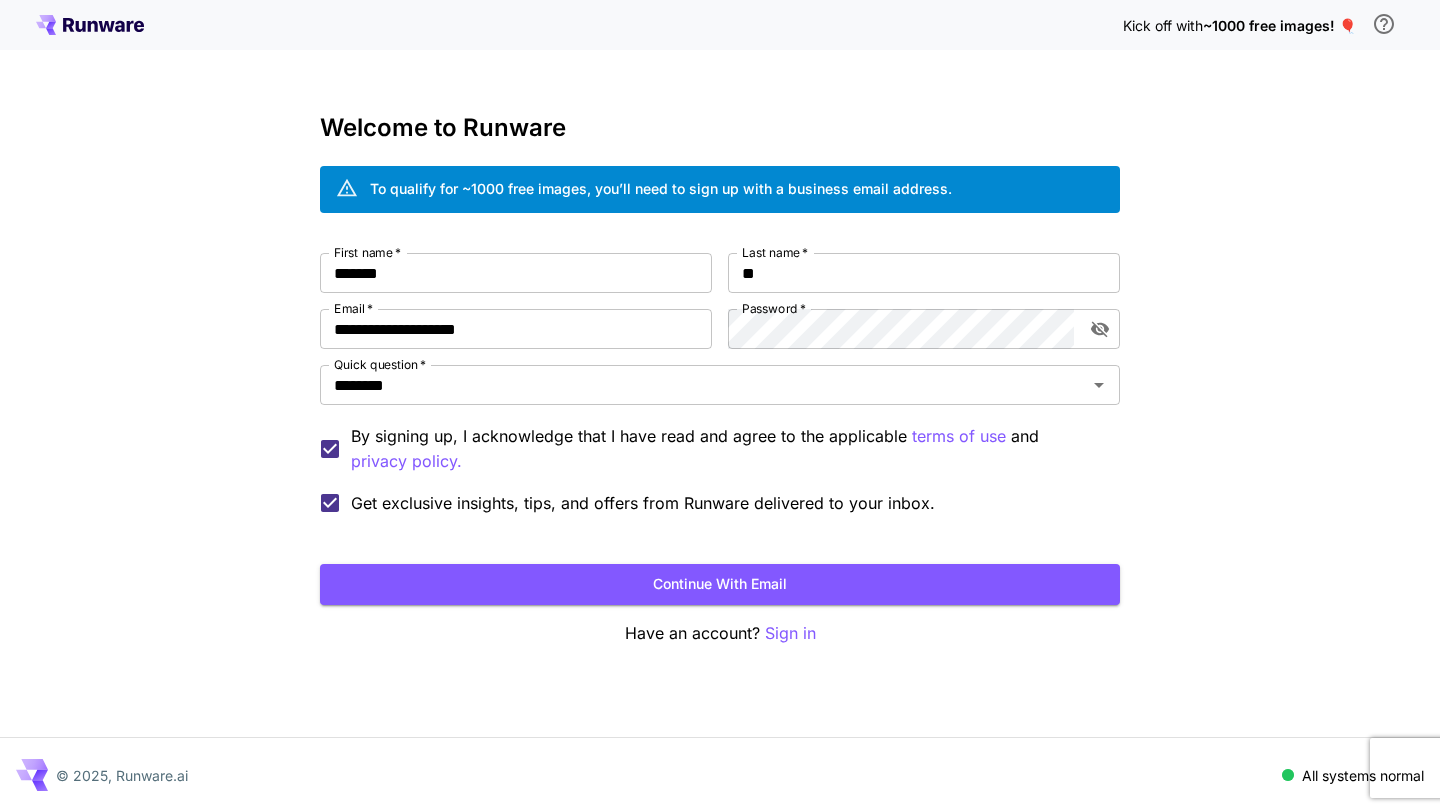 click on "Get exclusive insights, tips, and offers from Runware delivered to your inbox." at bounding box center (643, 503) 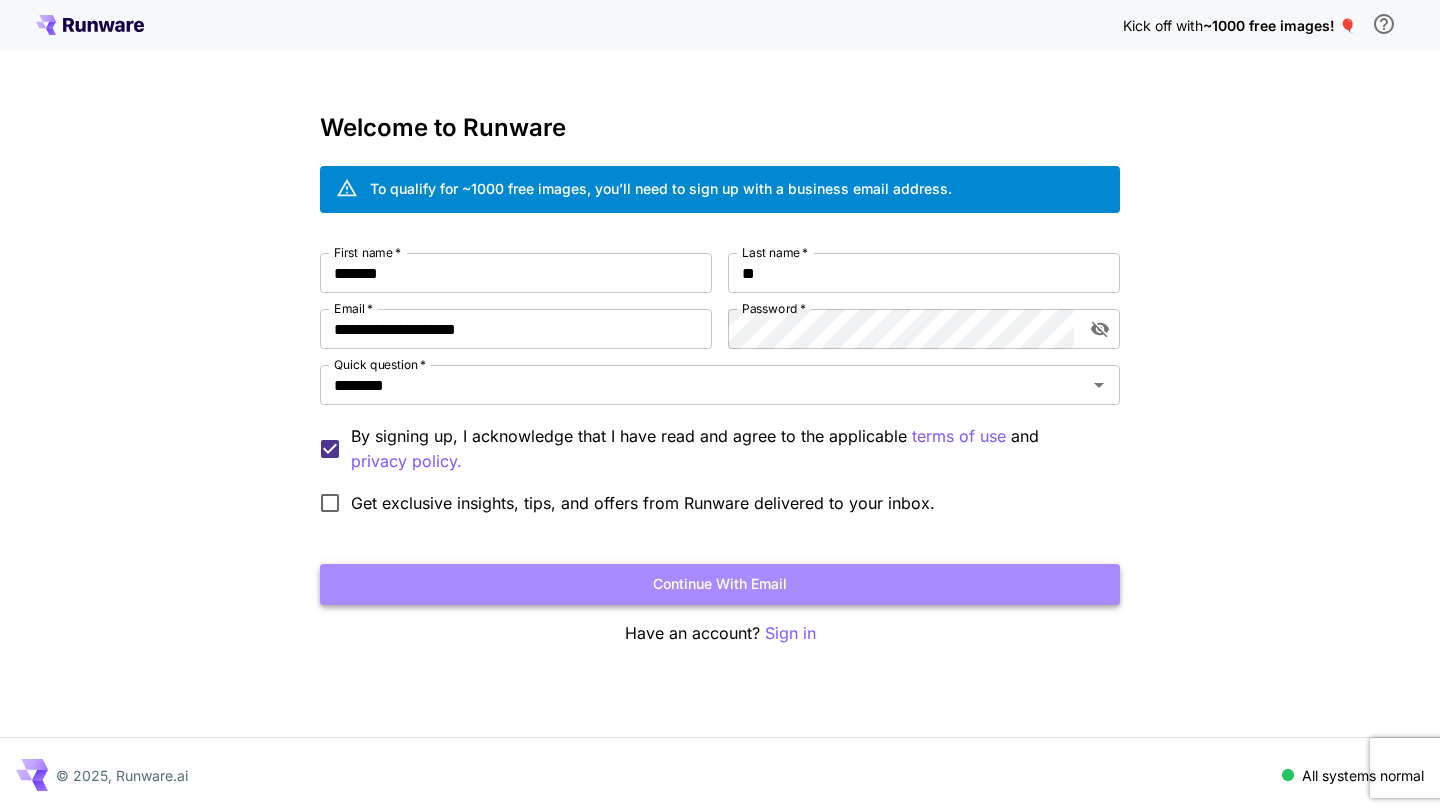 click on "Continue with email" at bounding box center [720, 584] 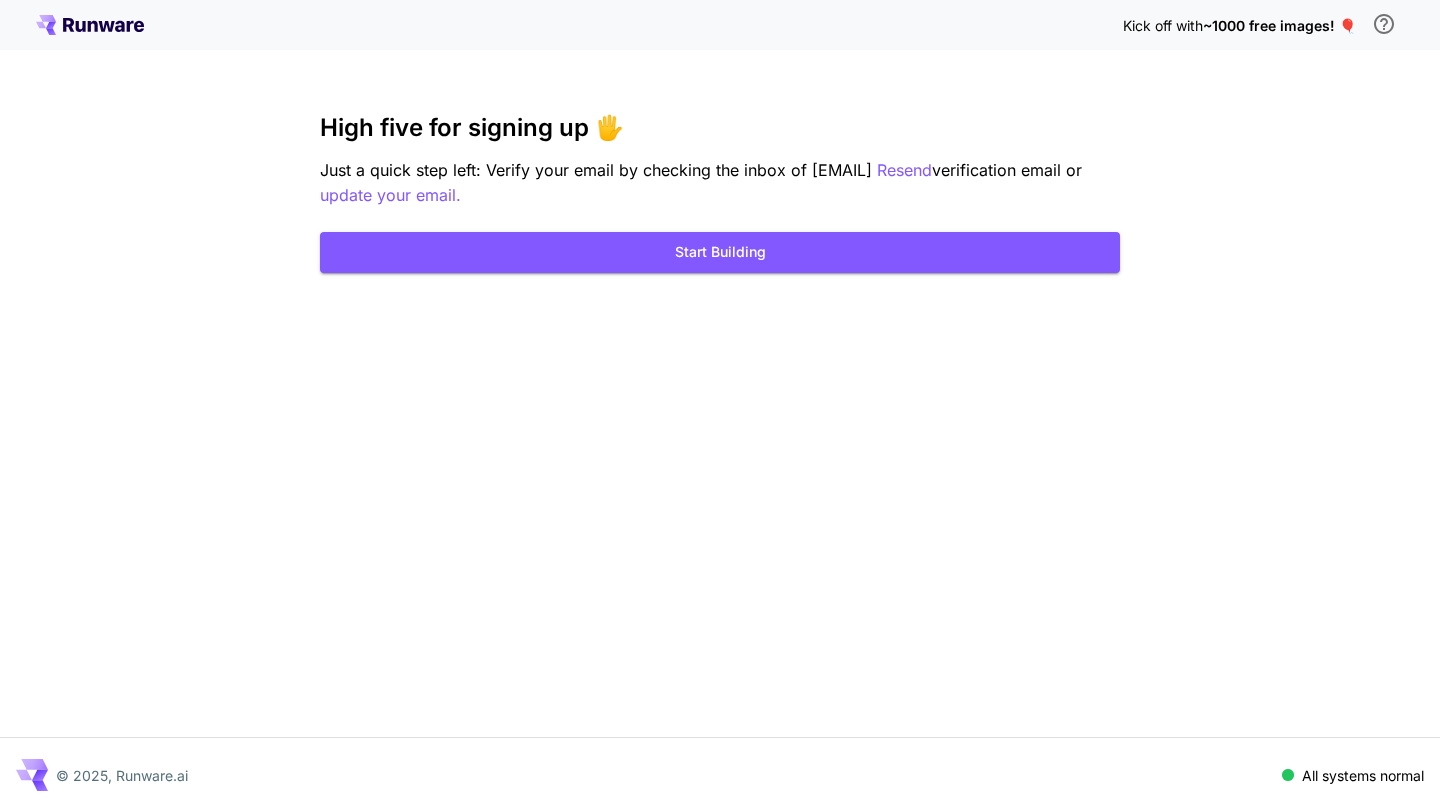 drag, startPoint x: 746, startPoint y: 257, endPoint x: 687, endPoint y: 113, distance: 155.61812 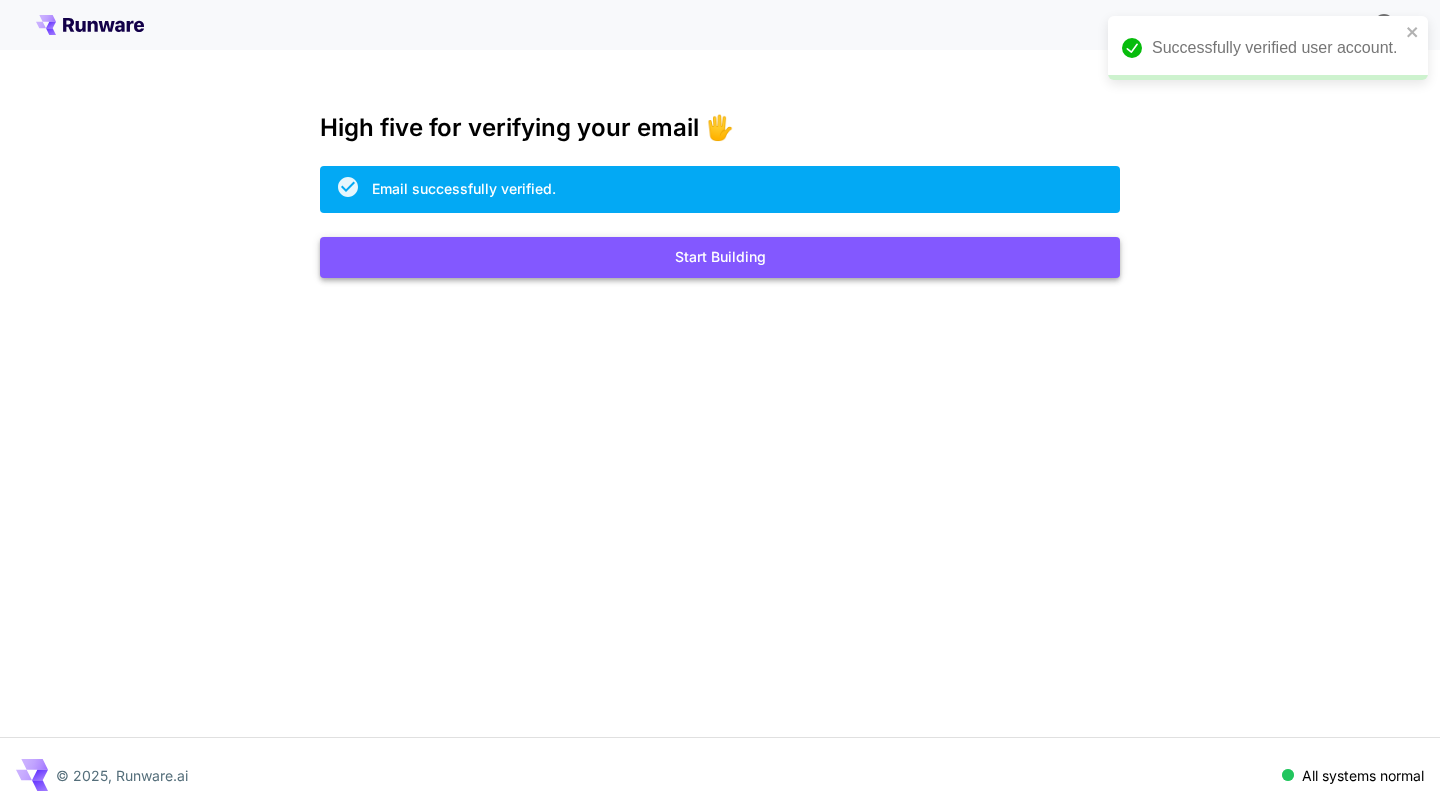 scroll, scrollTop: 0, scrollLeft: 0, axis: both 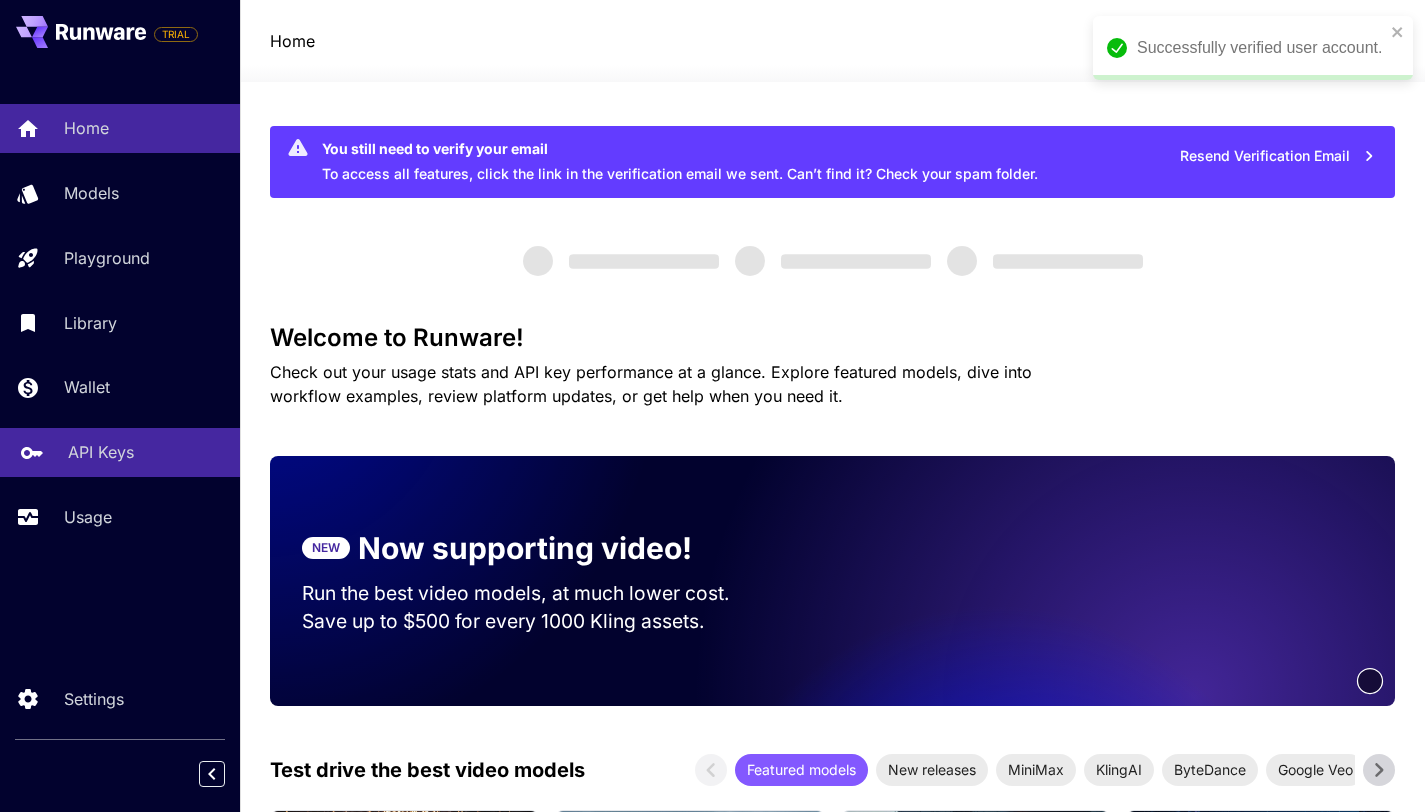 click on "API Keys" at bounding box center [146, 452] 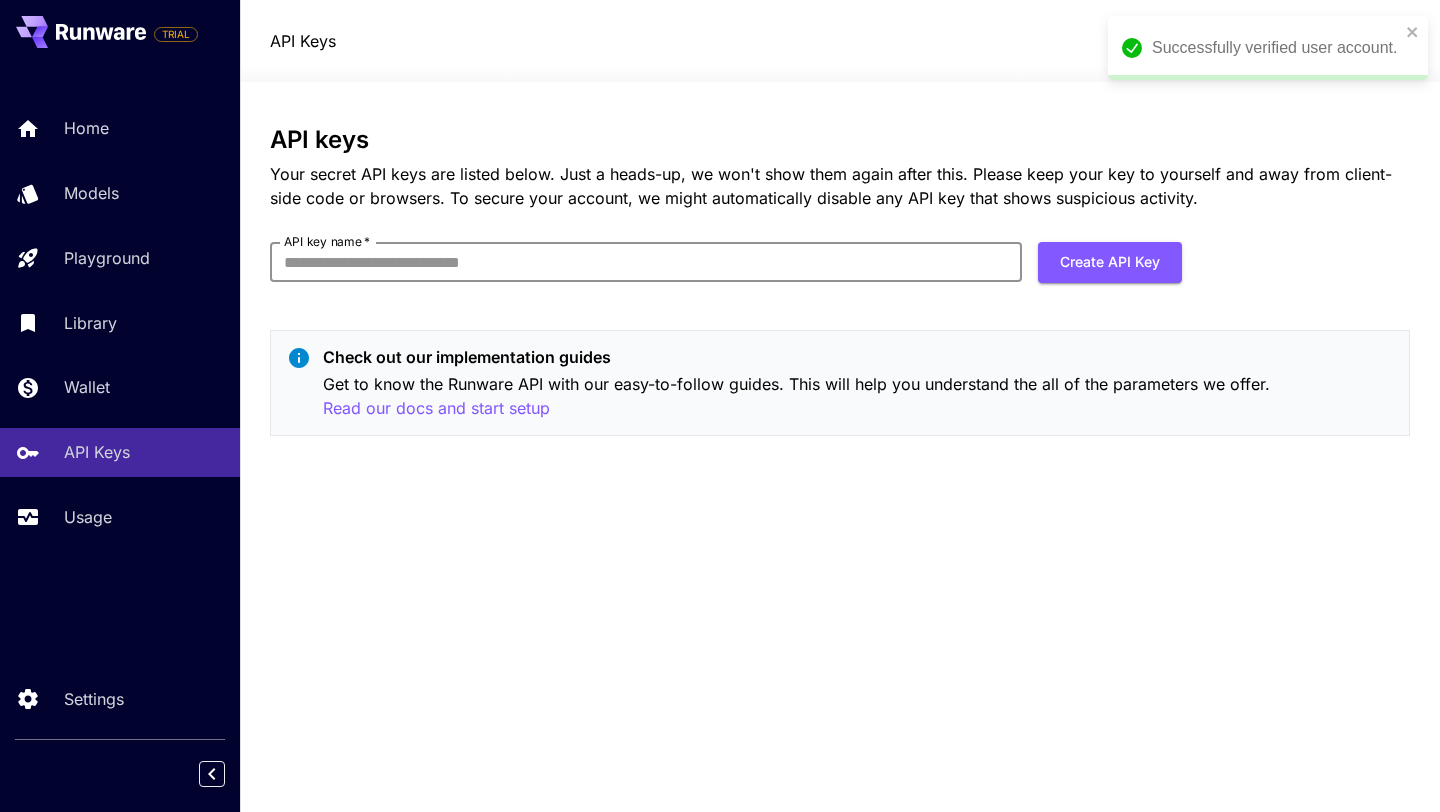 click on "API key name   *" at bounding box center (646, 262) 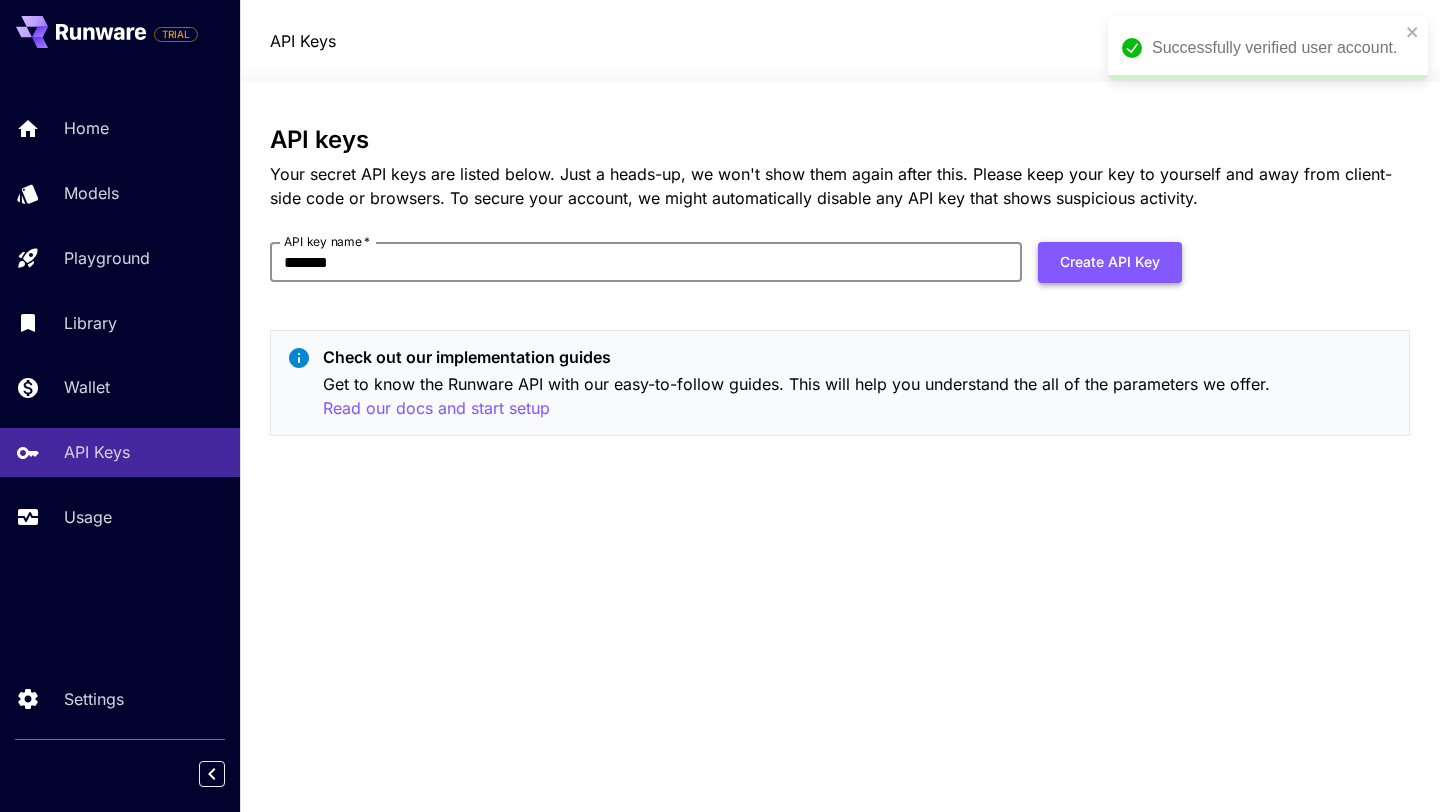 type on "*******" 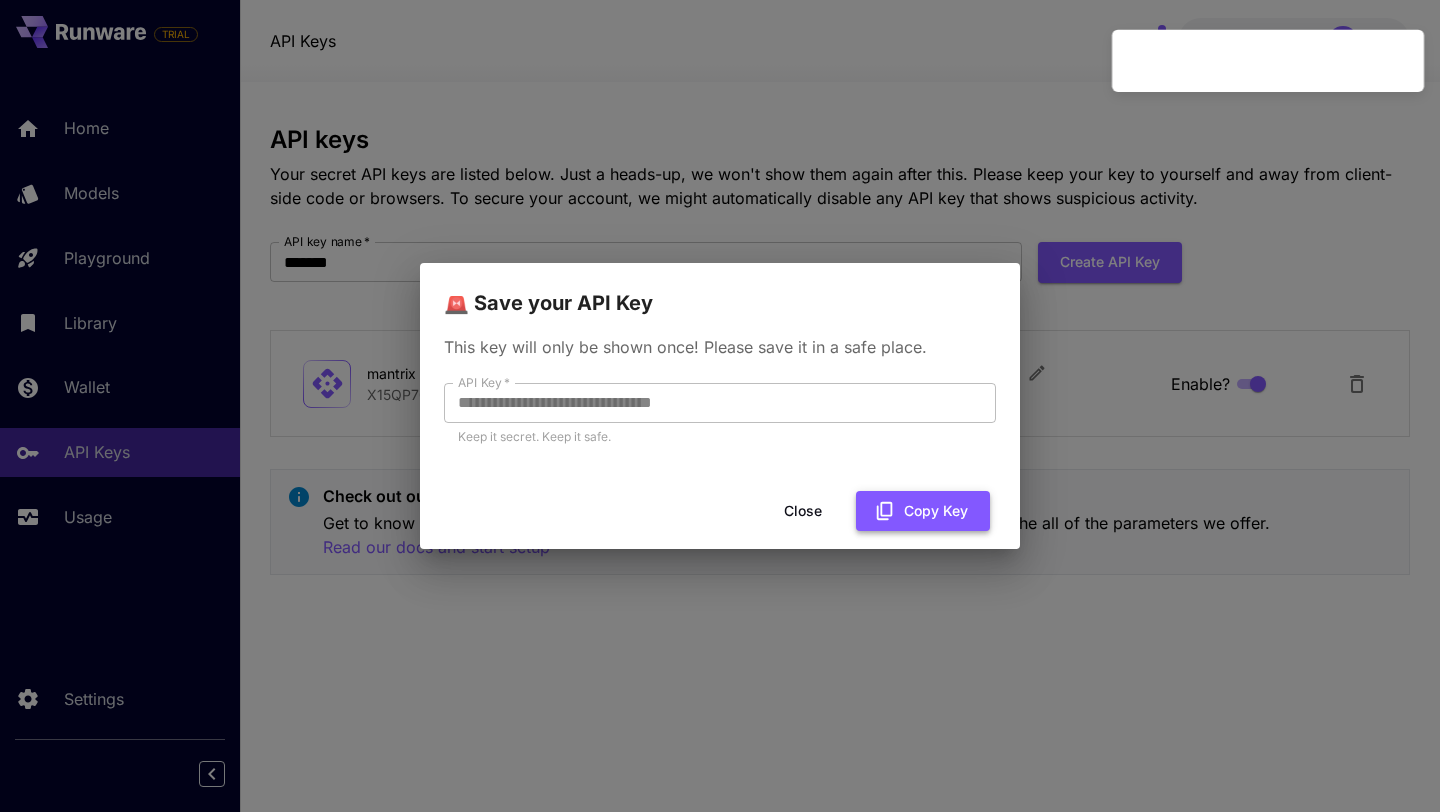 click on "Copy Key" at bounding box center (923, 511) 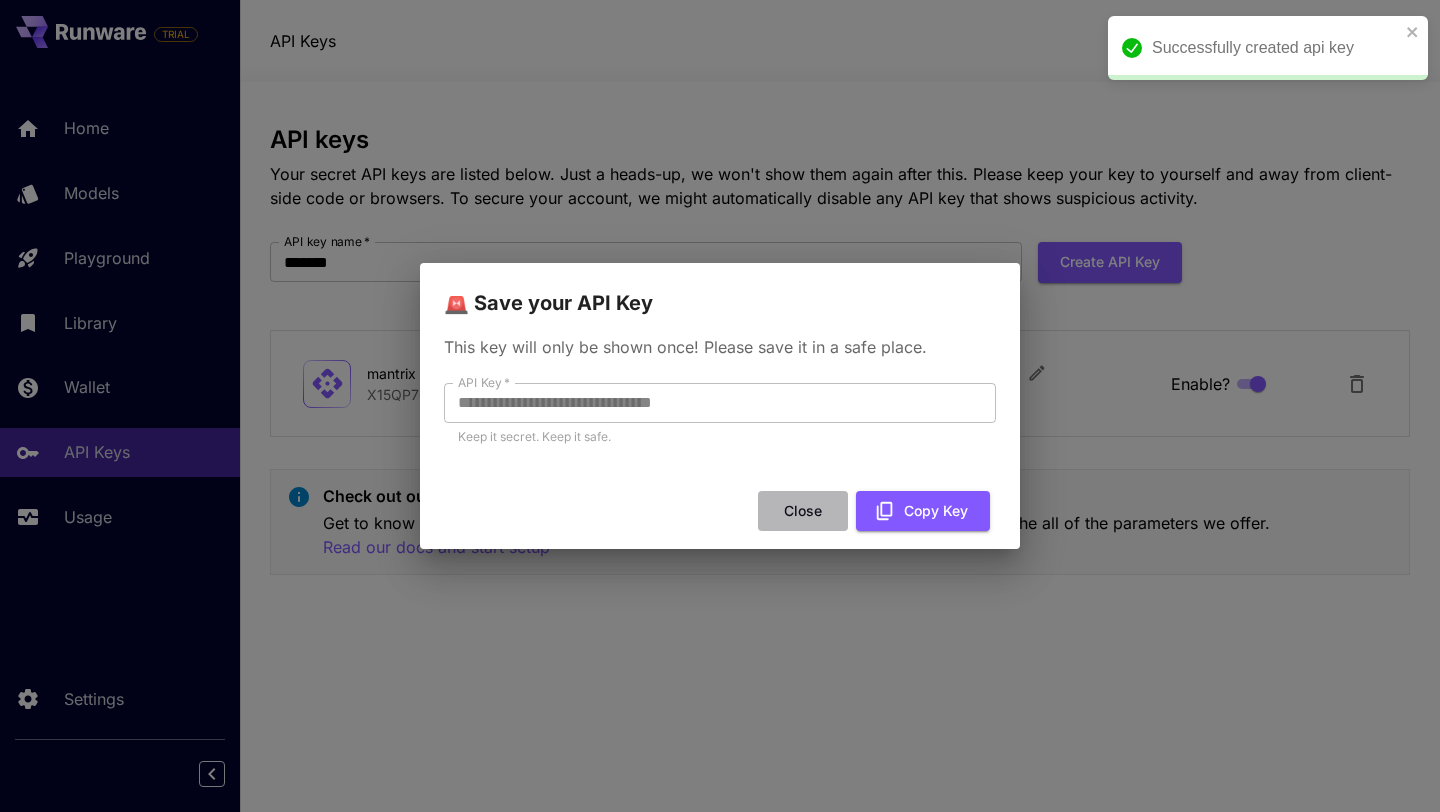 click on "Close" at bounding box center [803, 511] 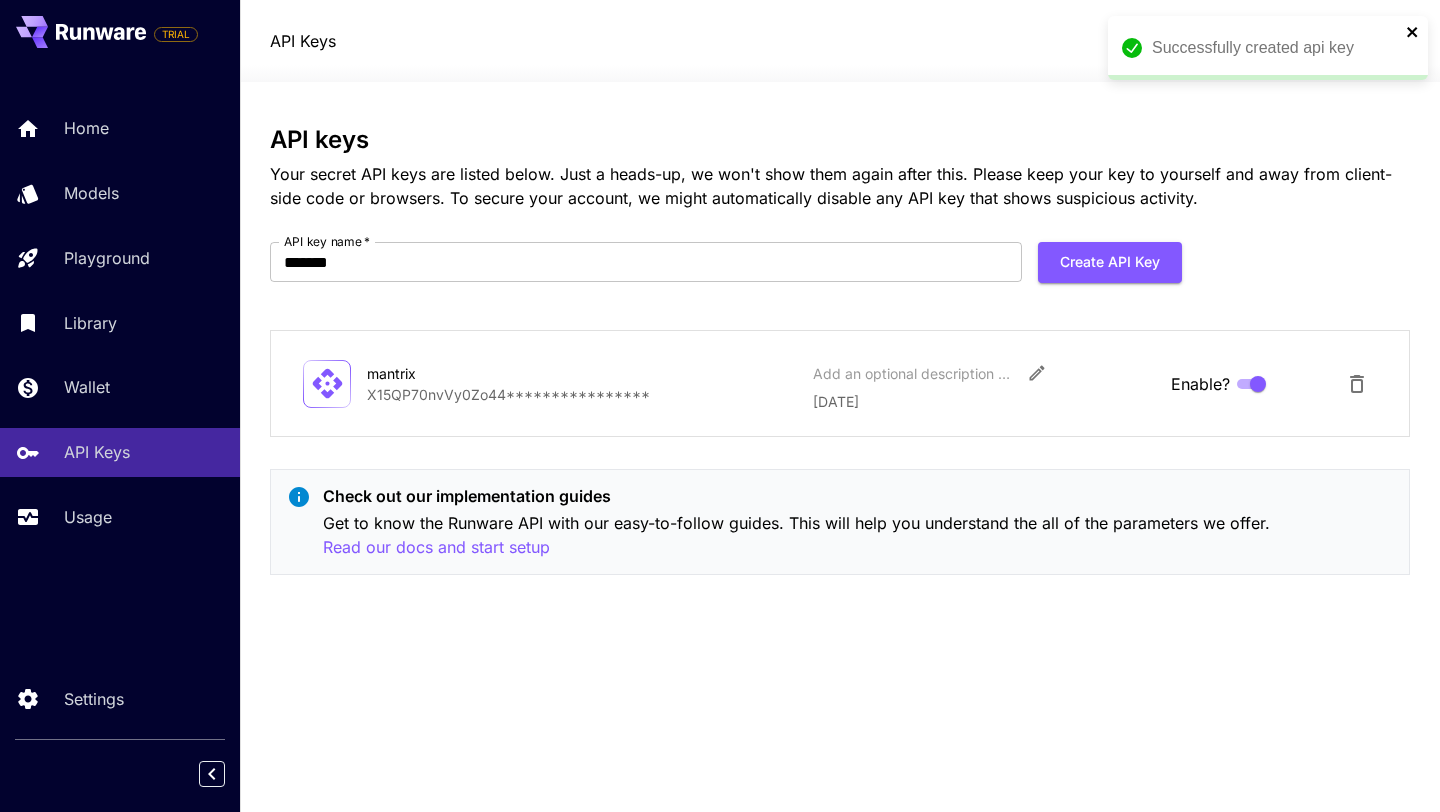 click 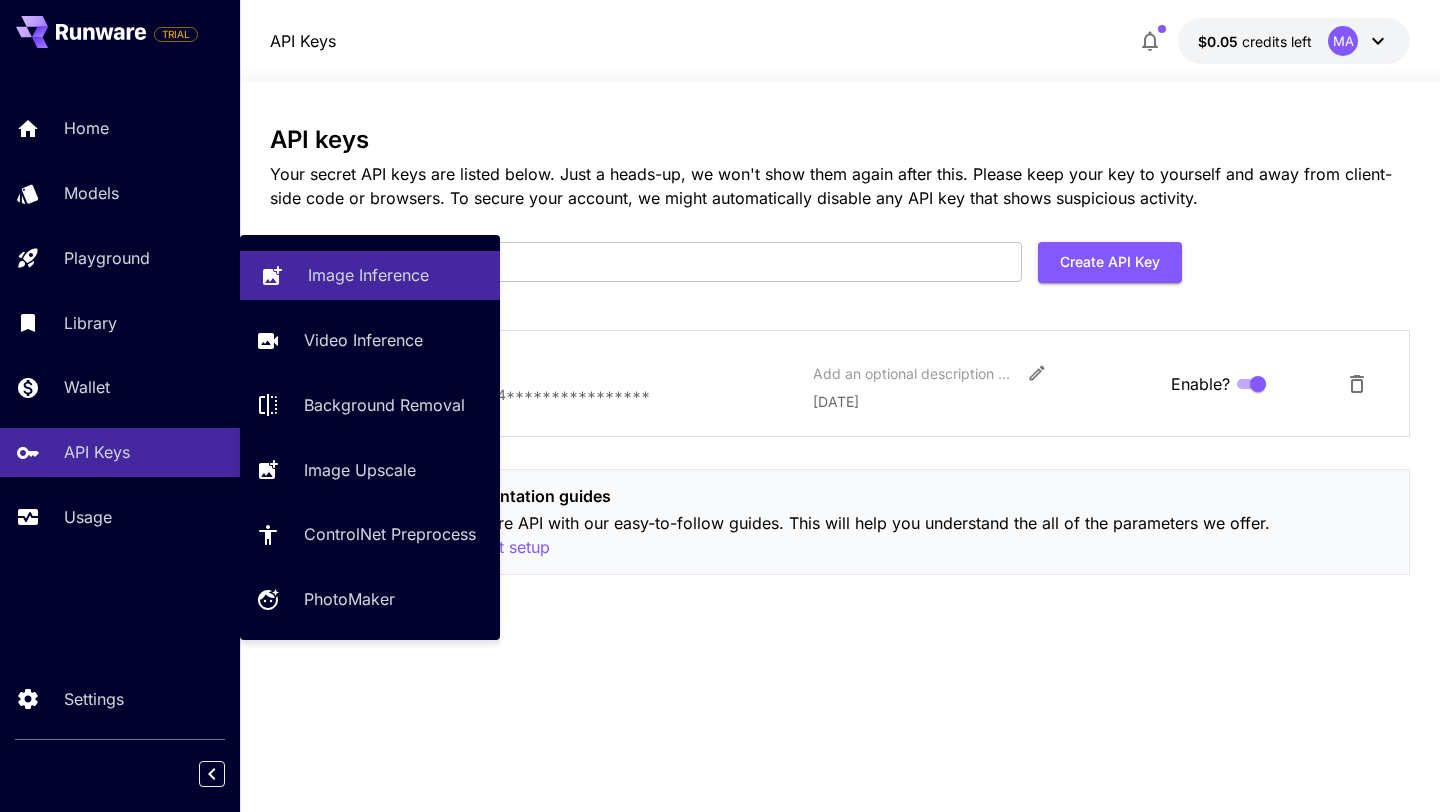 click on "Image Inference" at bounding box center (368, 275) 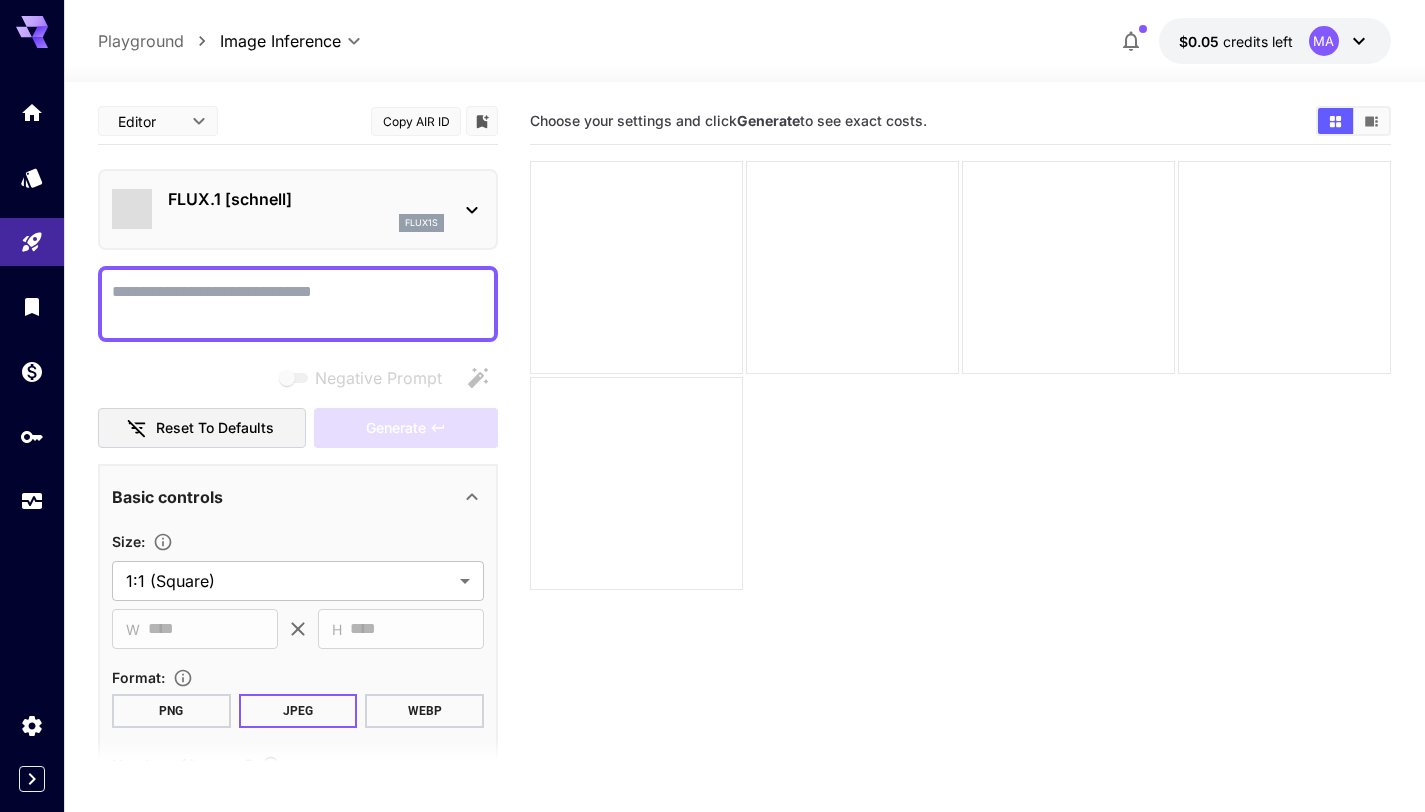 click on "FLUX.1 [schnell]" at bounding box center (306, 199) 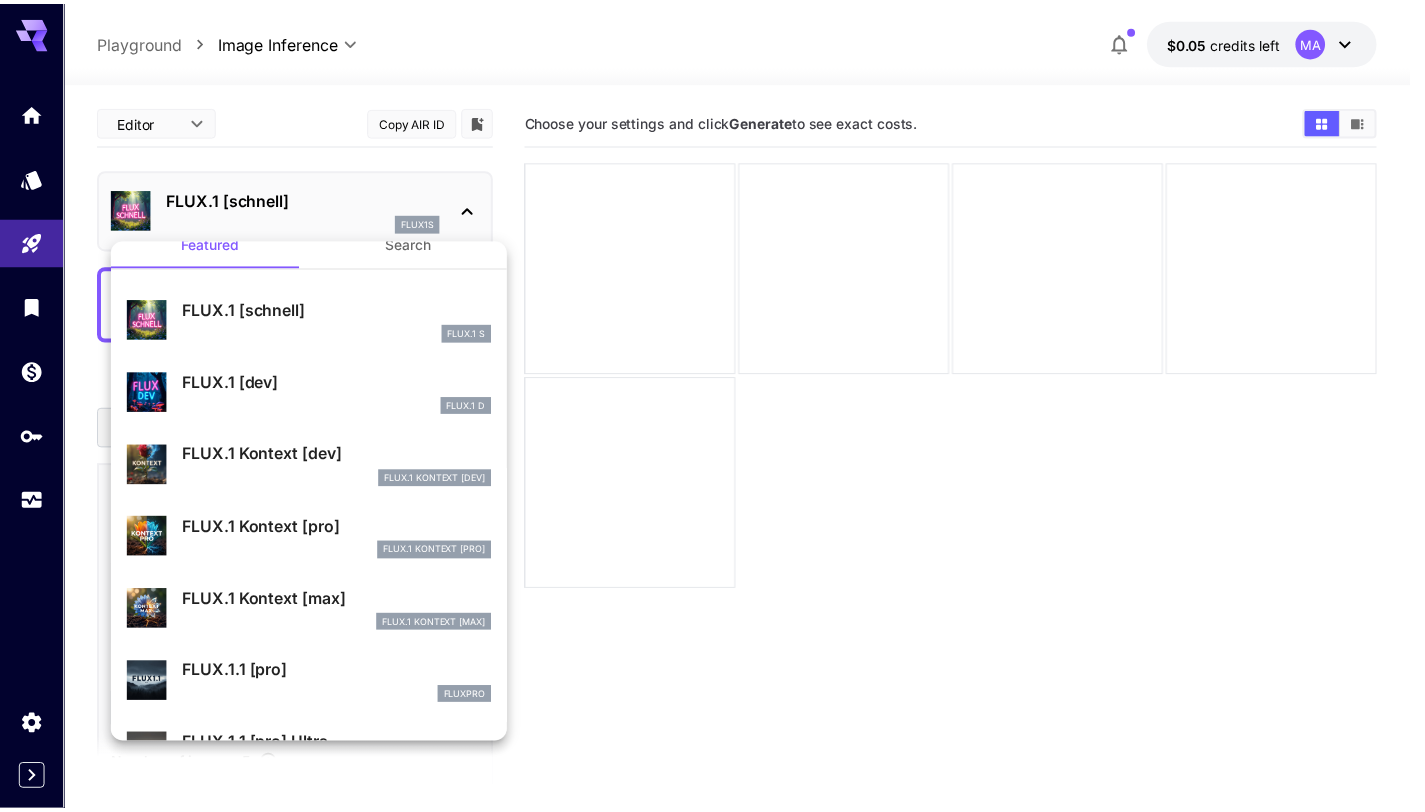scroll, scrollTop: 39, scrollLeft: 0, axis: vertical 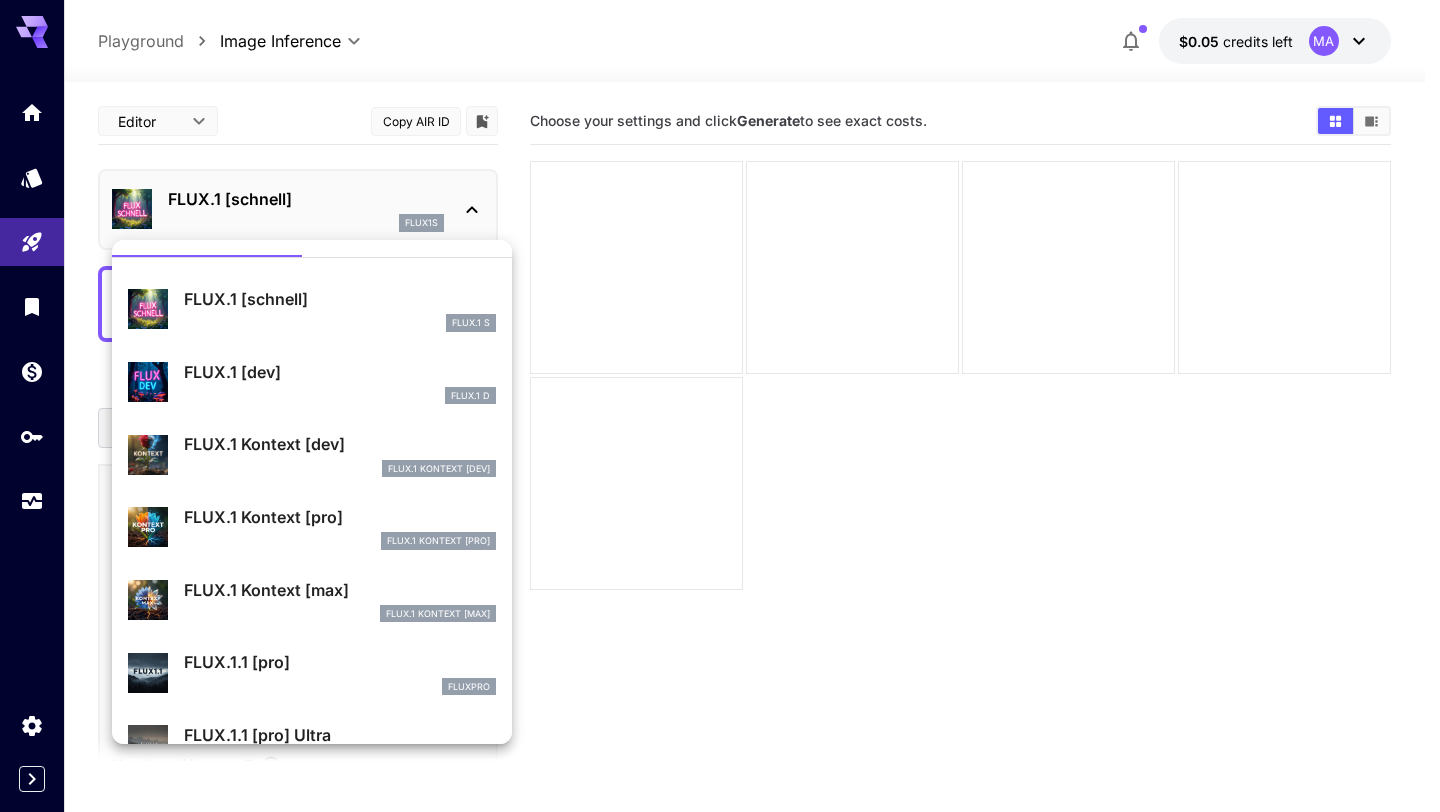 click on "FLUX.1.1 [pro]" at bounding box center (340, 662) 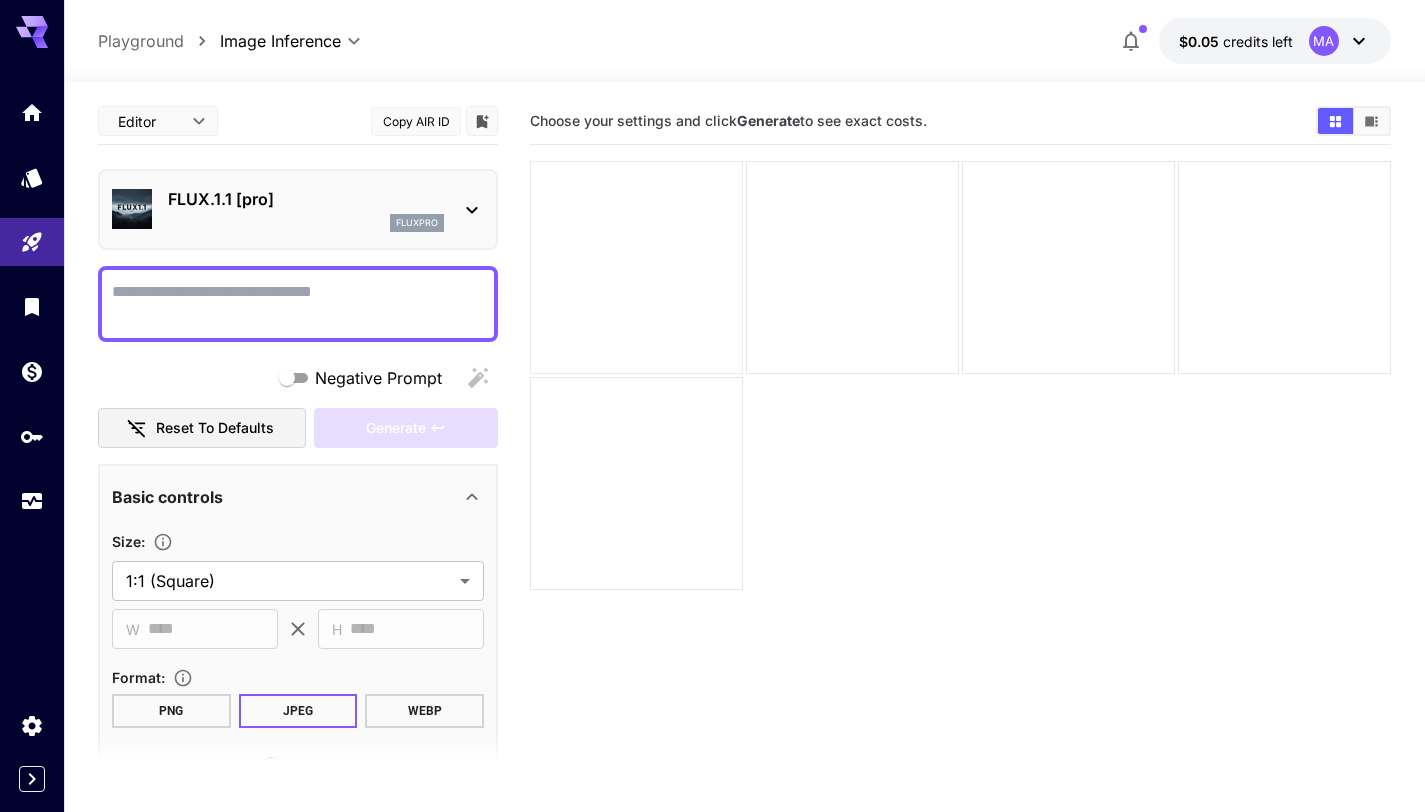 click at bounding box center [636, 267] 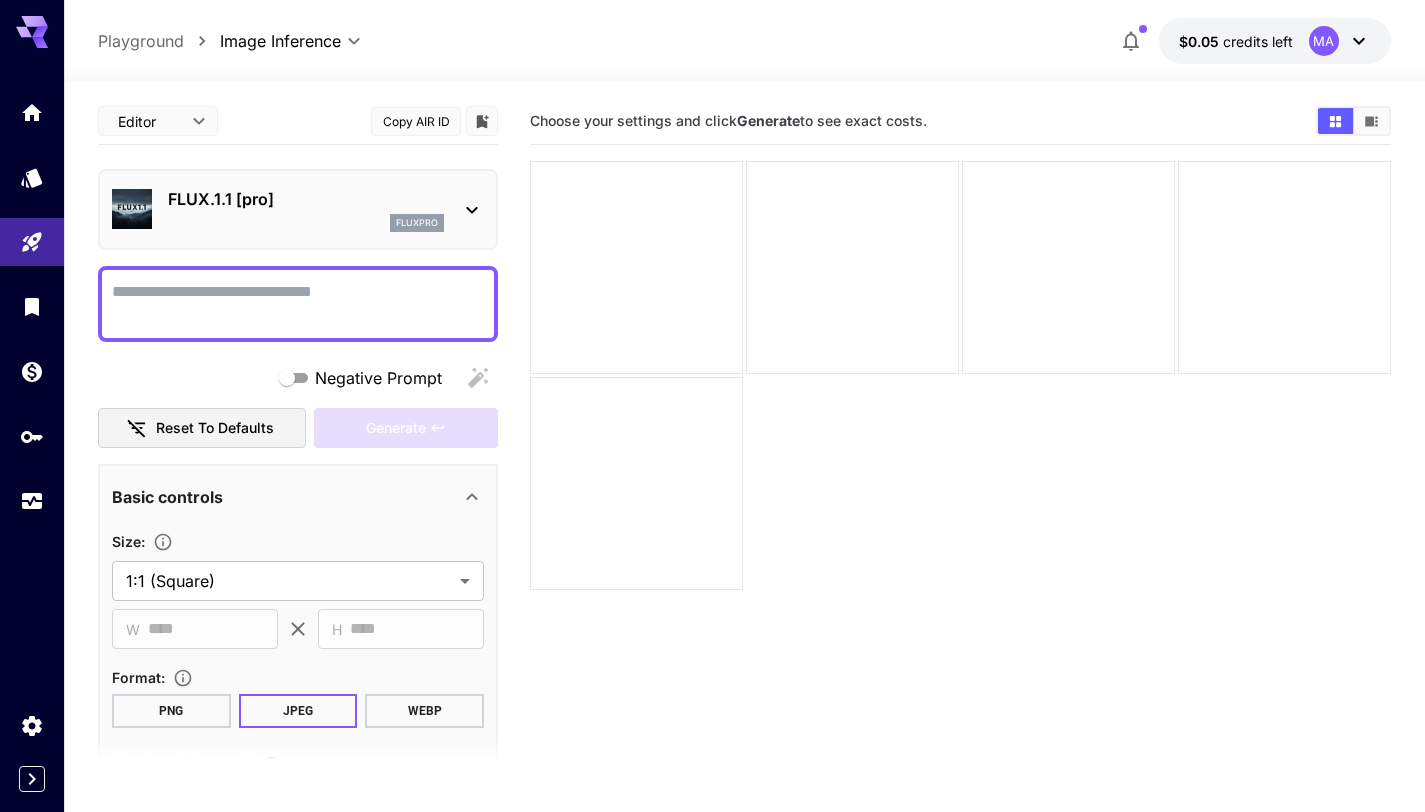 click on "Negative Prompt" at bounding box center (298, 304) 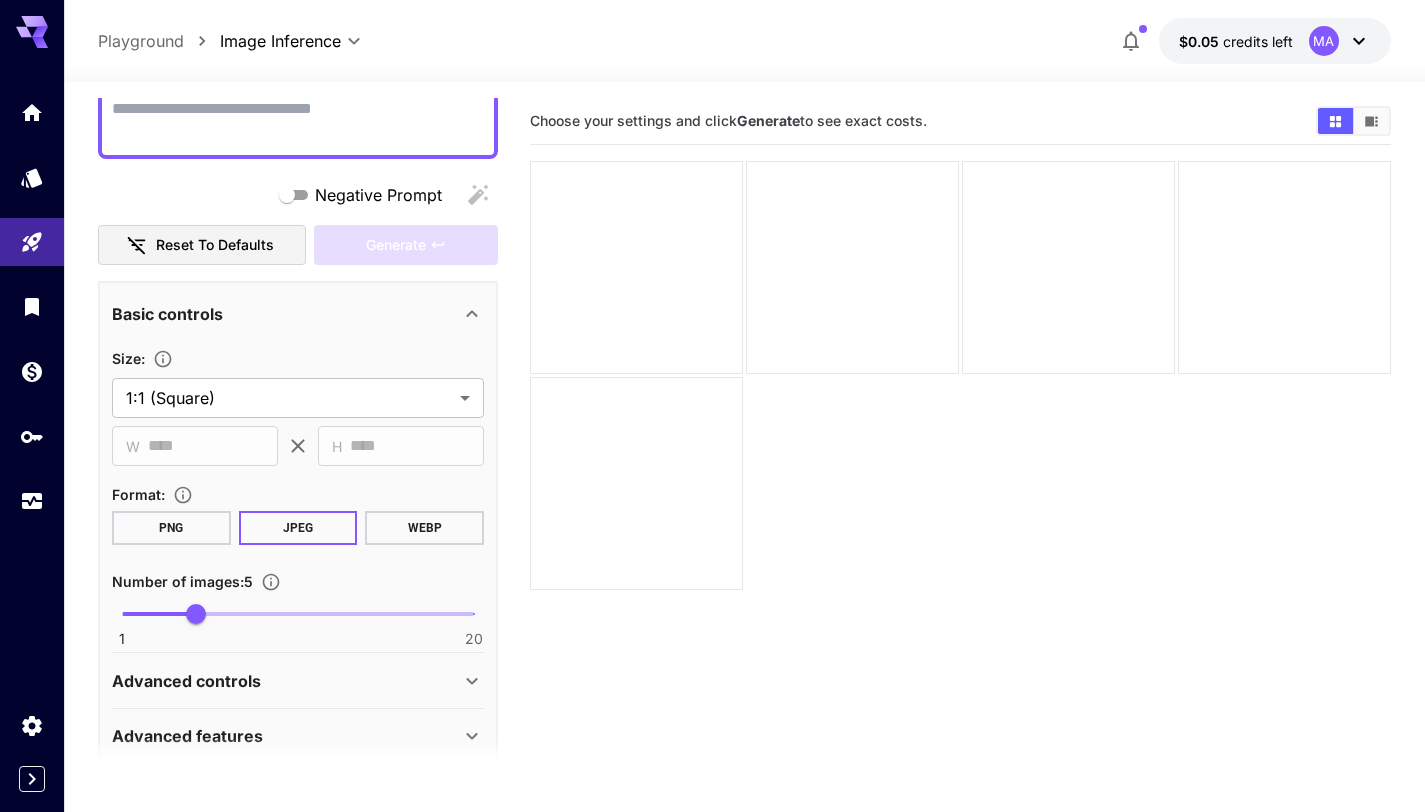 scroll, scrollTop: 265, scrollLeft: 0, axis: vertical 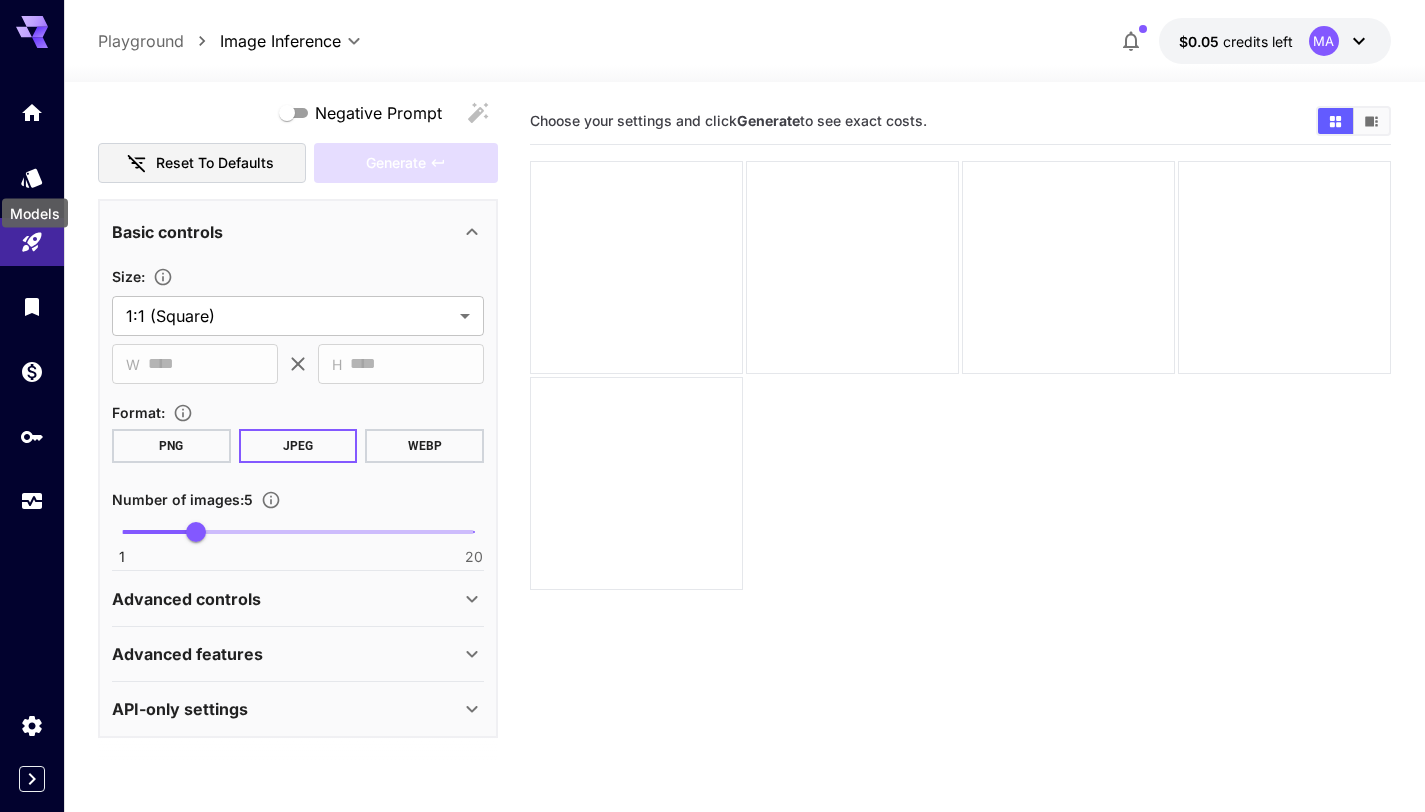 click on "Models" at bounding box center [35, 207] 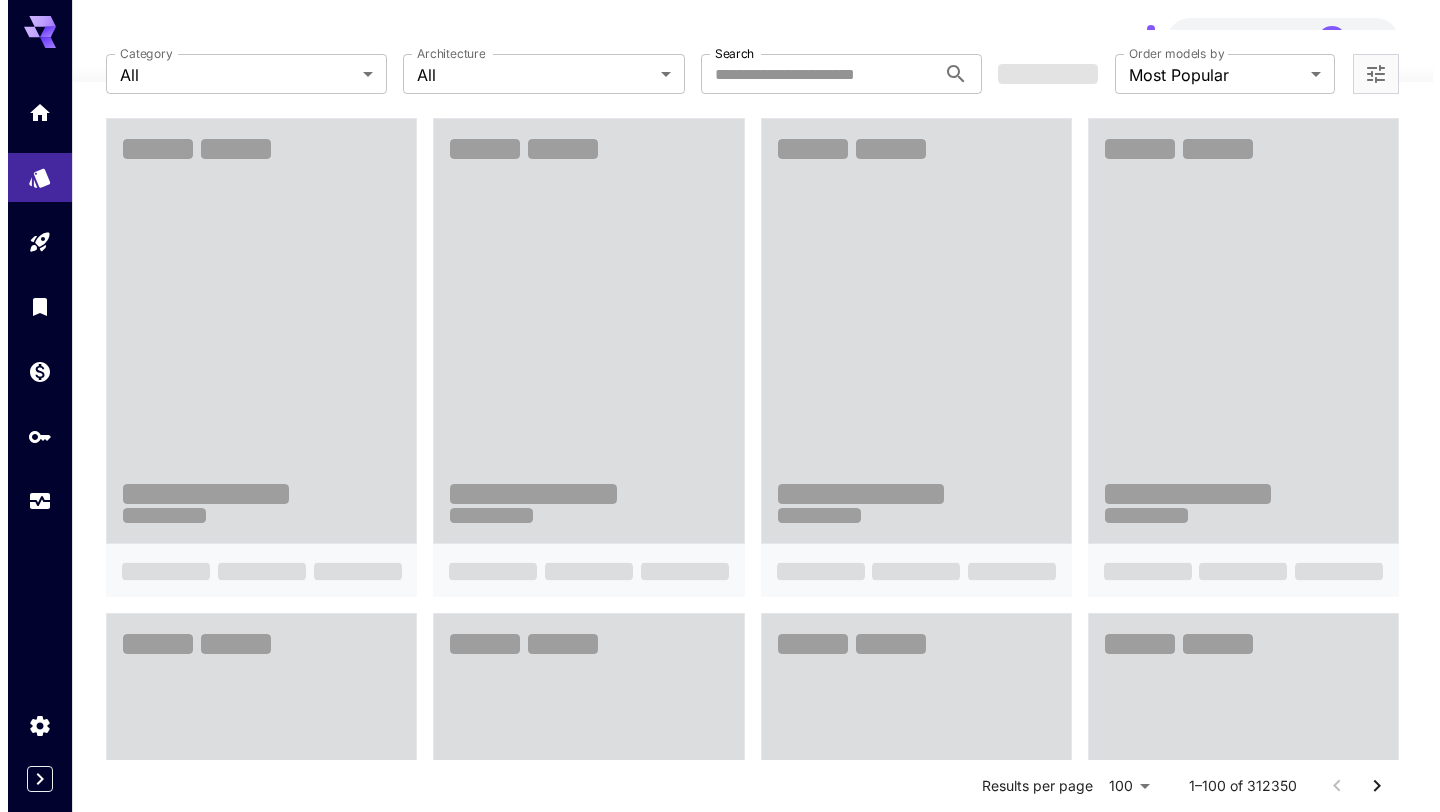 scroll, scrollTop: 0, scrollLeft: 0, axis: both 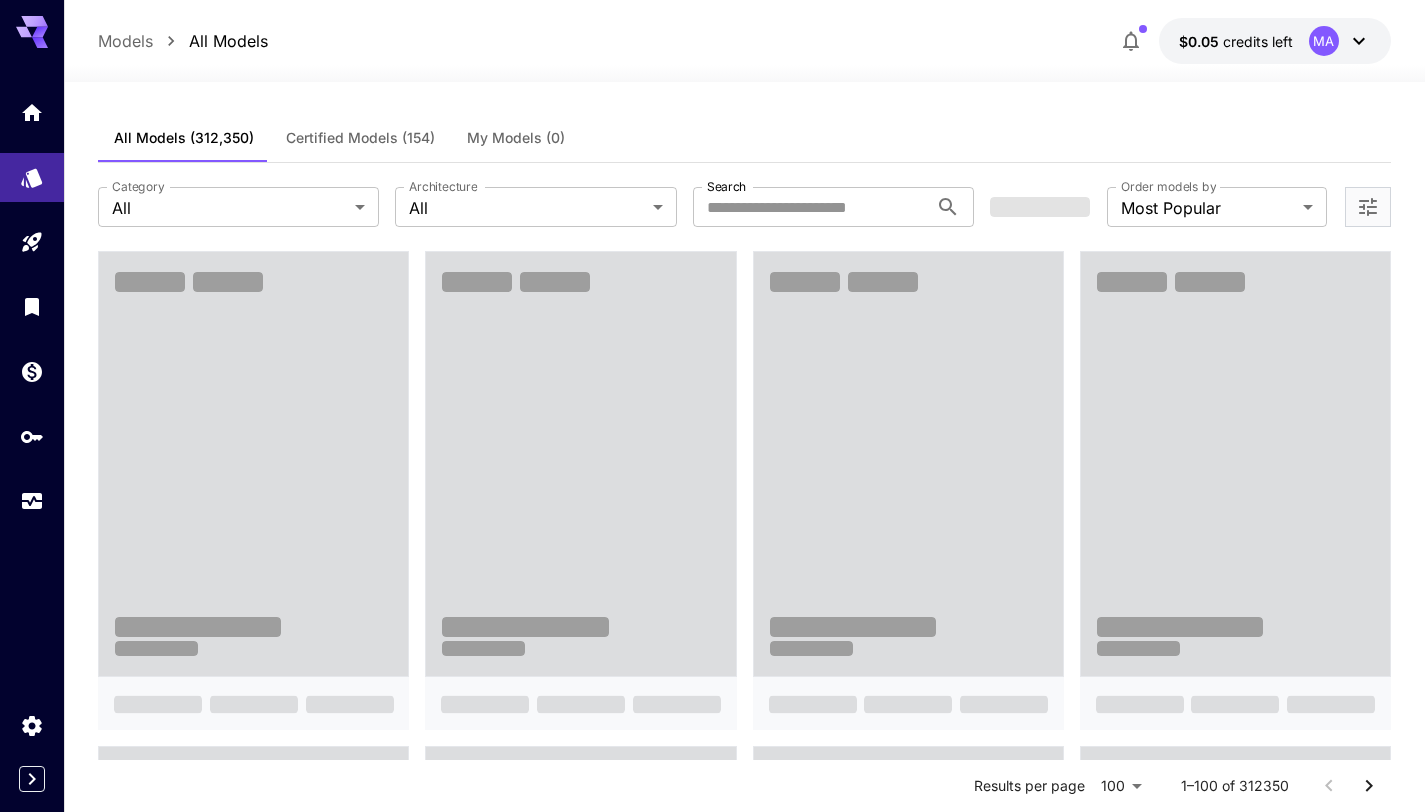 click at bounding box center [253, 464] 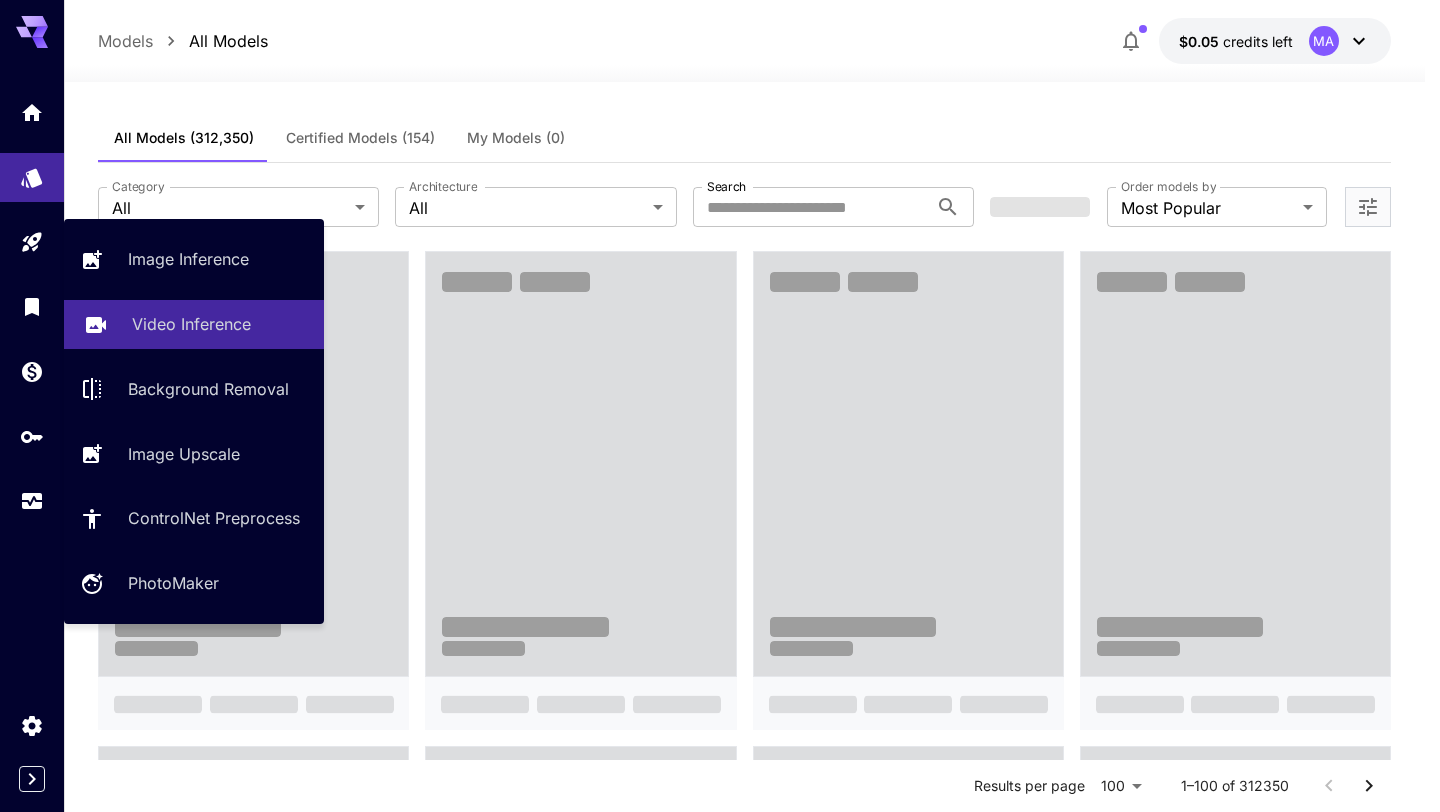 click on "Video Inference" at bounding box center (191, 324) 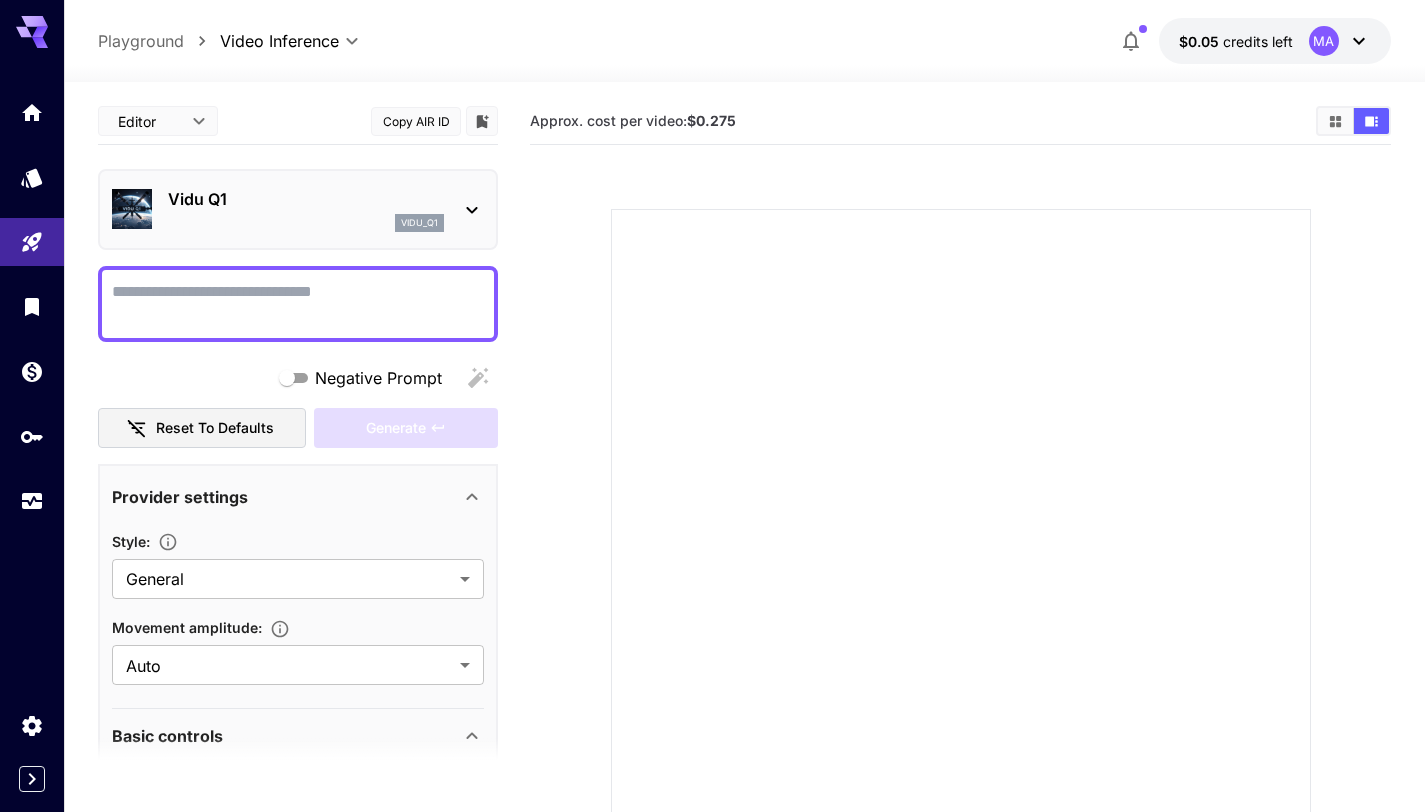 click on "vidu_q1" at bounding box center (306, 223) 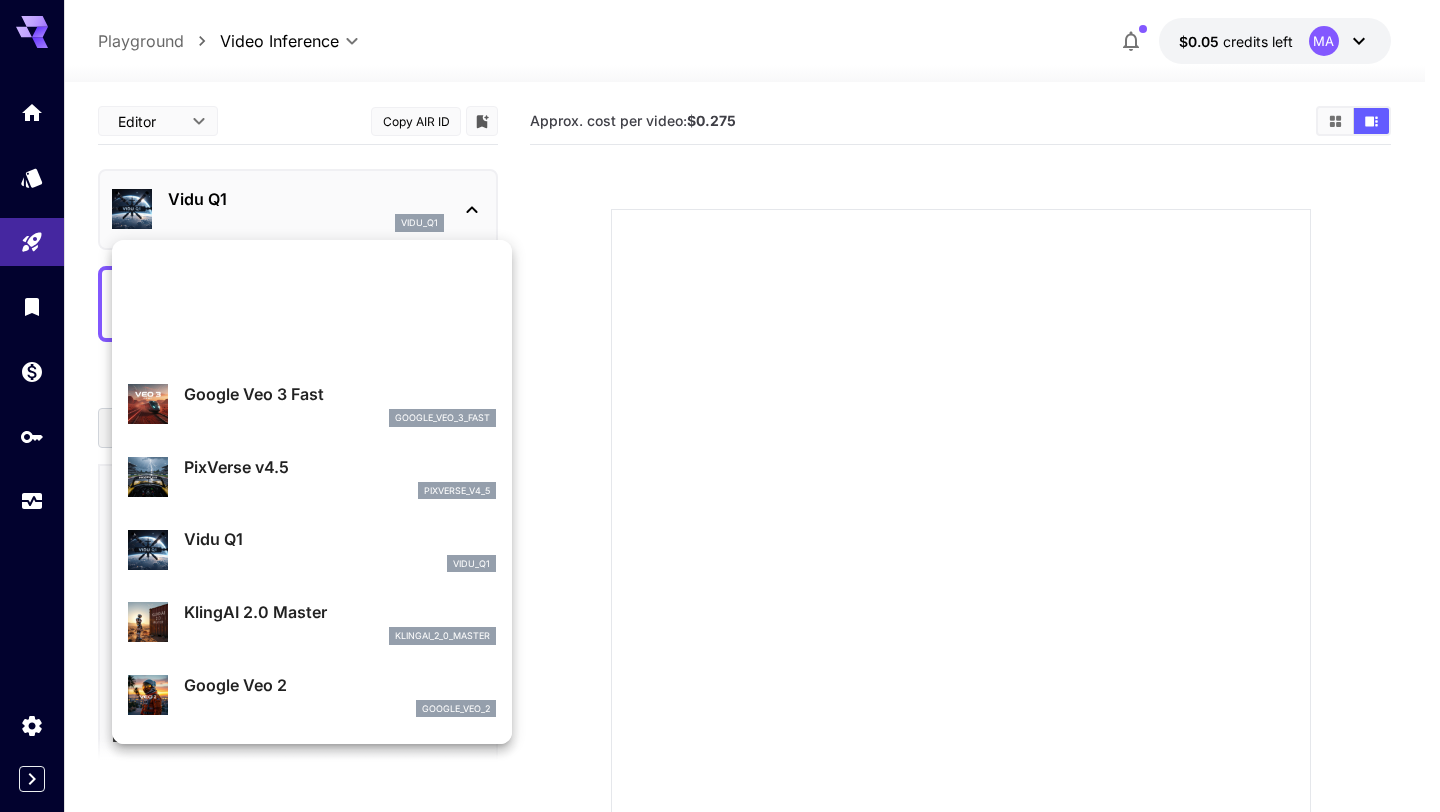 scroll, scrollTop: 96, scrollLeft: 0, axis: vertical 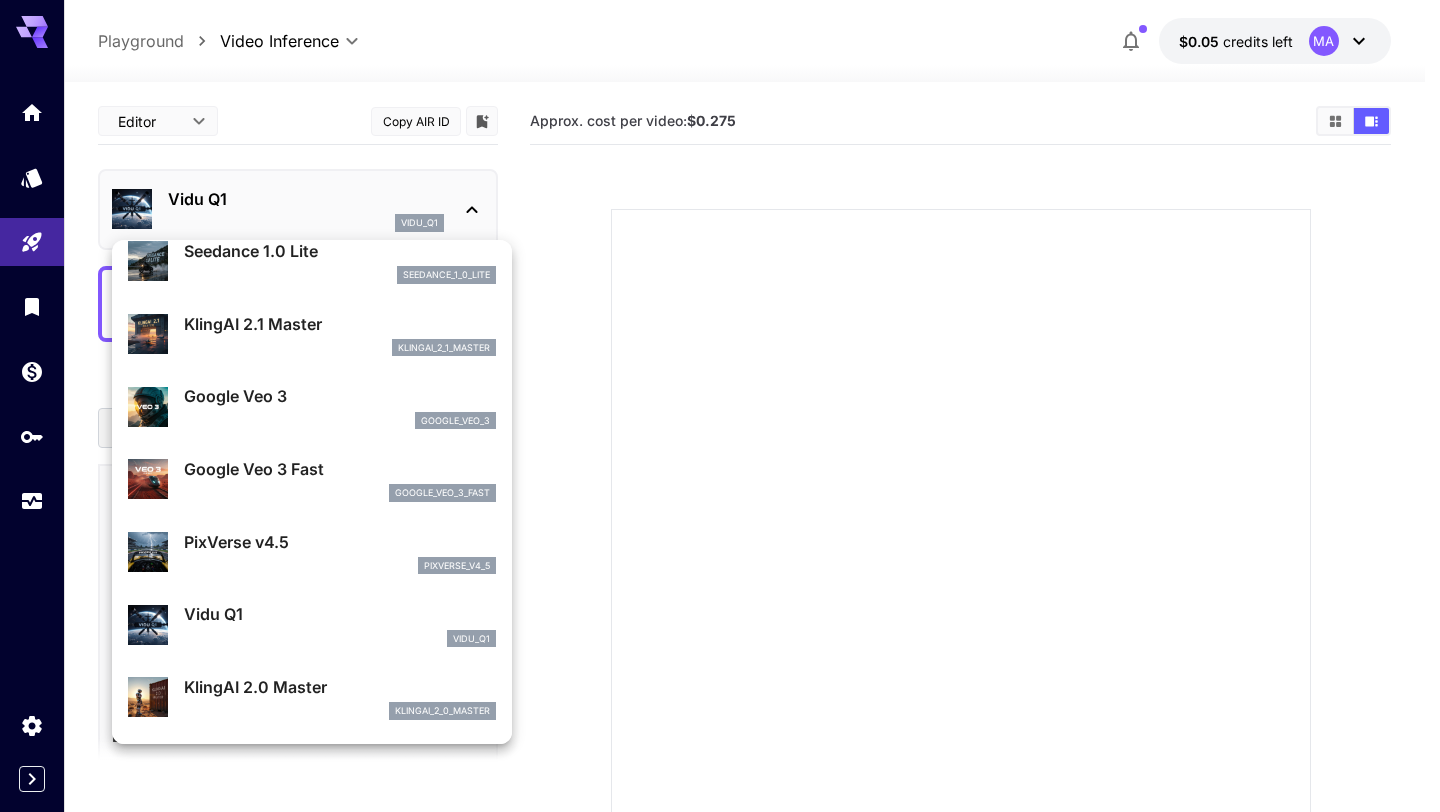 click at bounding box center (720, 406) 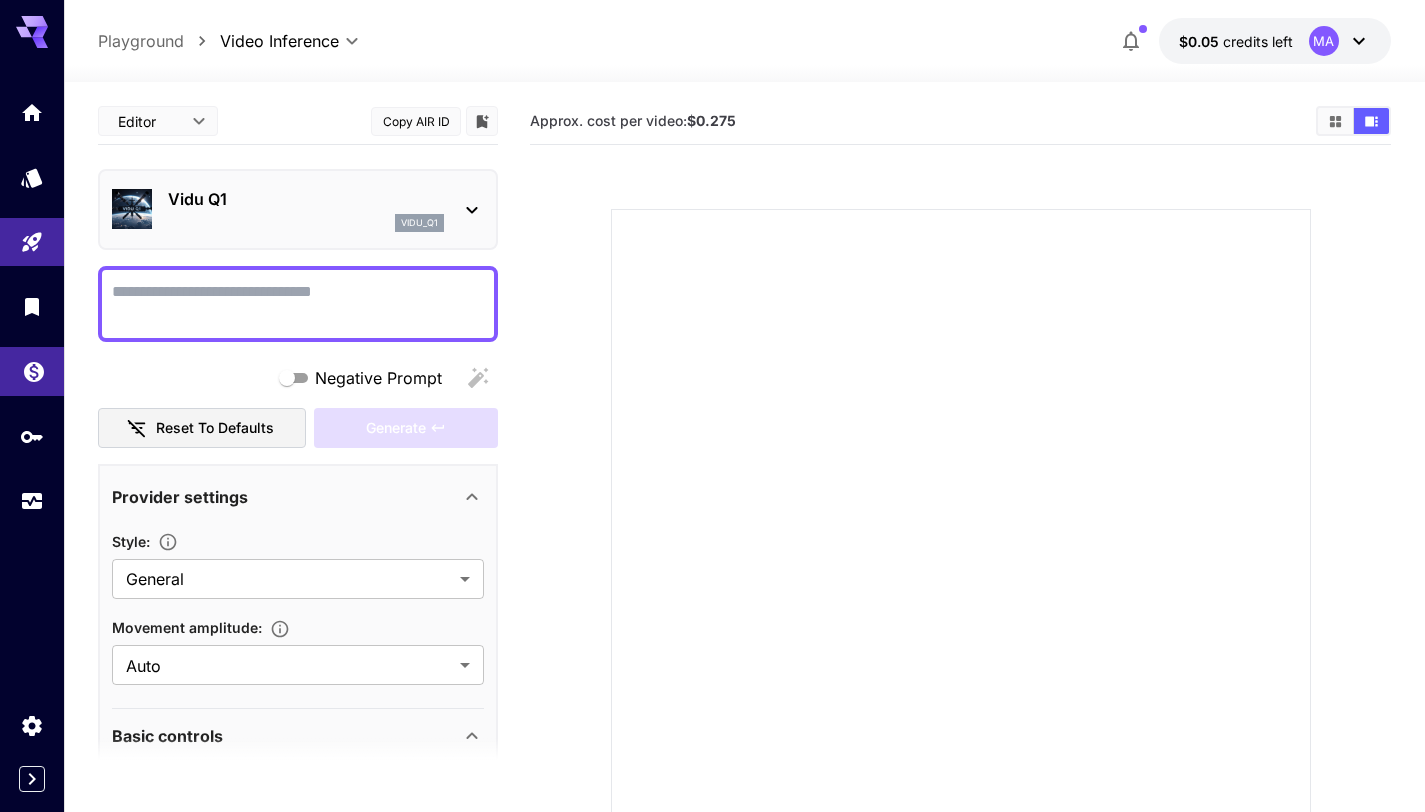 click at bounding box center (32, 371) 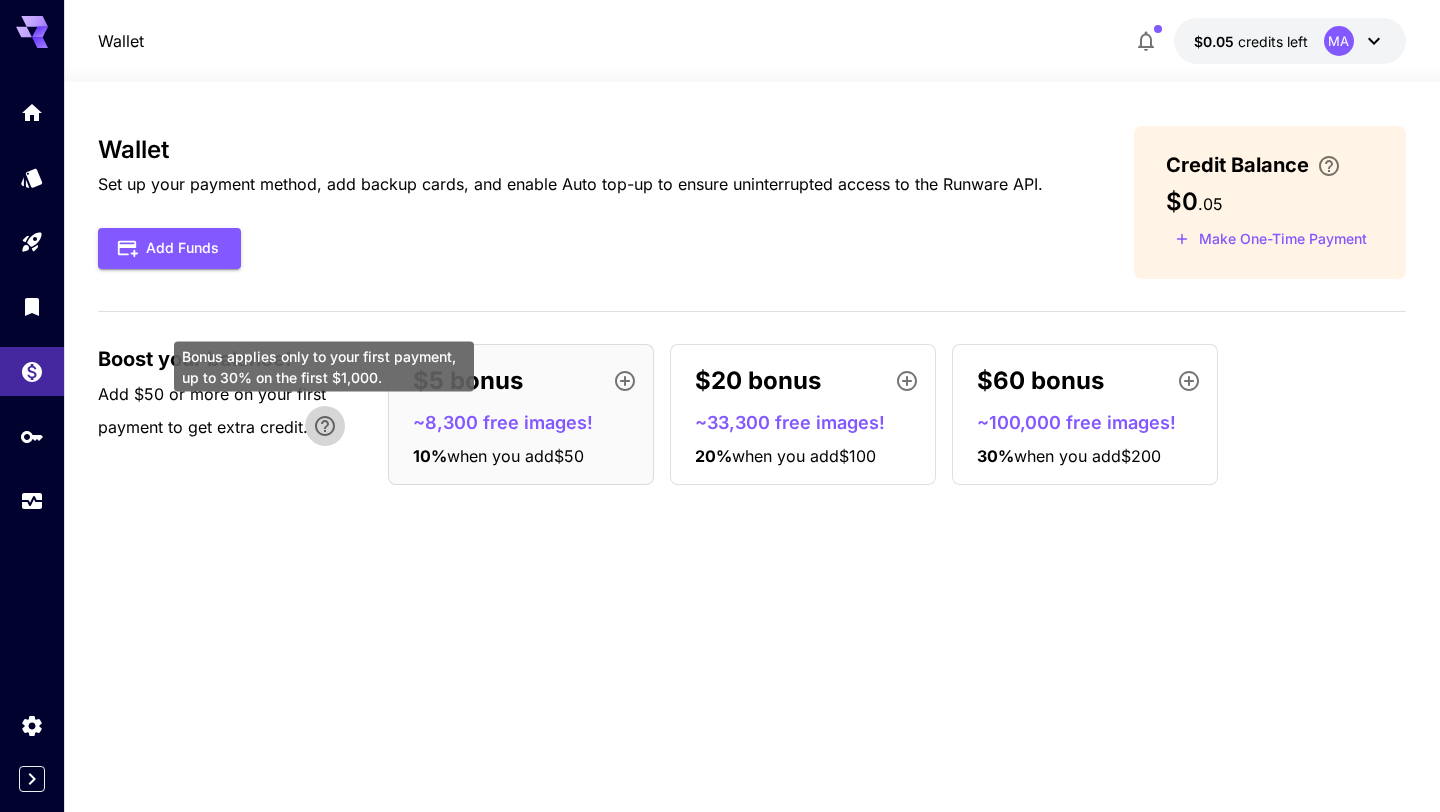 click 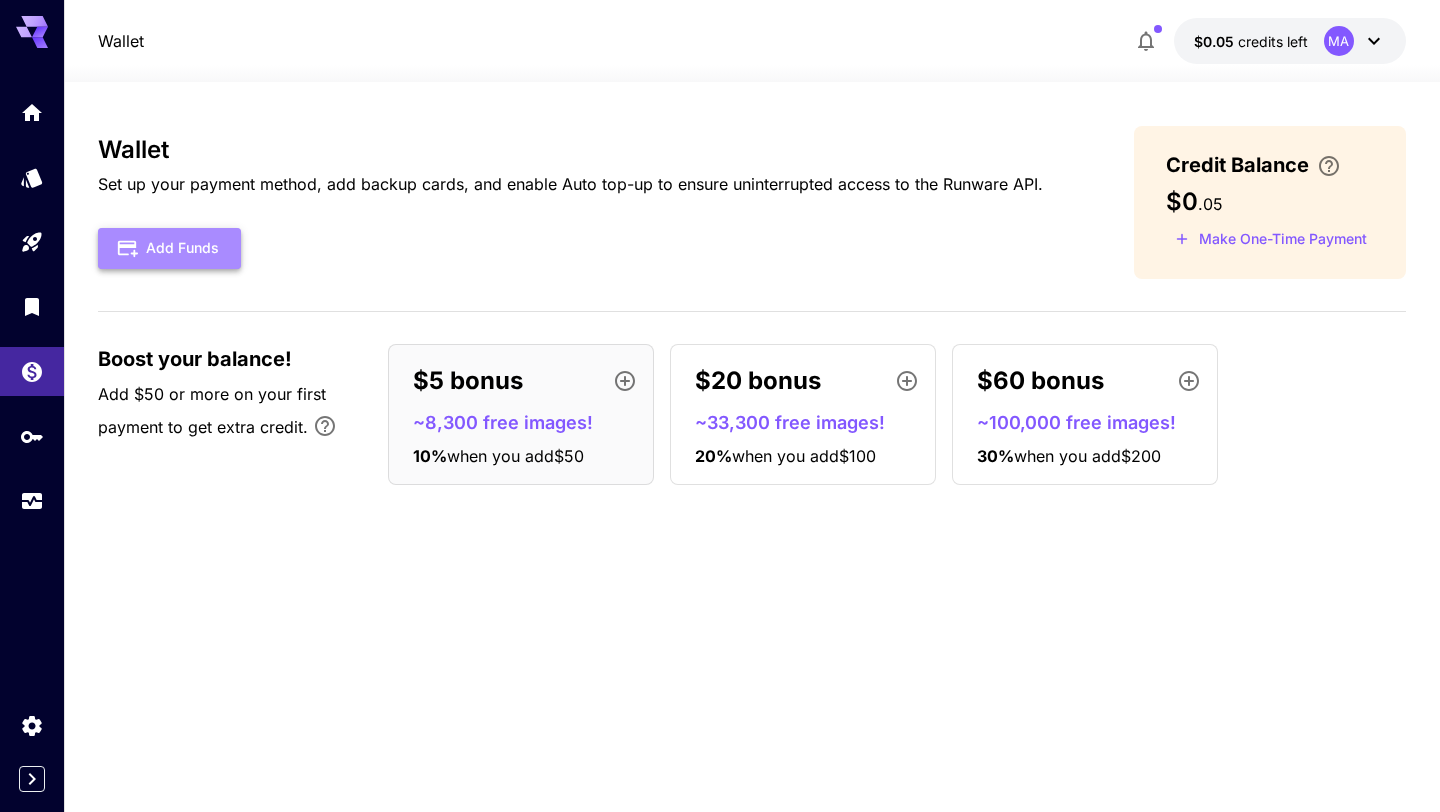 click on "Add Funds" at bounding box center (169, 248) 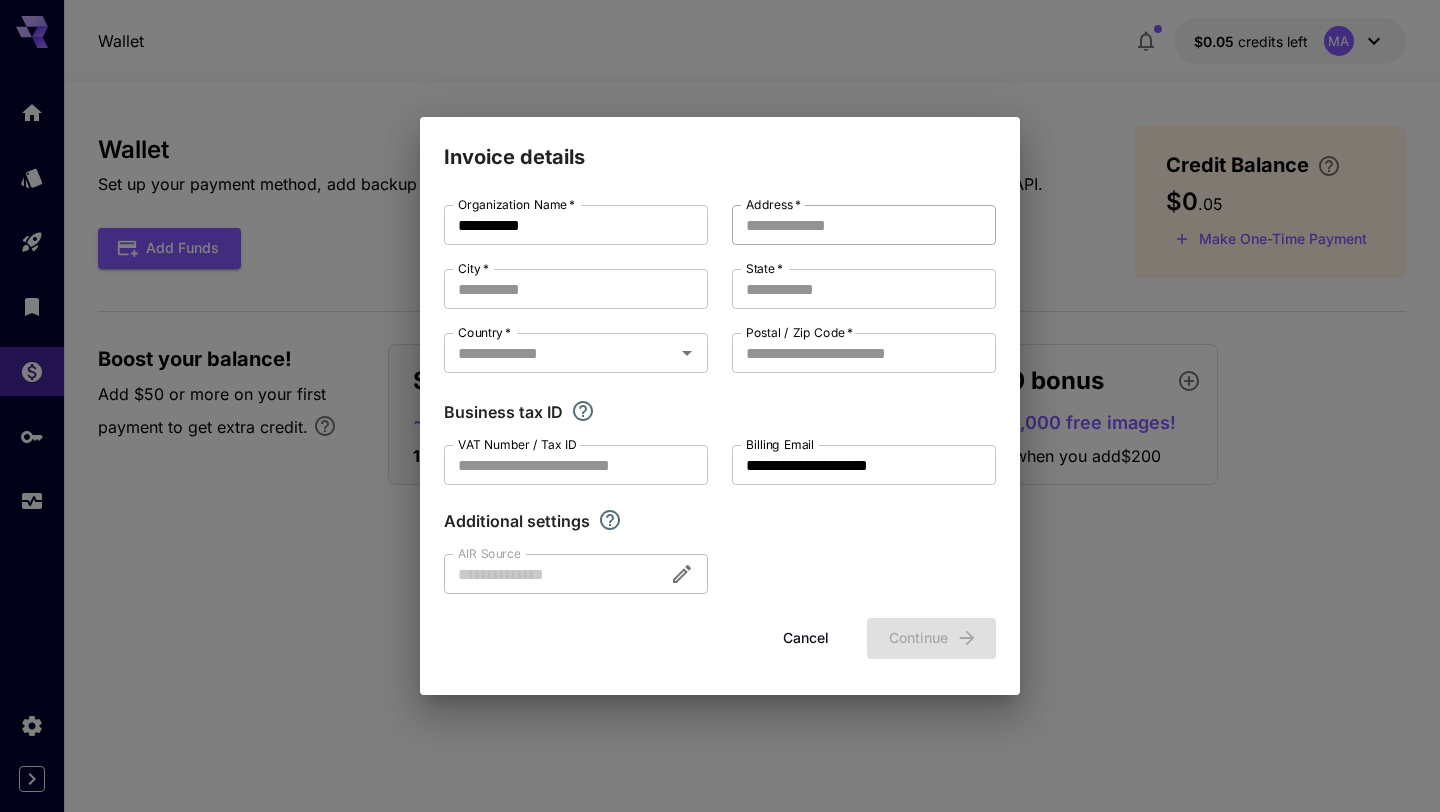 click on "Address   *" at bounding box center [864, 225] 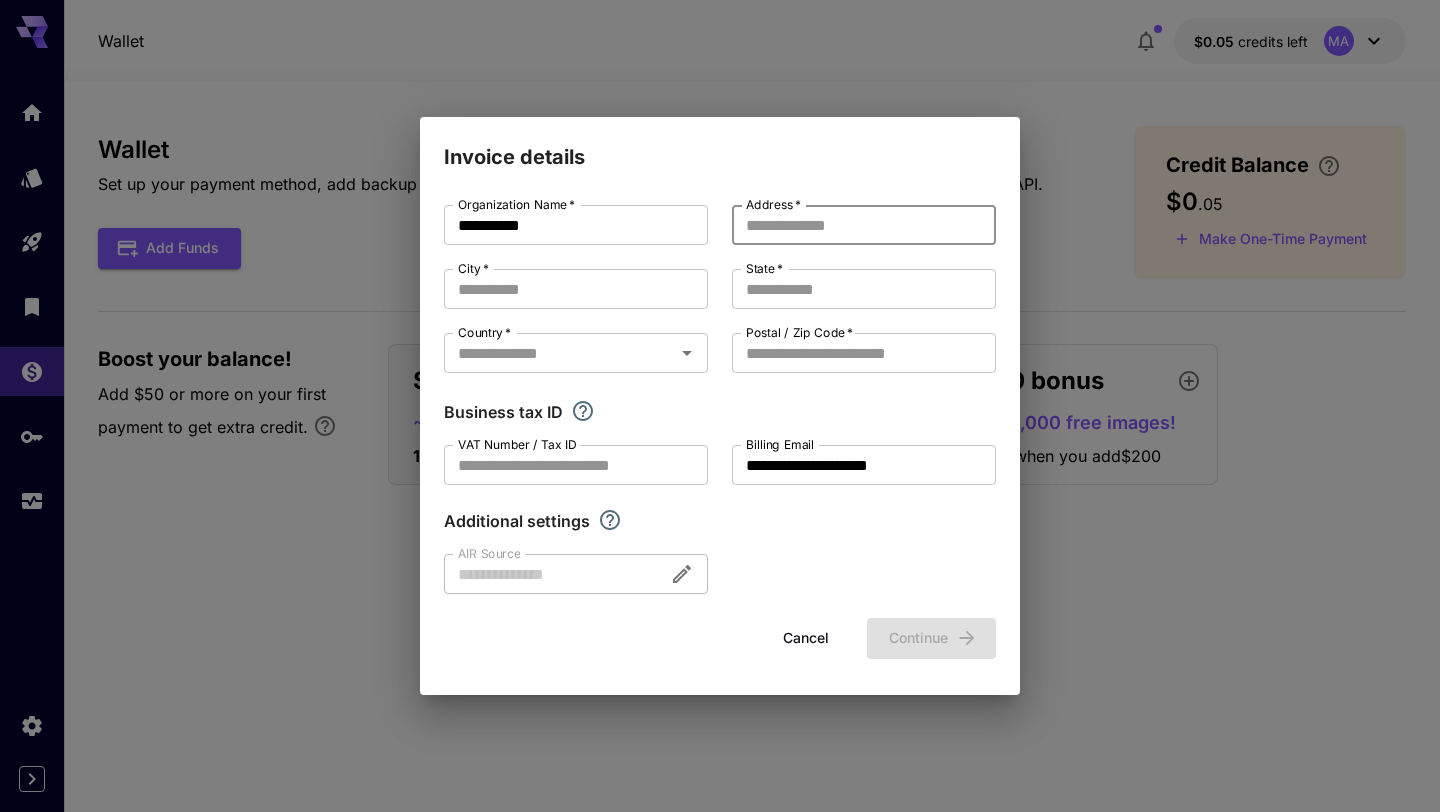 click on "Address   *" at bounding box center (864, 225) 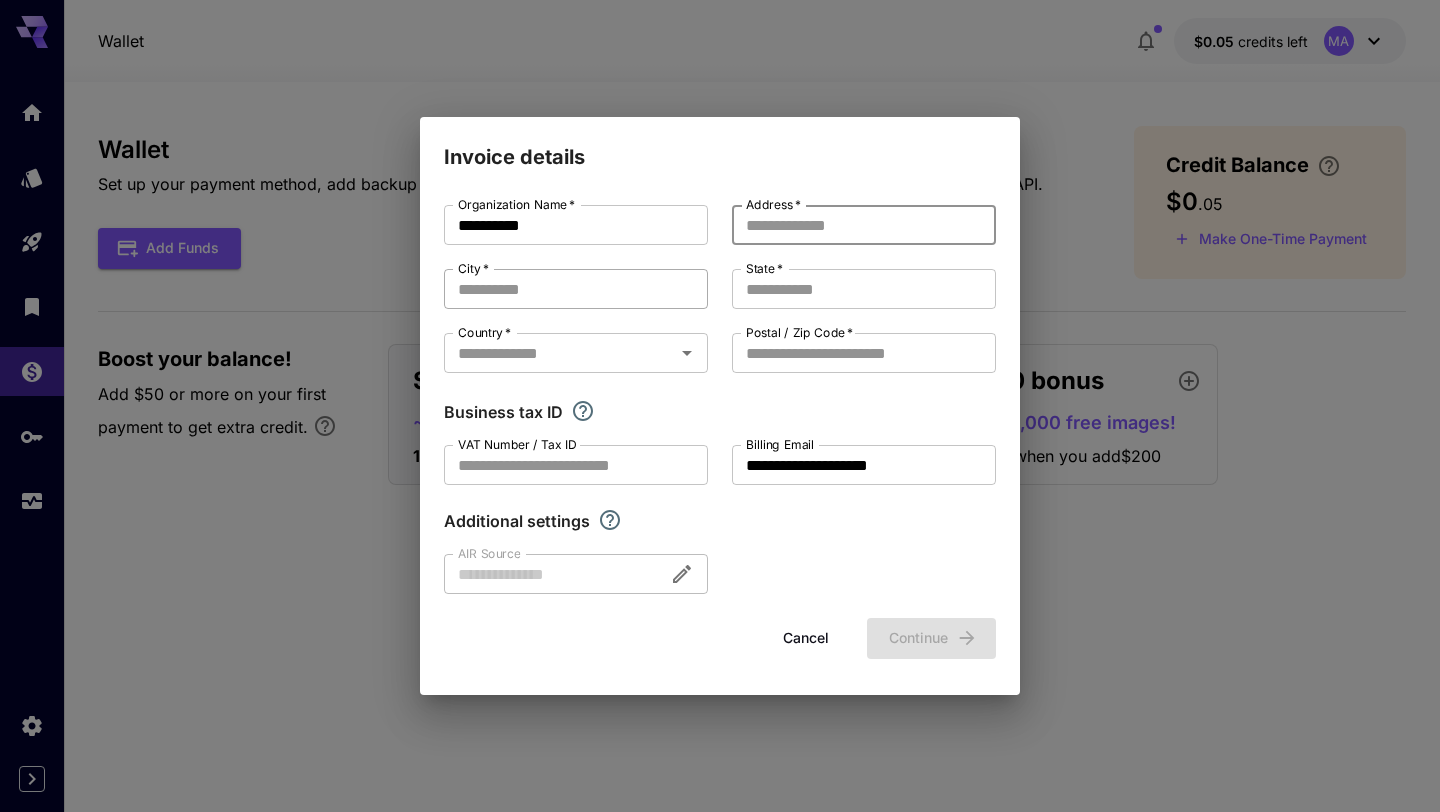 click on "City   *" at bounding box center [576, 289] 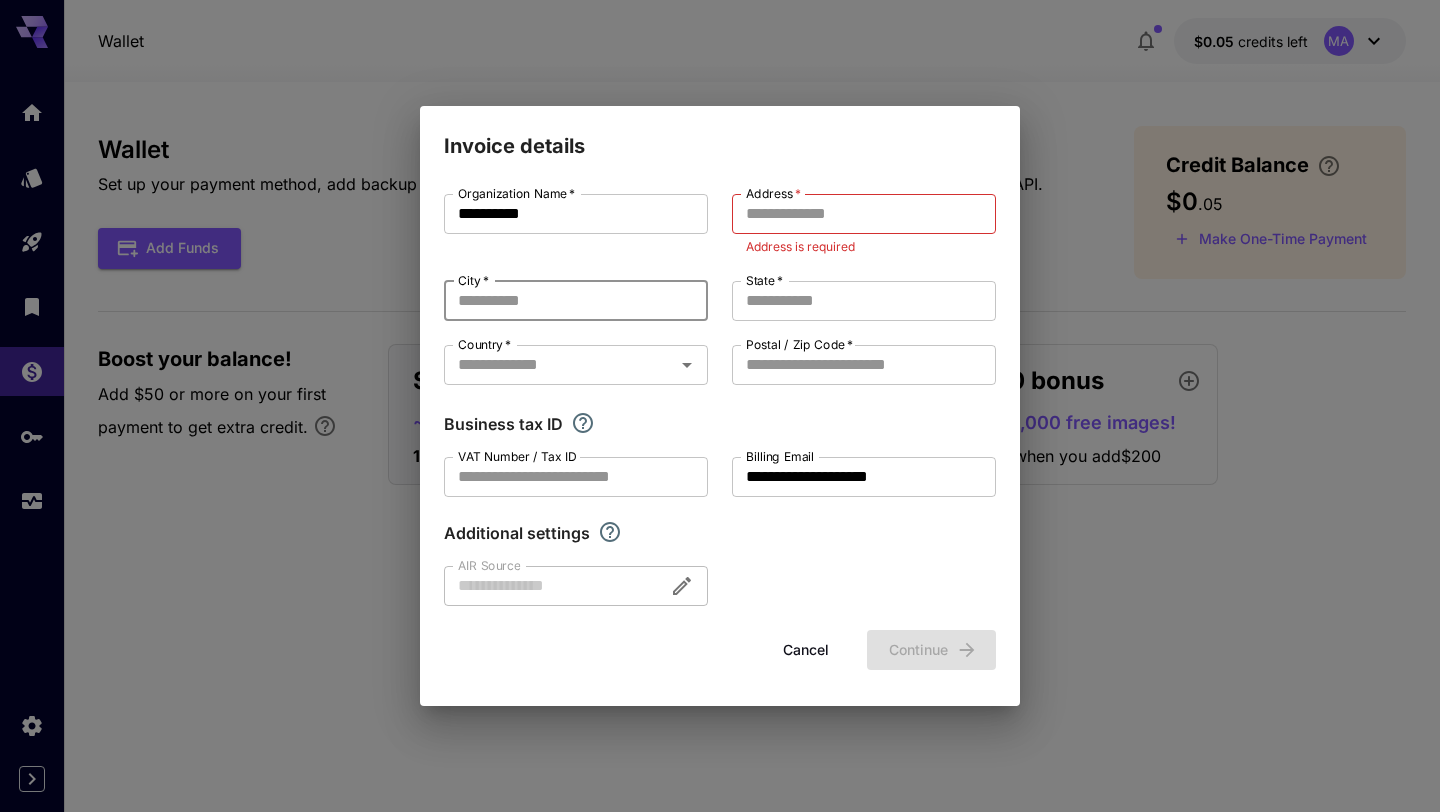 click on "City   *" at bounding box center (576, 301) 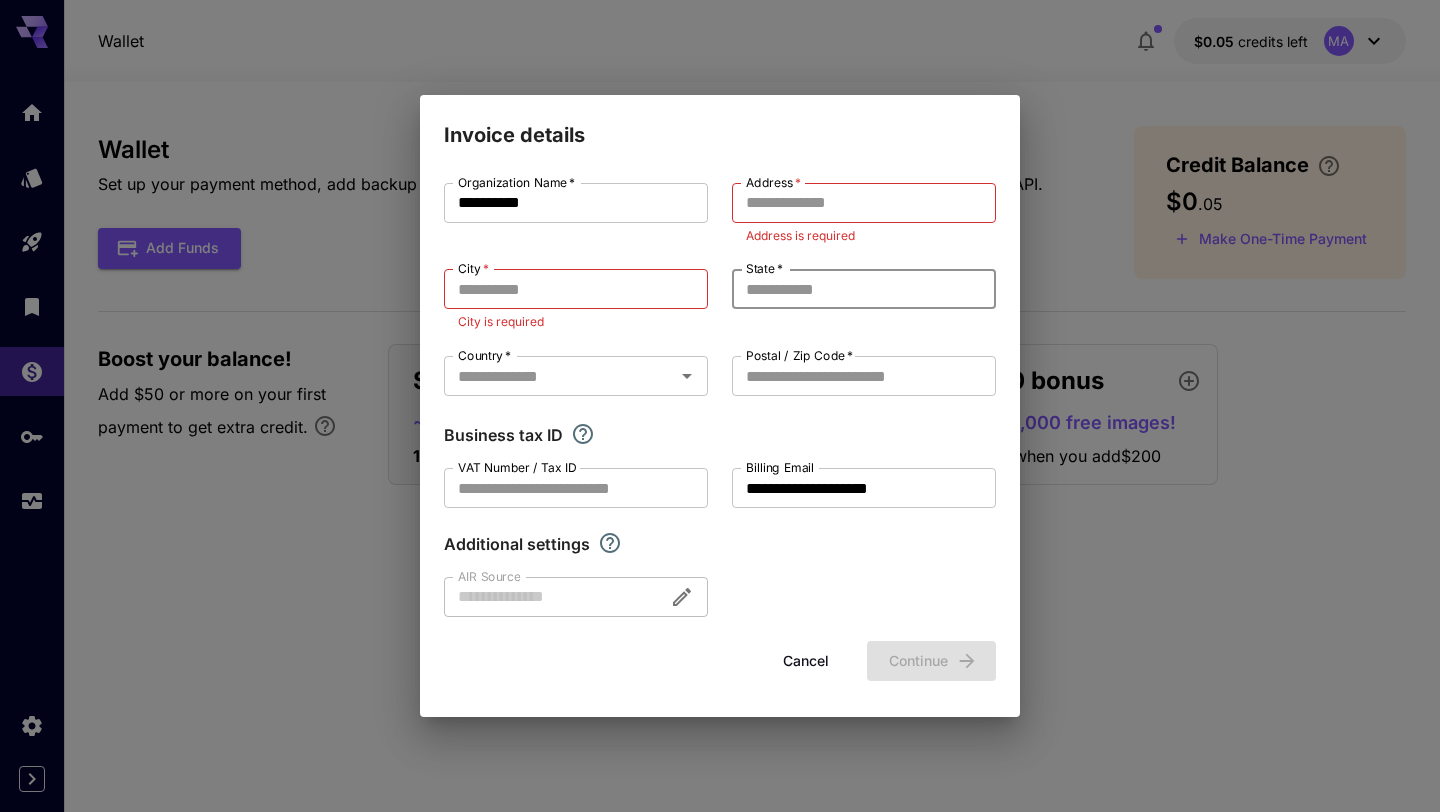 click on "State   *" at bounding box center (864, 289) 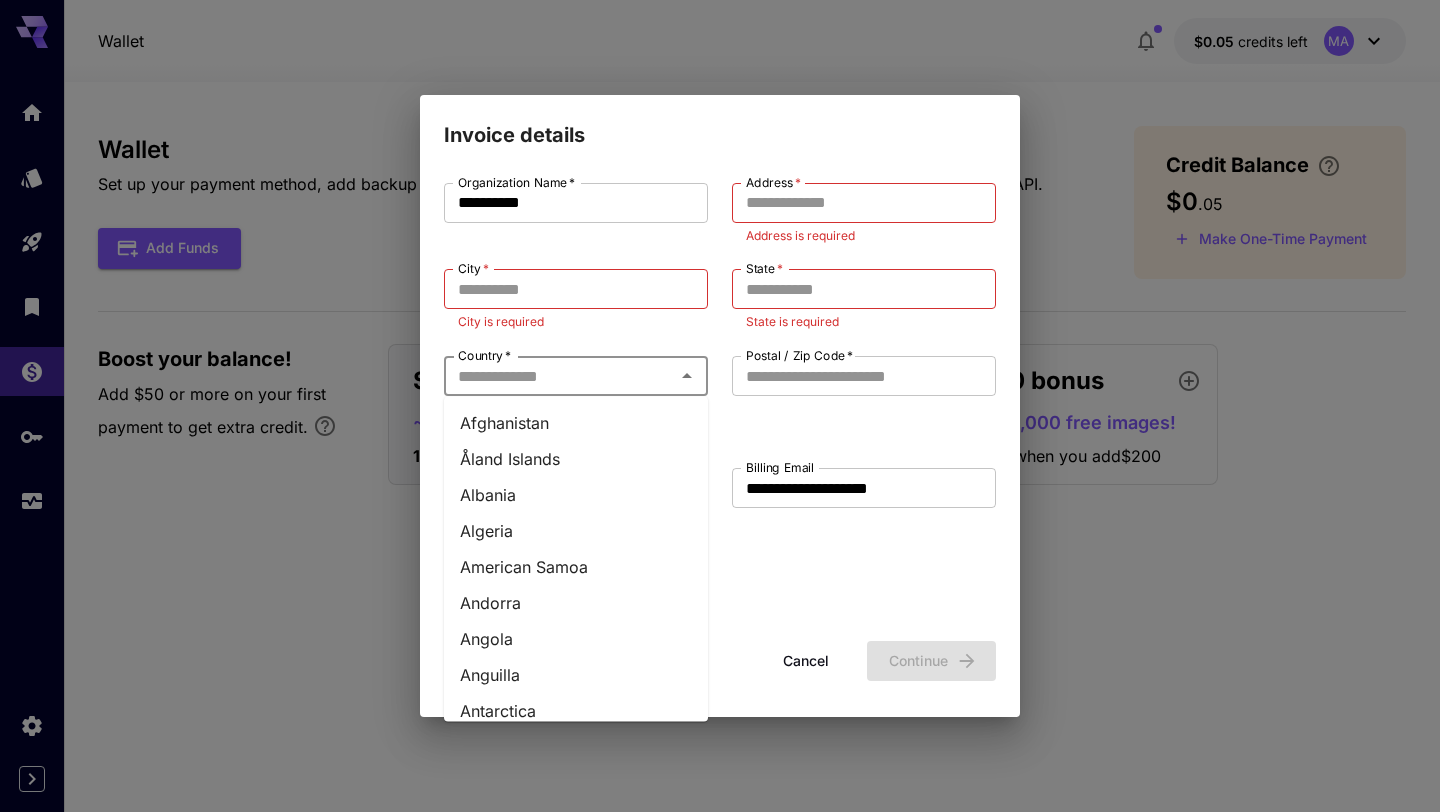 click on "Country   *" at bounding box center (559, 376) 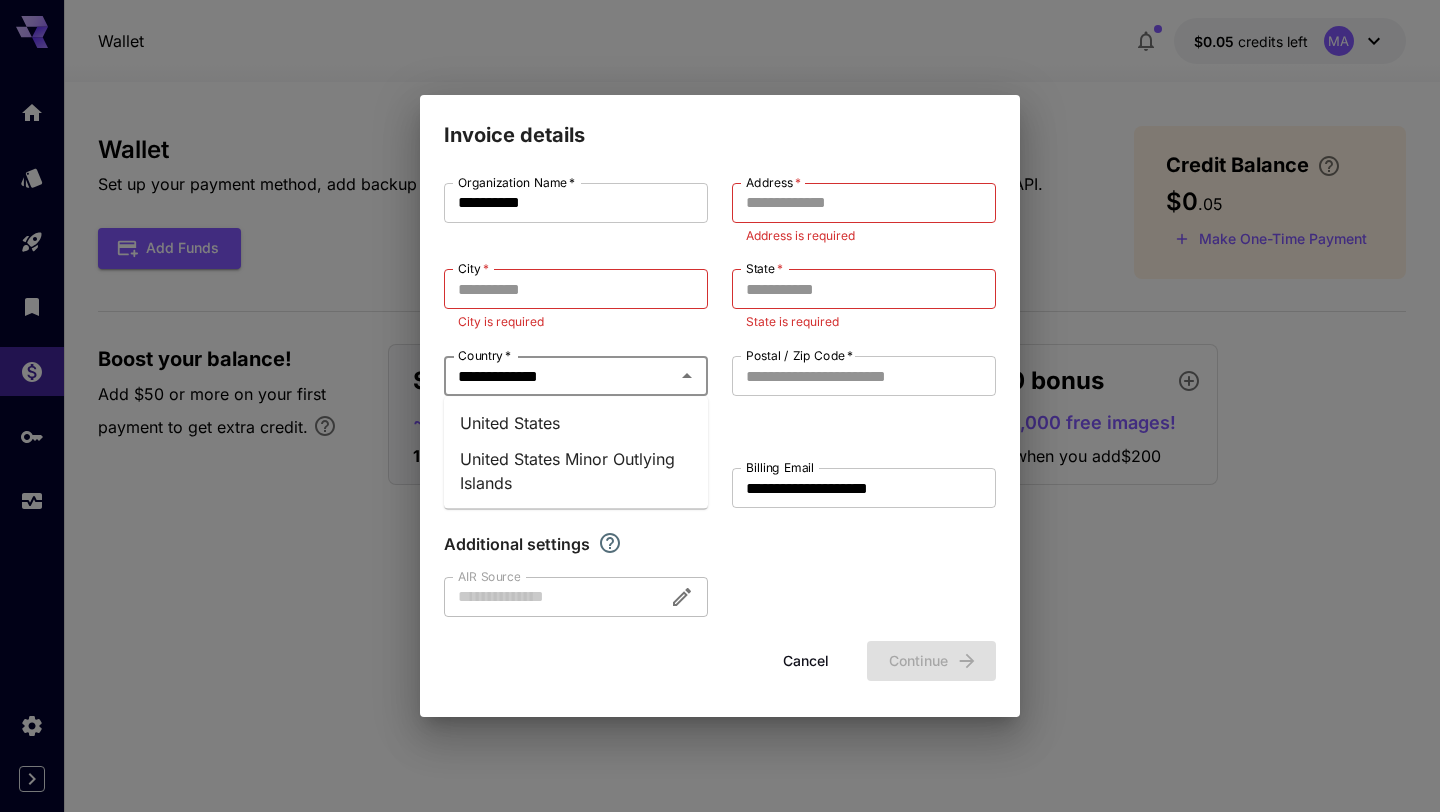 click on "United States" at bounding box center (576, 423) 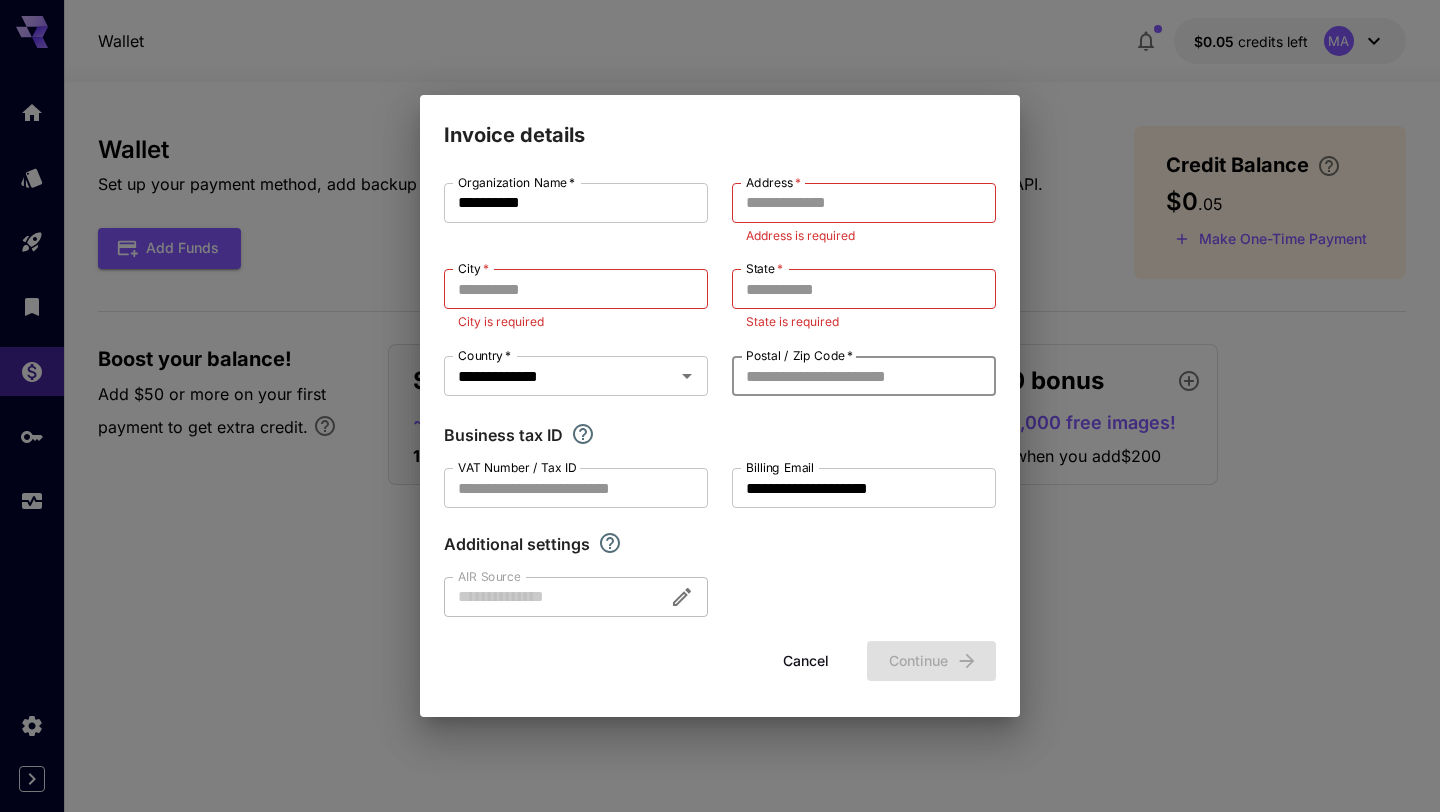 click on "Postal / Zip Code   *" at bounding box center [864, 376] 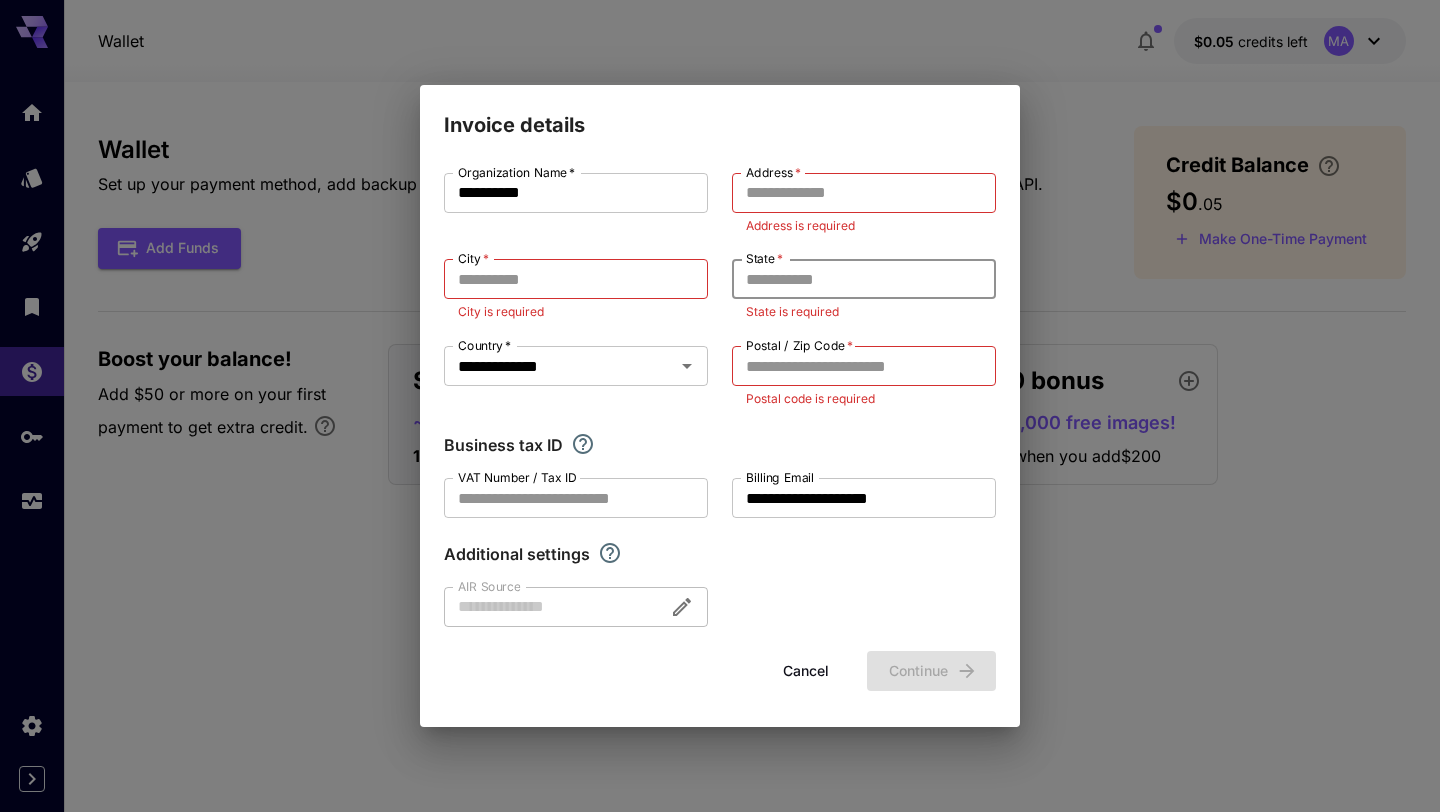 click on "State   *" at bounding box center [864, 279] 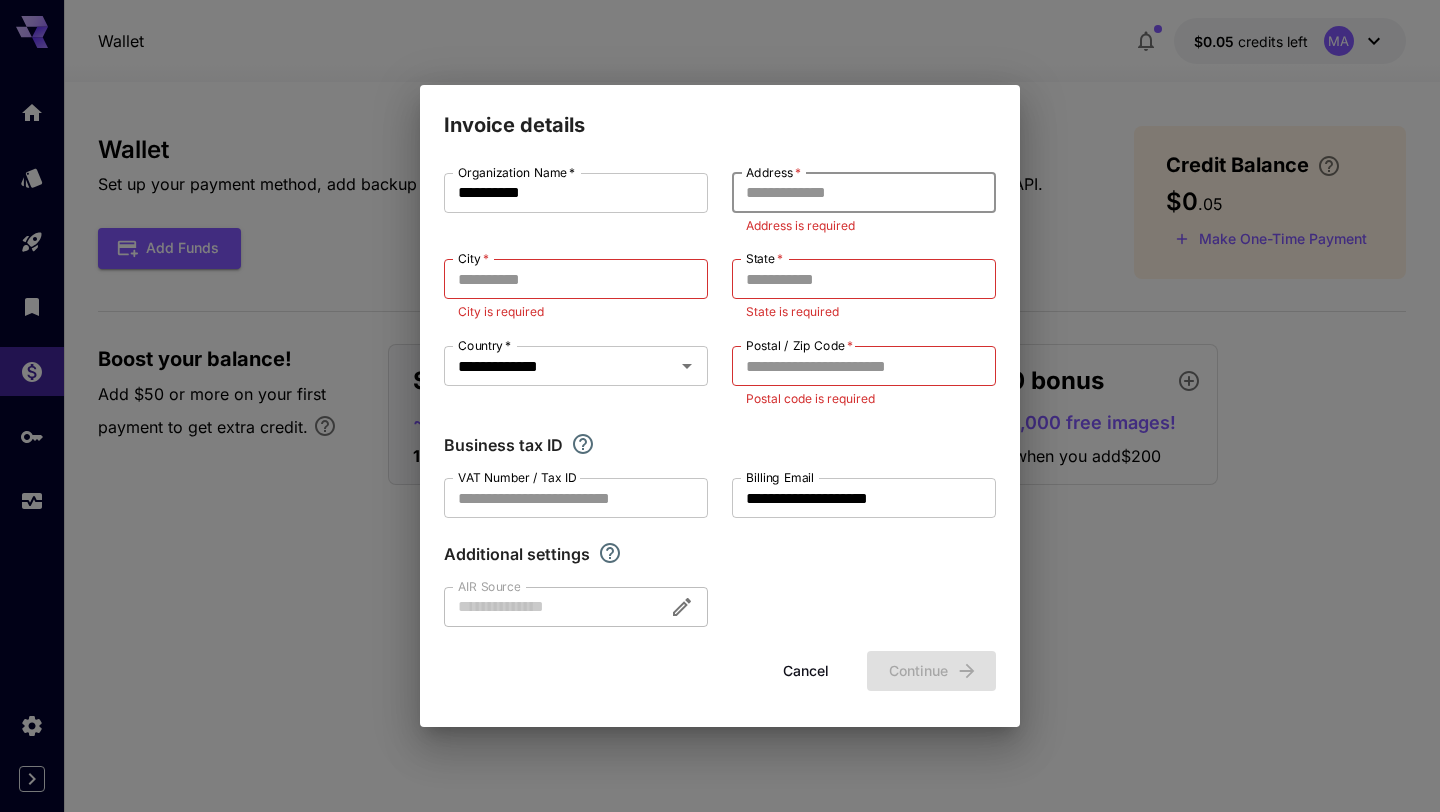 click on "Address   *" at bounding box center (864, 193) 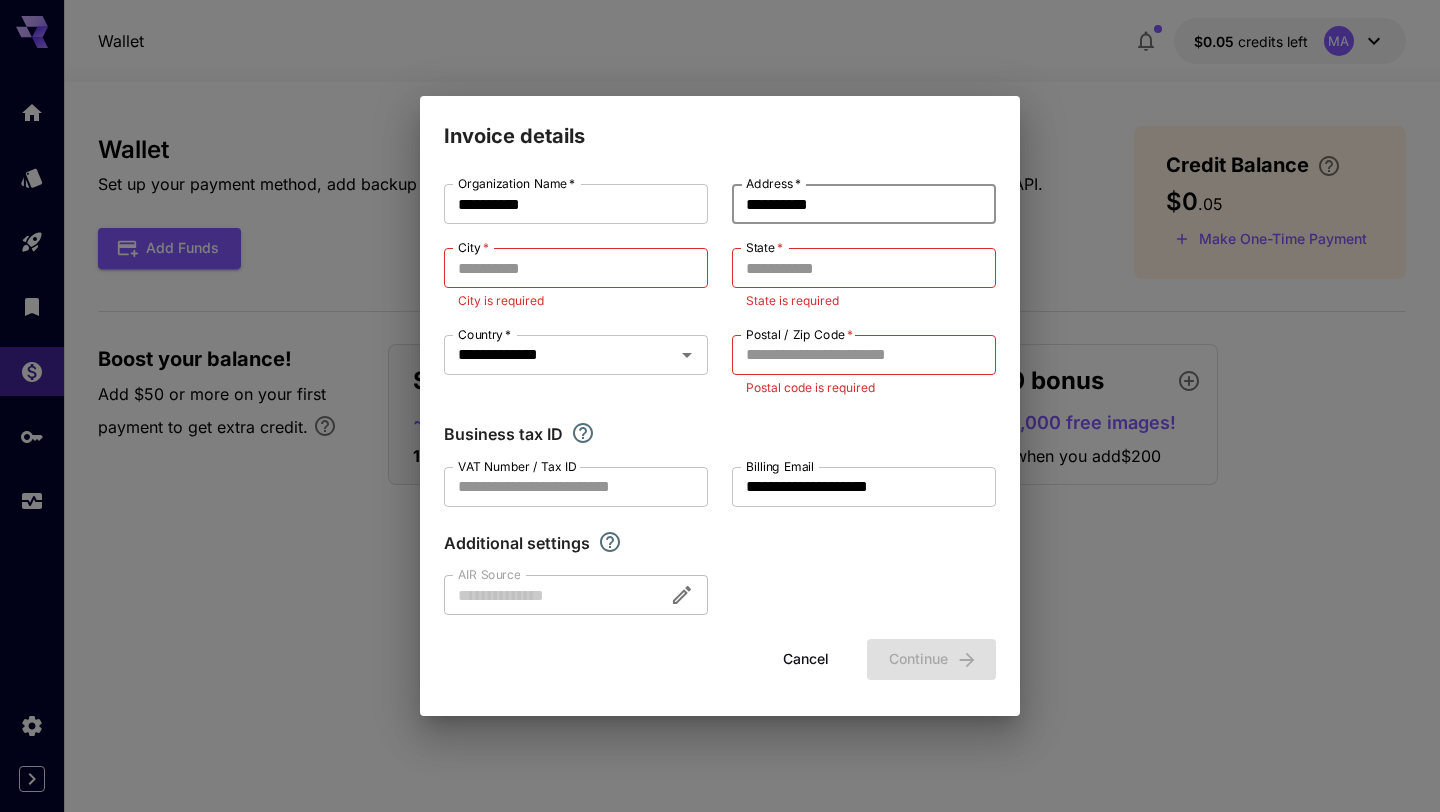 type on "**********" 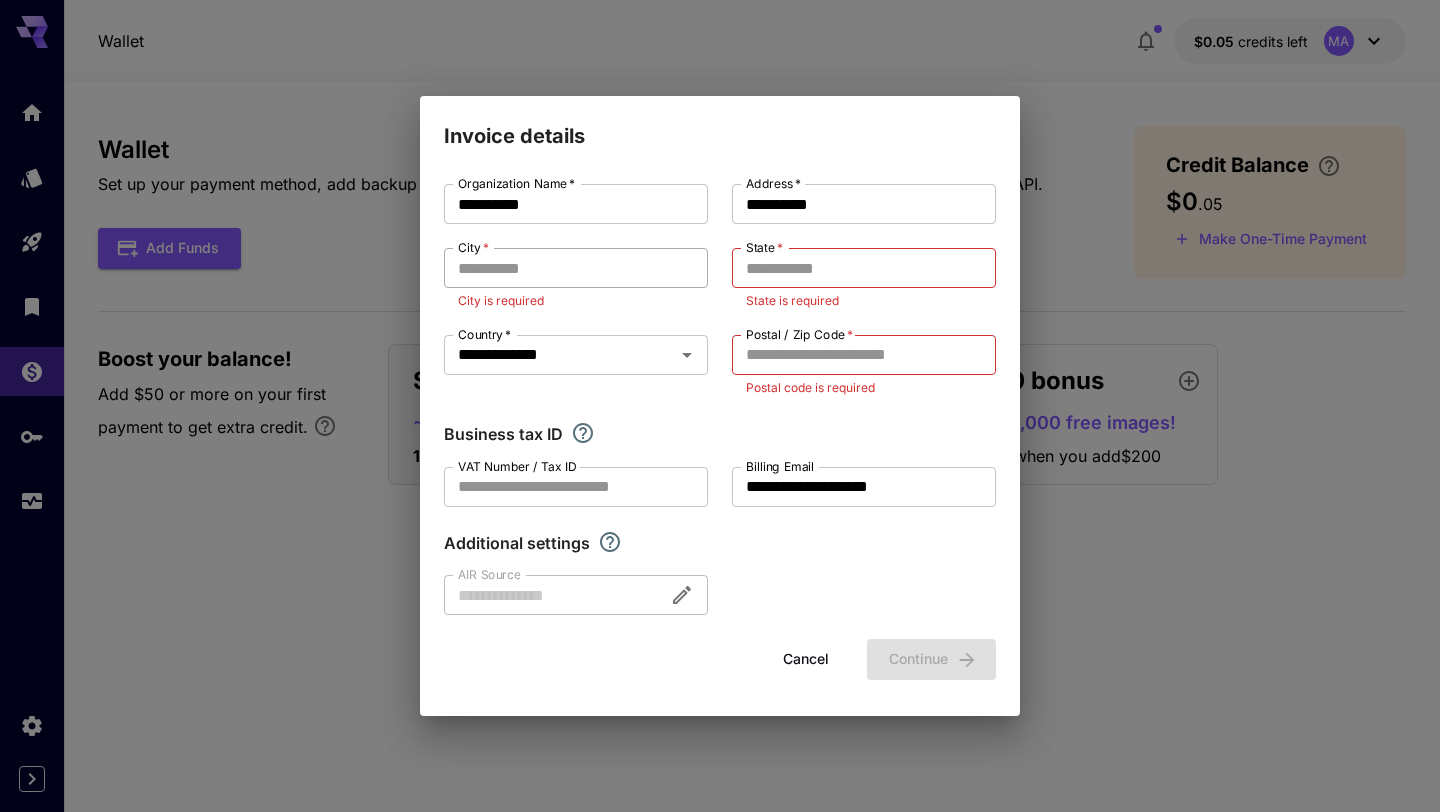 click on "City   *" at bounding box center (576, 268) 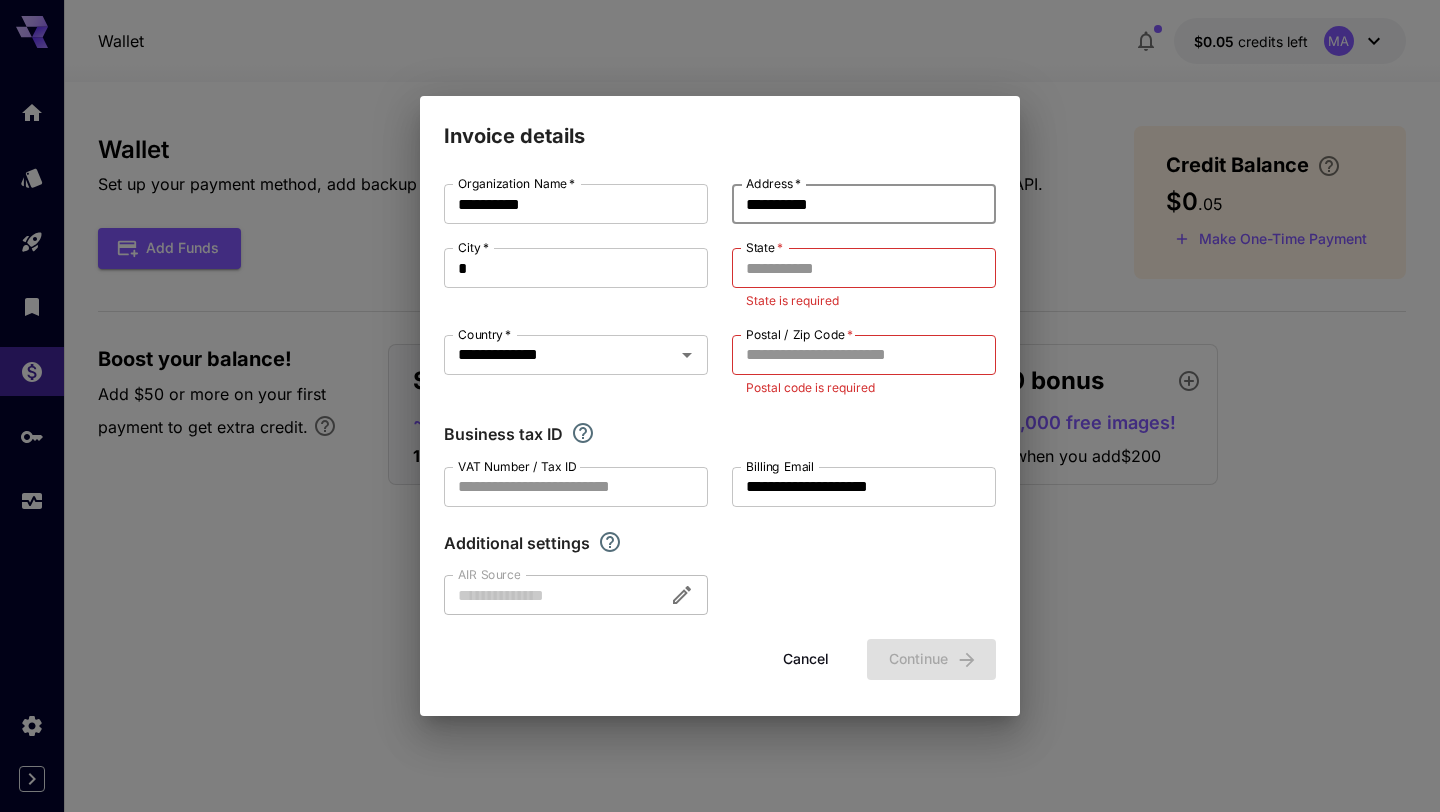 click on "**********" at bounding box center (864, 204) 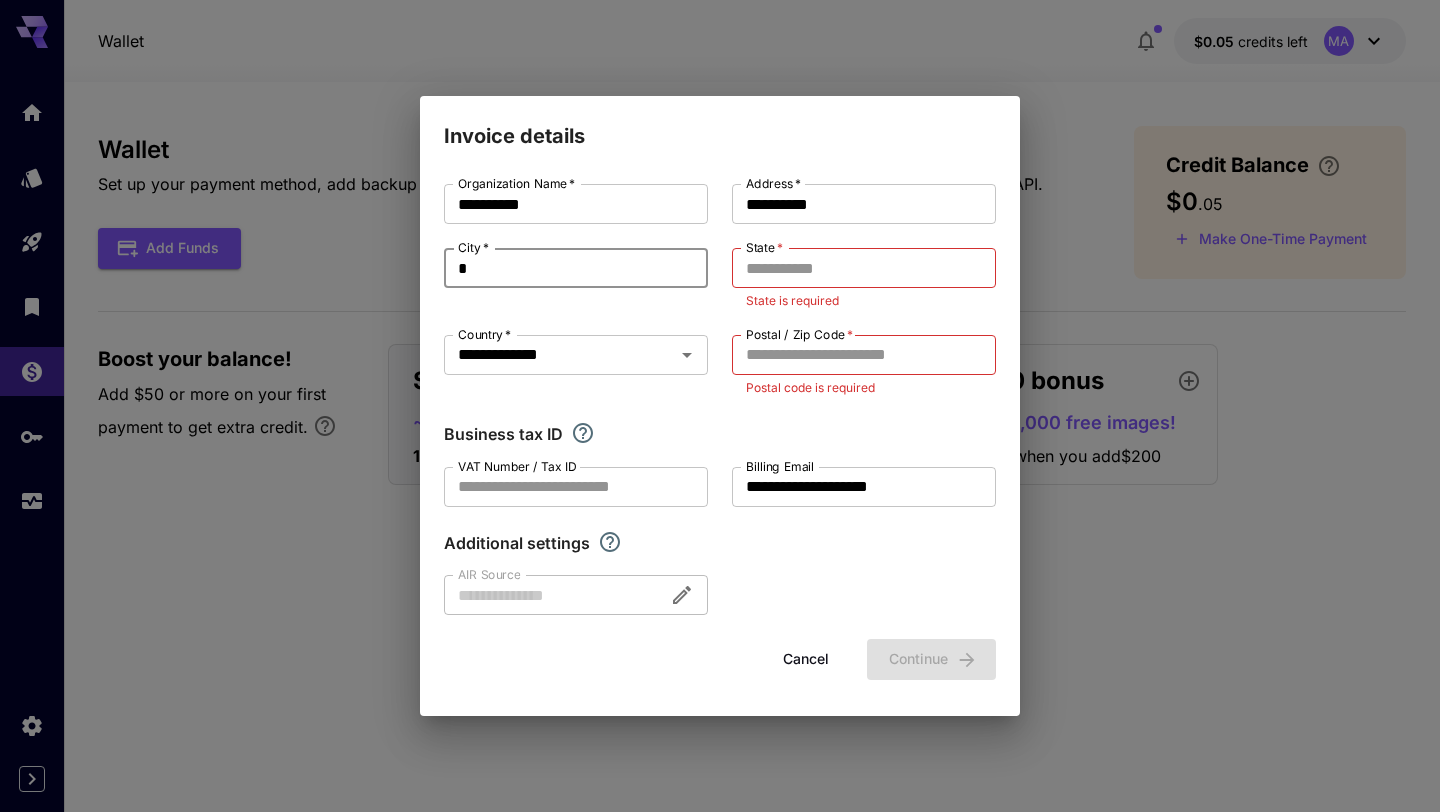 click on "*" at bounding box center [576, 268] 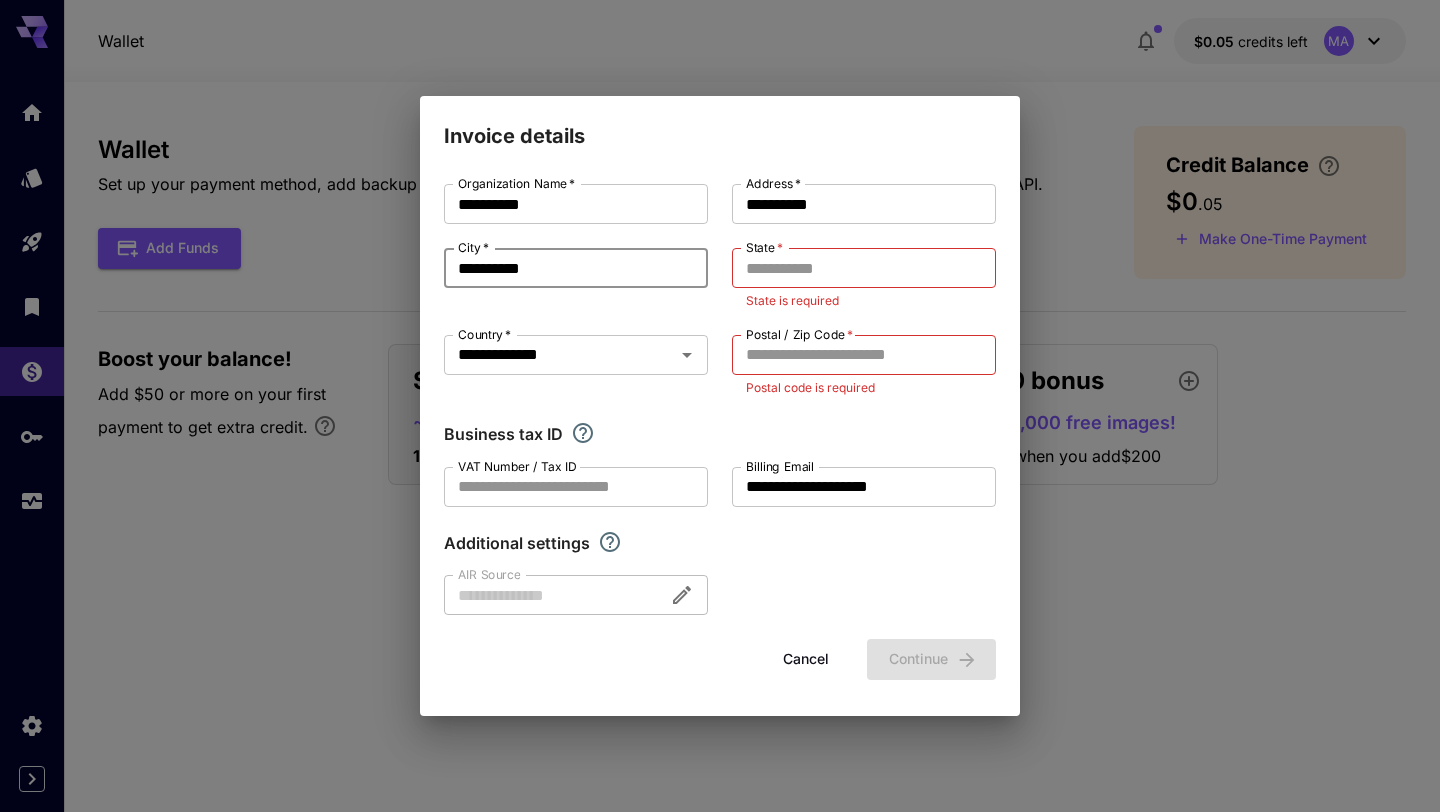 type on "**********" 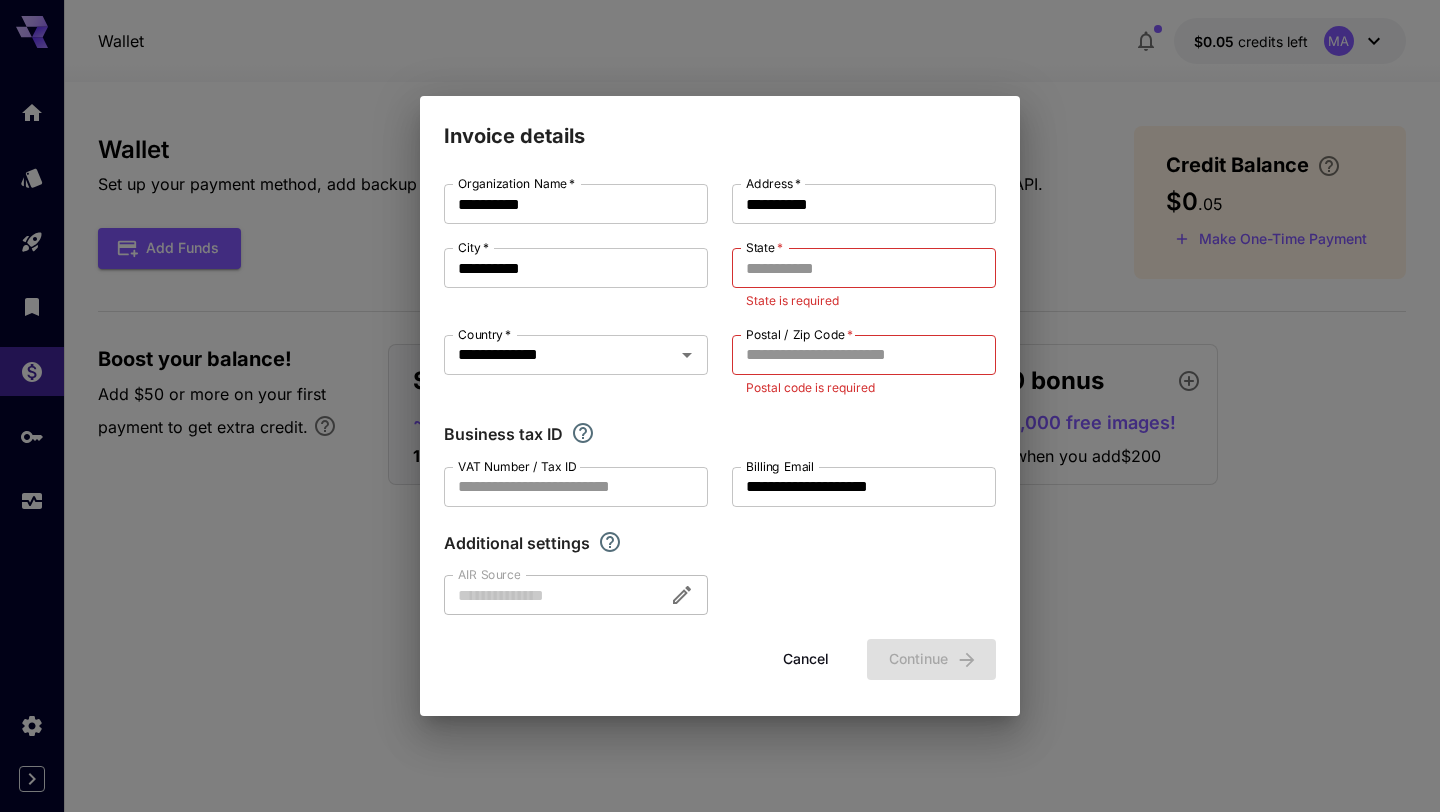 click on "State   * State   * State is required" at bounding box center (864, 279) 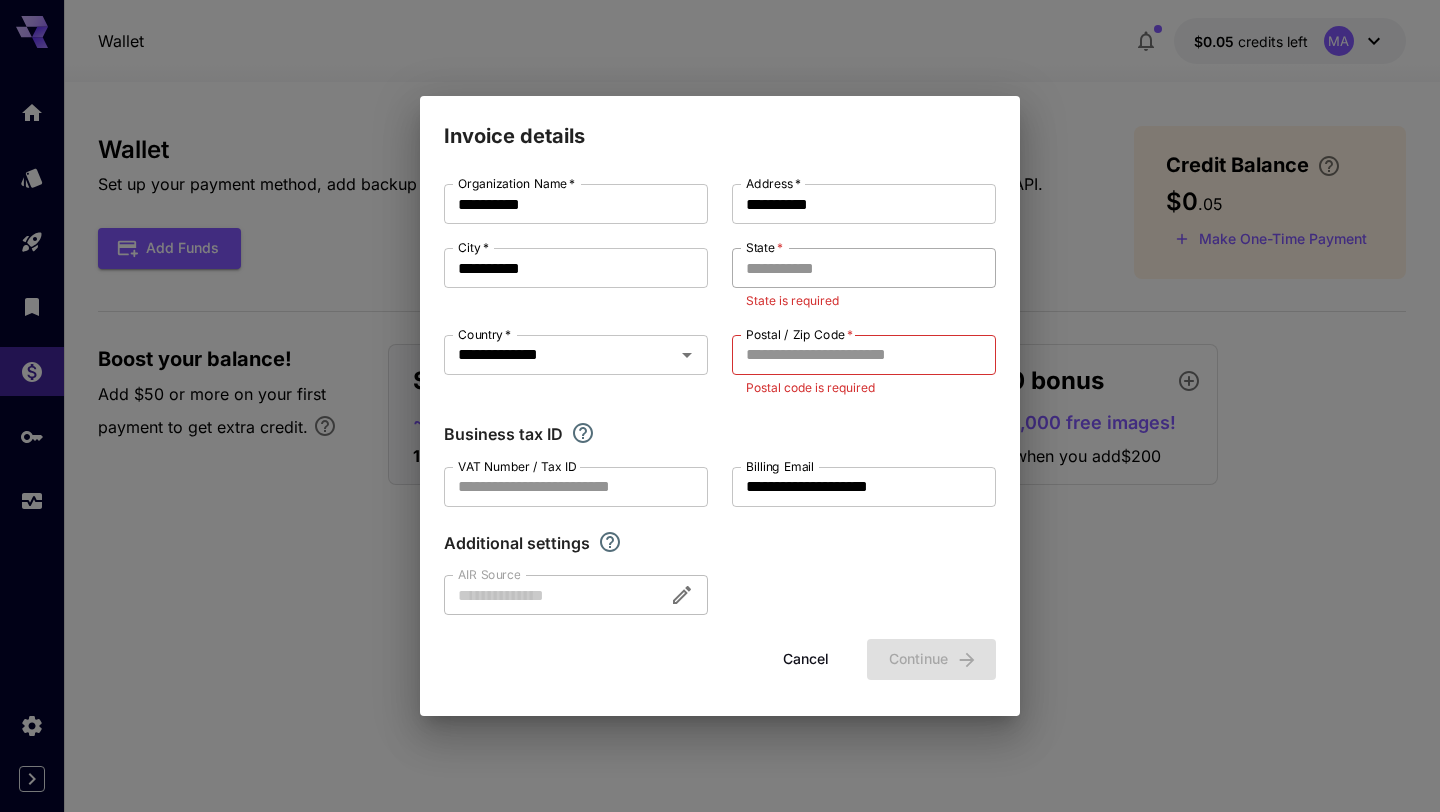 click on "State   *" at bounding box center [864, 268] 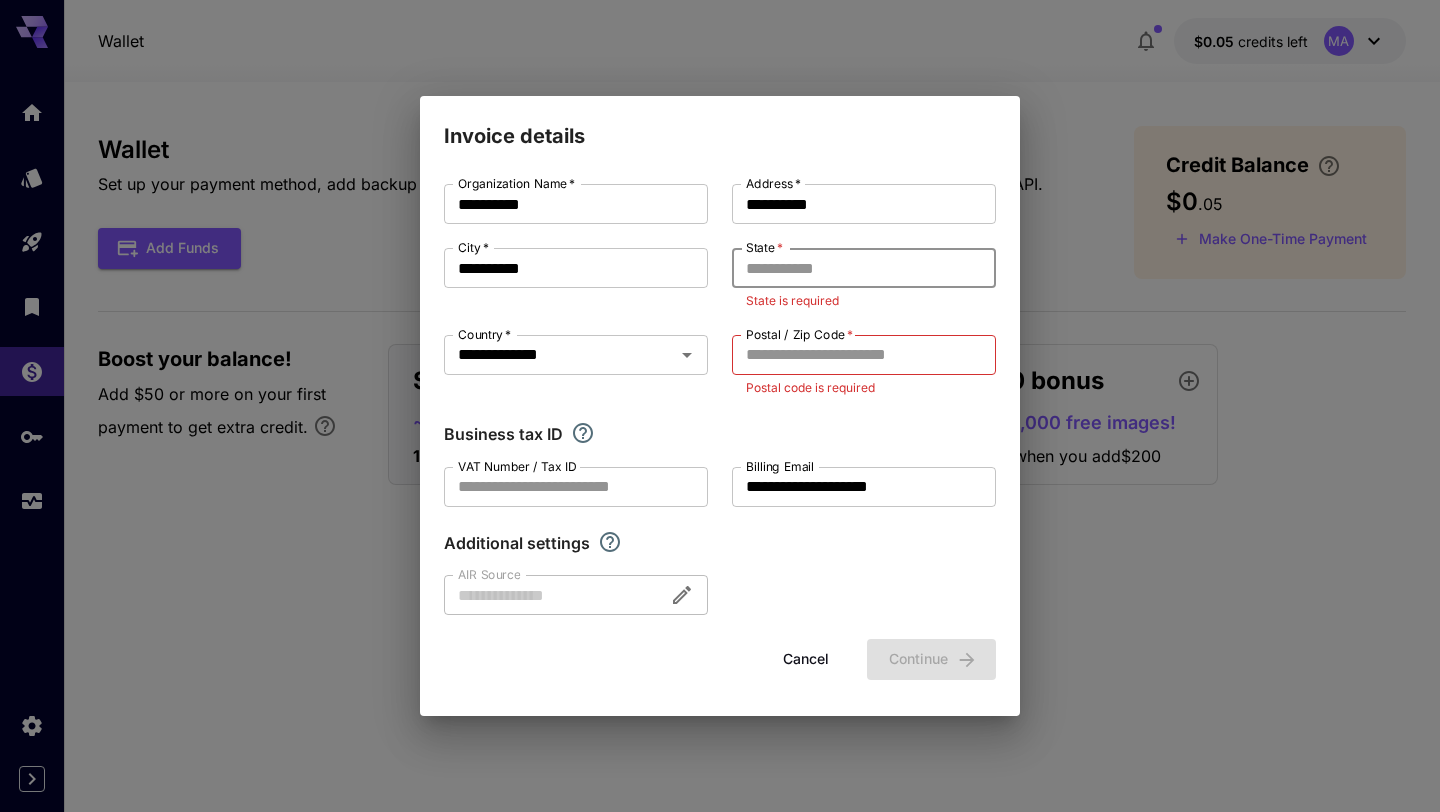 paste on "**********" 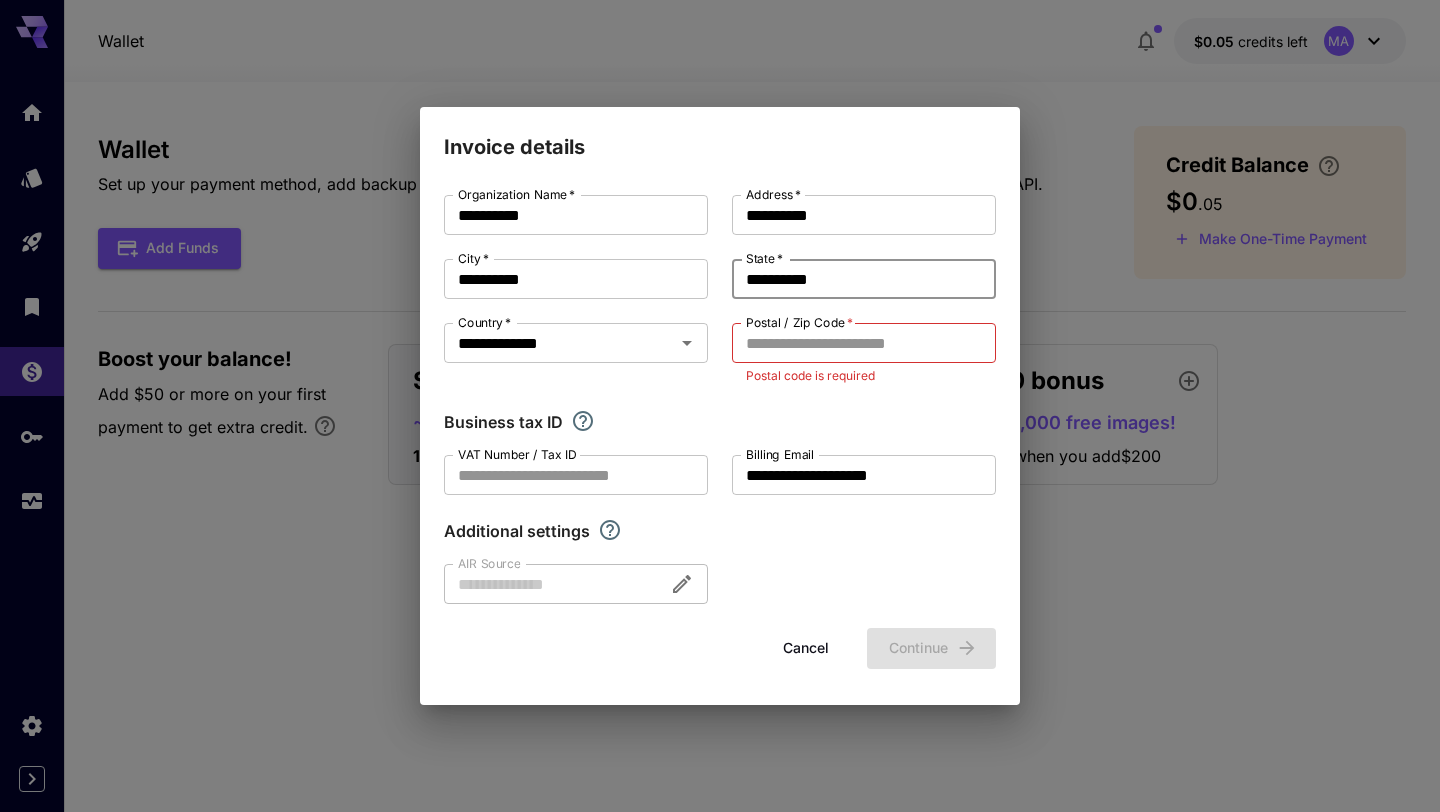 click on "**********" at bounding box center [864, 279] 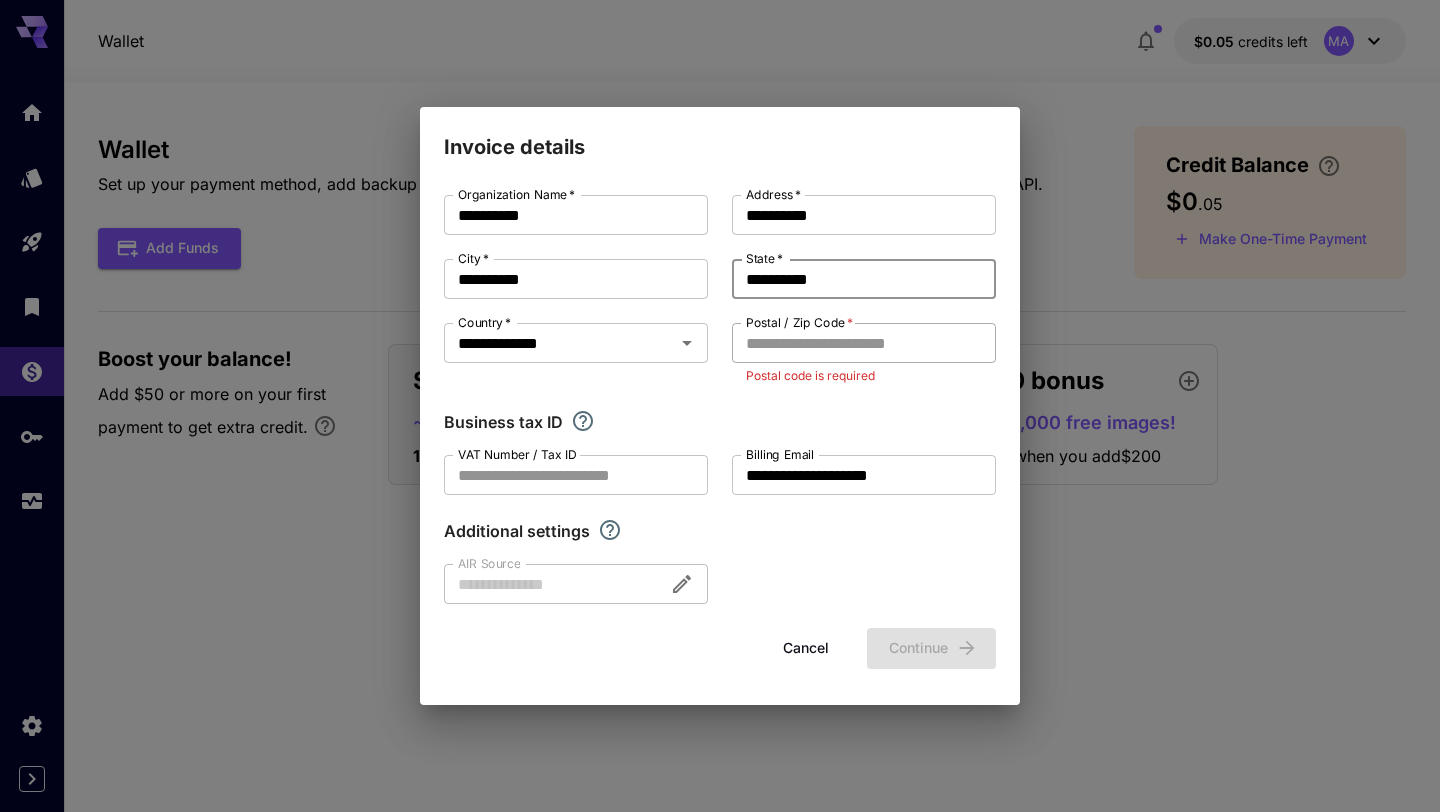 type on "**********" 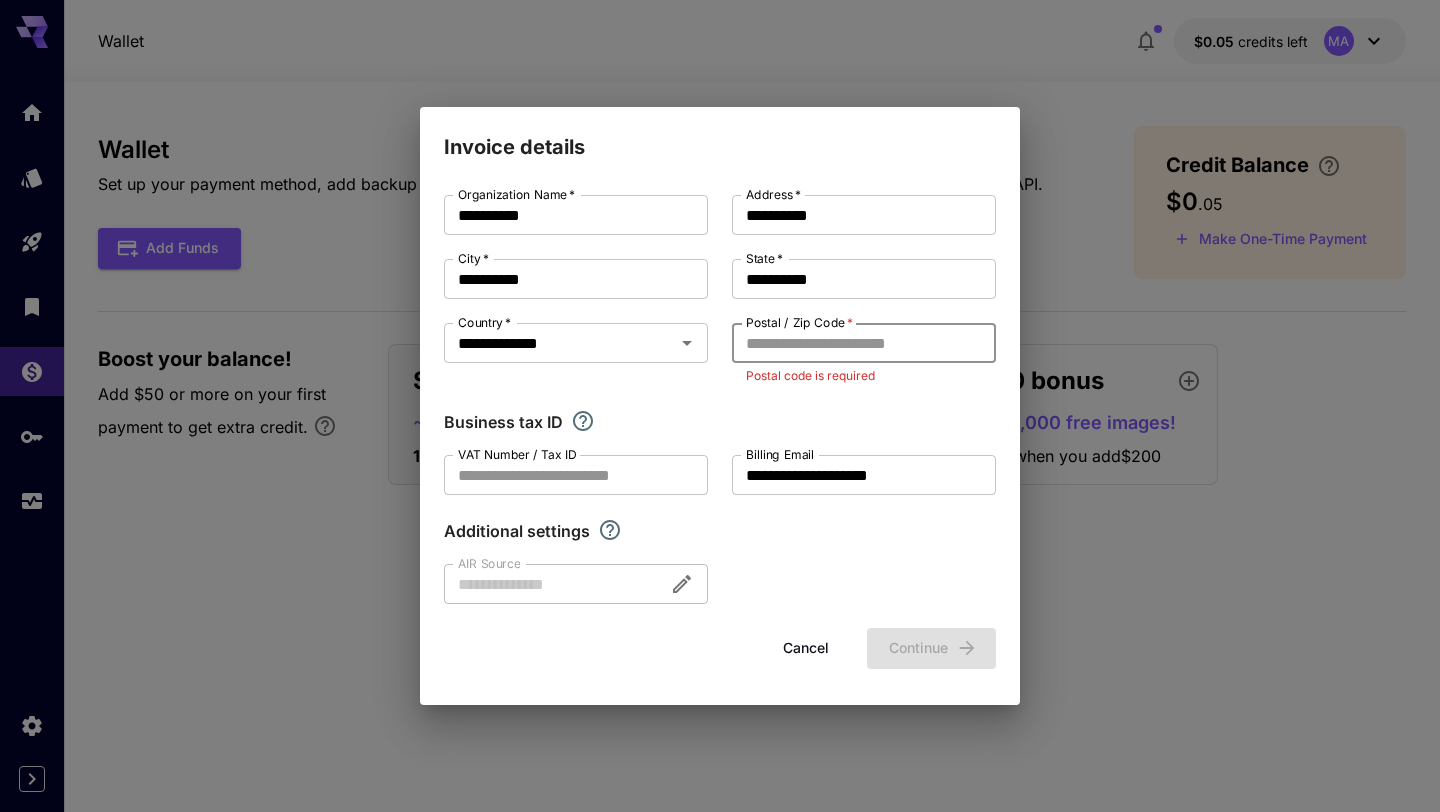 click on "Postal / Zip Code   *" at bounding box center (864, 343) 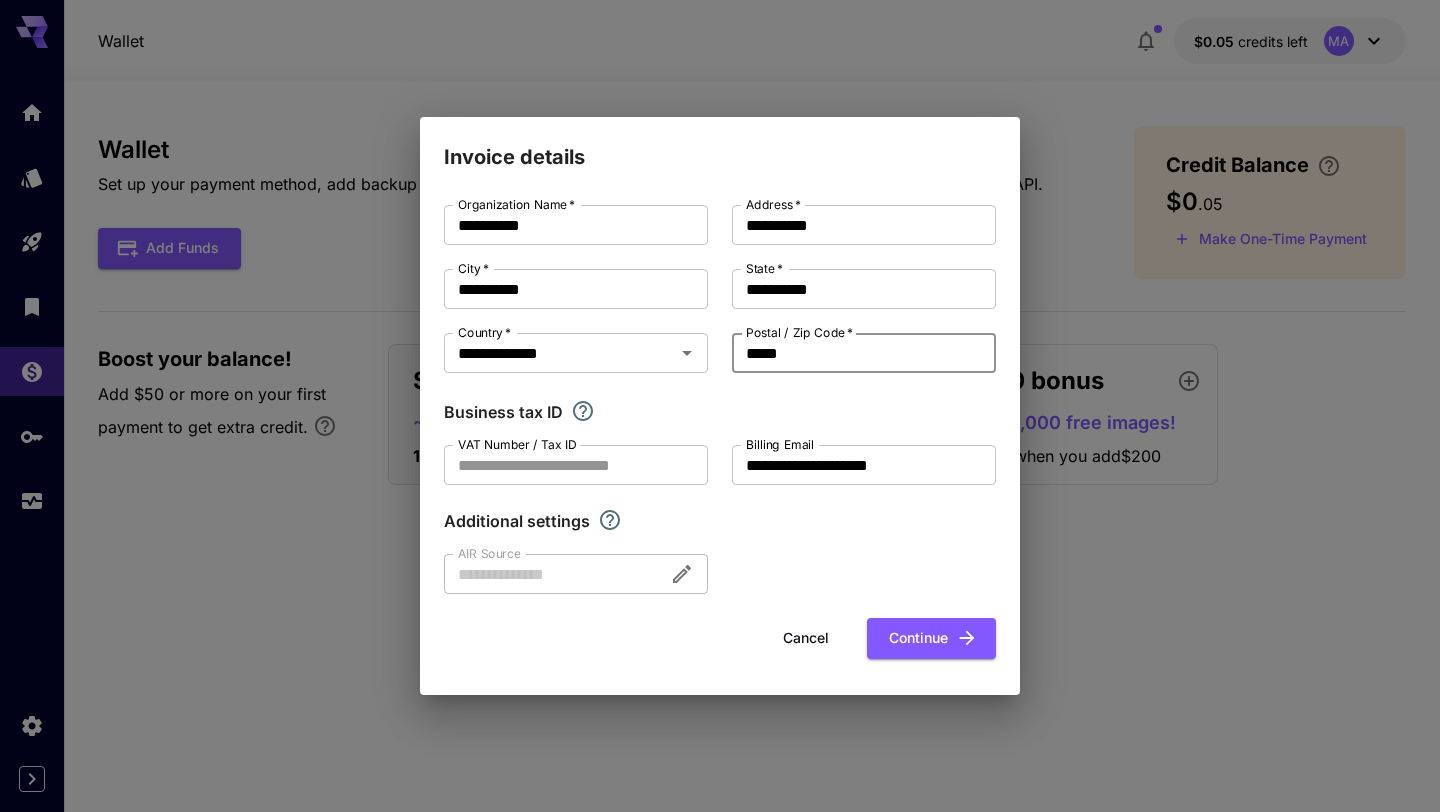 type on "*****" 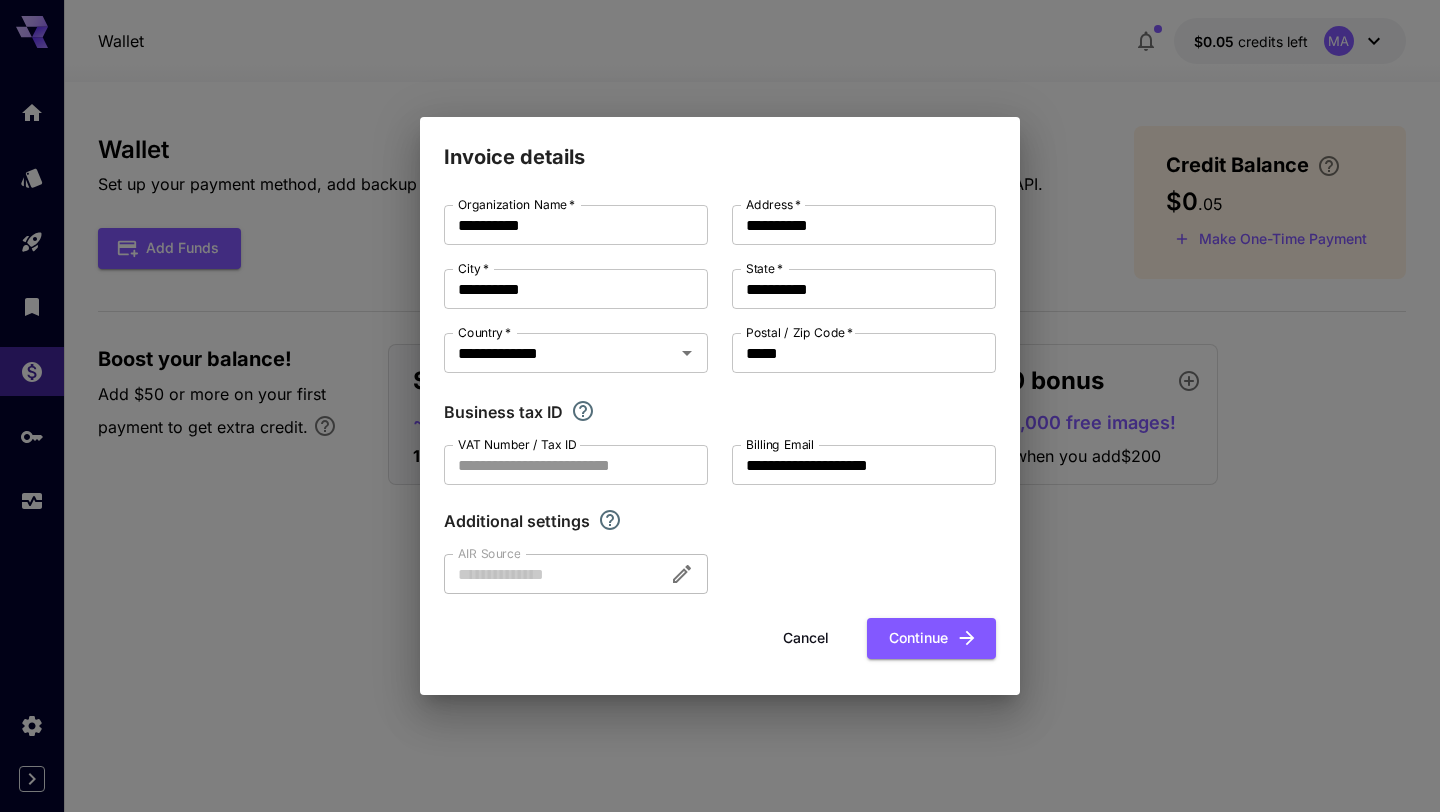 click on "Additional settings" at bounding box center (720, 521) 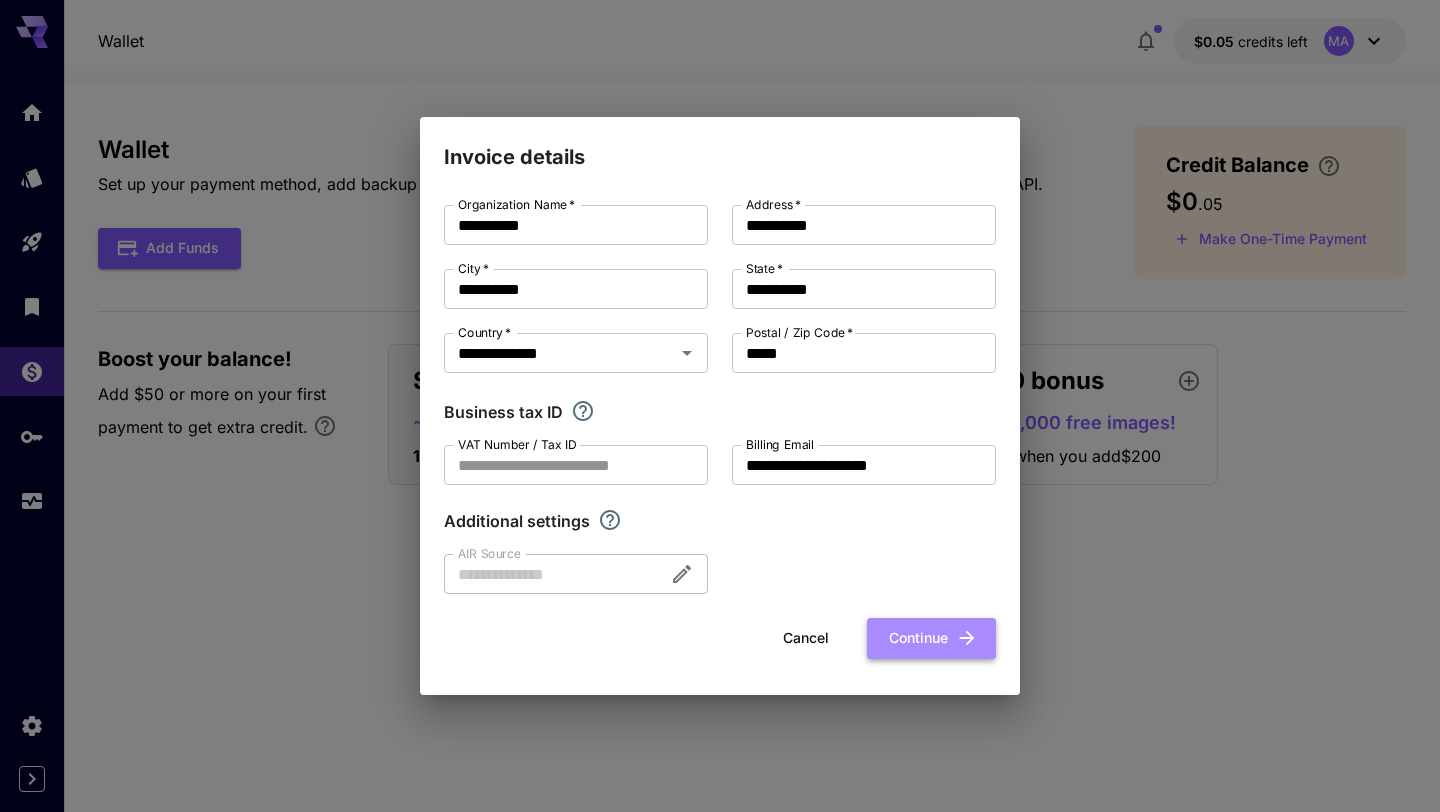 click on "Continue" at bounding box center (931, 638) 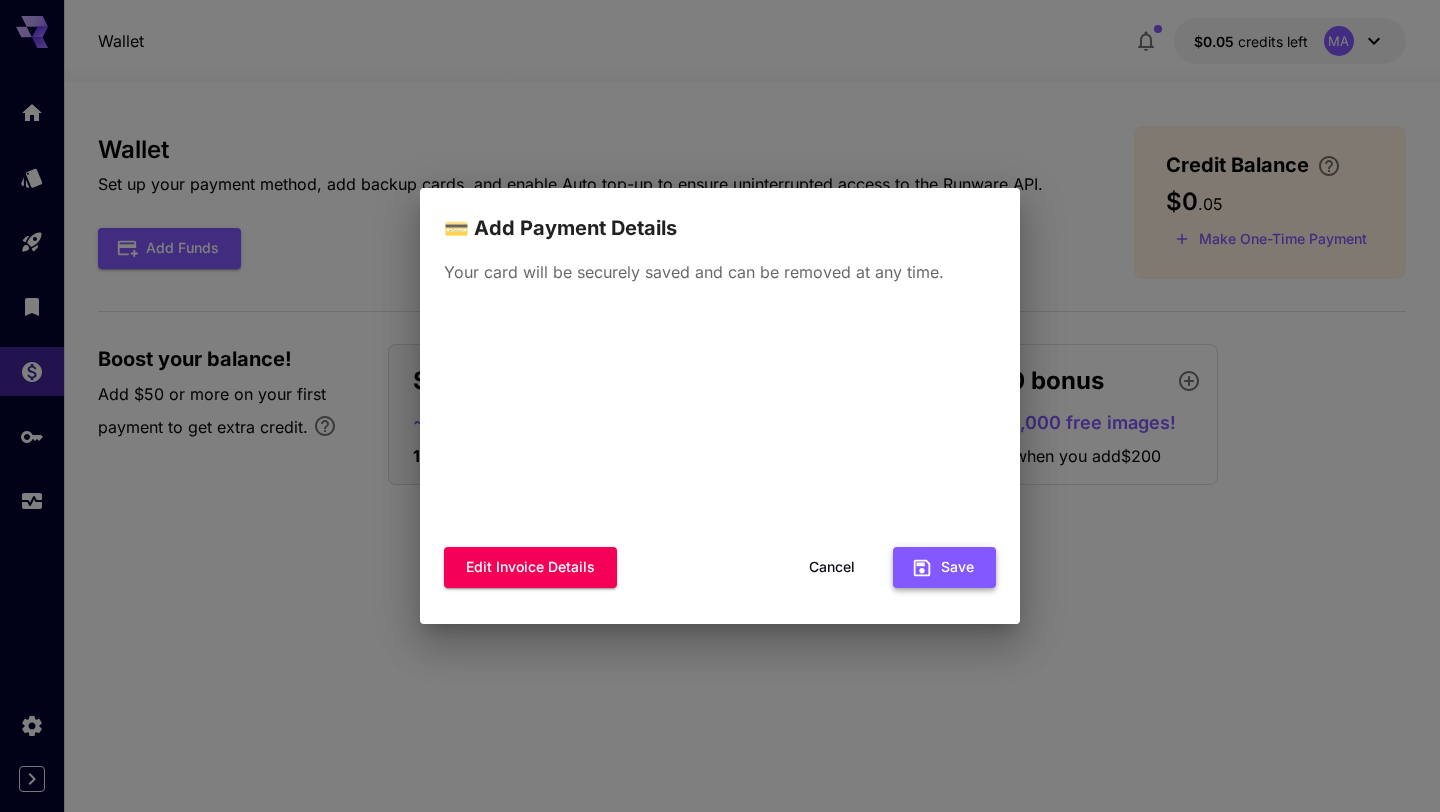 click on "Save" at bounding box center (944, 567) 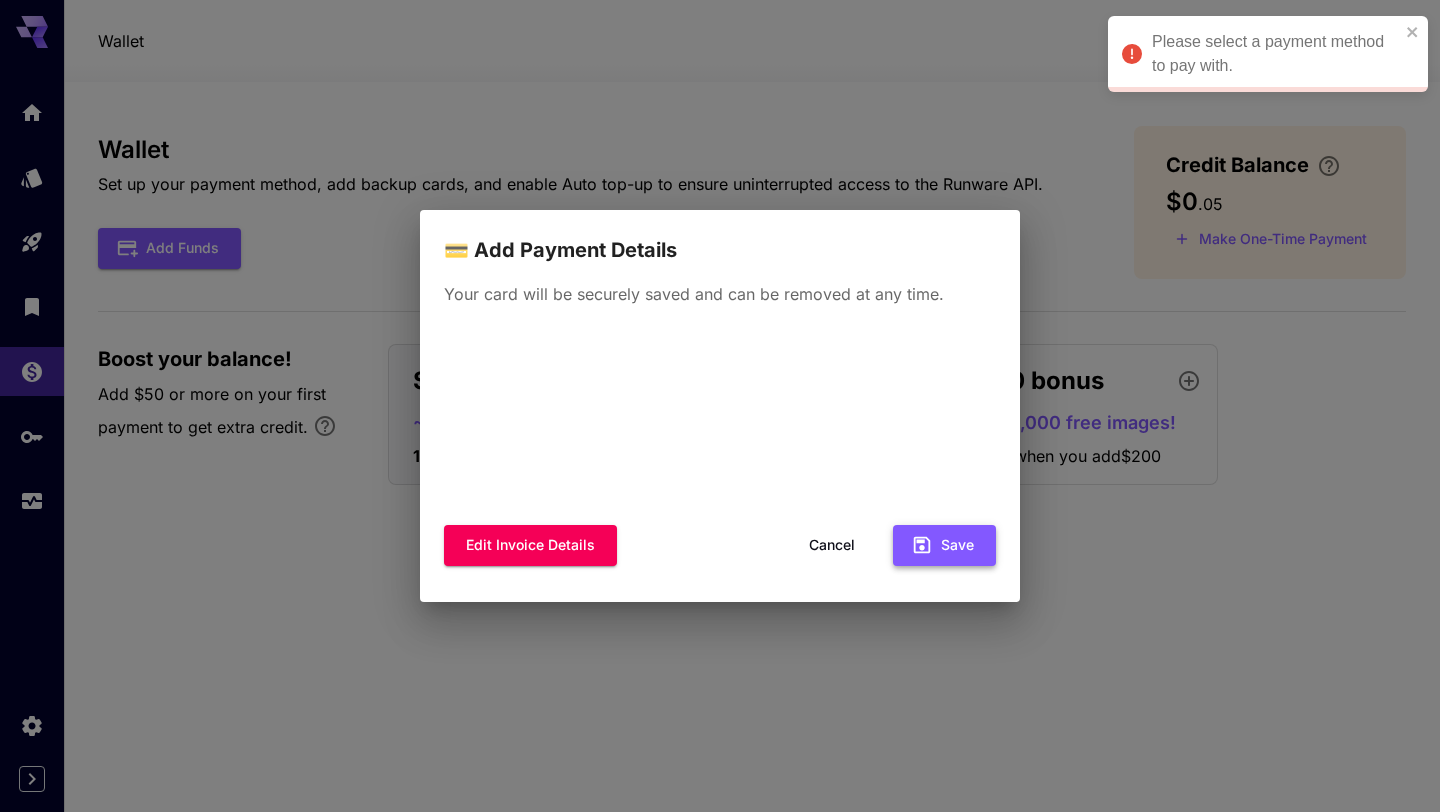 click on "Save" at bounding box center [944, 545] 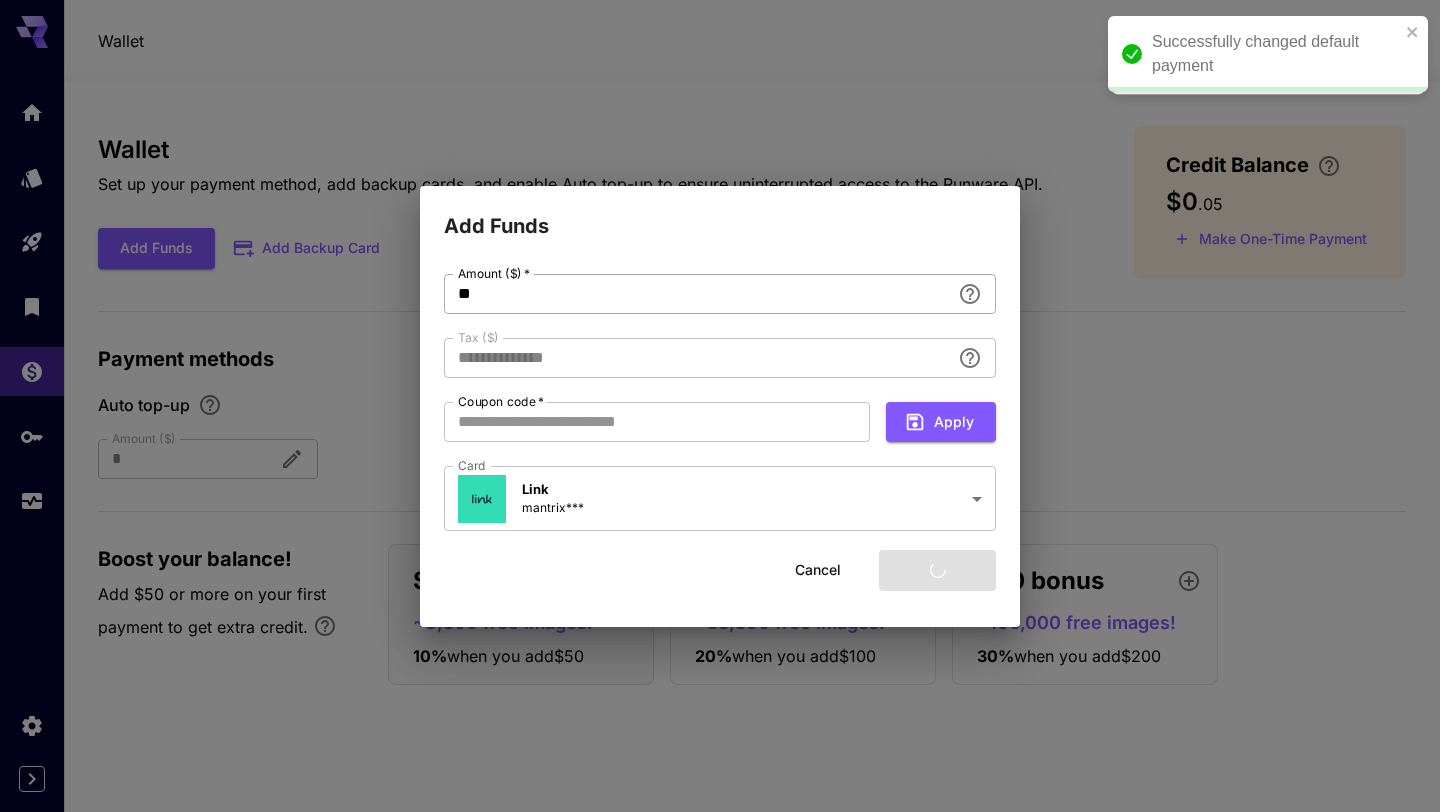 type on "****" 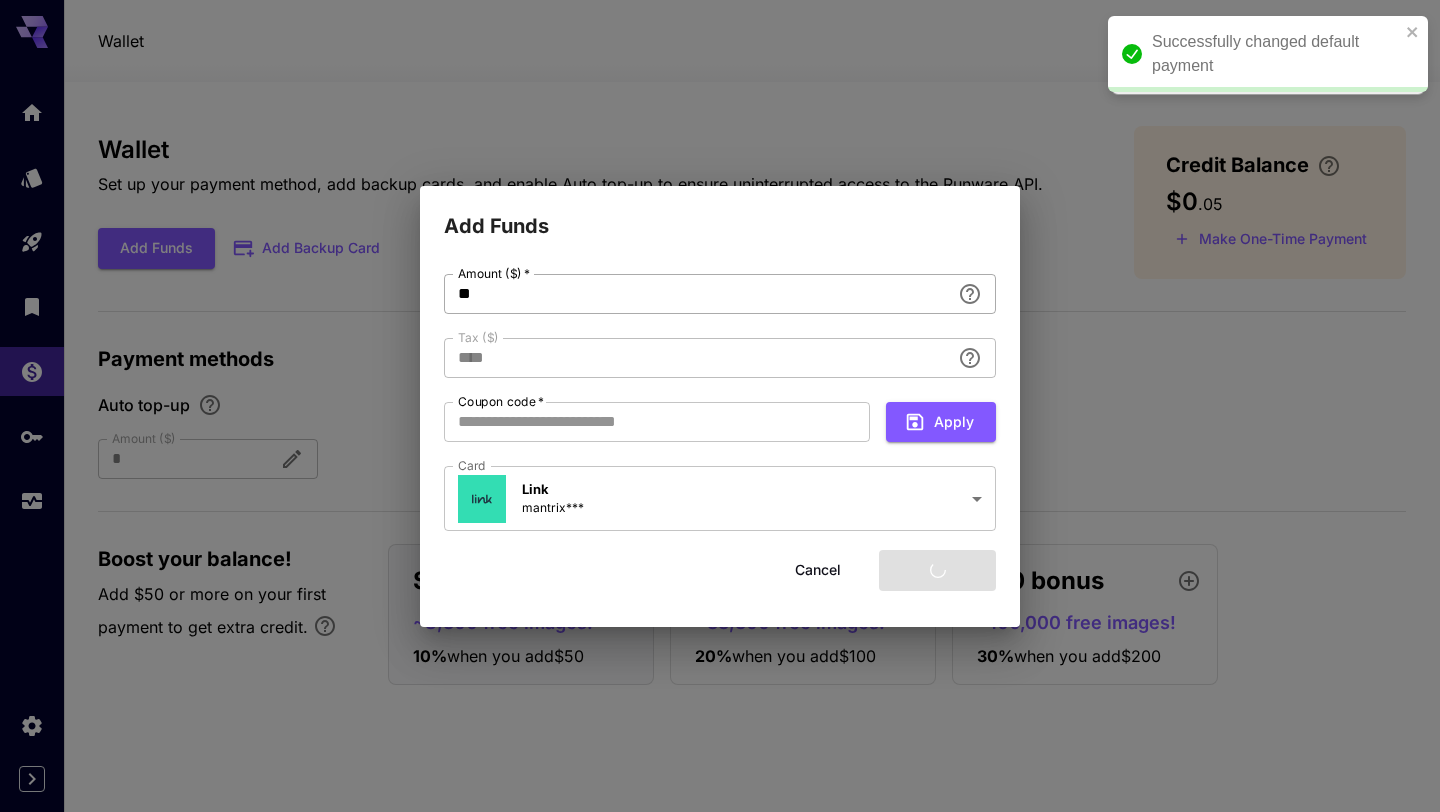 click on "**" at bounding box center (697, 294) 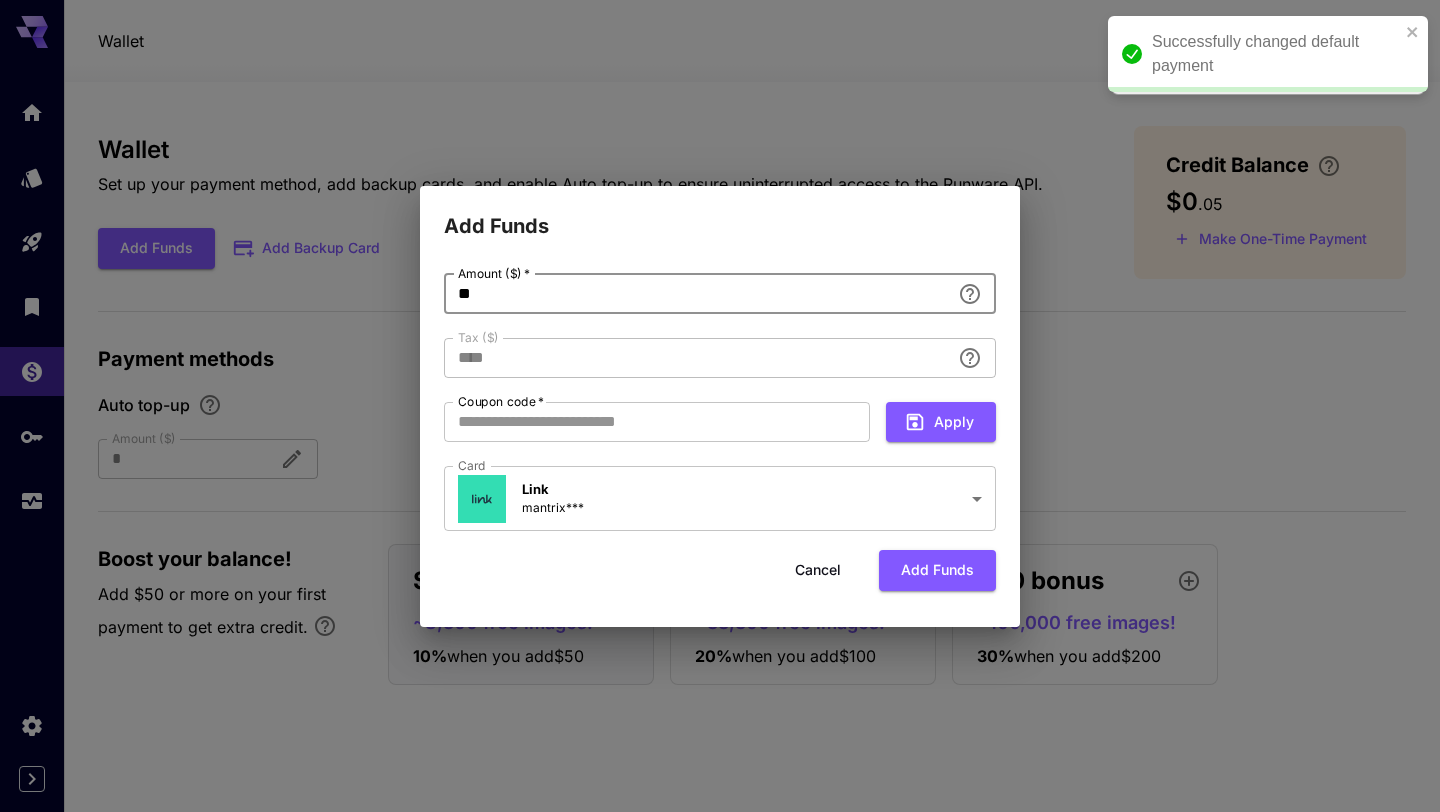 click on "**" at bounding box center [697, 294] 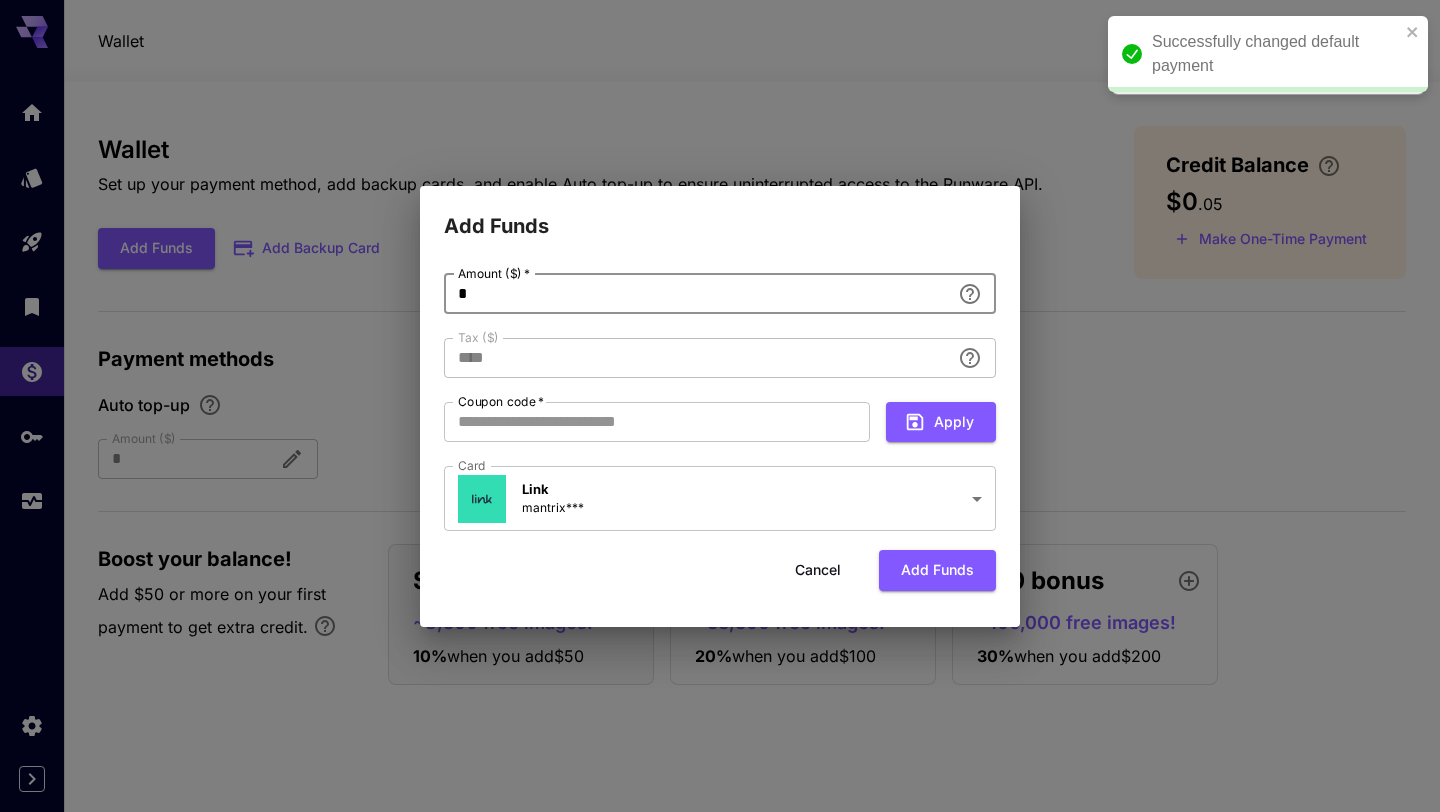 type on "**" 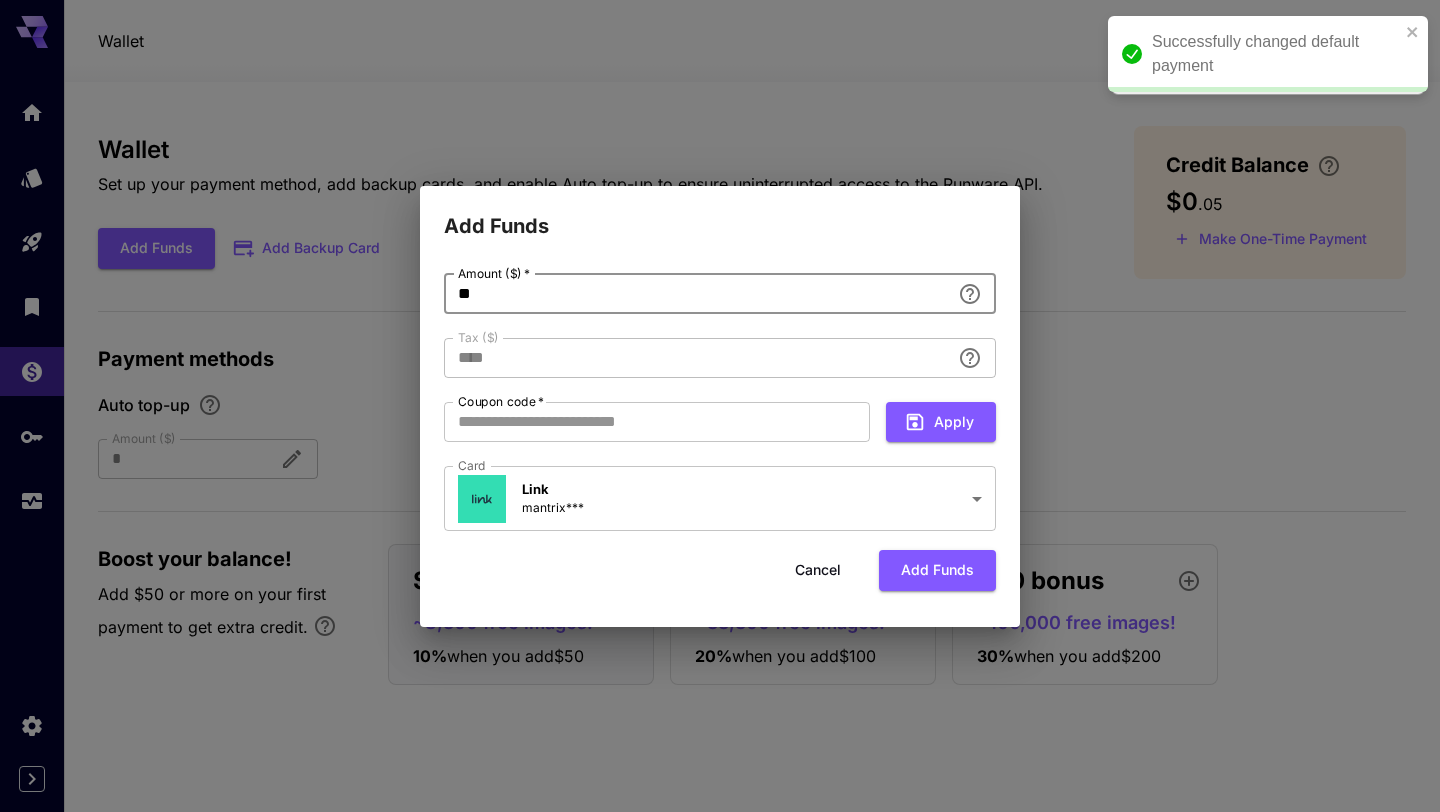 type on "**********" 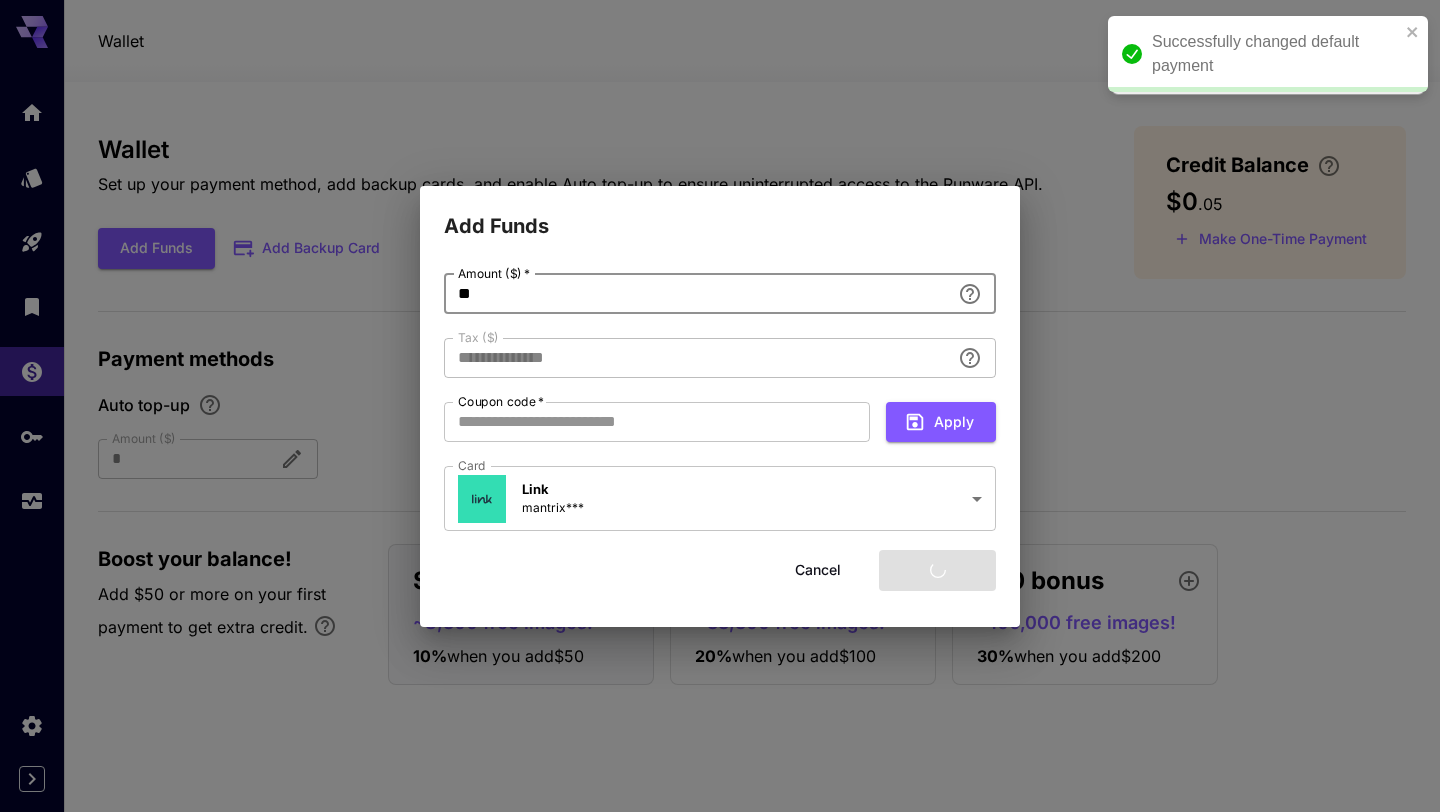 type on "**" 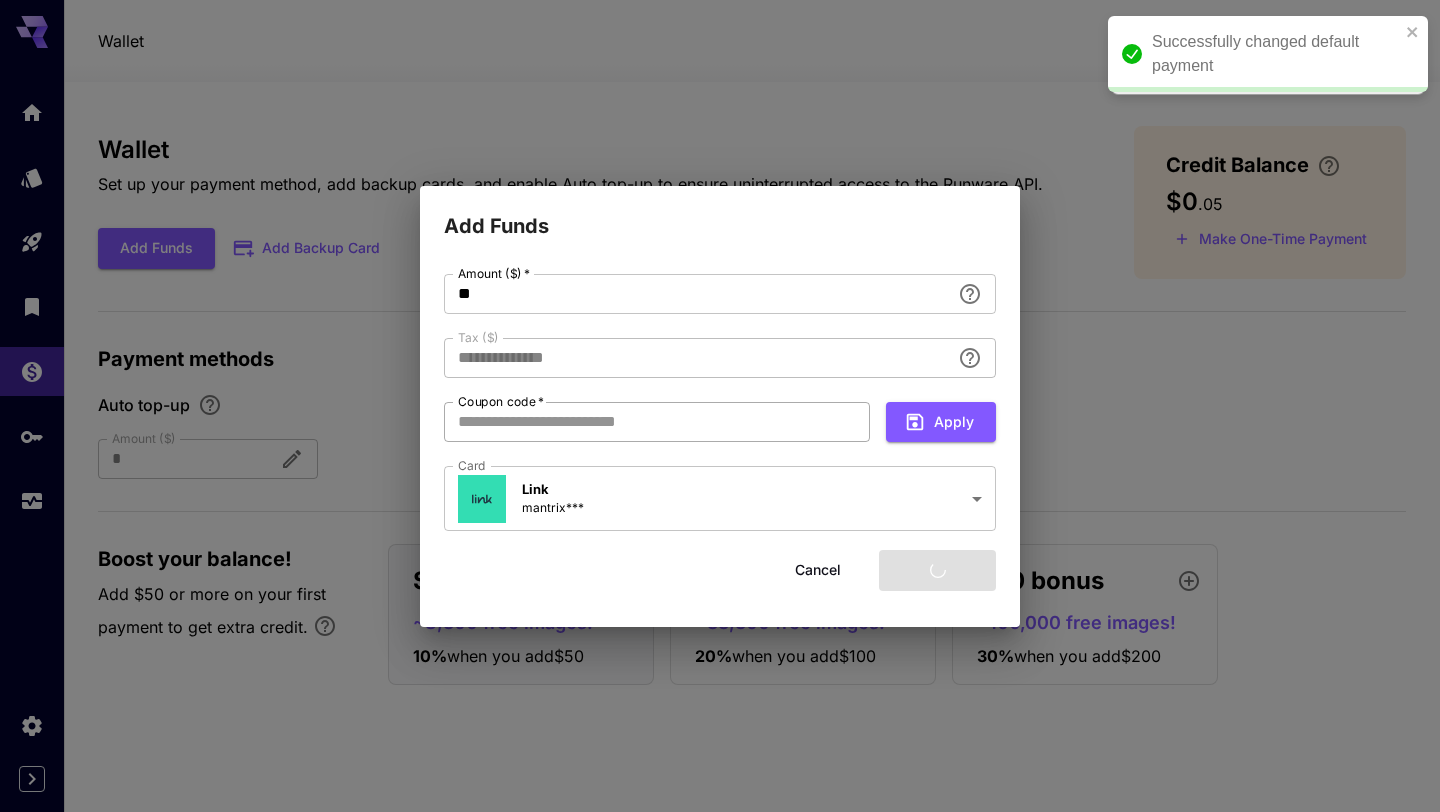 type on "****" 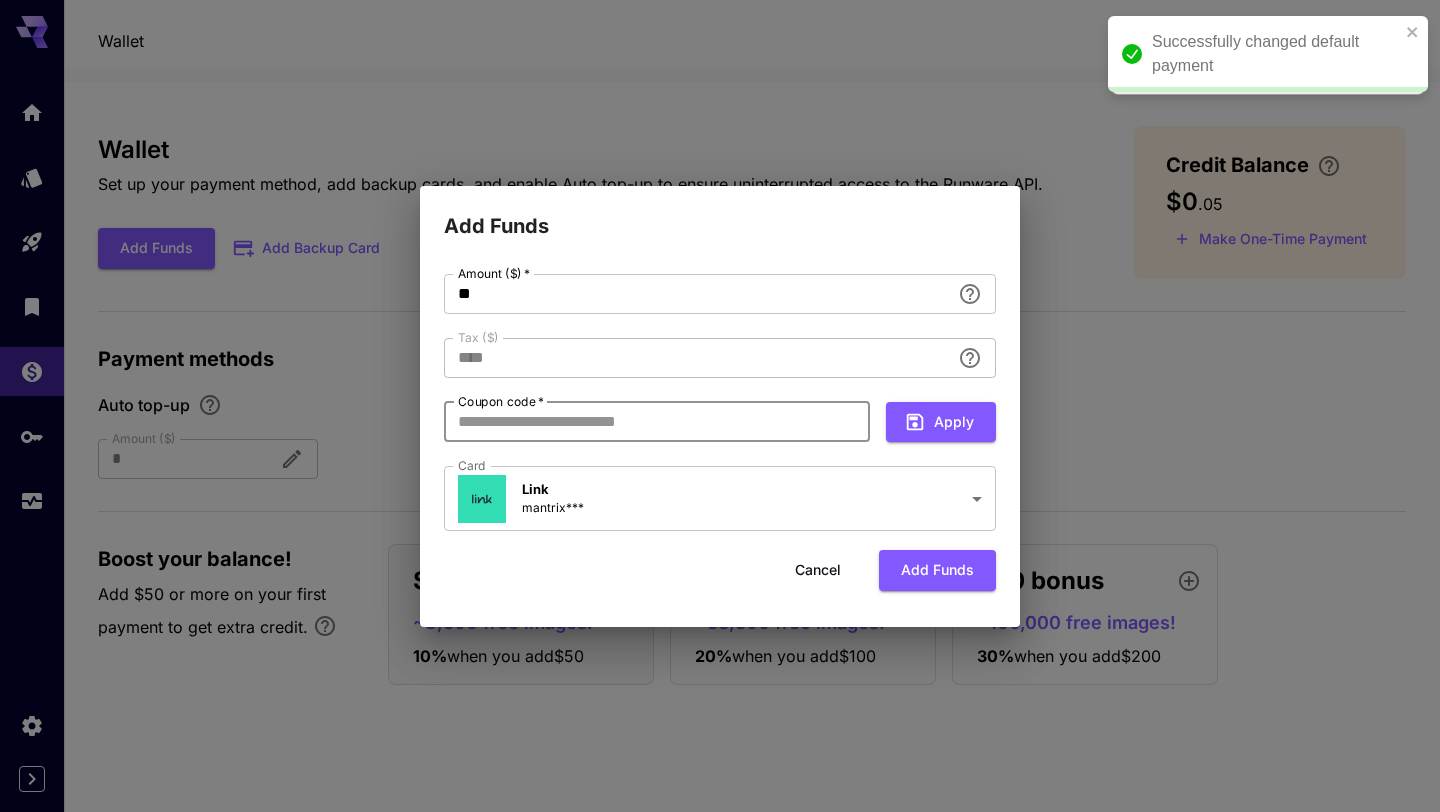 click on "Coupon code   *" at bounding box center [657, 422] 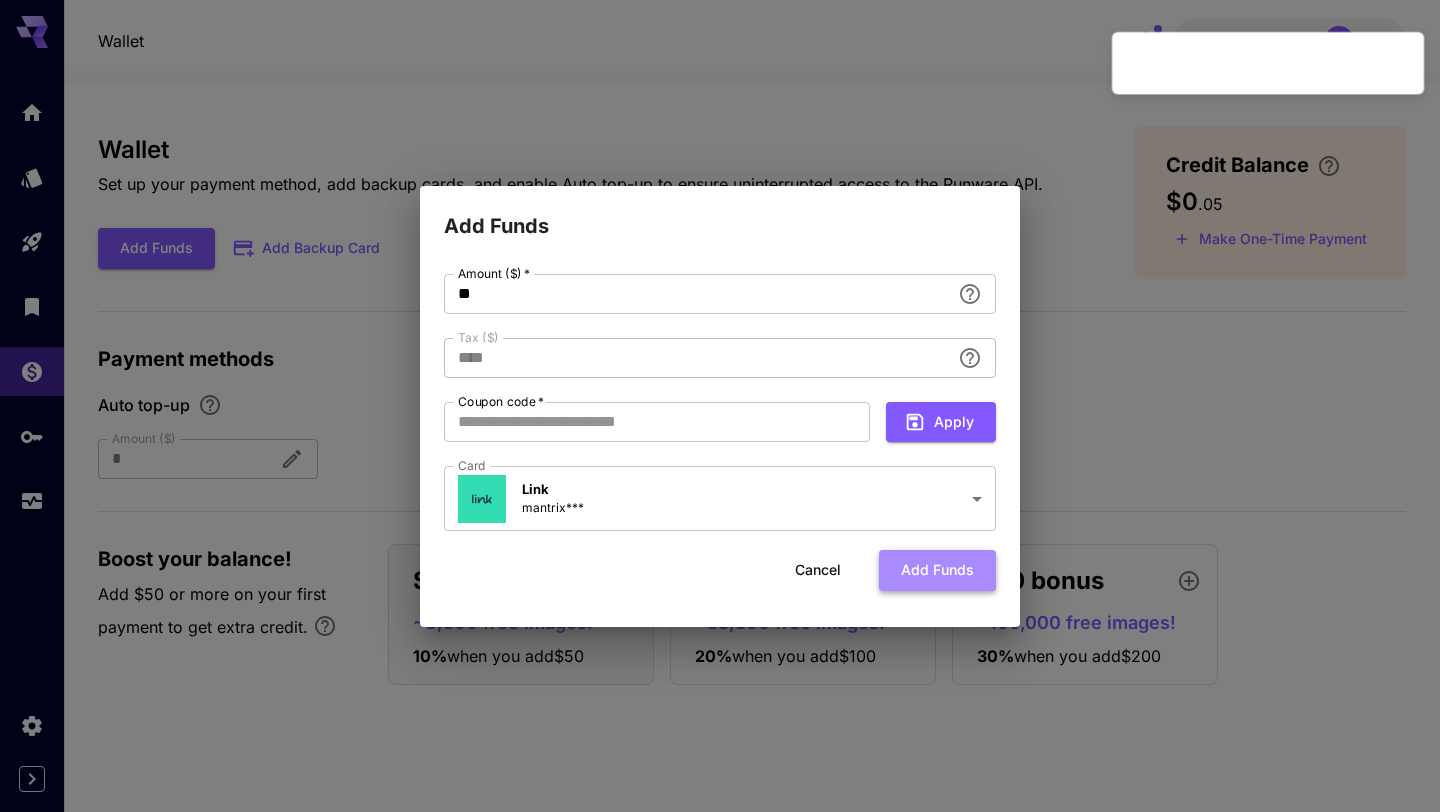 click on "Add funds" at bounding box center [937, 570] 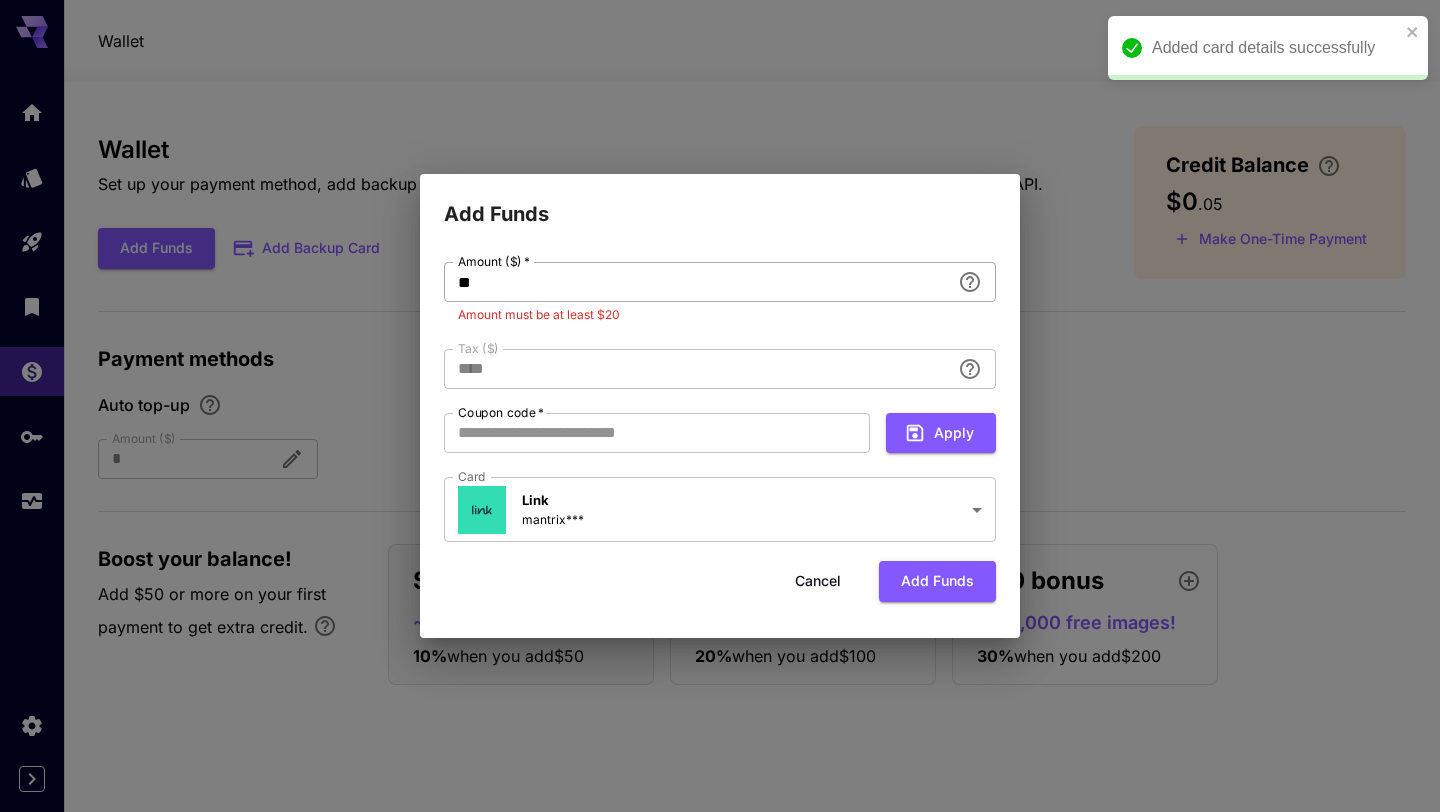 click on "**" at bounding box center [697, 282] 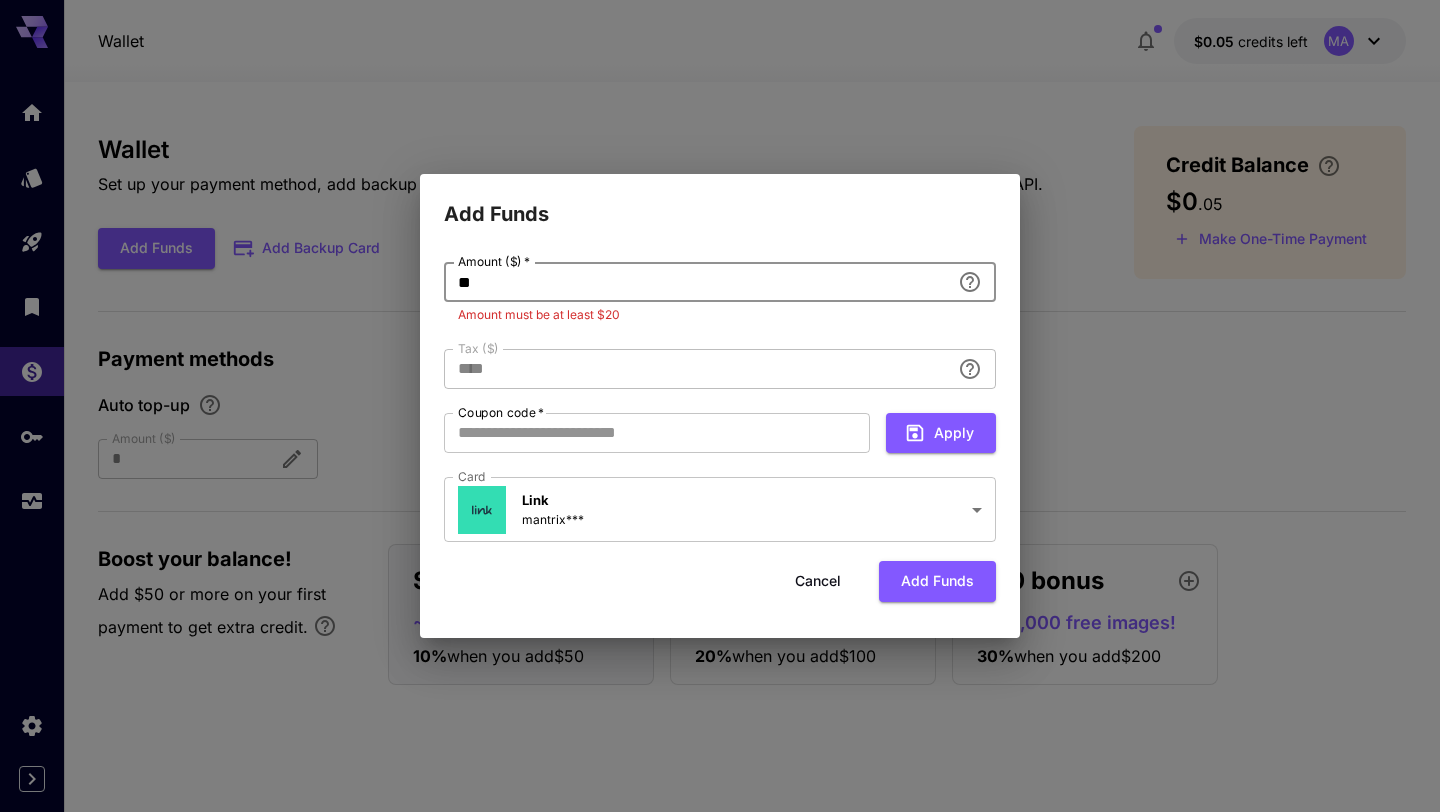 click on "**" at bounding box center [697, 282] 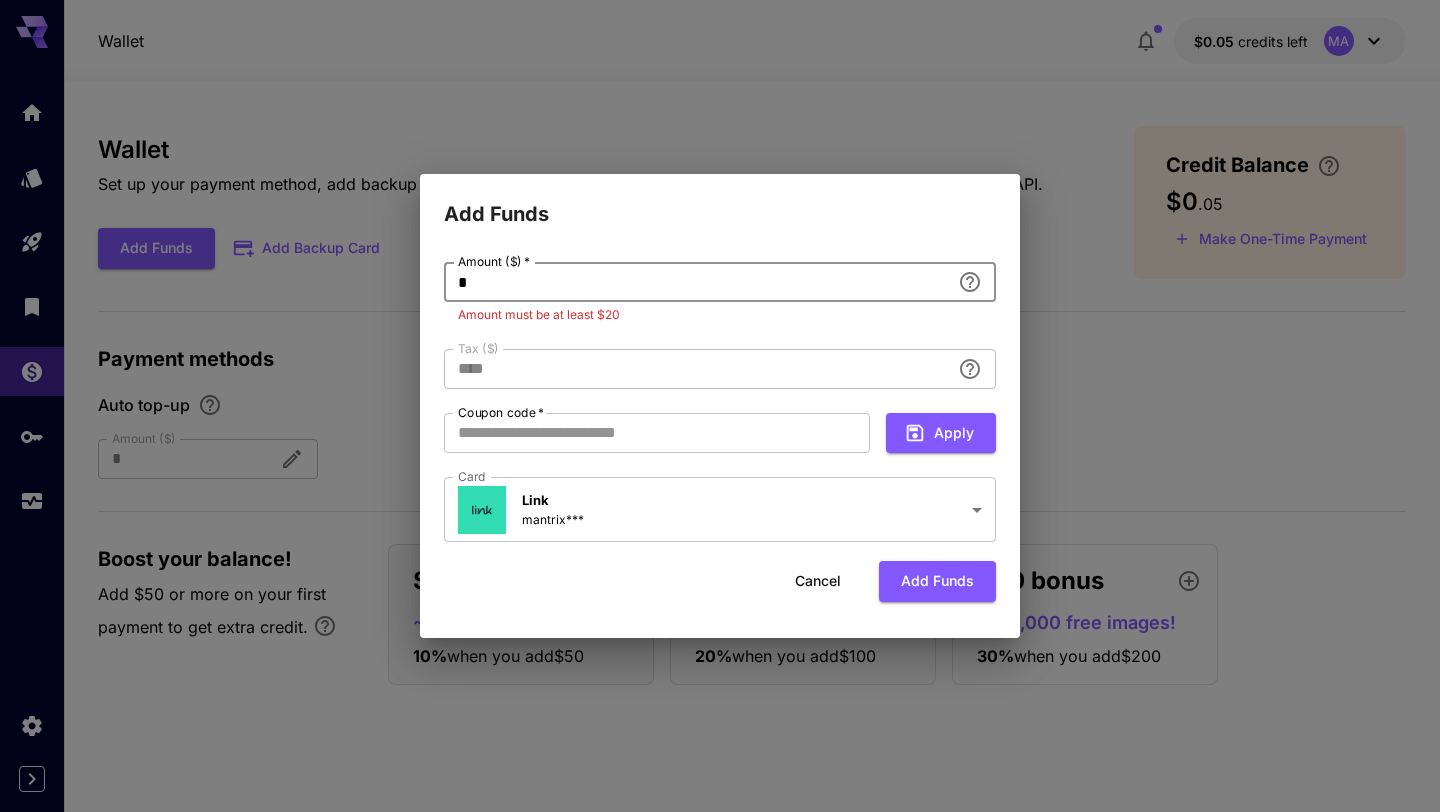 type on "**" 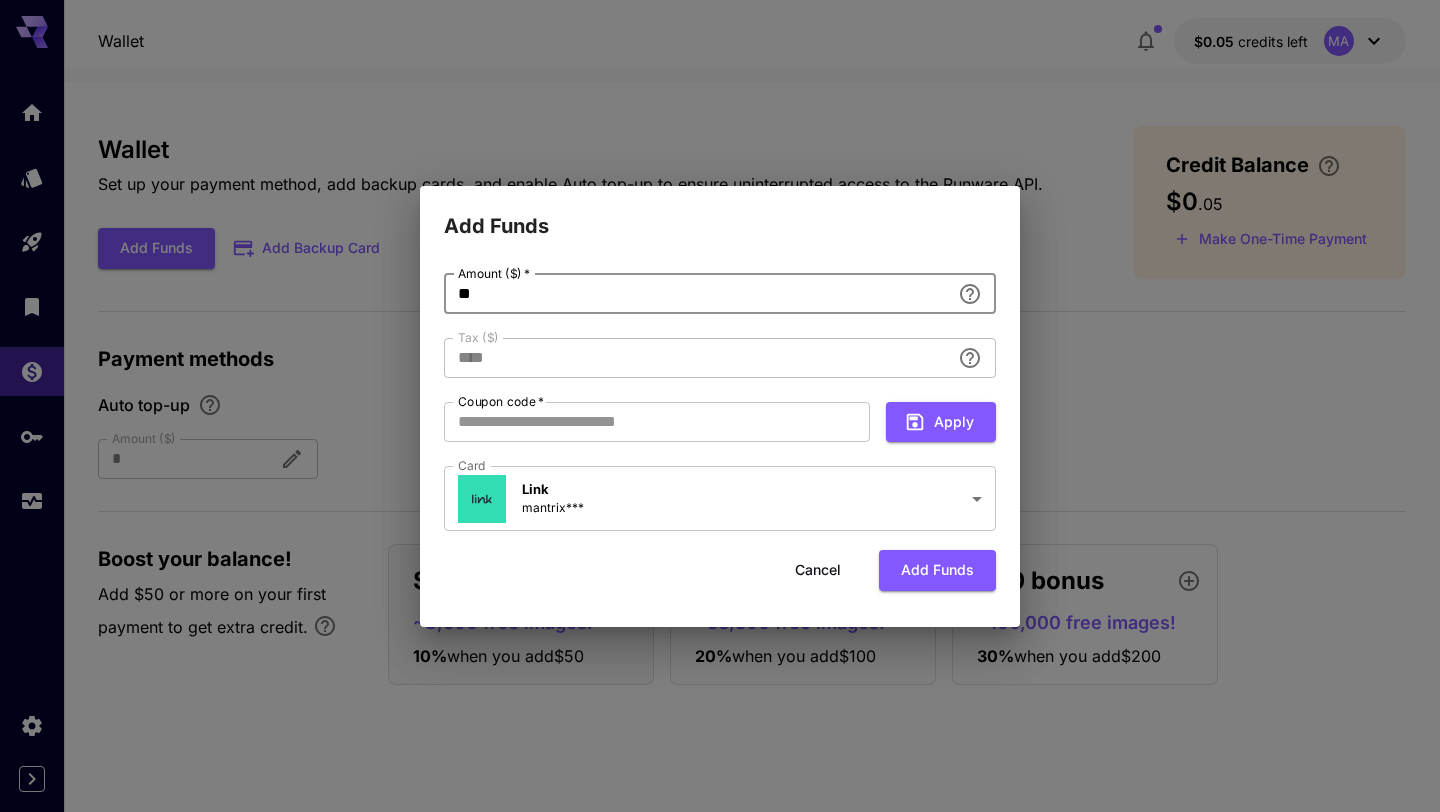 type on "**********" 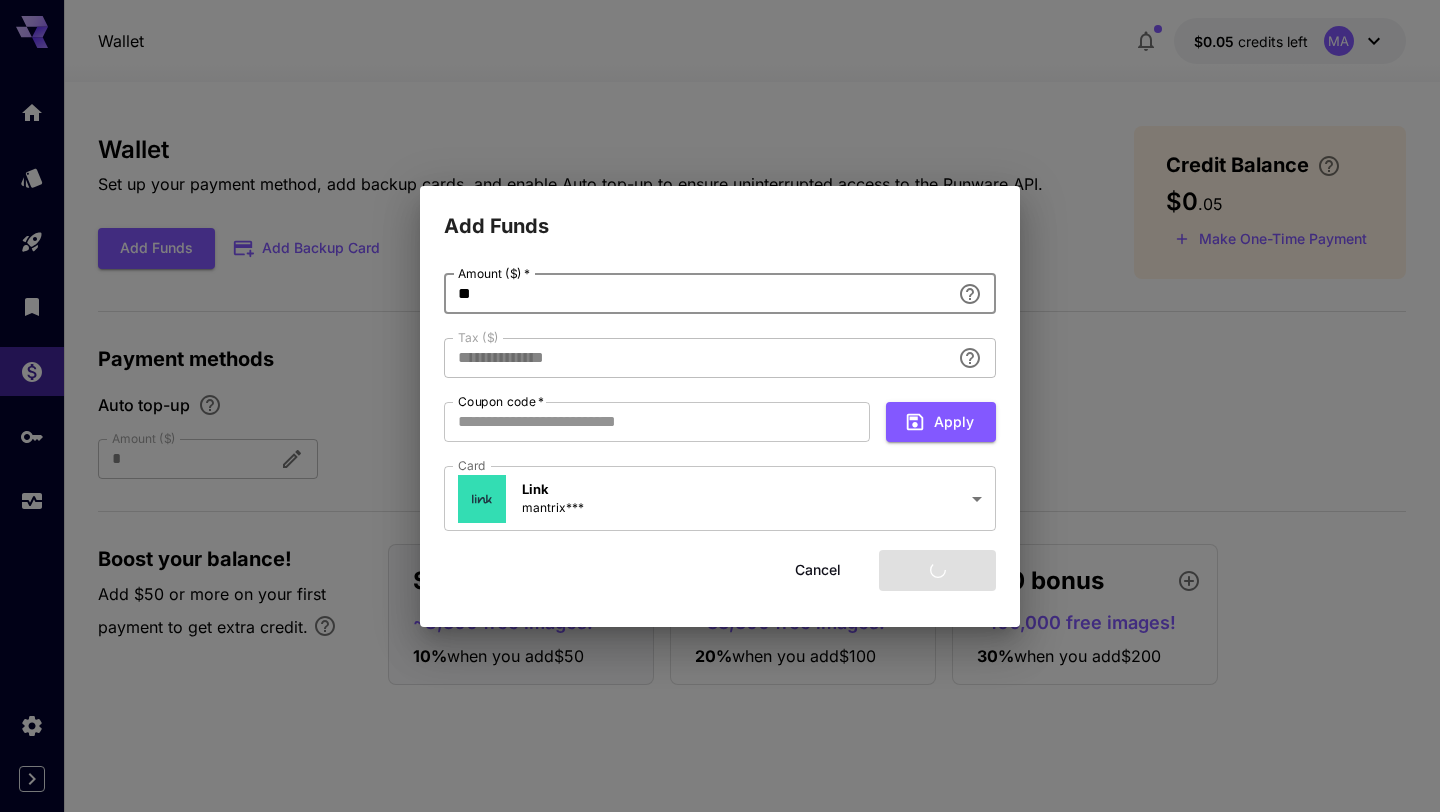 type on "**" 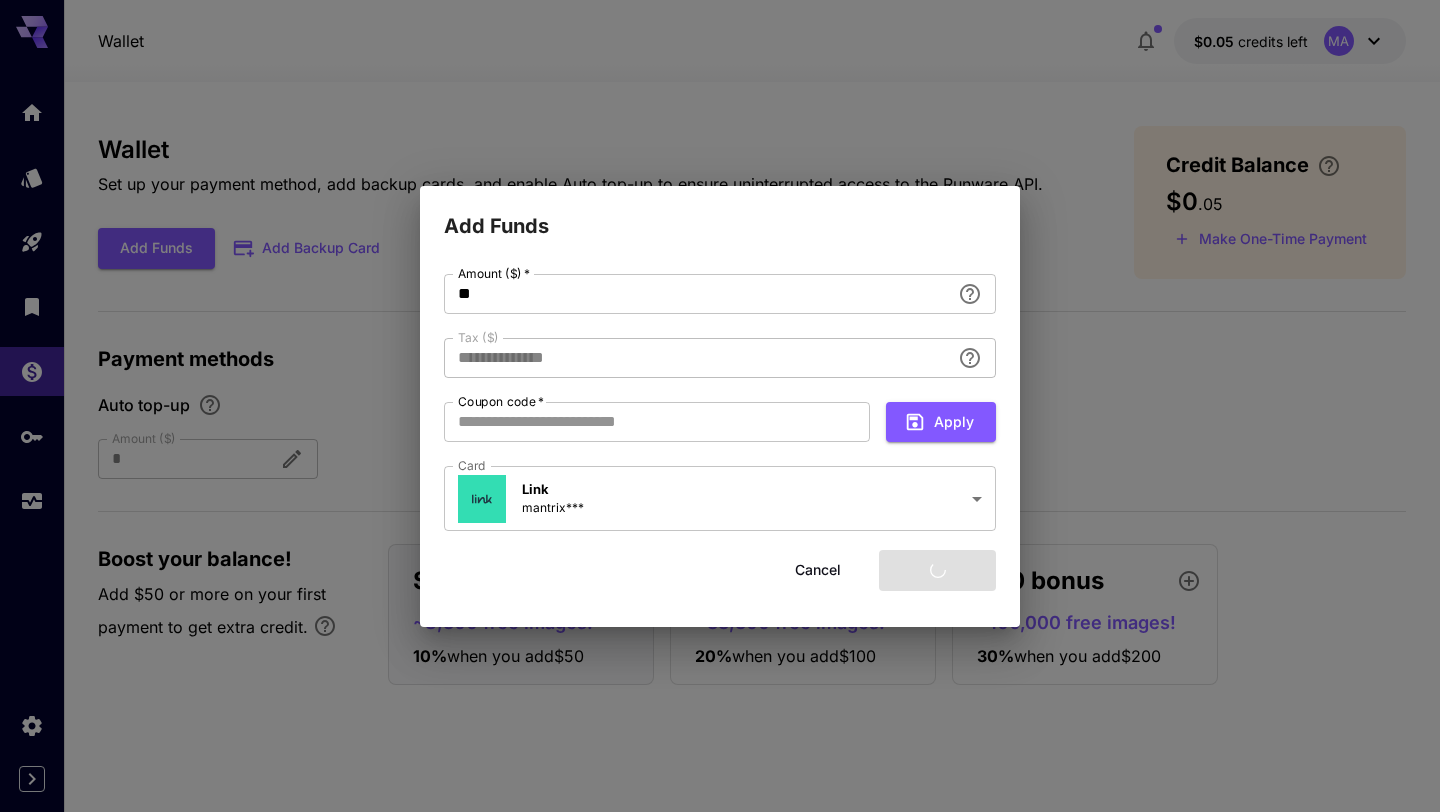 type on "****" 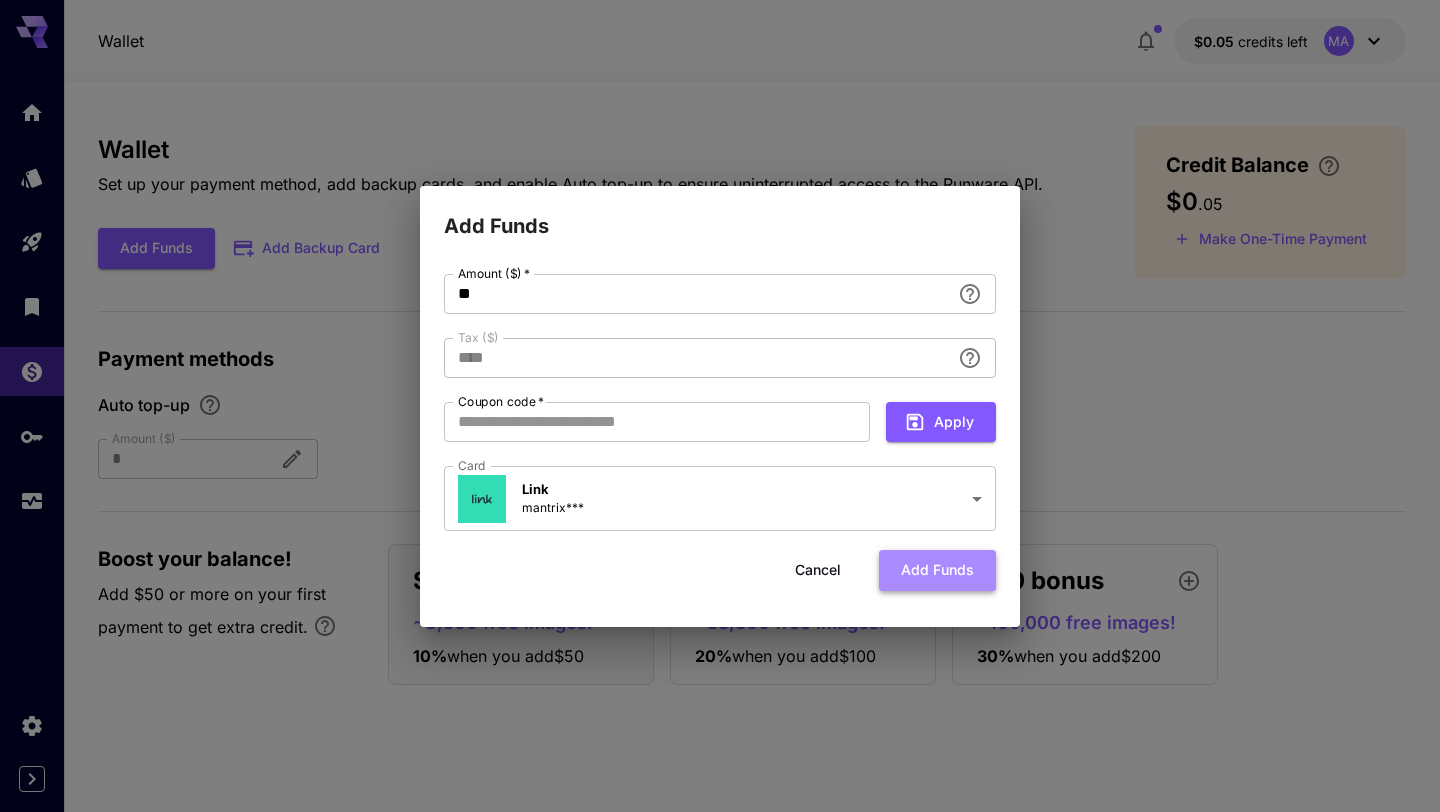 click on "Add funds" at bounding box center [937, 570] 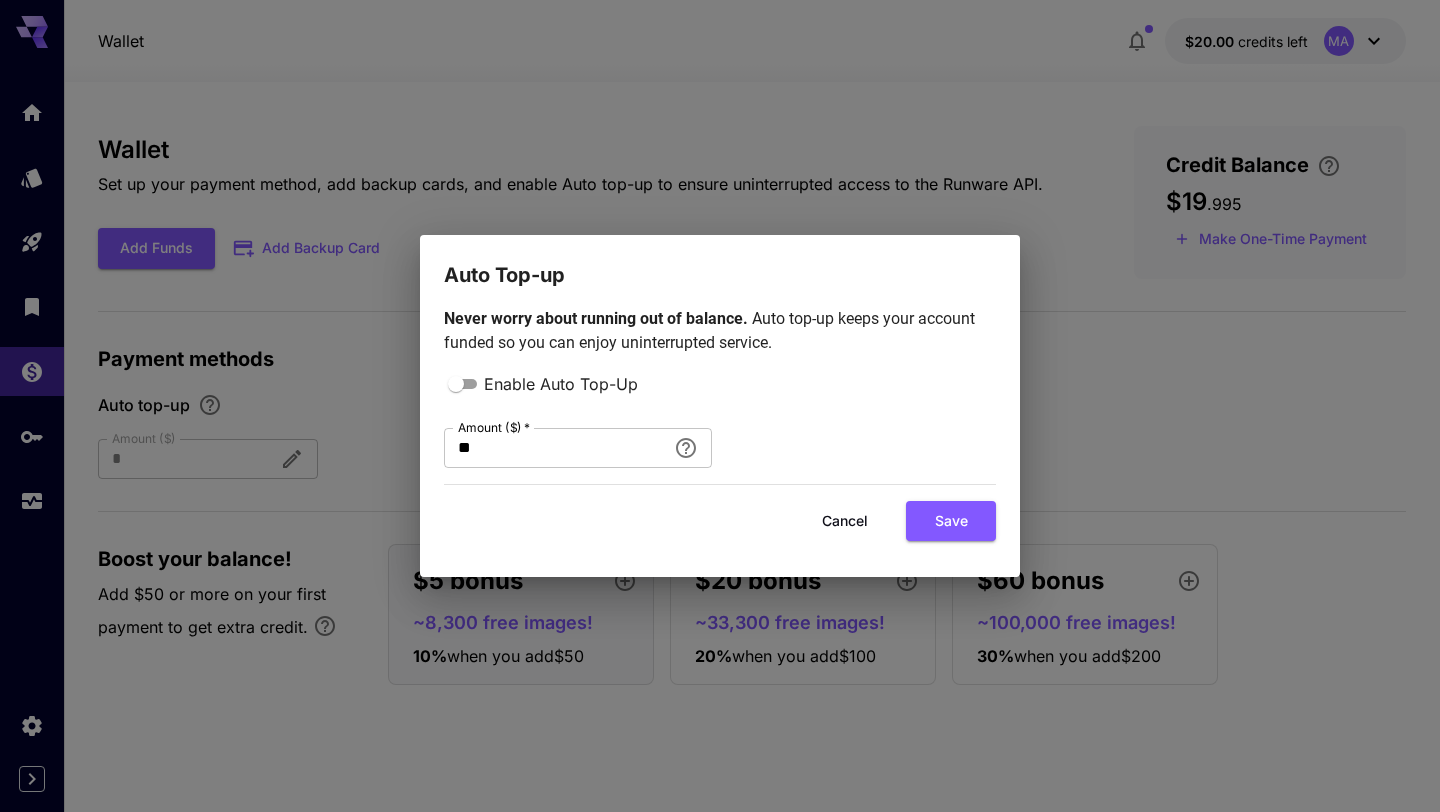 click on "Auto Top-up   Never worry about running out of balance.   Auto top-up keeps your account funded so you can enjoy uninterrupted service. Enable Auto Top-Up Amount ($)   * ** Amount ($)   * Cancel Save" at bounding box center (720, 406) 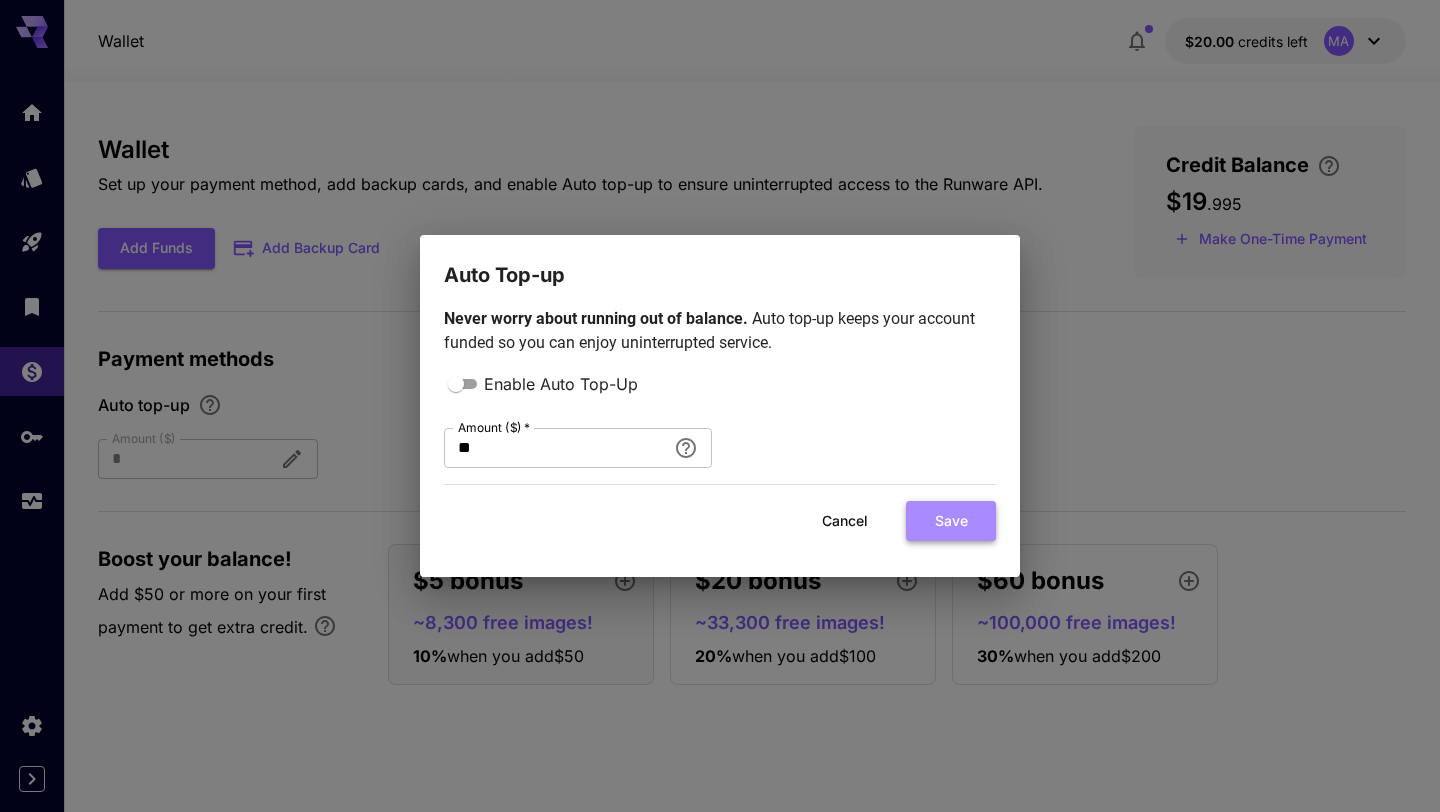click on "Save" at bounding box center (951, 521) 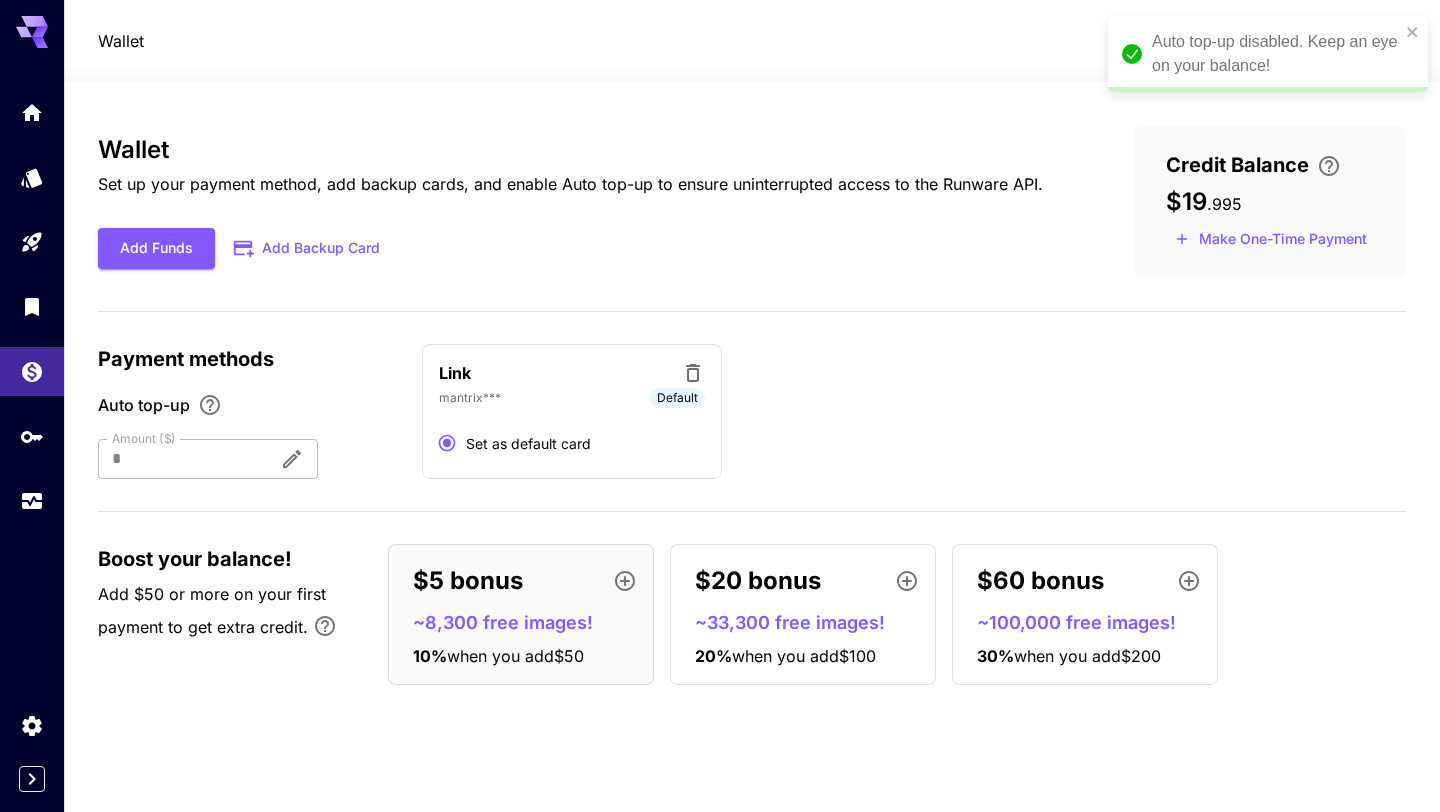click on ". 995" at bounding box center (1224, 204) 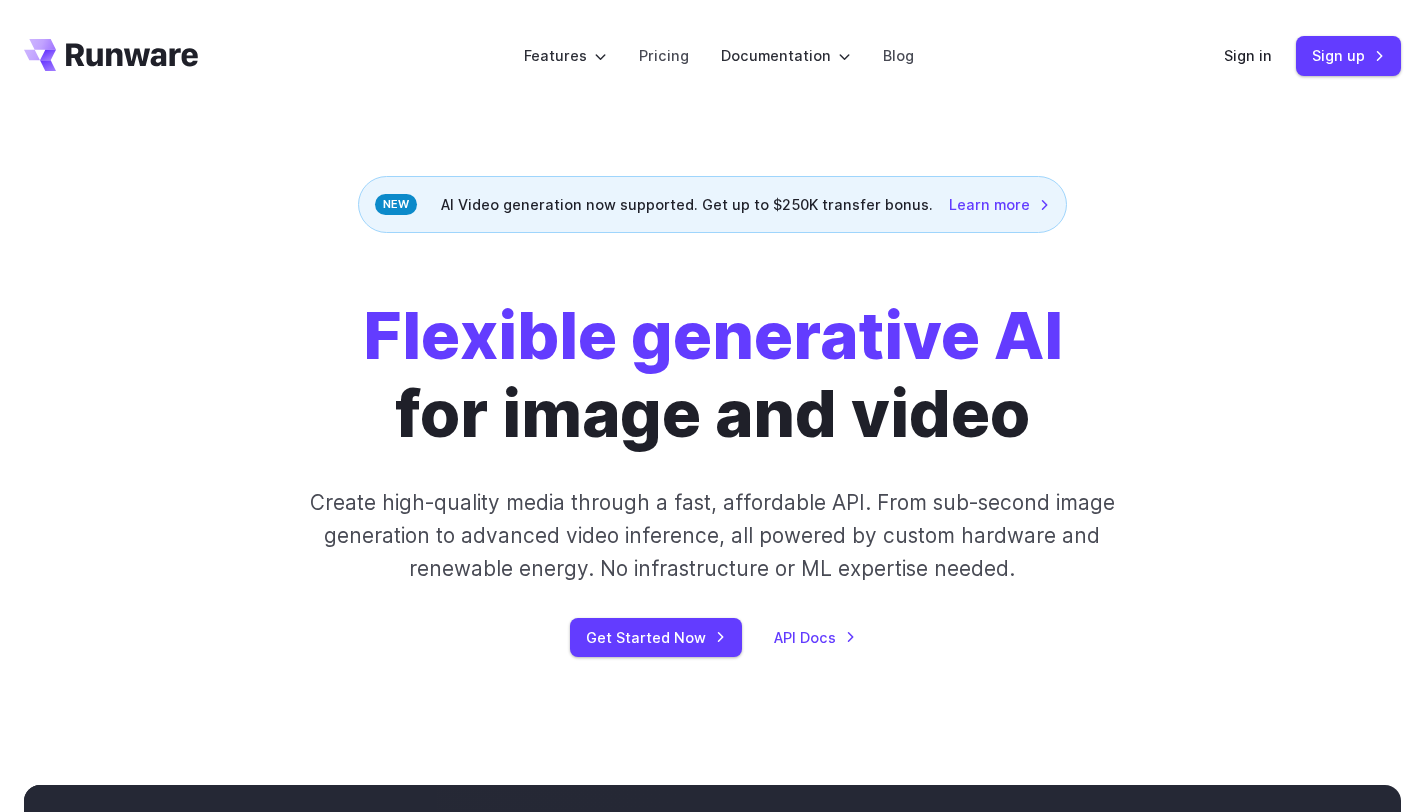 scroll, scrollTop: 0, scrollLeft: 0, axis: both 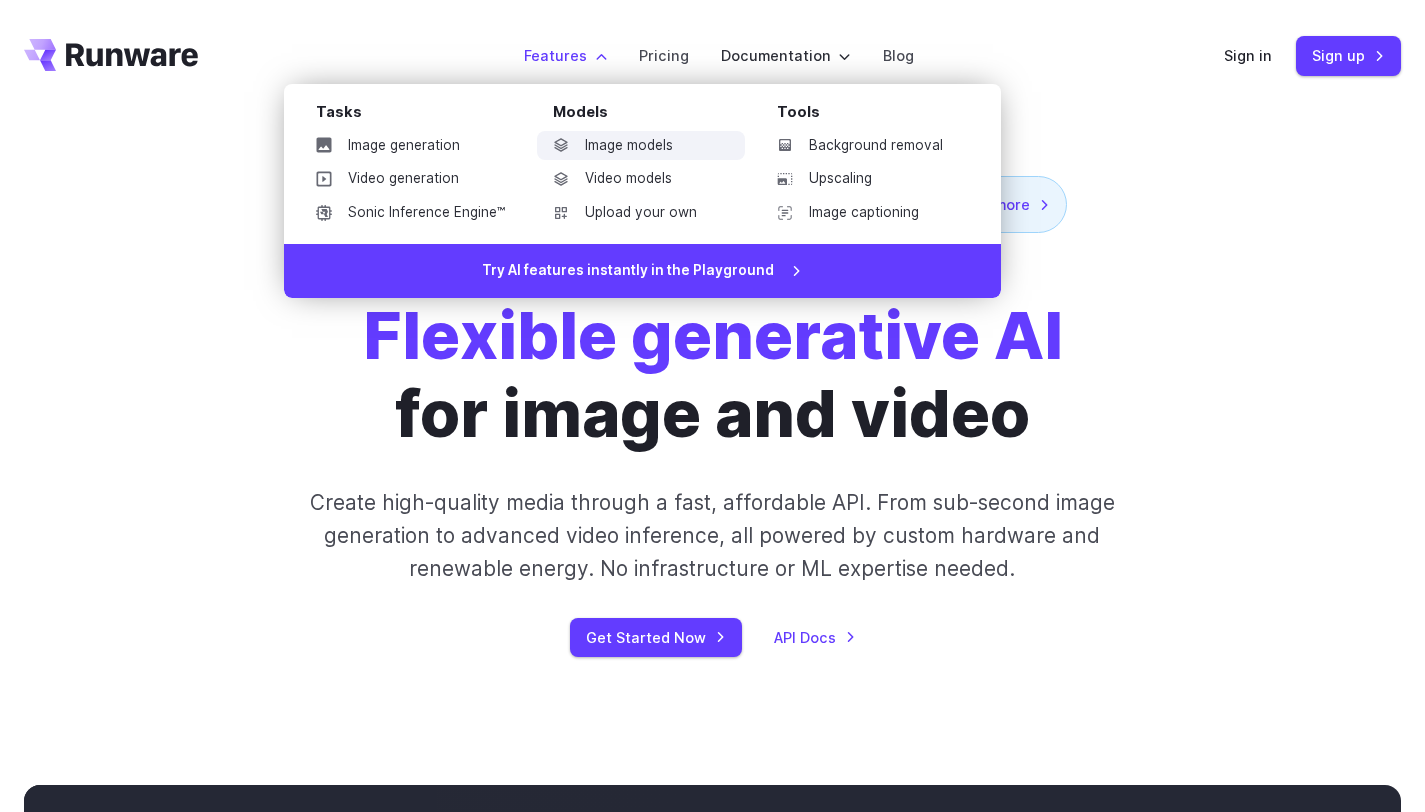 click on "Image models" at bounding box center [641, 146] 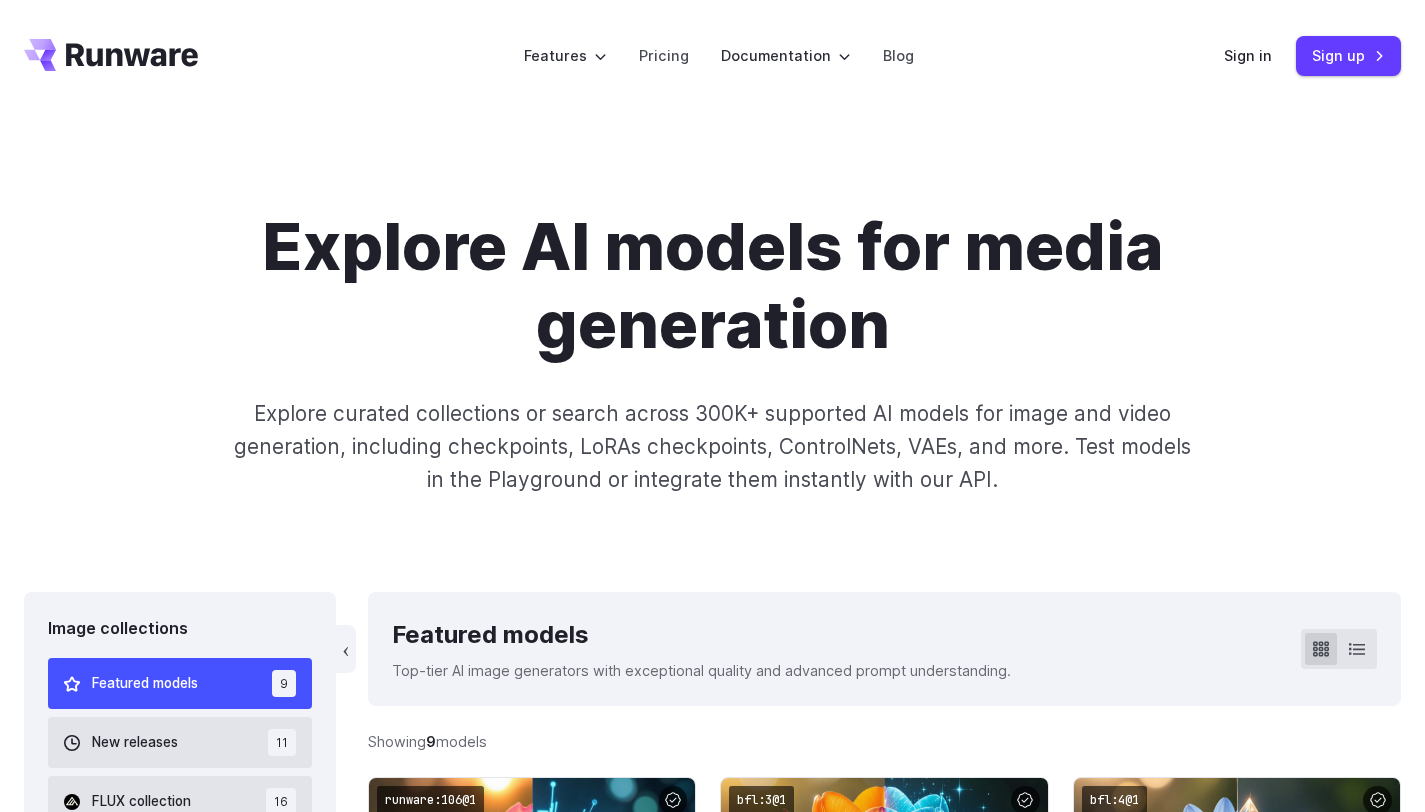 scroll, scrollTop: 0, scrollLeft: 0, axis: both 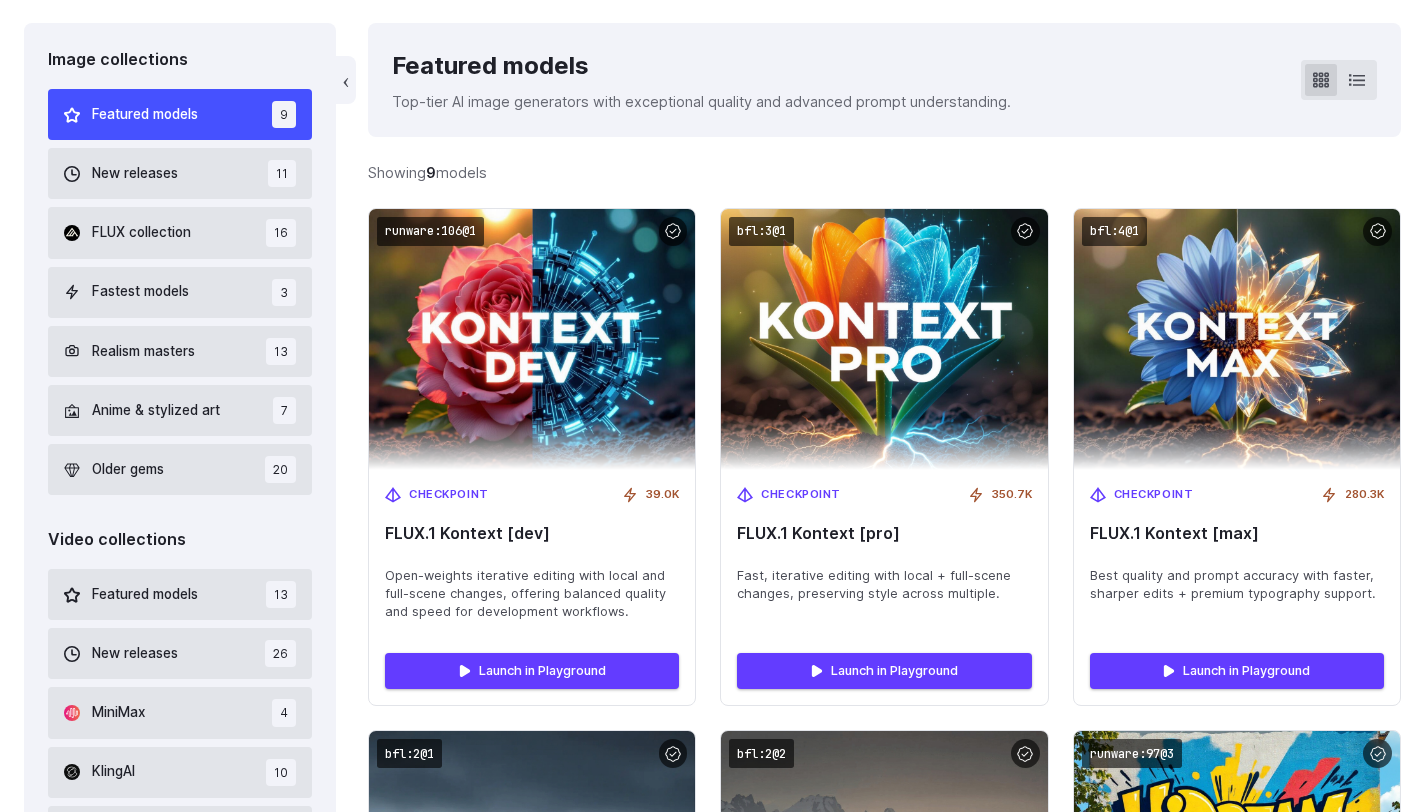 click on "Showing  9  models       Searching models...         Previous      Page  1  of  1     Next" at bounding box center [884, 172] 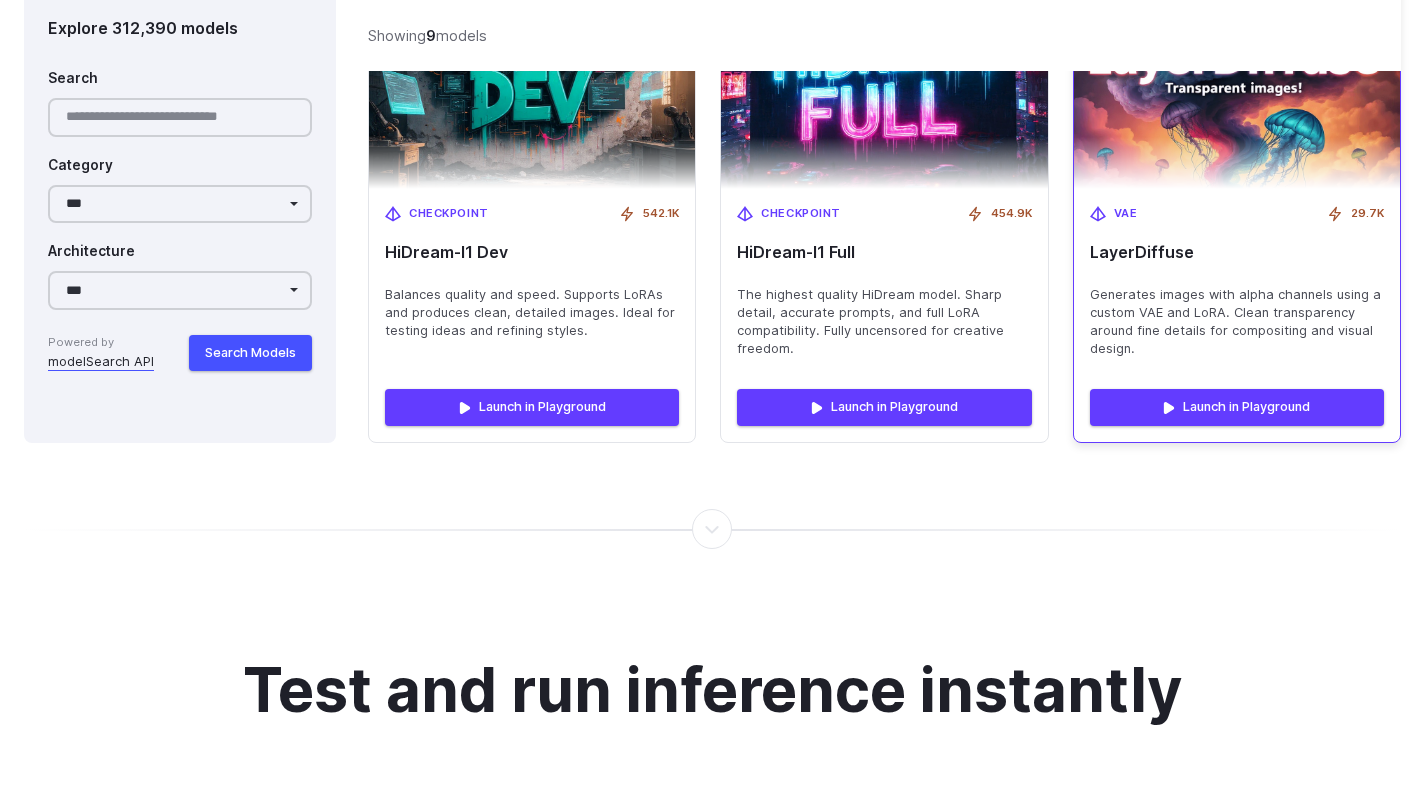 scroll, scrollTop: 1899, scrollLeft: 0, axis: vertical 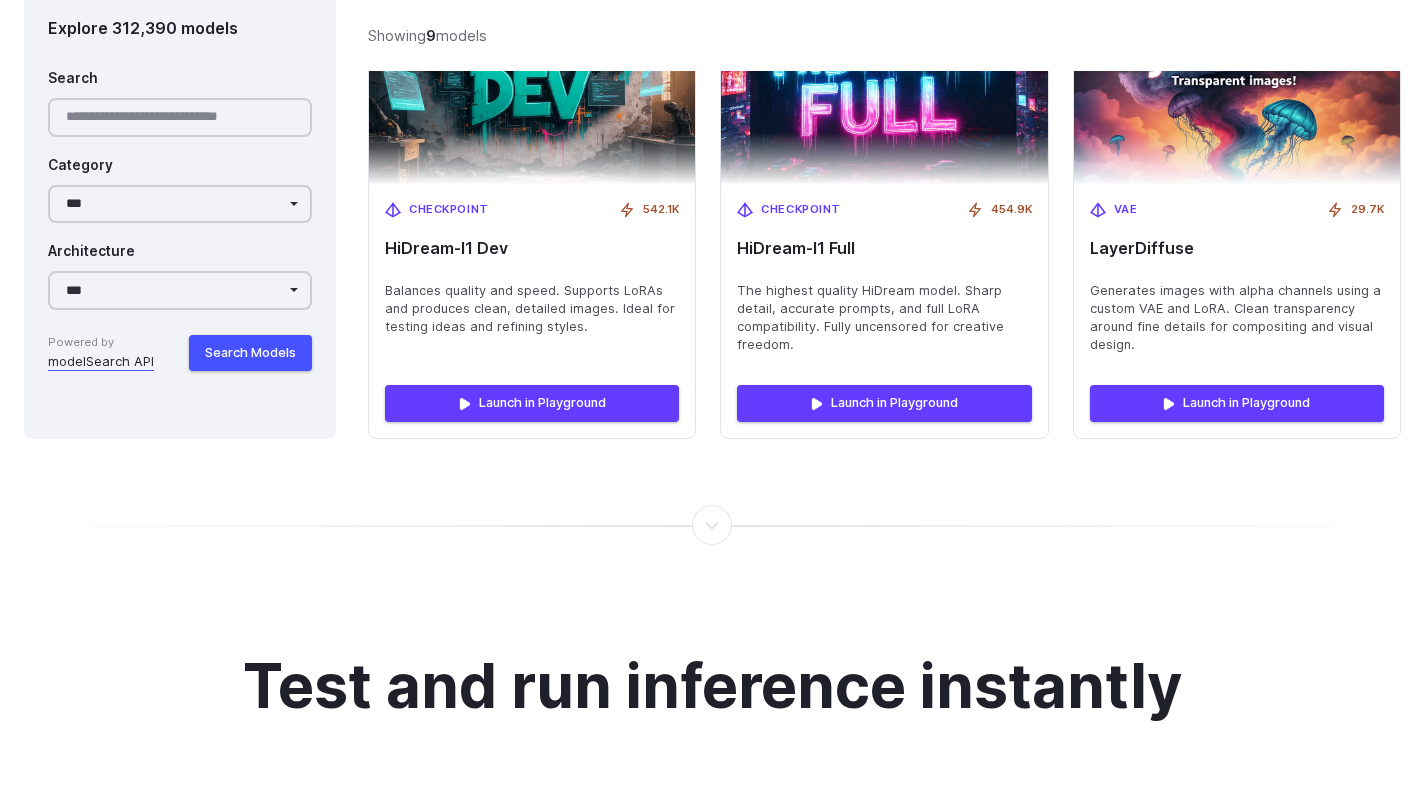 click at bounding box center [713, 525] 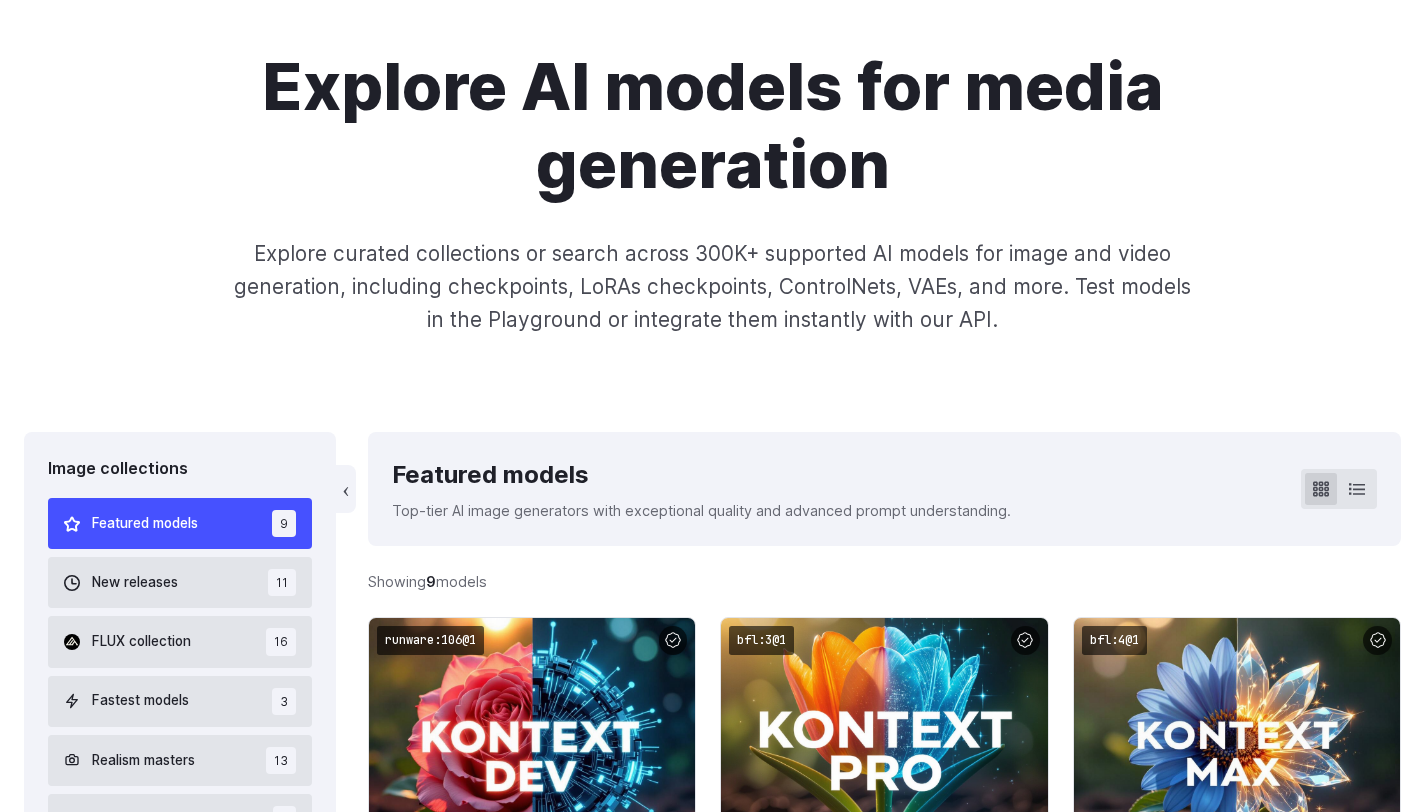 scroll, scrollTop: 36, scrollLeft: 0, axis: vertical 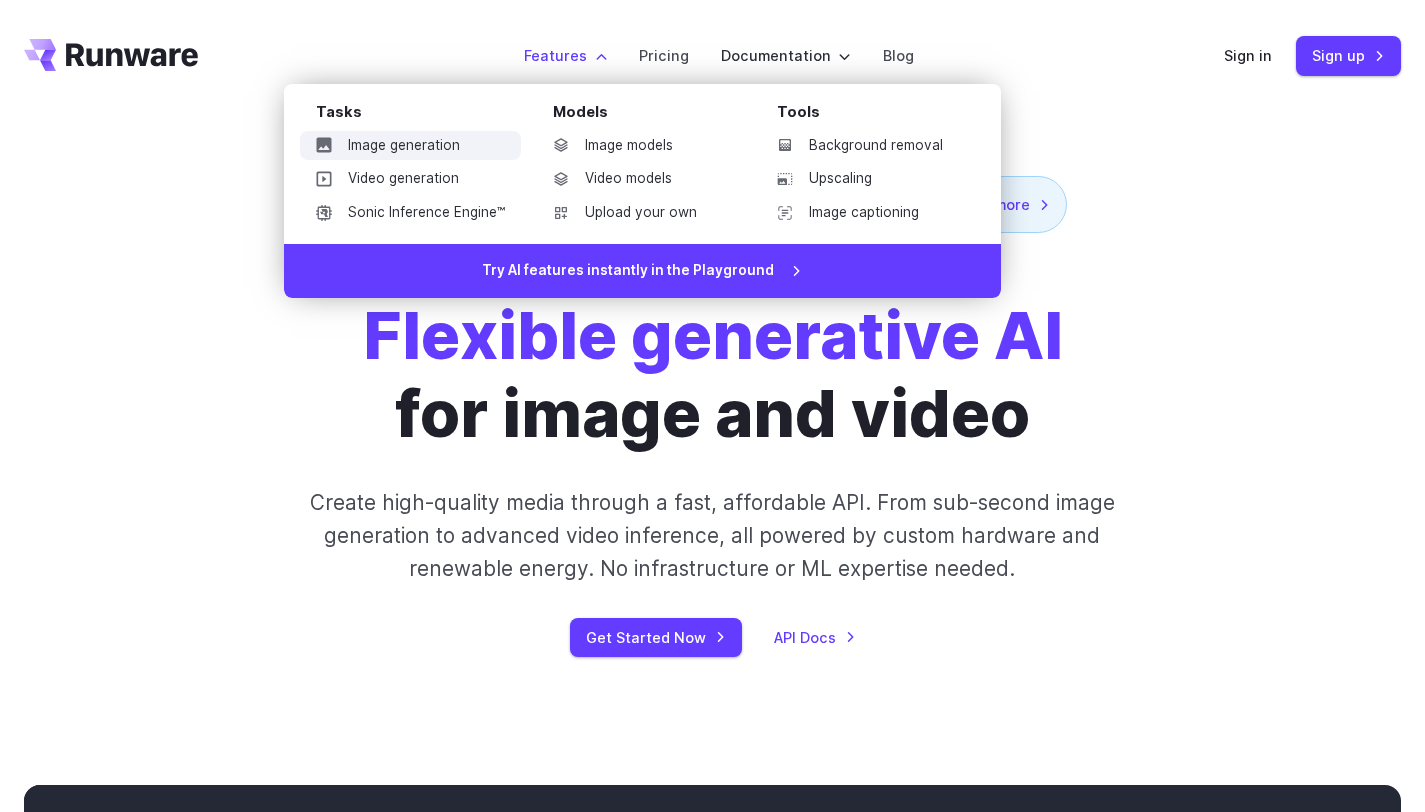 click on "Image generation" at bounding box center (410, 146) 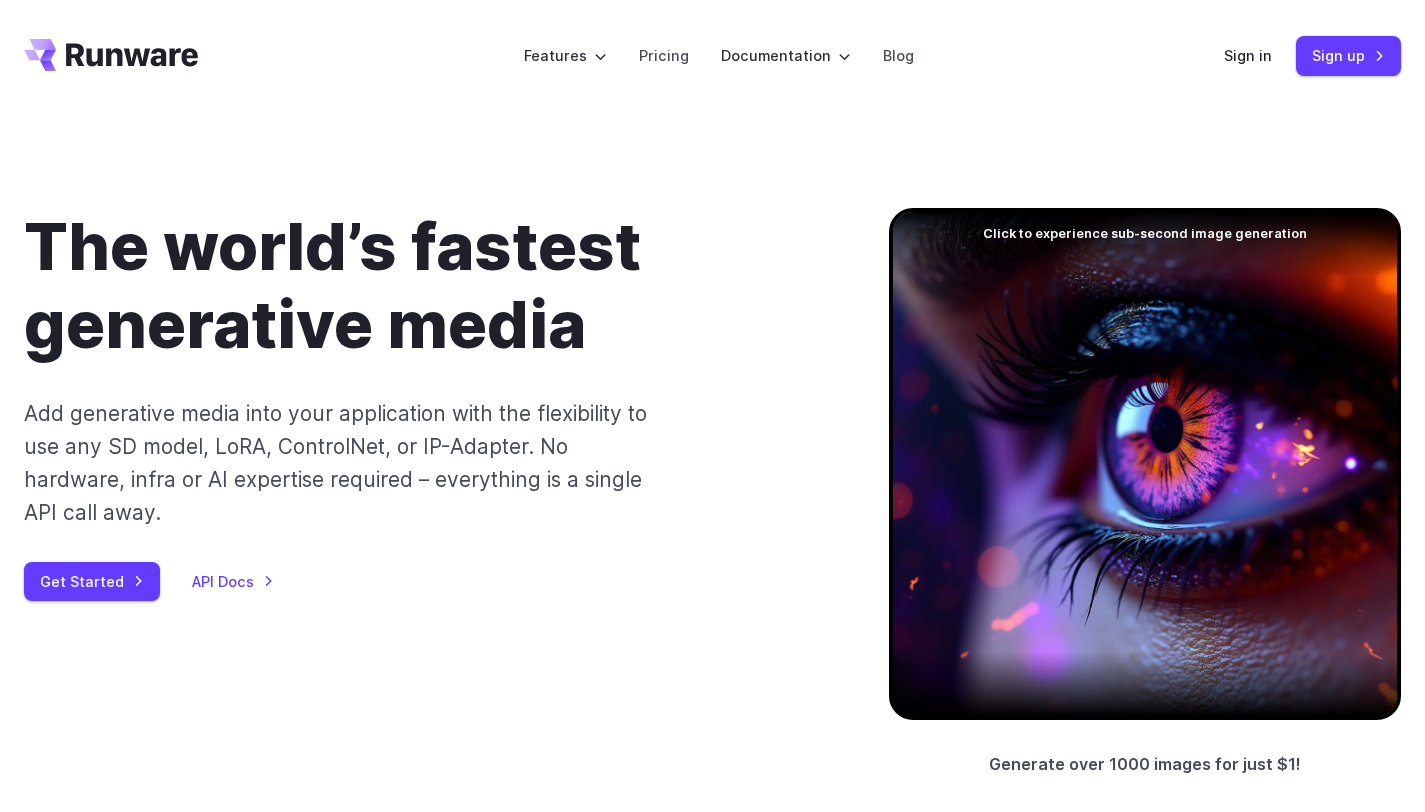 scroll, scrollTop: 0, scrollLeft: 0, axis: both 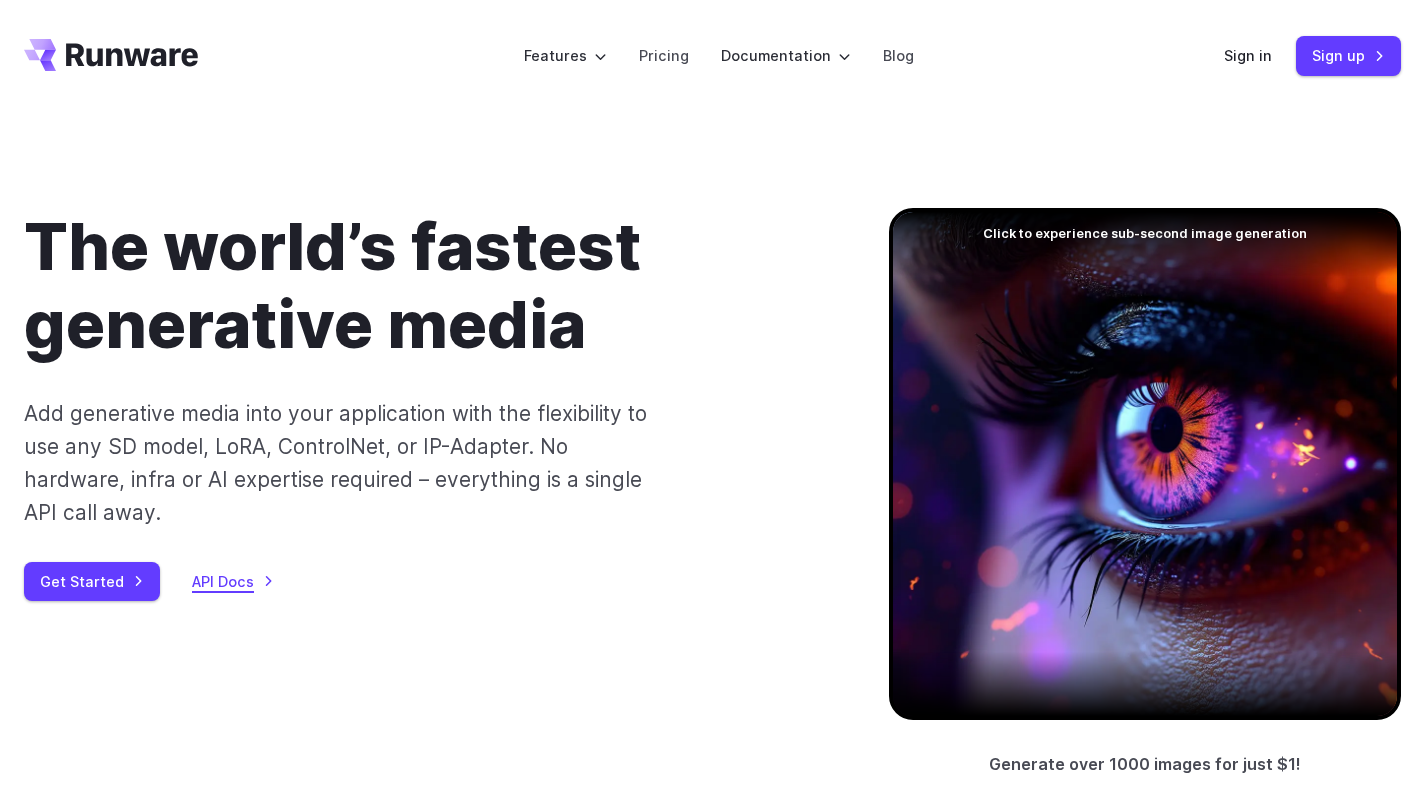 click on "API Docs" at bounding box center (233, 581) 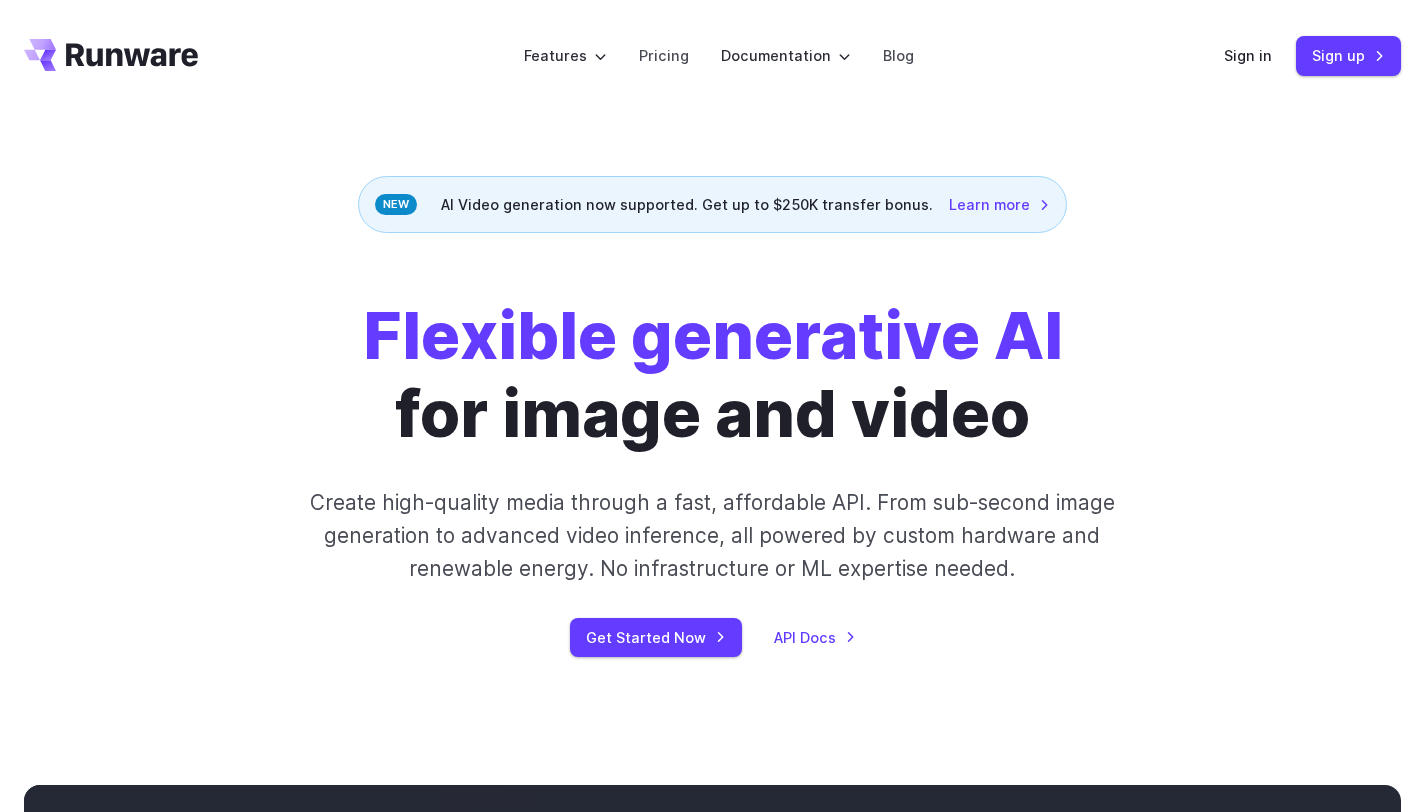 scroll, scrollTop: 0, scrollLeft: 0, axis: both 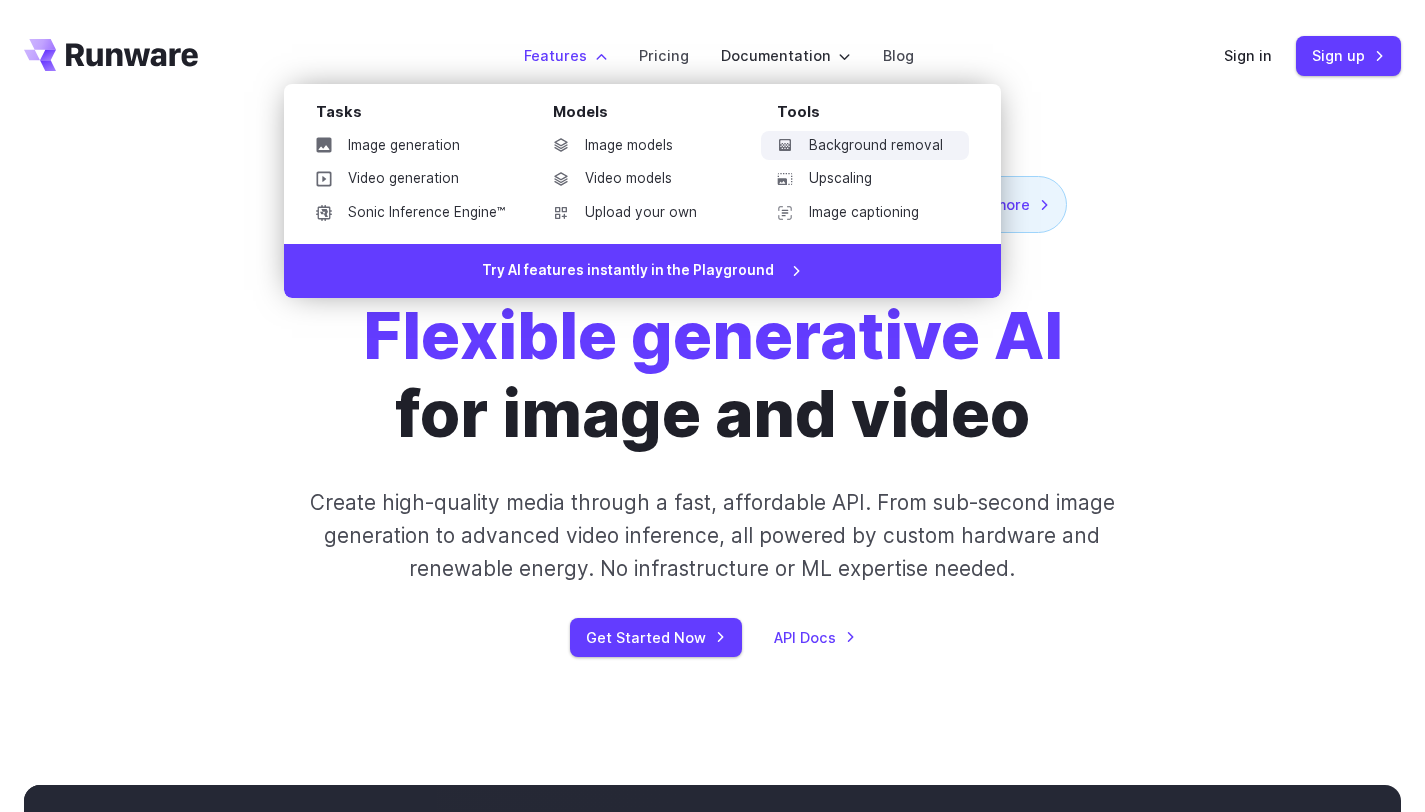 click on "Background removal" at bounding box center [865, 146] 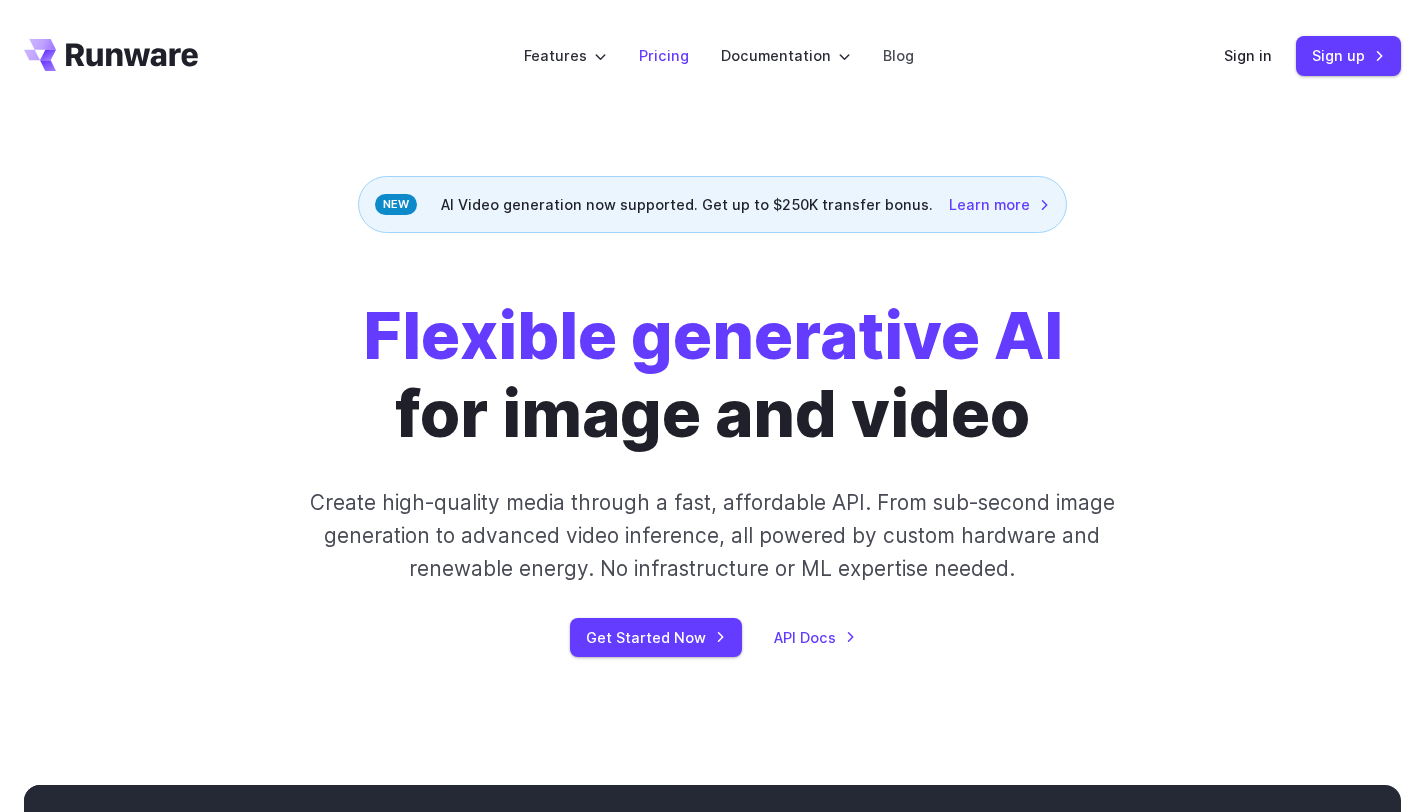 click on "Pricing" at bounding box center [664, 55] 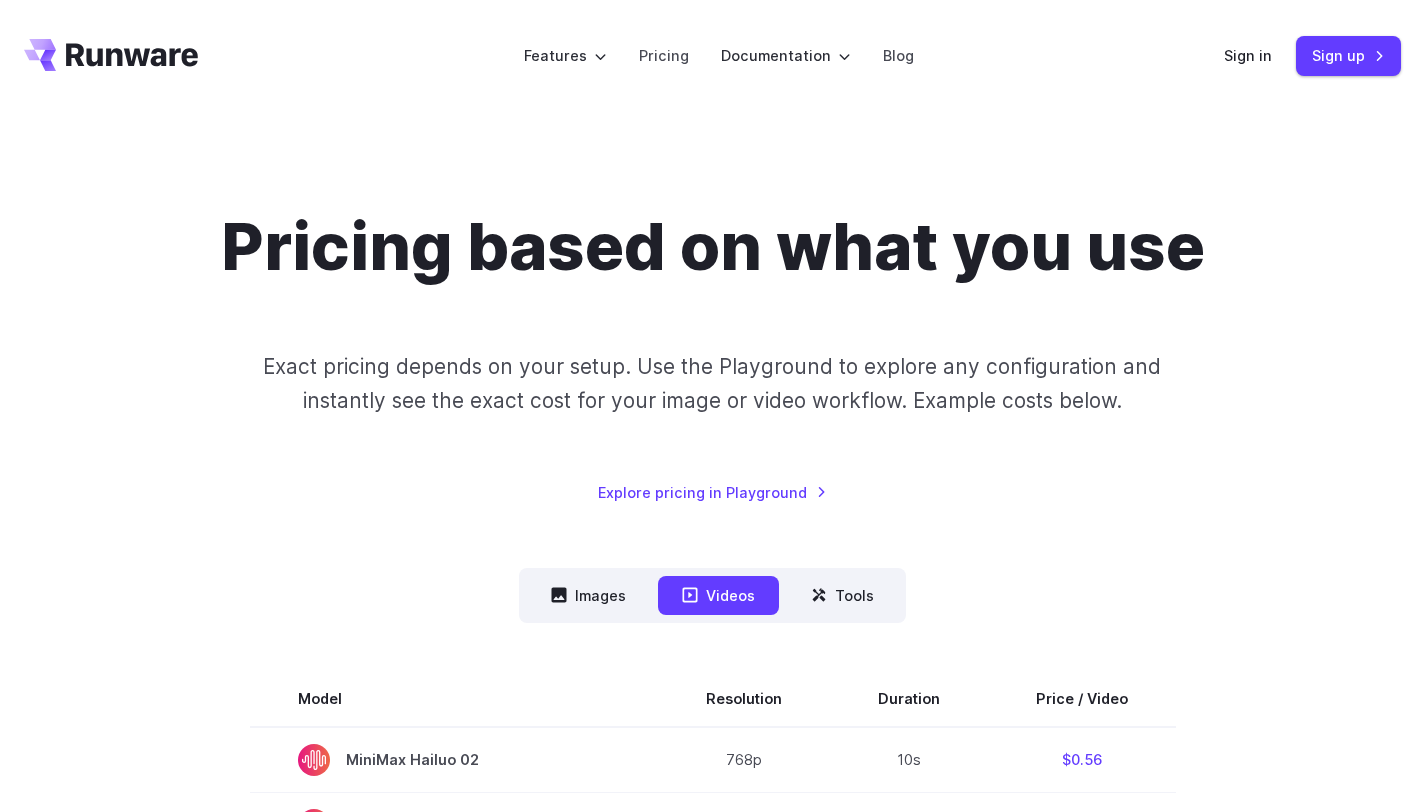 scroll, scrollTop: 0, scrollLeft: 0, axis: both 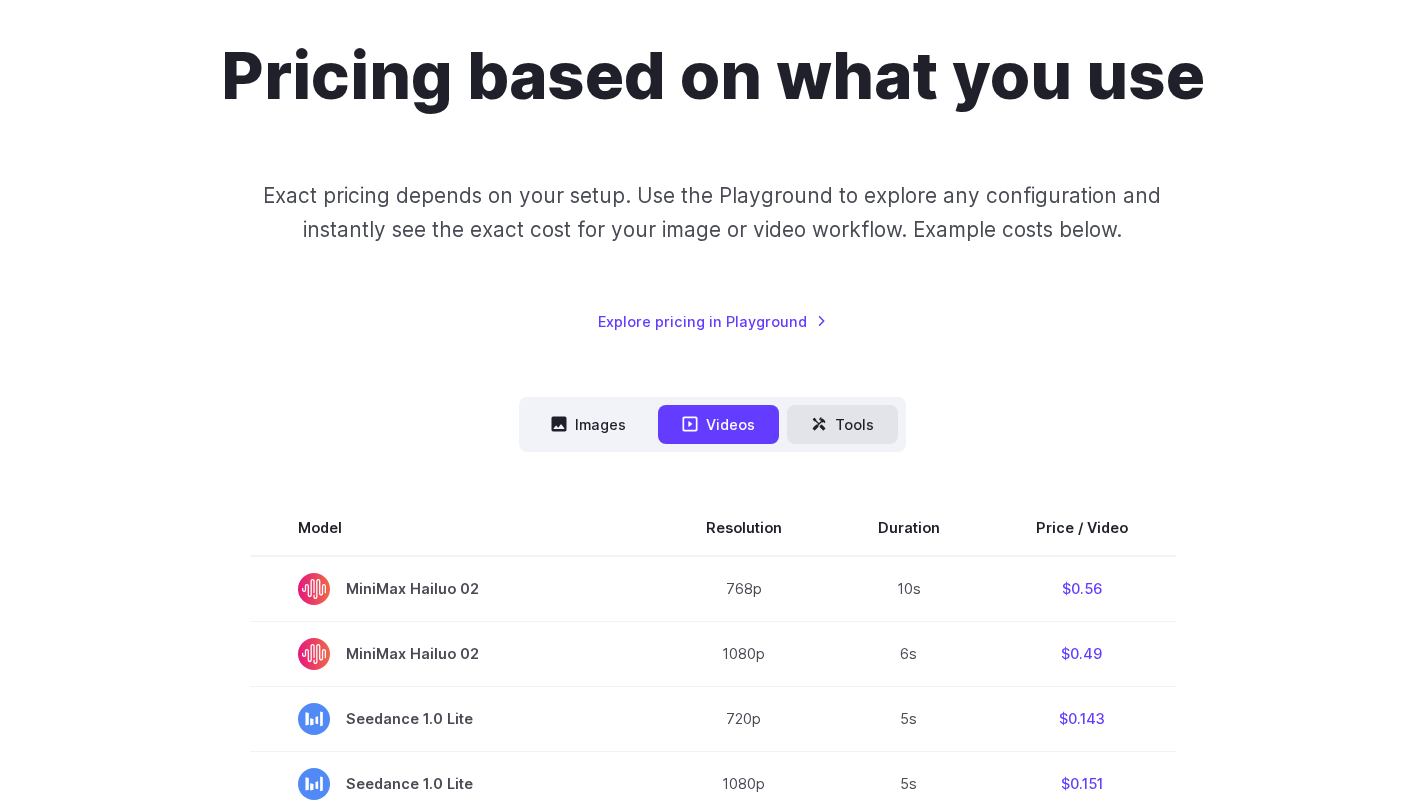 click on "Tools" at bounding box center [842, 424] 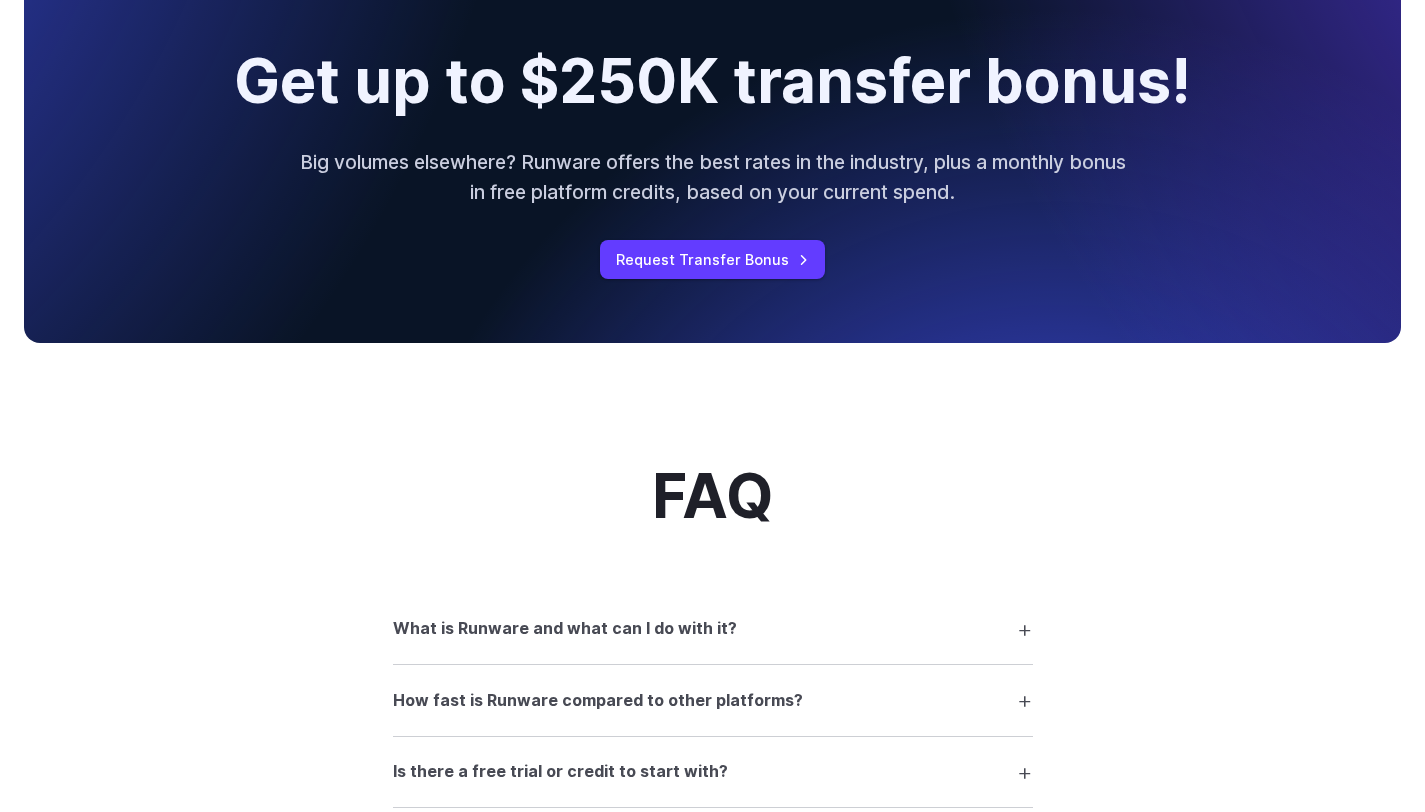 scroll, scrollTop: 1063, scrollLeft: 0, axis: vertical 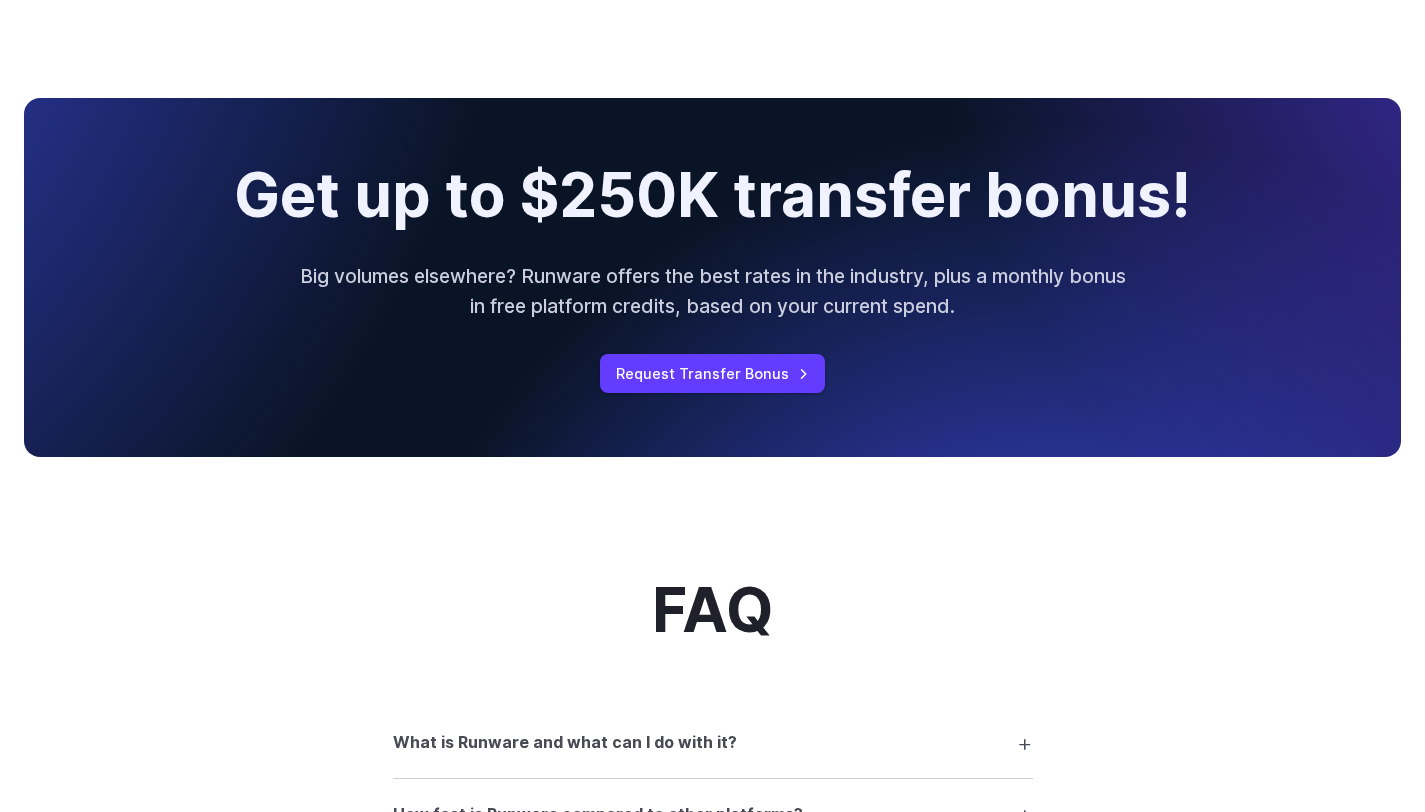 click on "Get up to $250K transfer bonus!" at bounding box center (712, 195) 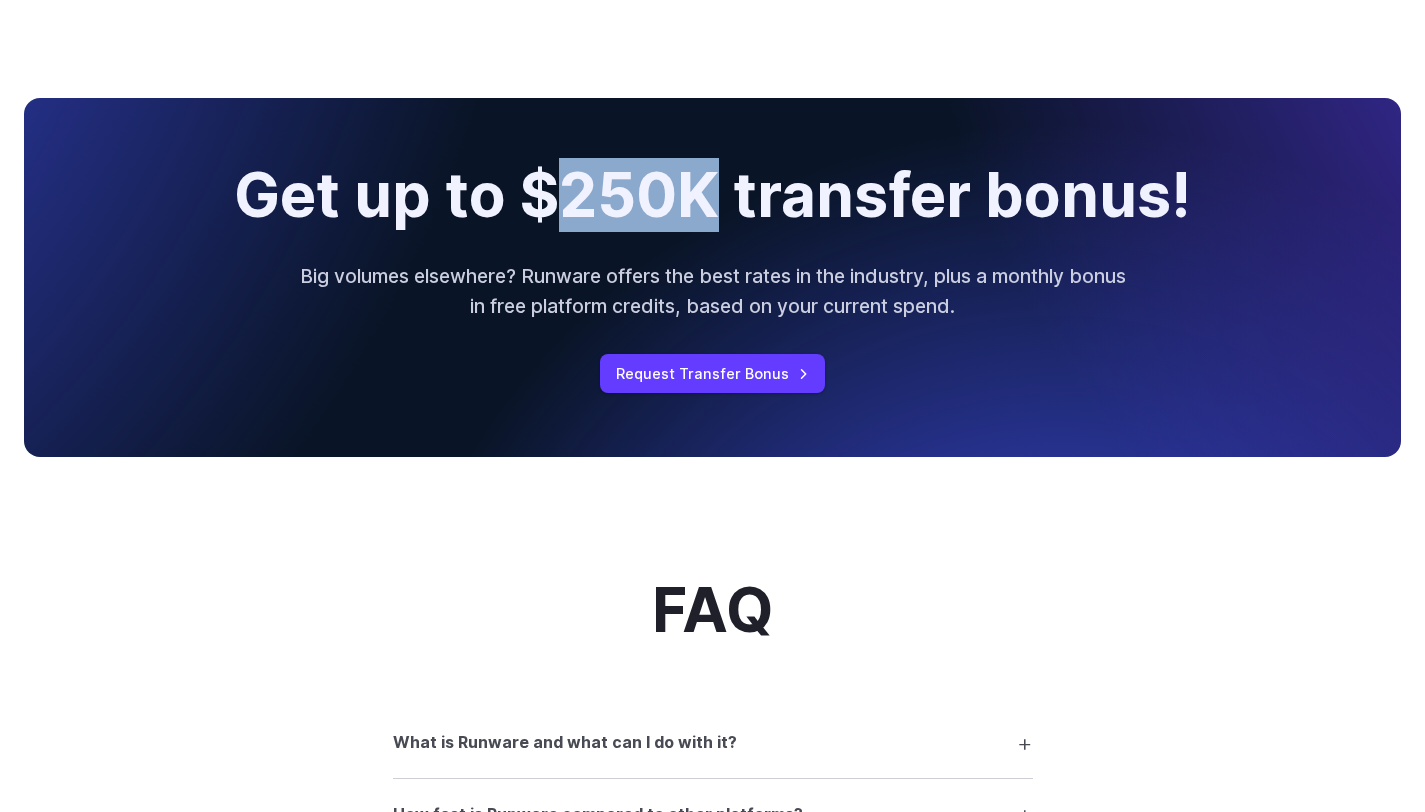 click on "Get up to $250K transfer bonus!" at bounding box center (712, 195) 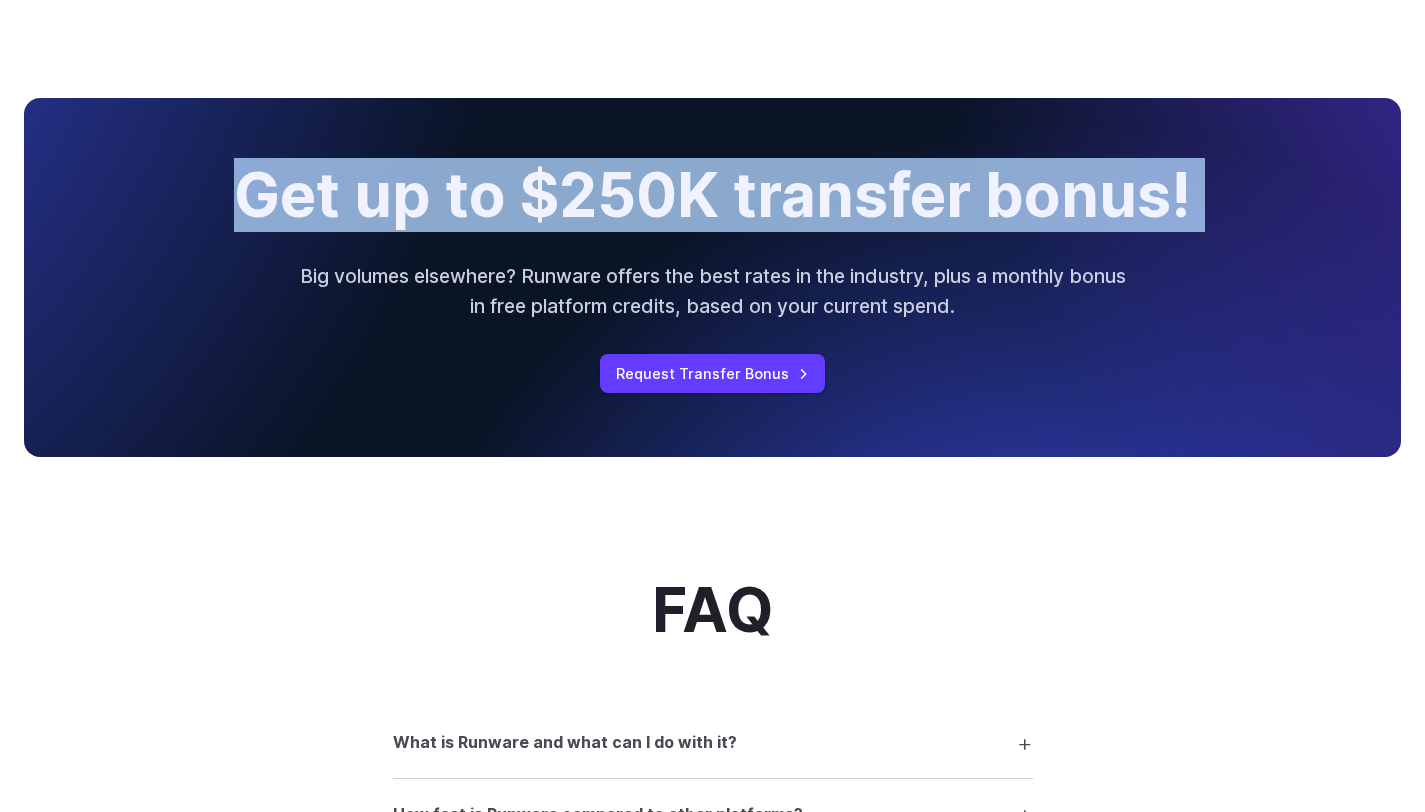 click on "Get up to $250K transfer bonus!" at bounding box center [712, 195] 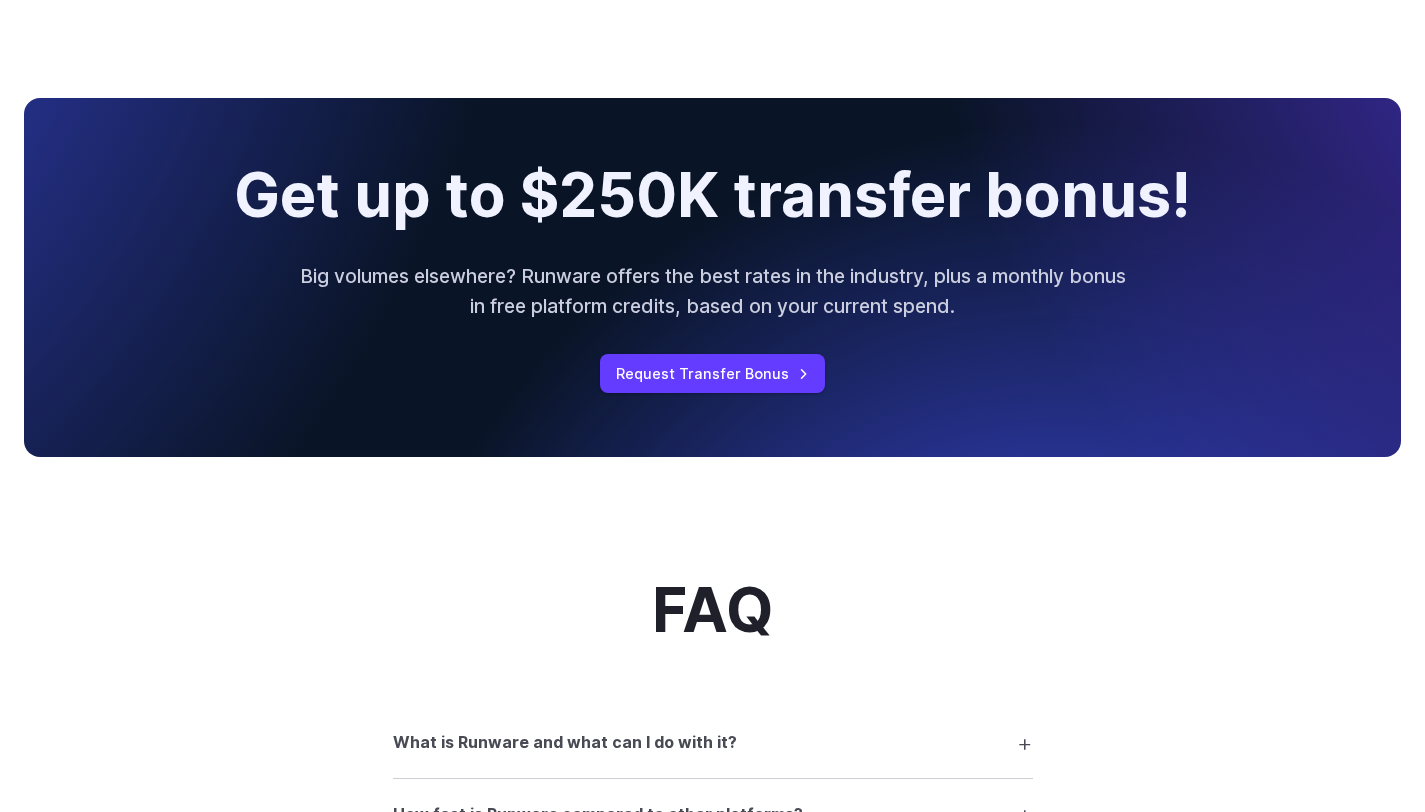 click on "Get up to $250K transfer bonus!" at bounding box center [712, 195] 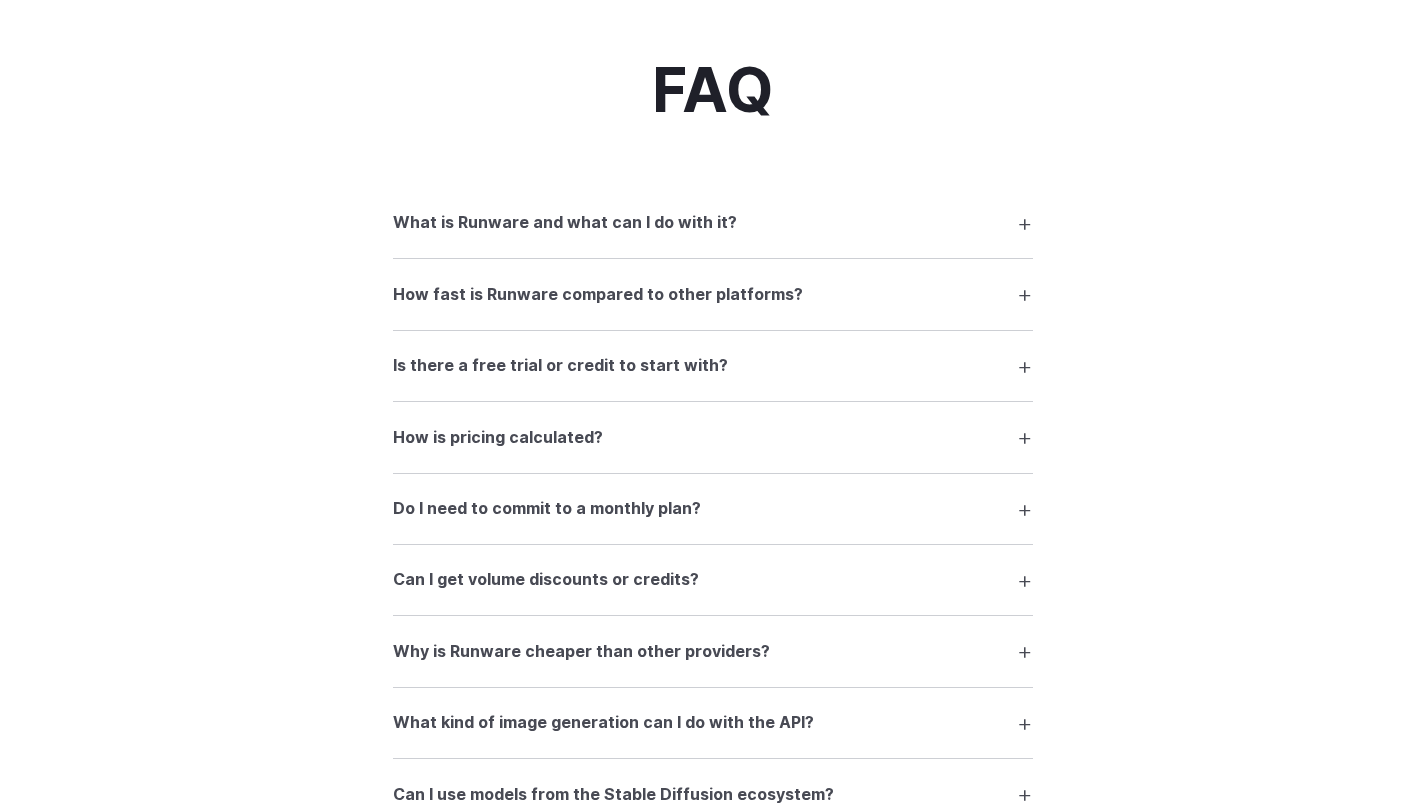 click on "What is Runware and what can I do with it?" at bounding box center (713, 223) 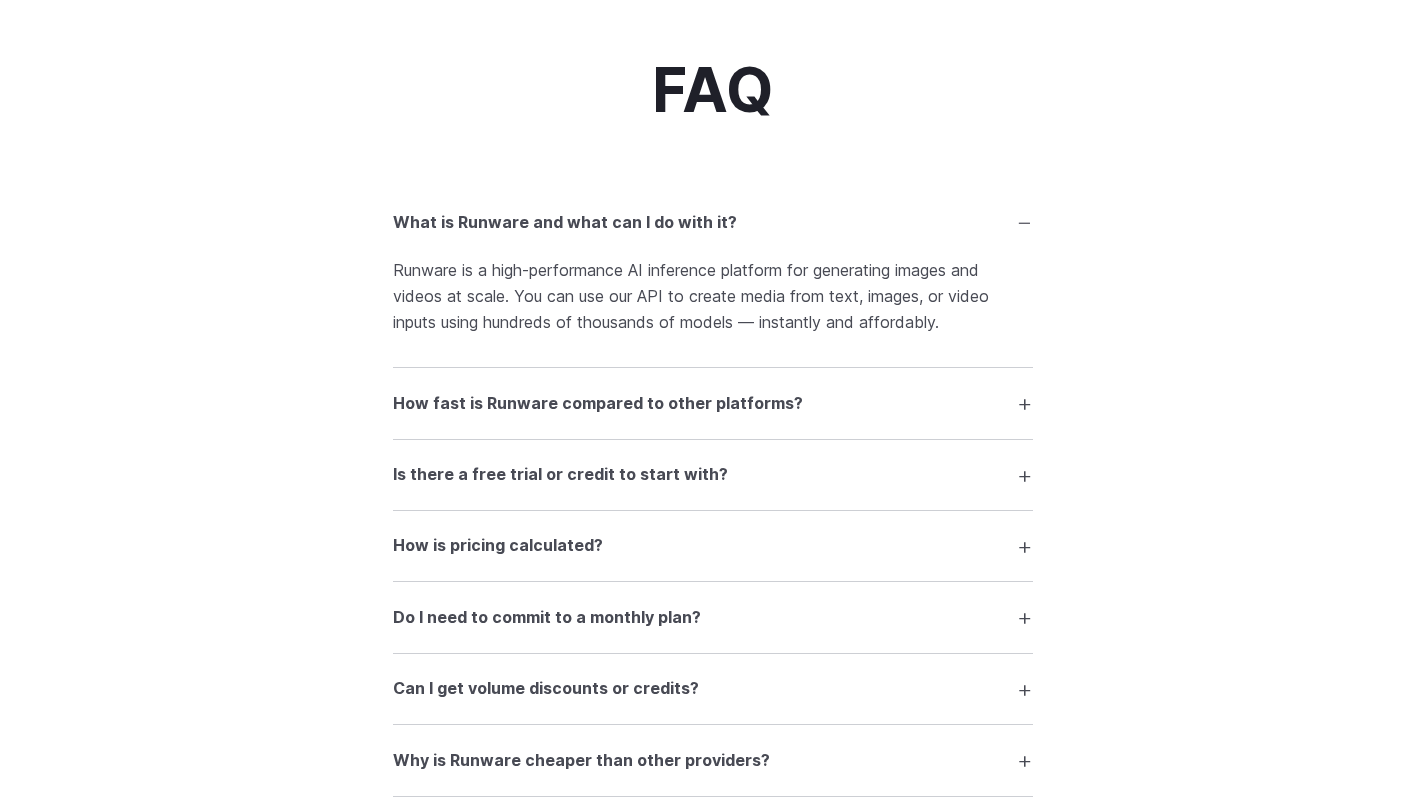 click on "What is Runware and what can I do with it?" at bounding box center (713, 223) 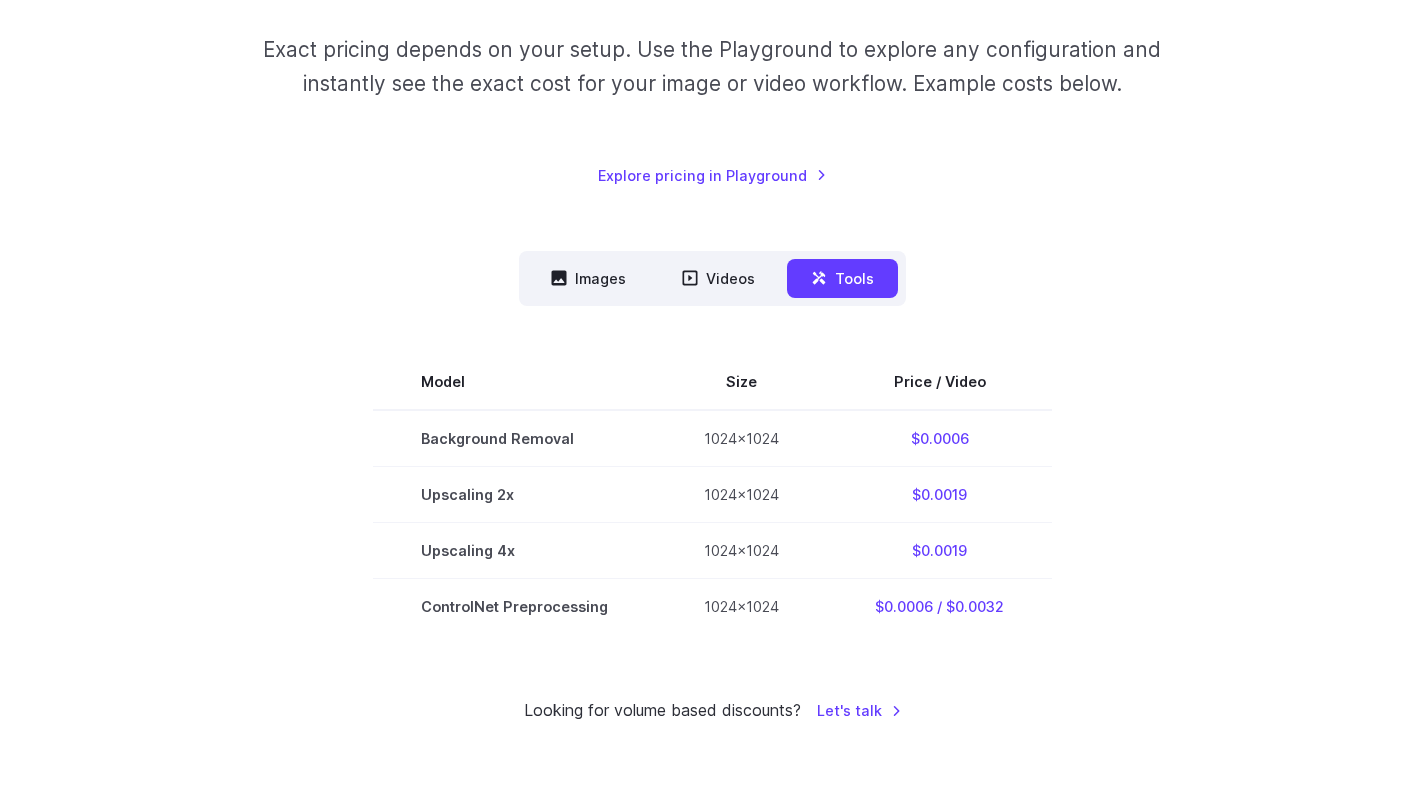 scroll, scrollTop: 0, scrollLeft: 0, axis: both 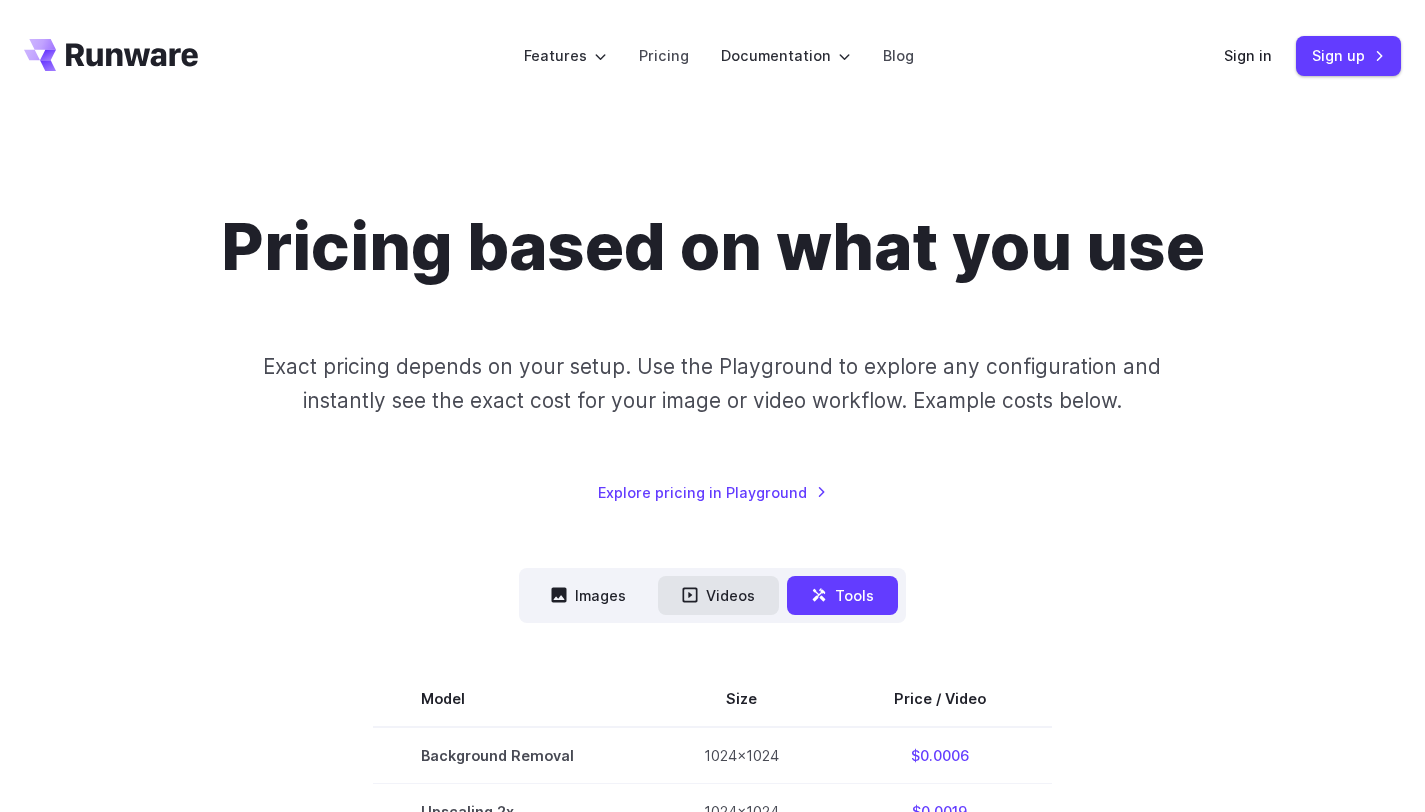 click on "Videos" at bounding box center [718, 595] 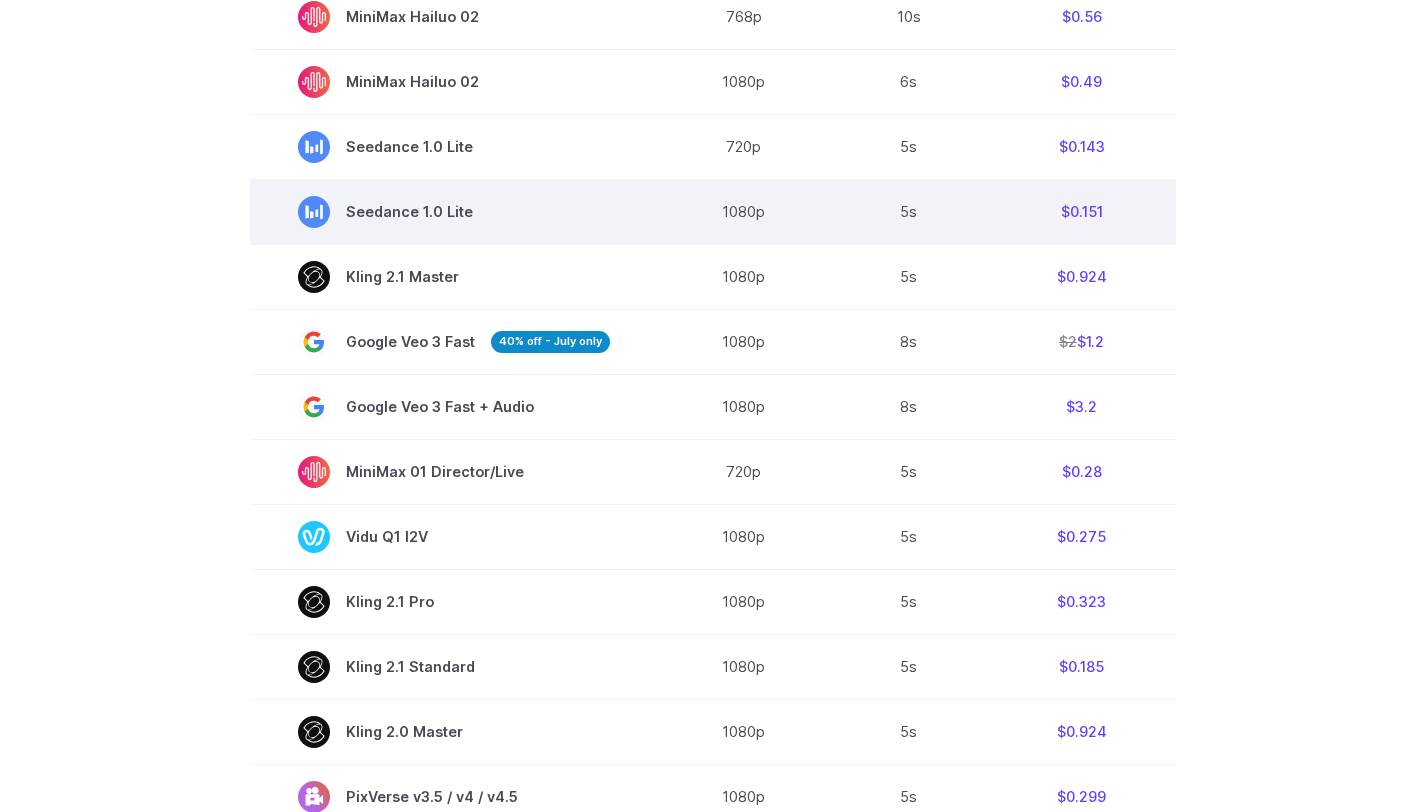 scroll, scrollTop: 744, scrollLeft: 0, axis: vertical 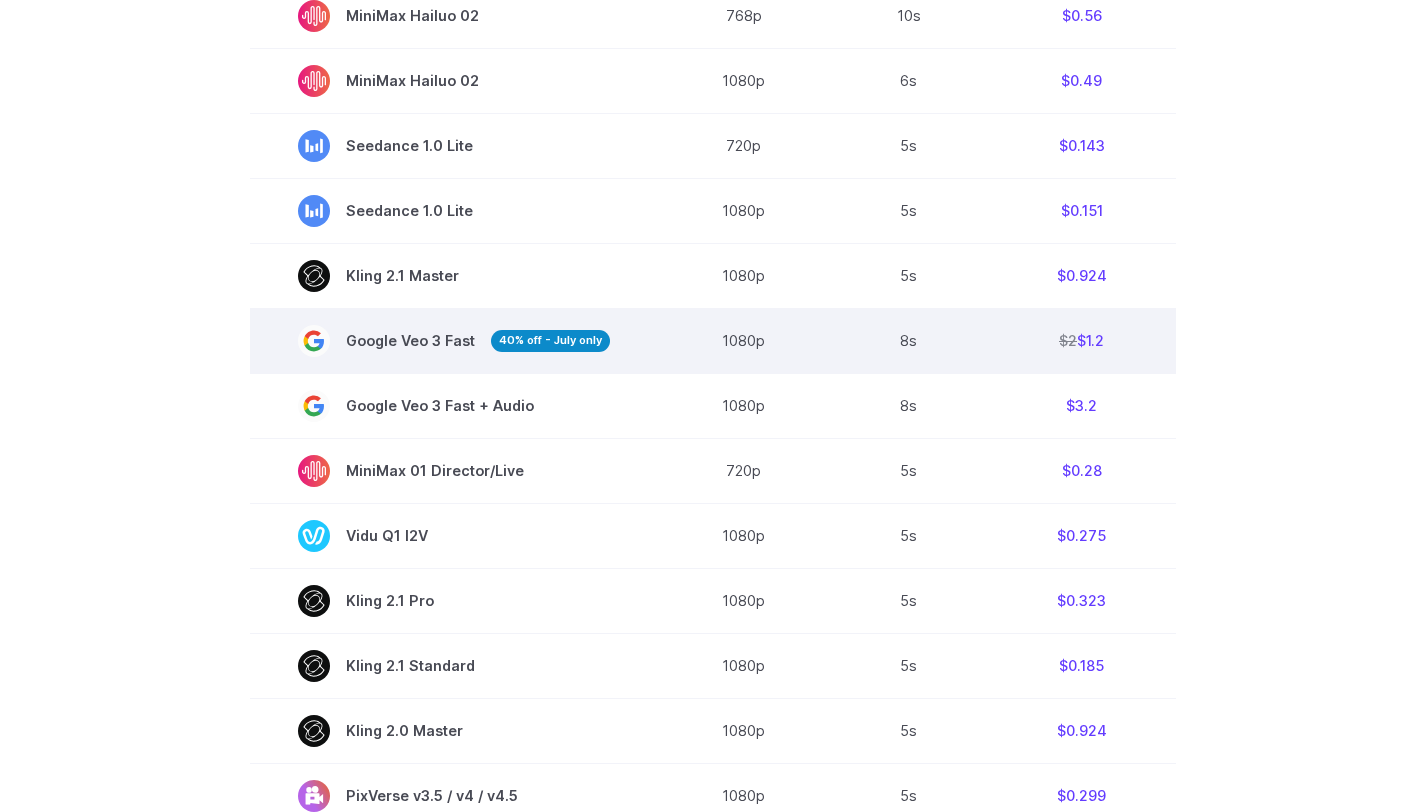 click on "Google Veo 3 Fast  40% off - July only" at bounding box center [454, 341] 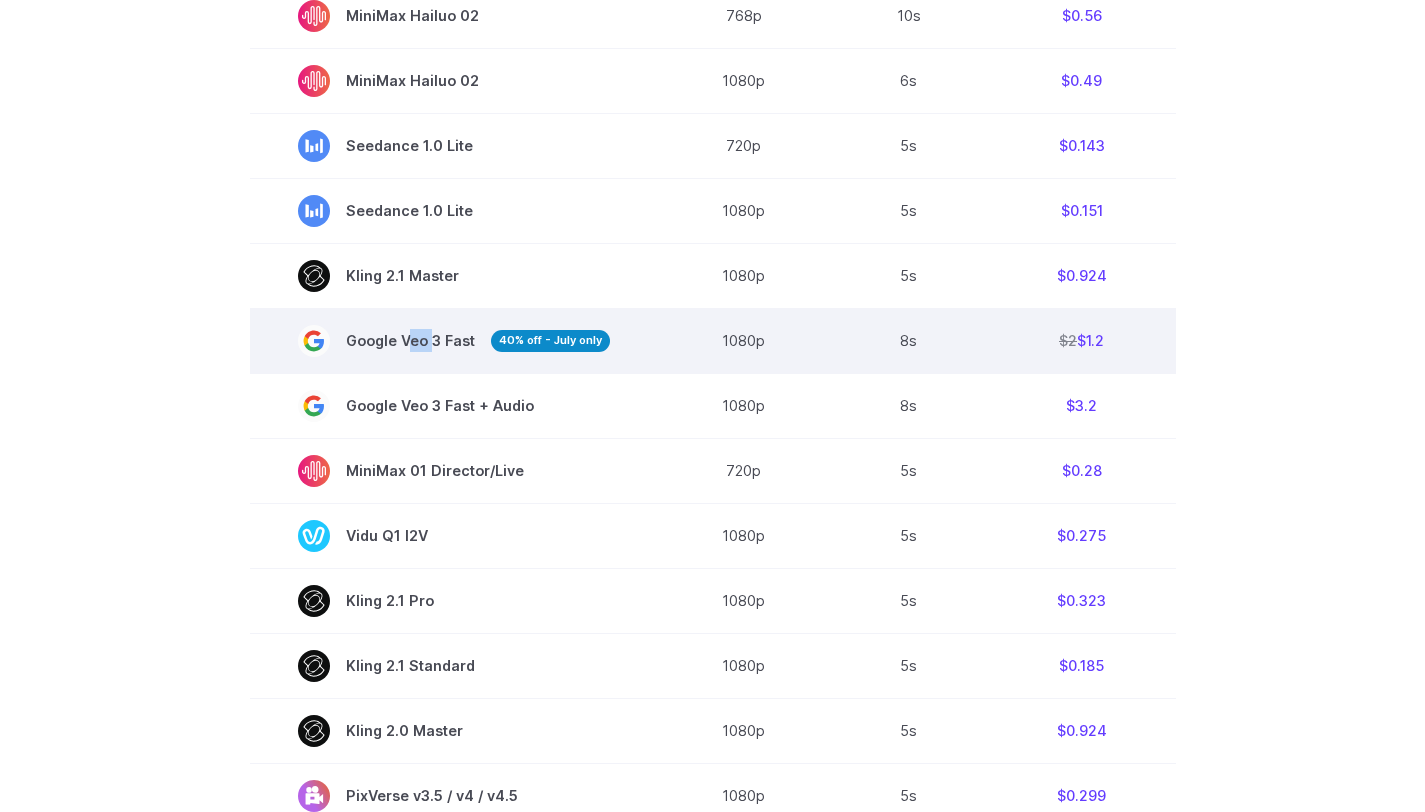 click on "Google Veo 3 Fast  40% off - July only" at bounding box center [454, 341] 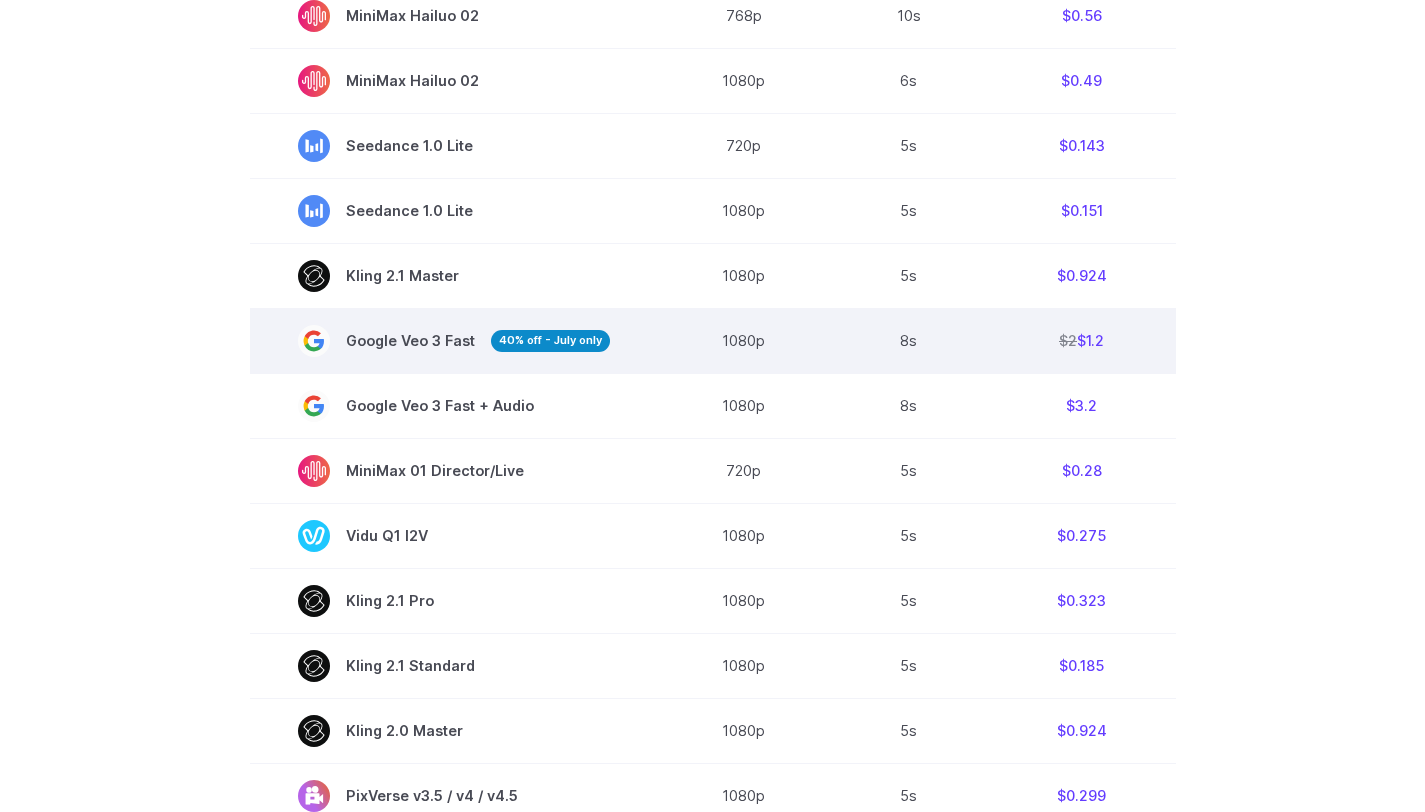 click on "40% off - July only" at bounding box center [550, 340] 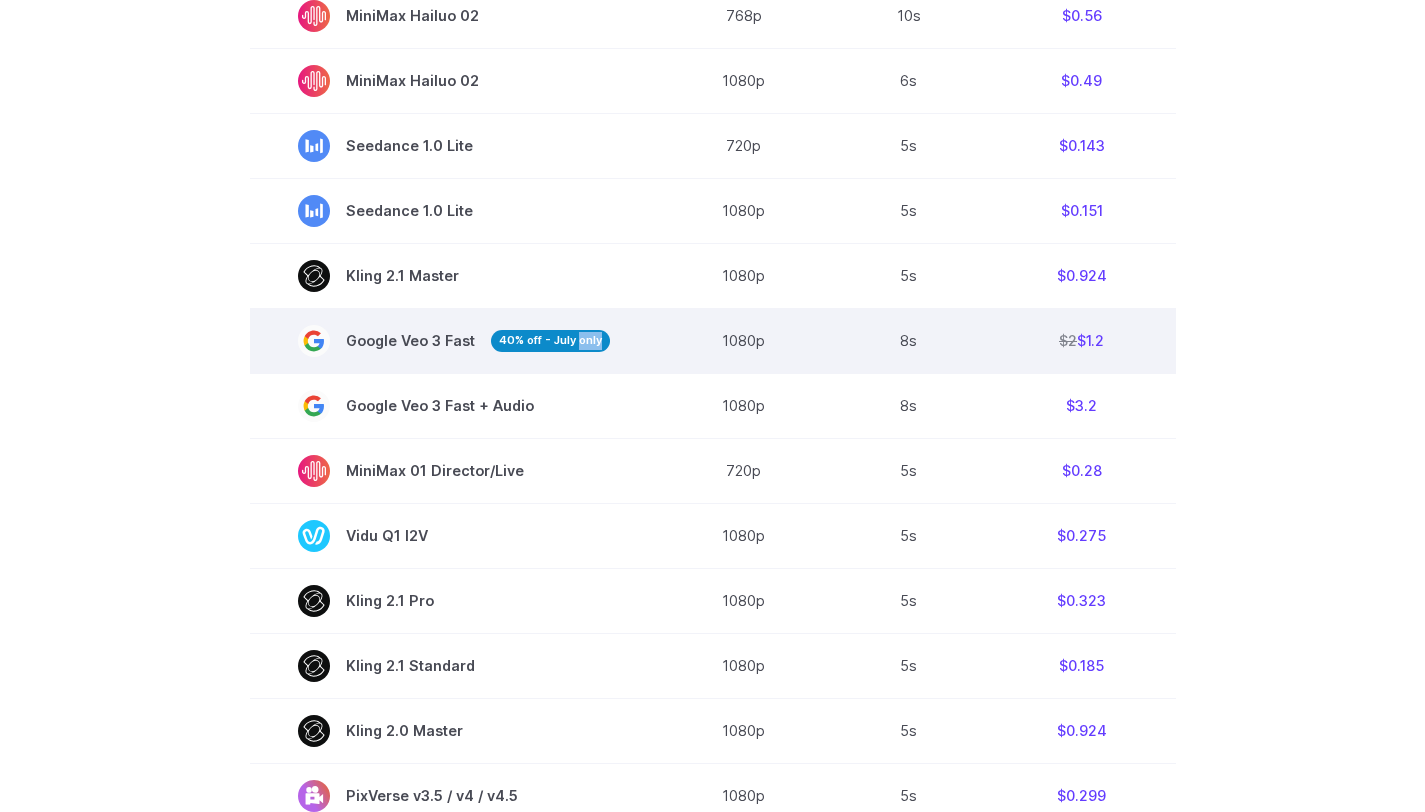 click on "40% off - July only" at bounding box center [550, 340] 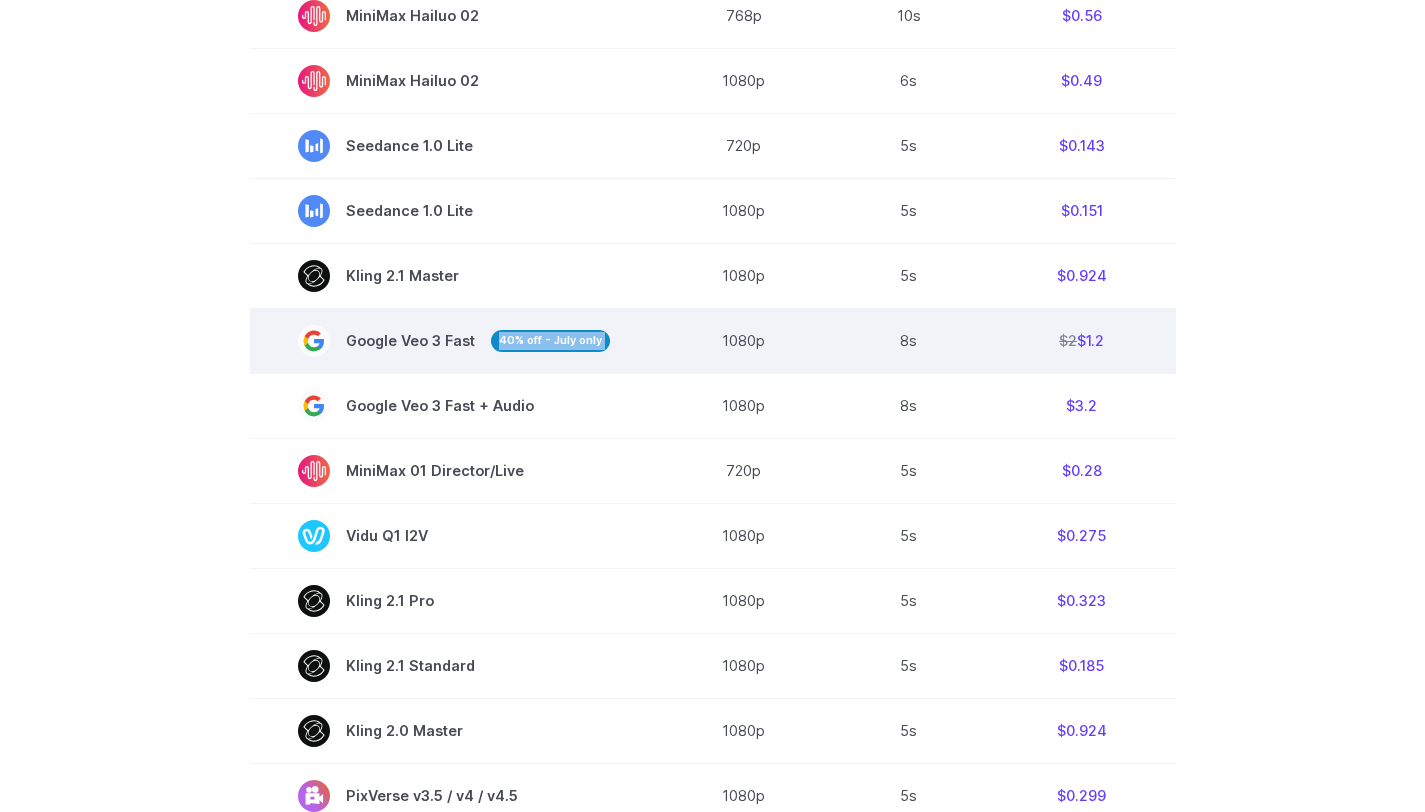click on "40% off - July only" at bounding box center [550, 340] 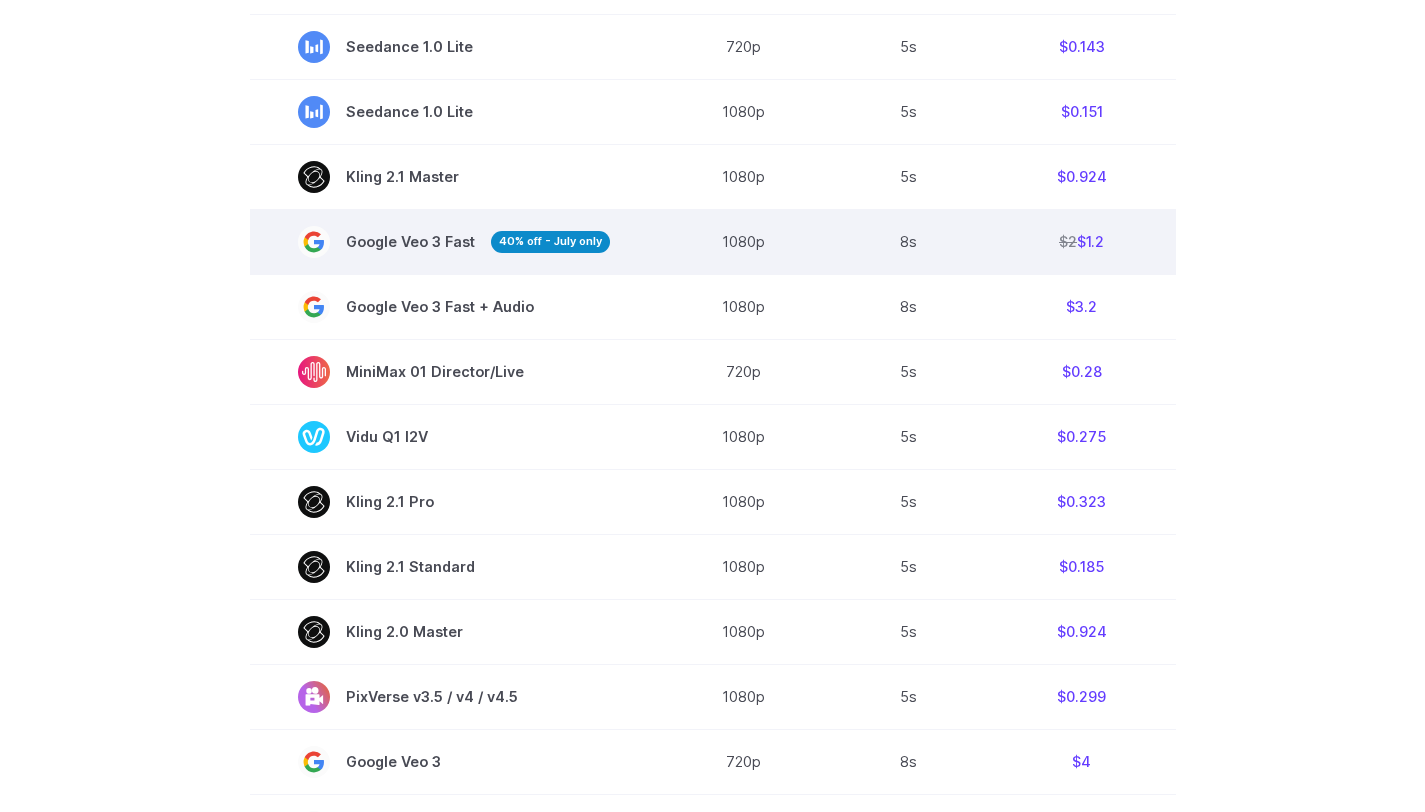 scroll, scrollTop: 841, scrollLeft: 0, axis: vertical 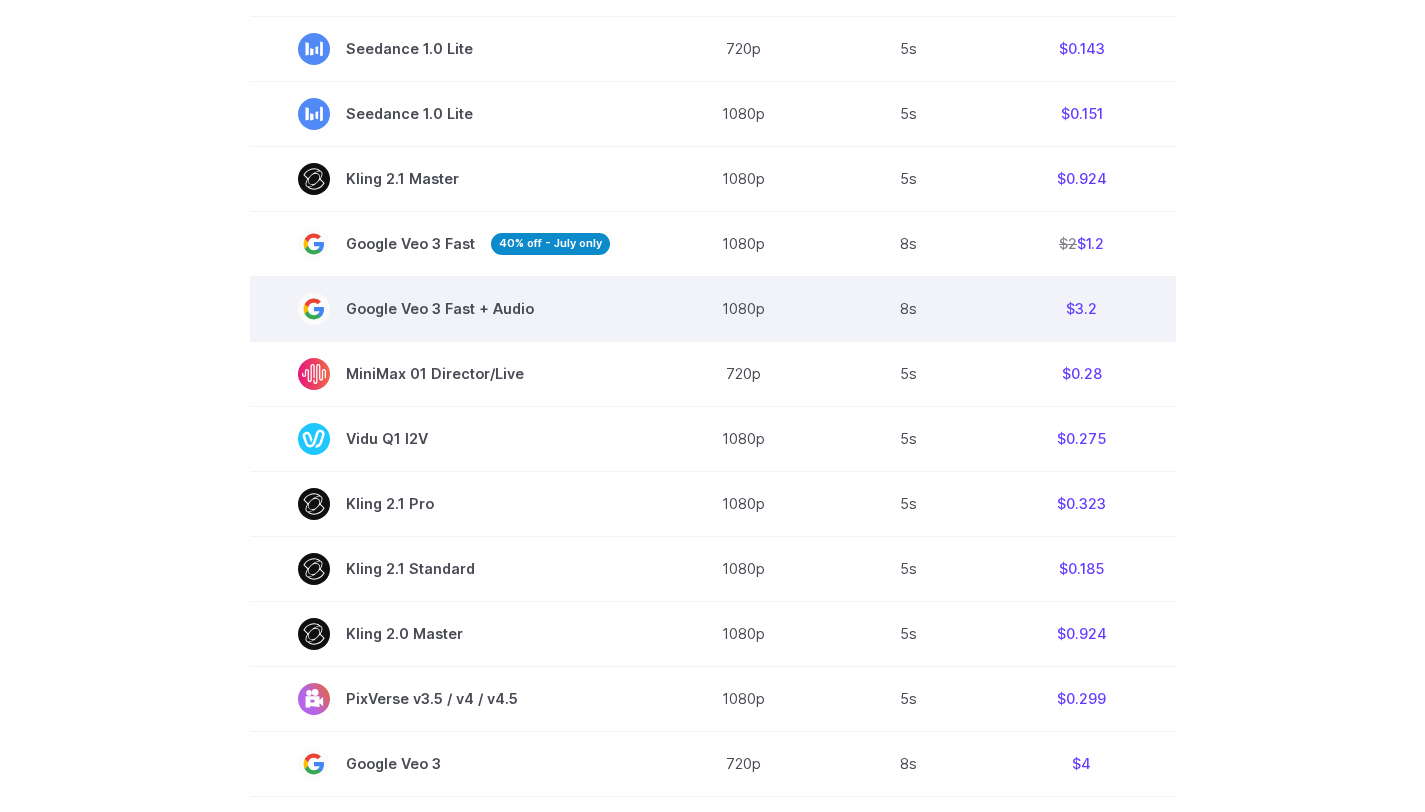 click on "Google Veo 3 Fast + Audio" at bounding box center [454, 309] 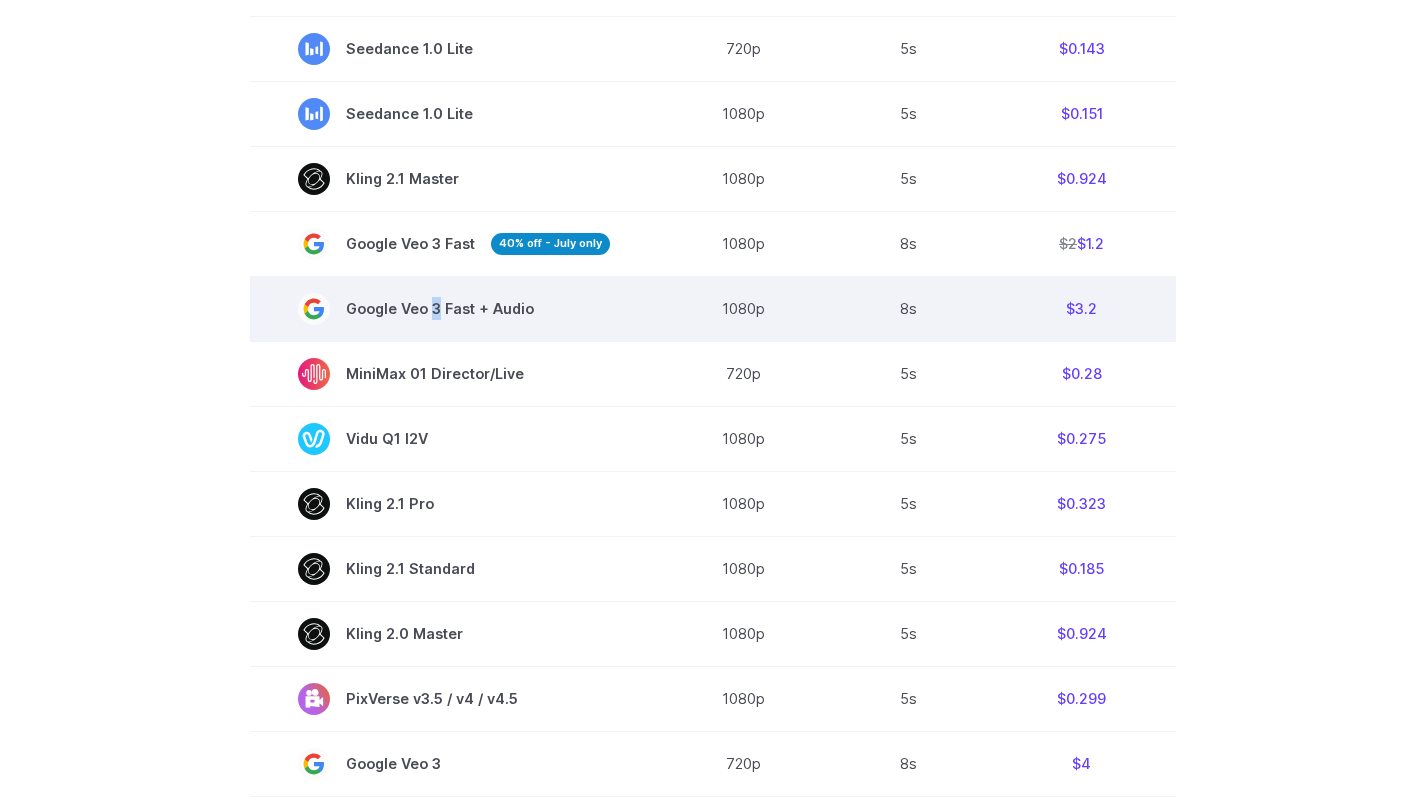 click on "Google Veo 3 Fast + Audio" at bounding box center (454, 309) 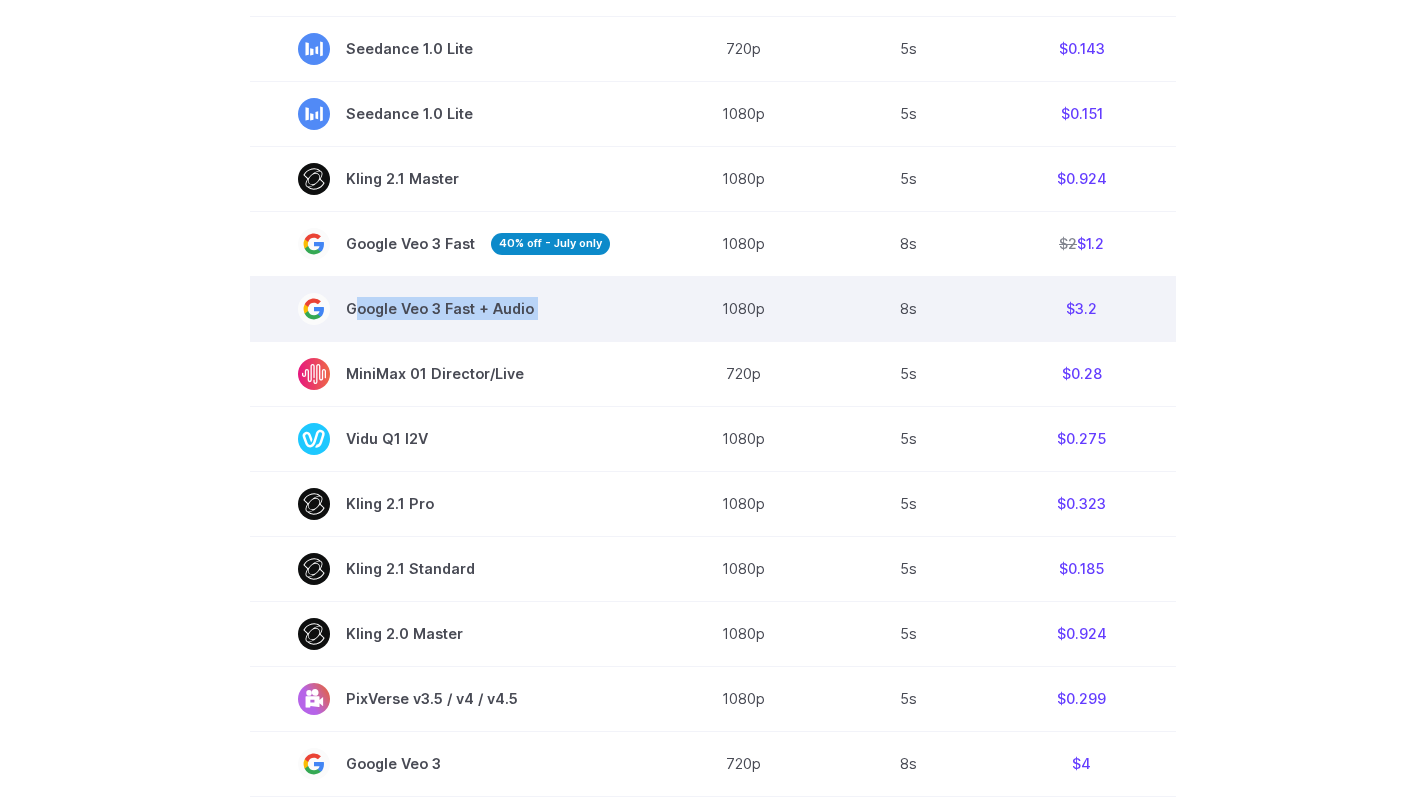 click on "Google Veo 3 Fast + Audio" at bounding box center [454, 309] 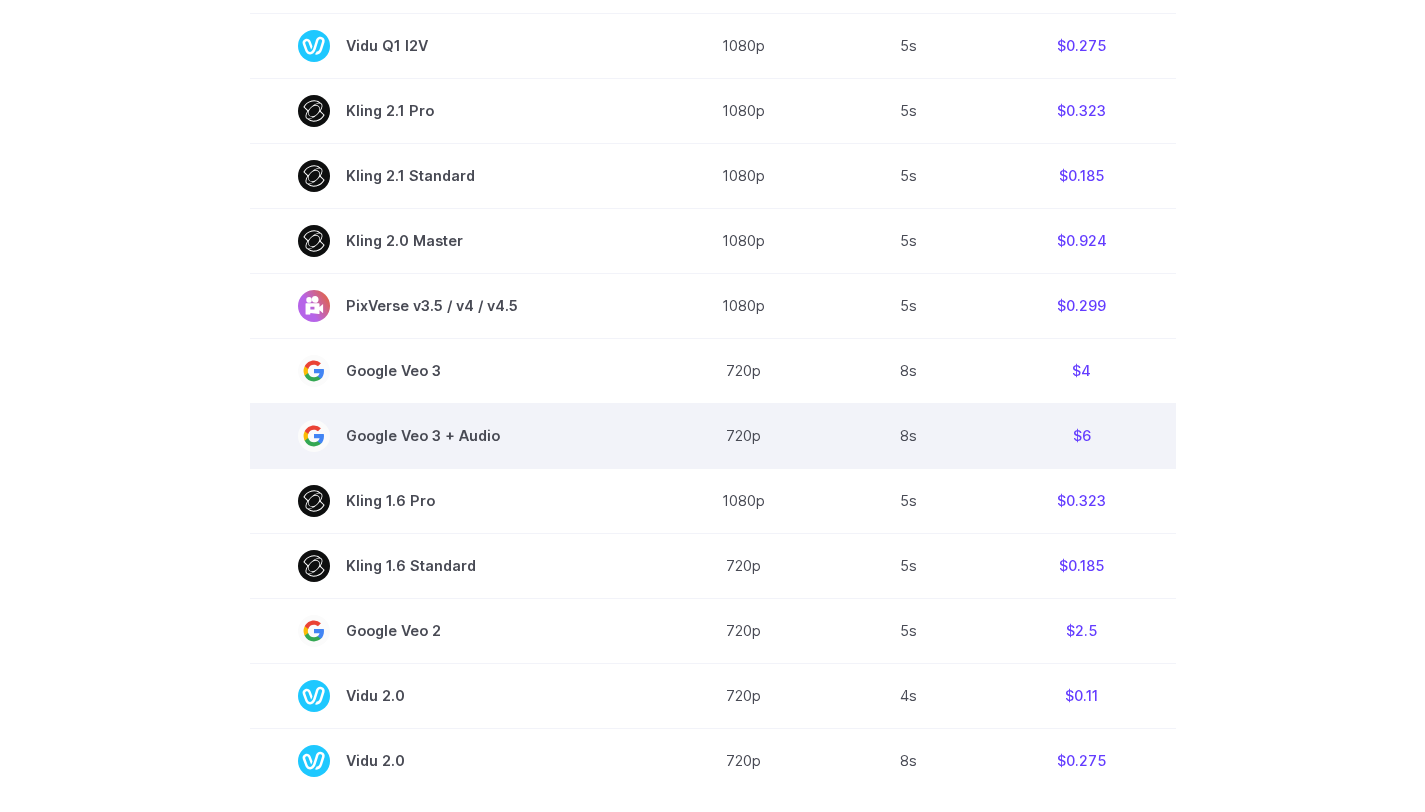 scroll, scrollTop: 1236, scrollLeft: 0, axis: vertical 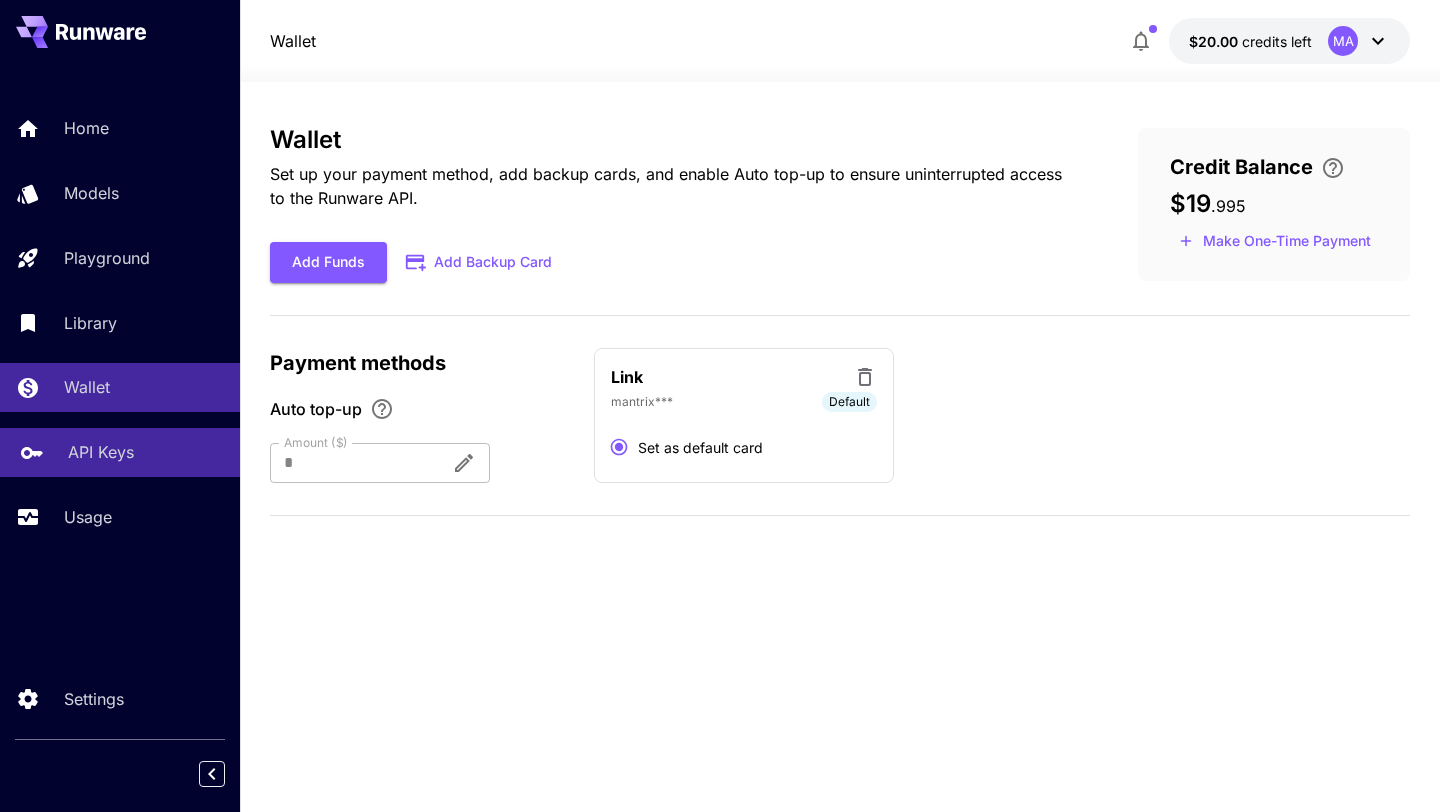 click on "API Keys" at bounding box center [101, 452] 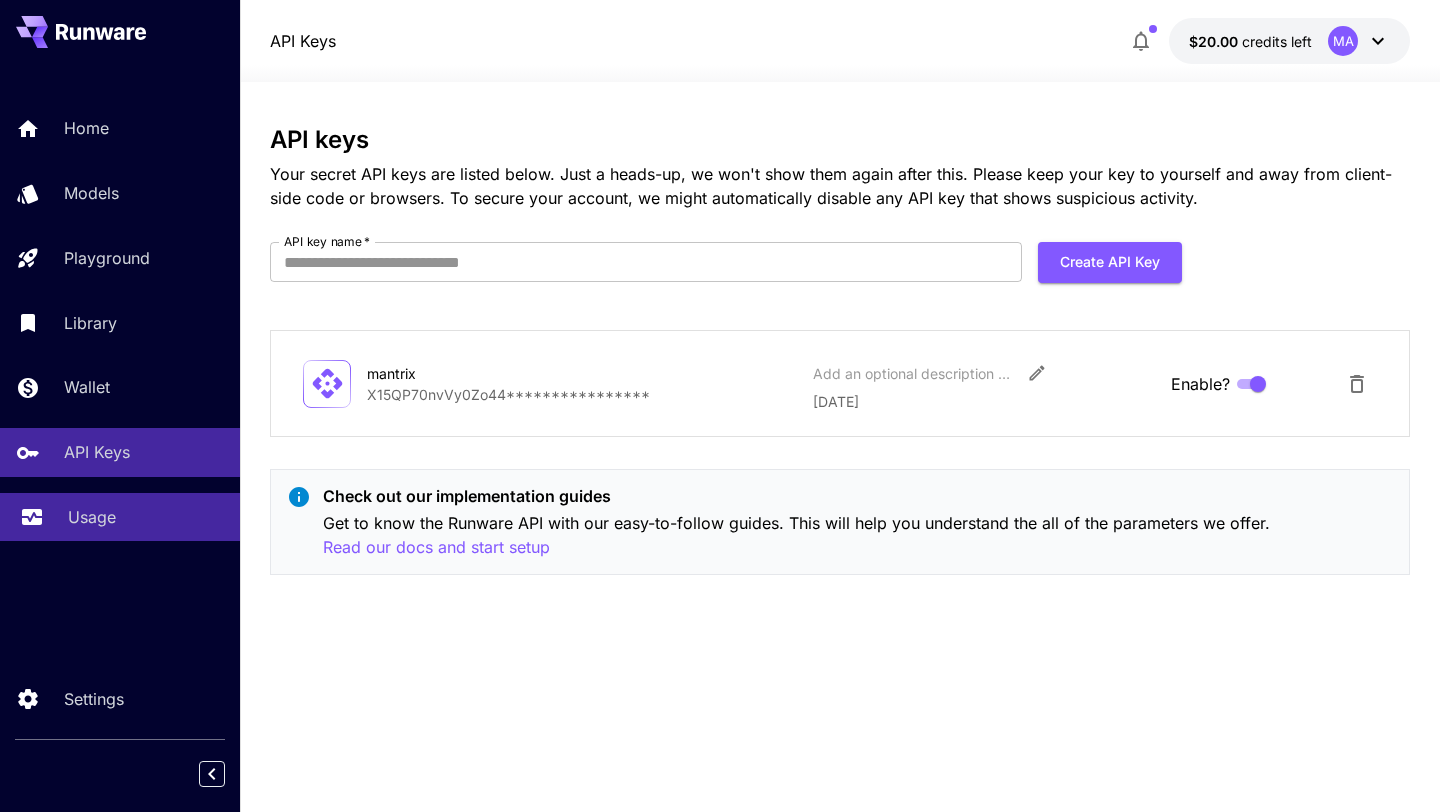 click on "Usage" at bounding box center (92, 517) 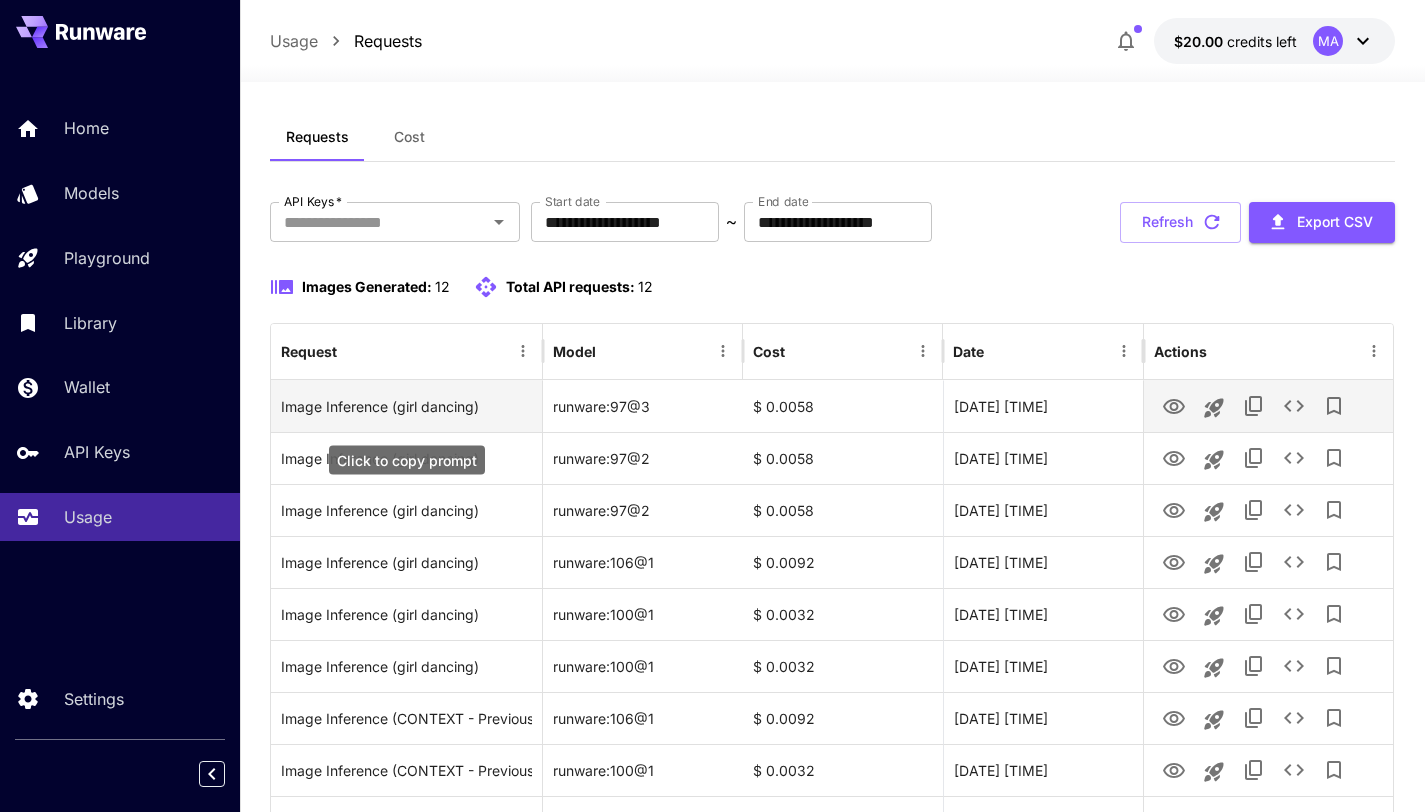 scroll, scrollTop: 0, scrollLeft: 0, axis: both 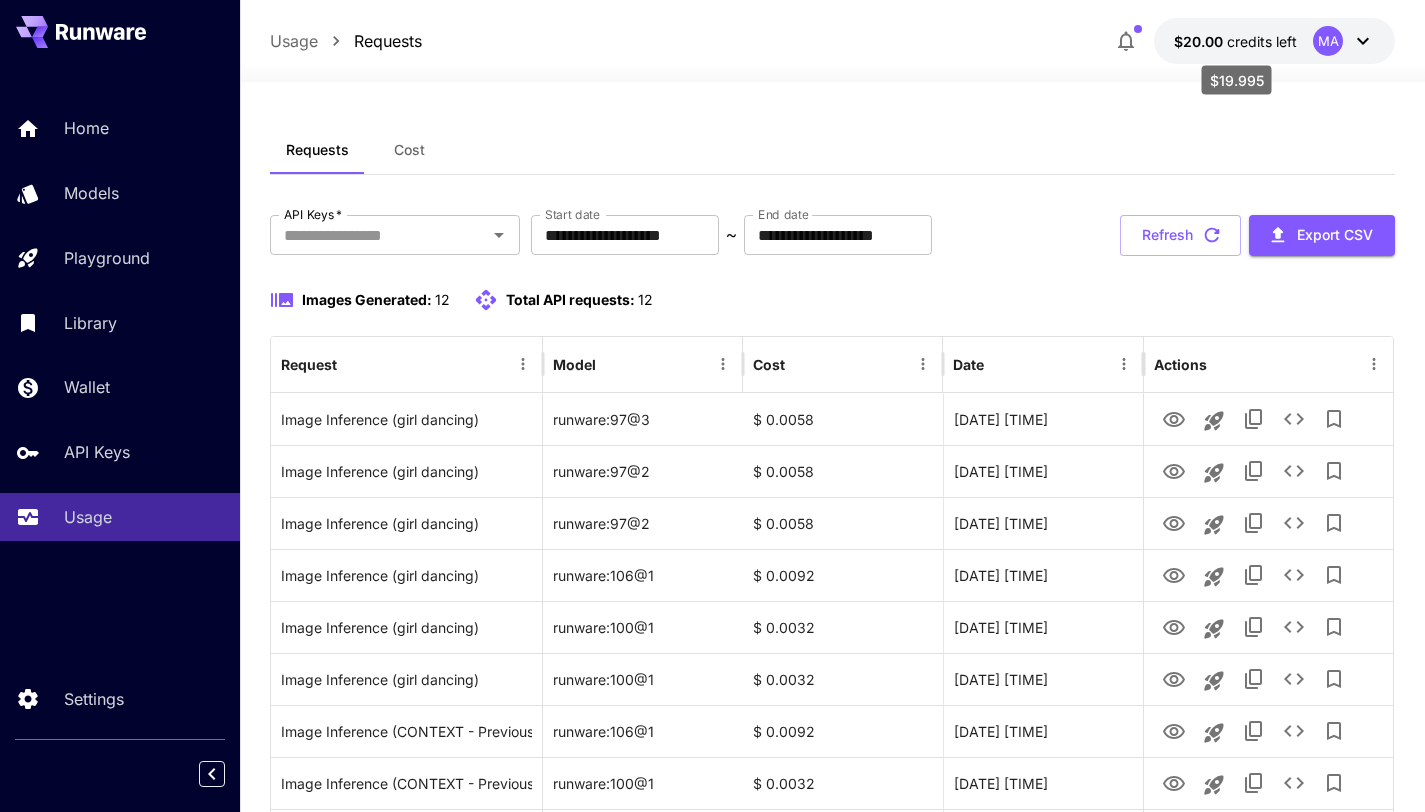 click on "credits left" at bounding box center (1262, 41) 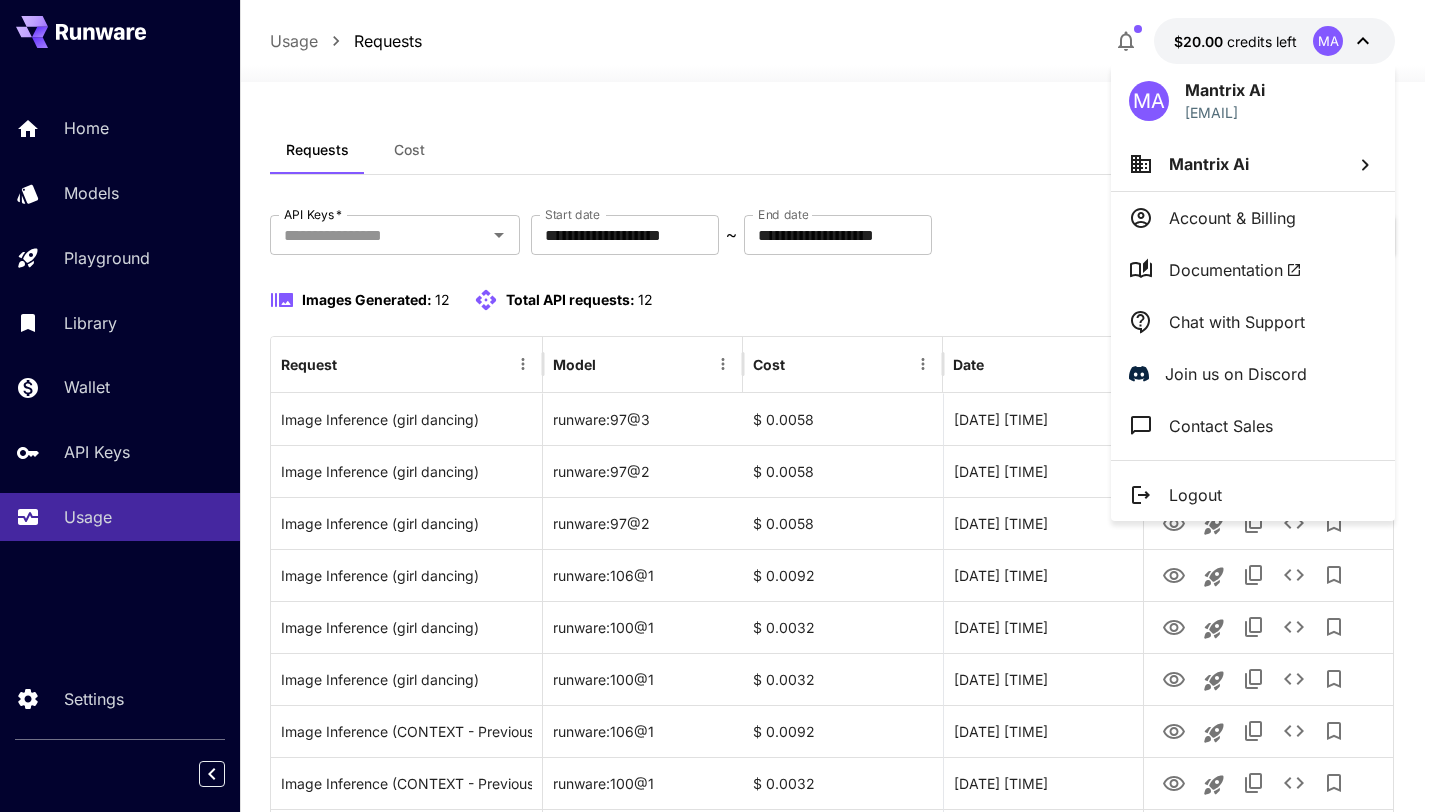 click at bounding box center [720, 406] 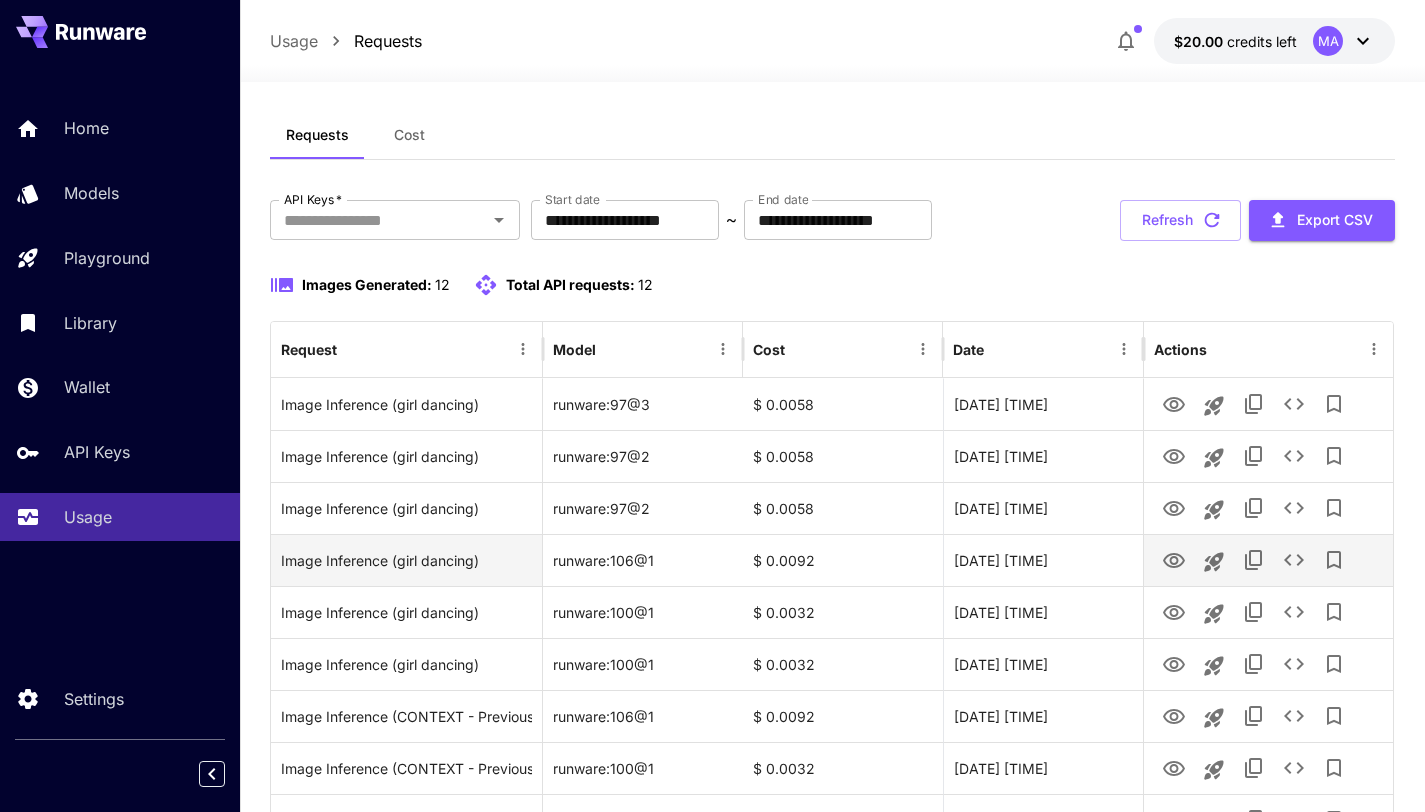 scroll, scrollTop: 0, scrollLeft: 0, axis: both 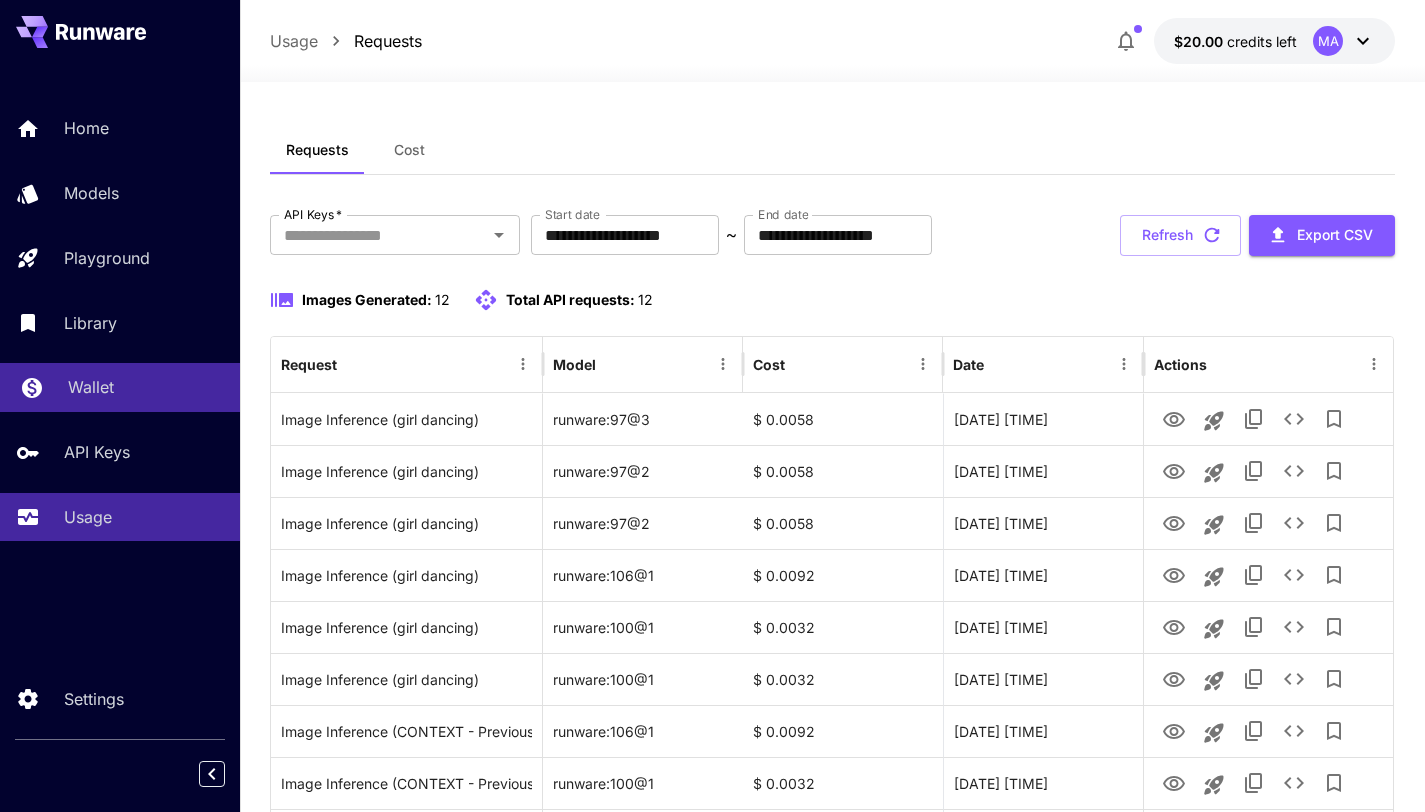 click on "Wallet" at bounding box center (120, 387) 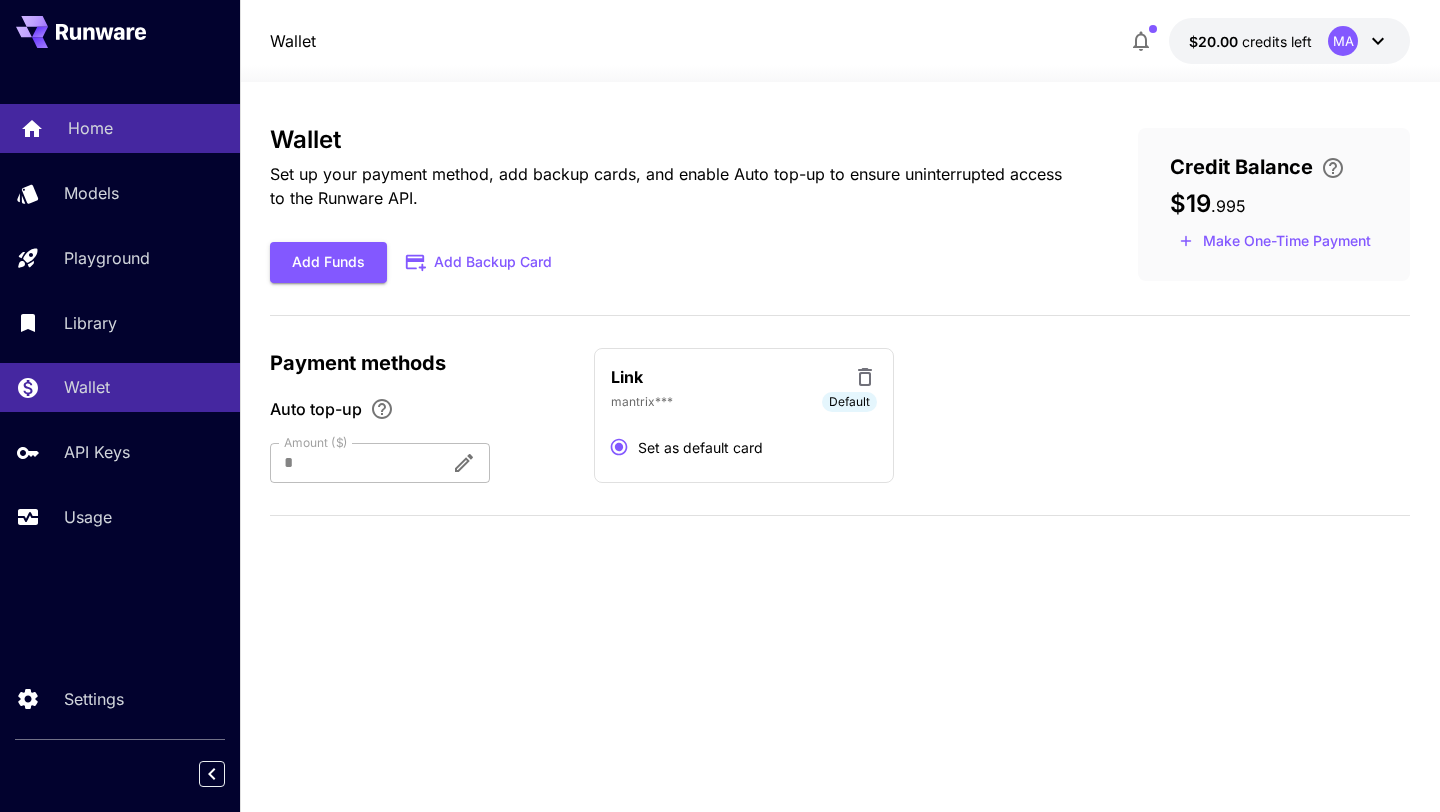 click on "Home" at bounding box center [146, 128] 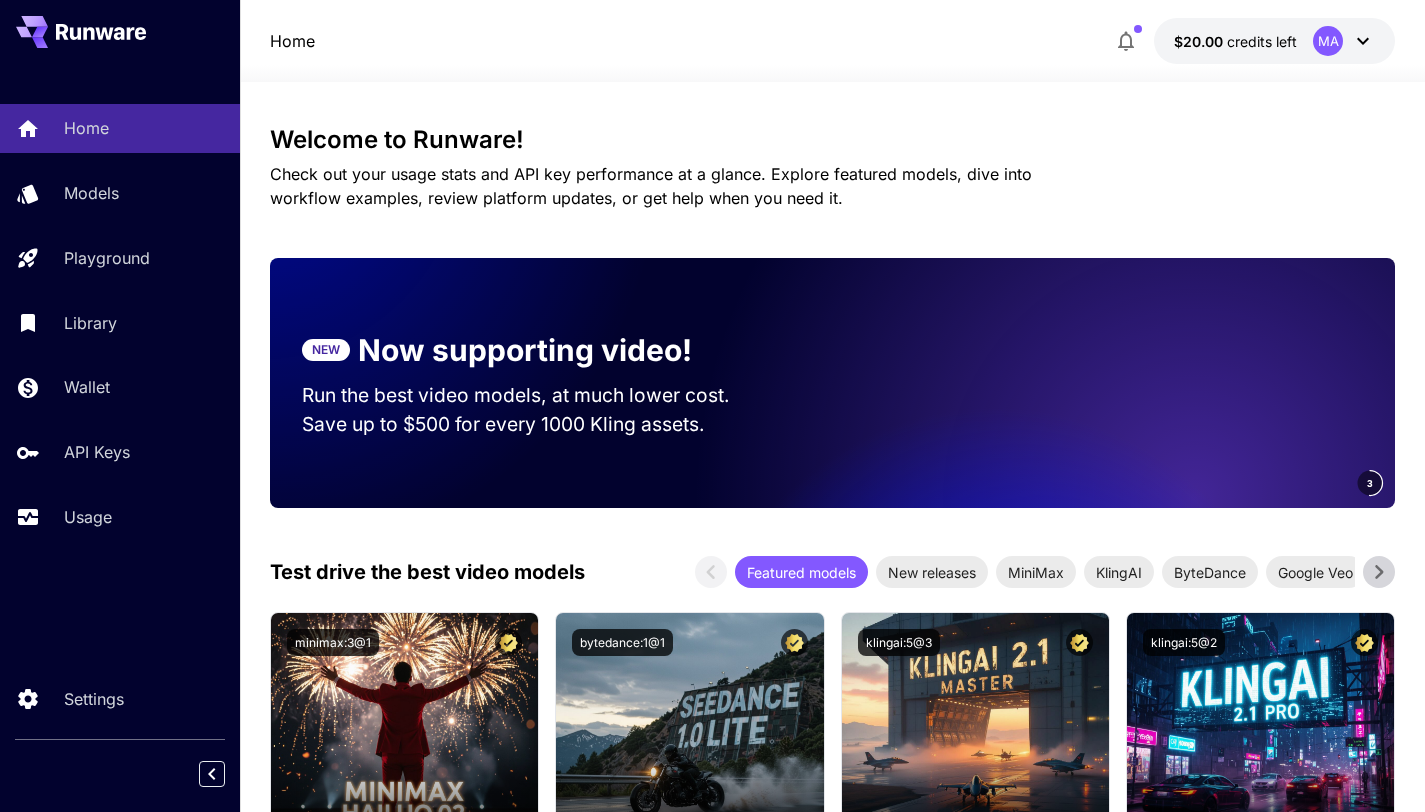 click on "Run the best video models, at much lower cost." at bounding box center [535, 395] 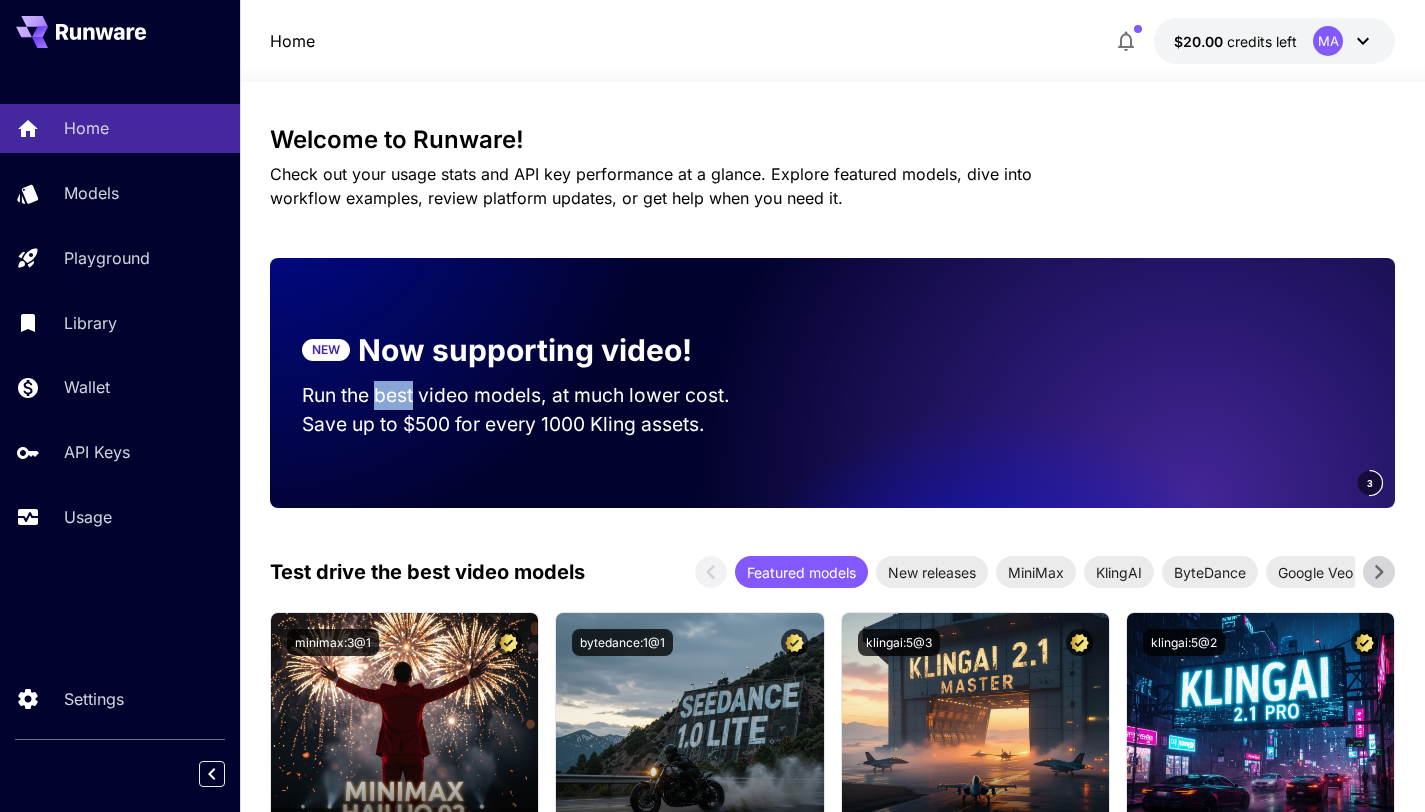click on "Run the best video models, at much lower cost." at bounding box center (535, 395) 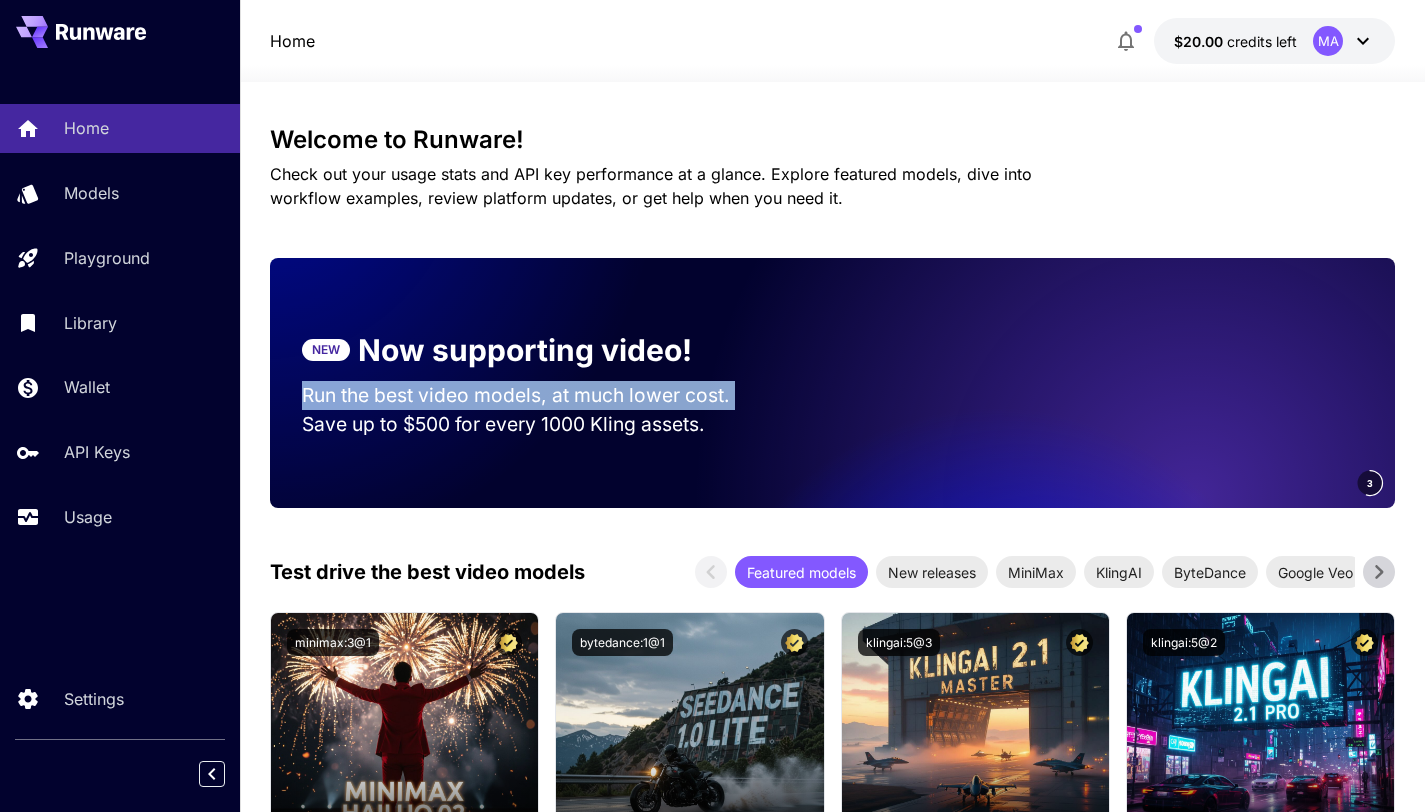 click on "Run the best video models, at much lower cost." at bounding box center [535, 395] 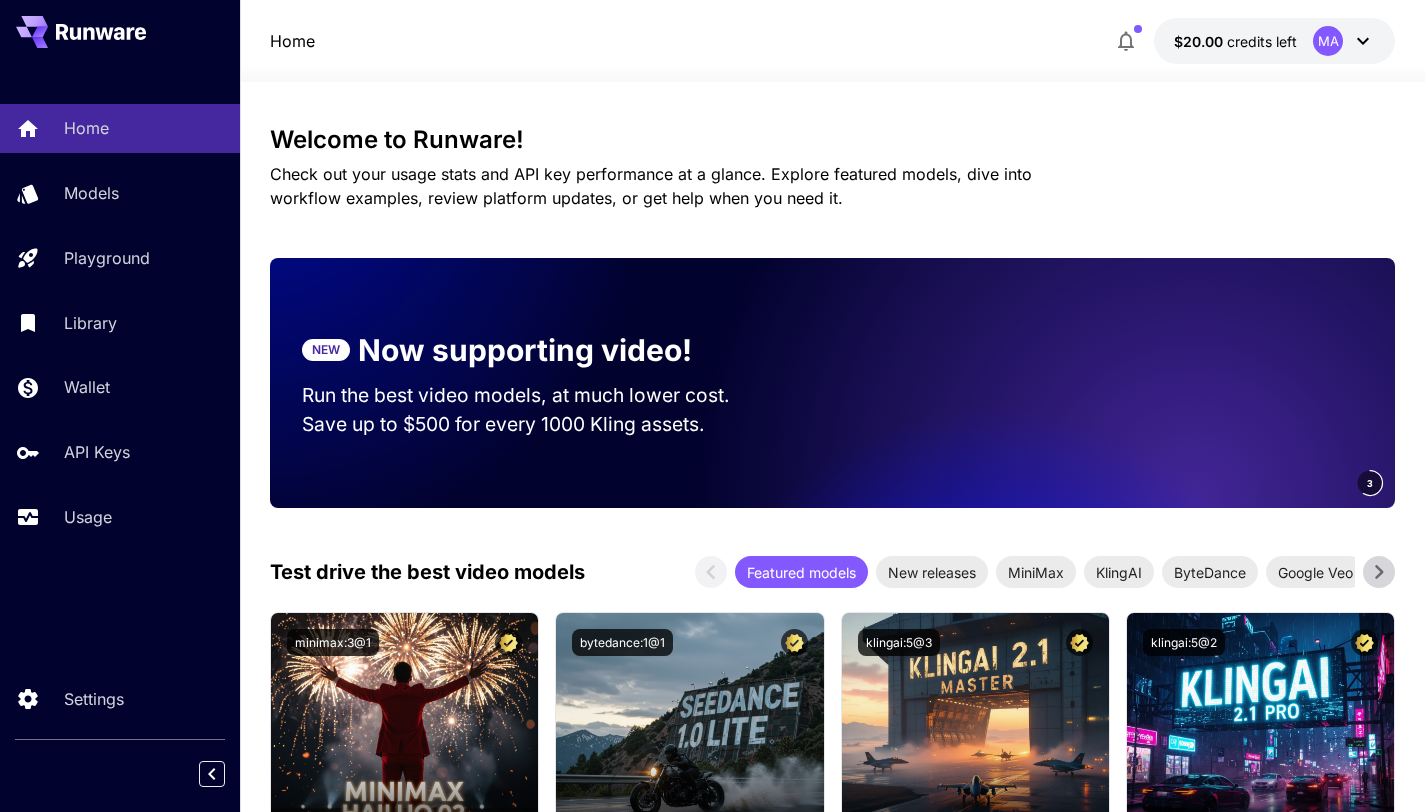click on "Save up to $500 for every 1000 Kling assets." at bounding box center (535, 424) 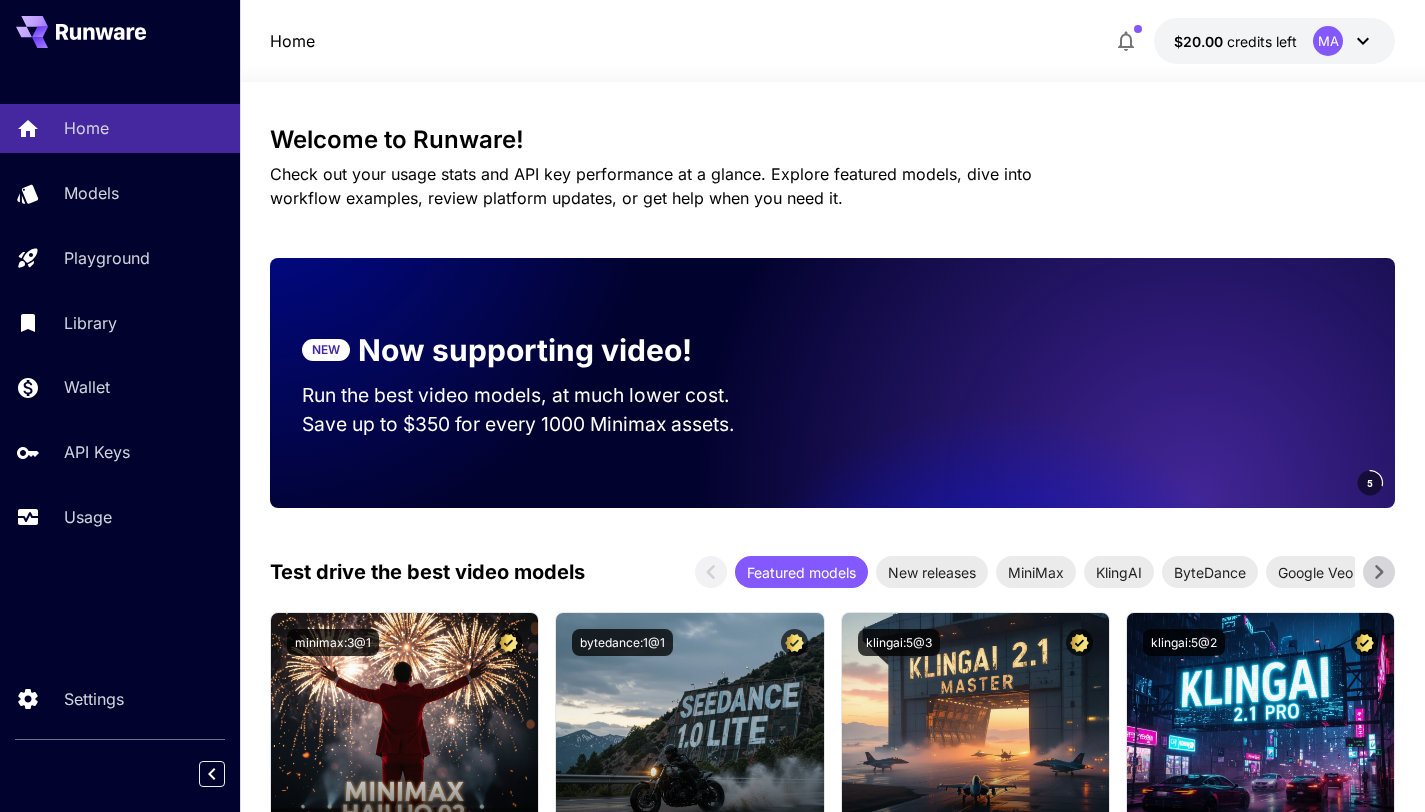 click on "Save up to $350 for every 1000 Minimax assets." at bounding box center (535, 424) 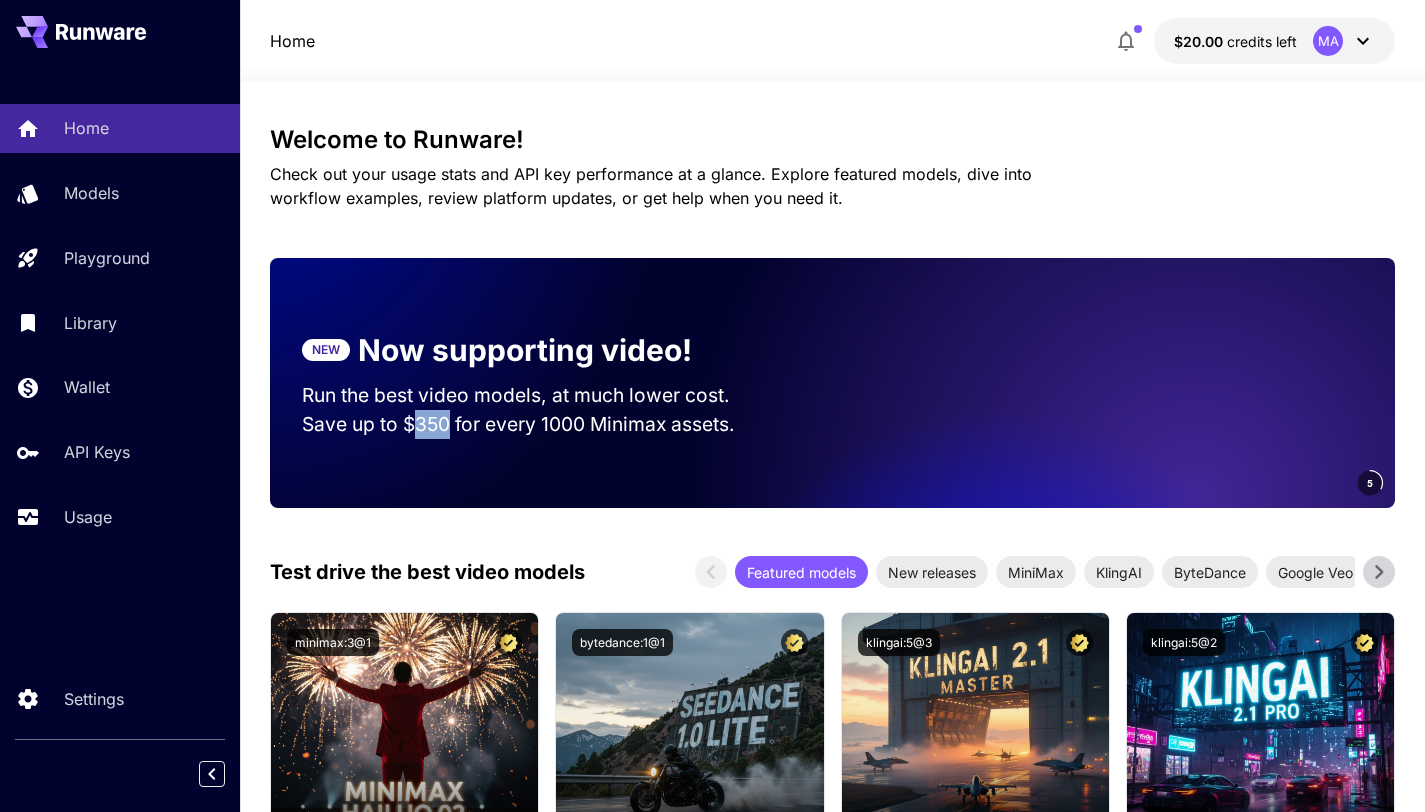 click on "Save up to $350 for every 1000 Minimax assets." at bounding box center (535, 424) 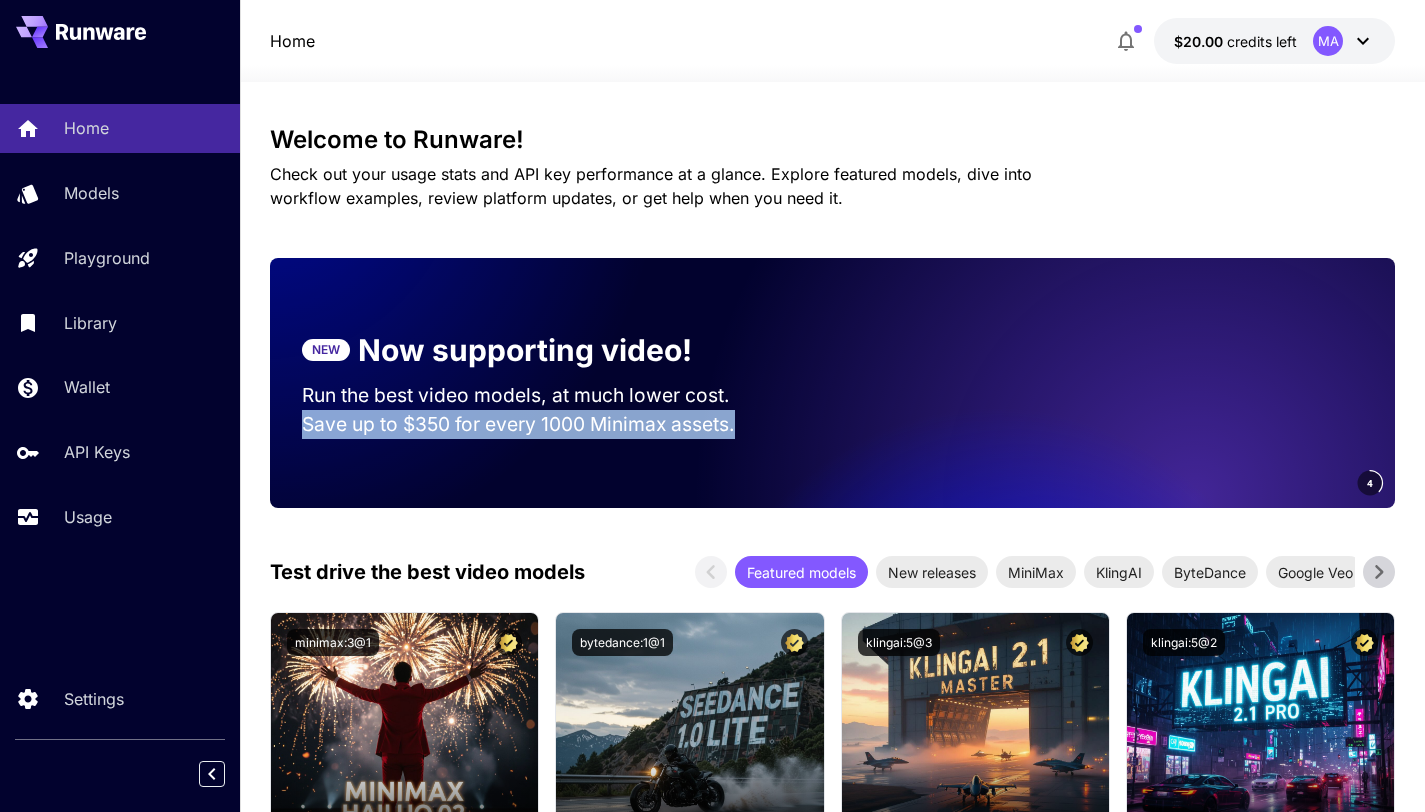 click on "Save up to $350 for every 1000 Minimax assets." at bounding box center [535, 424] 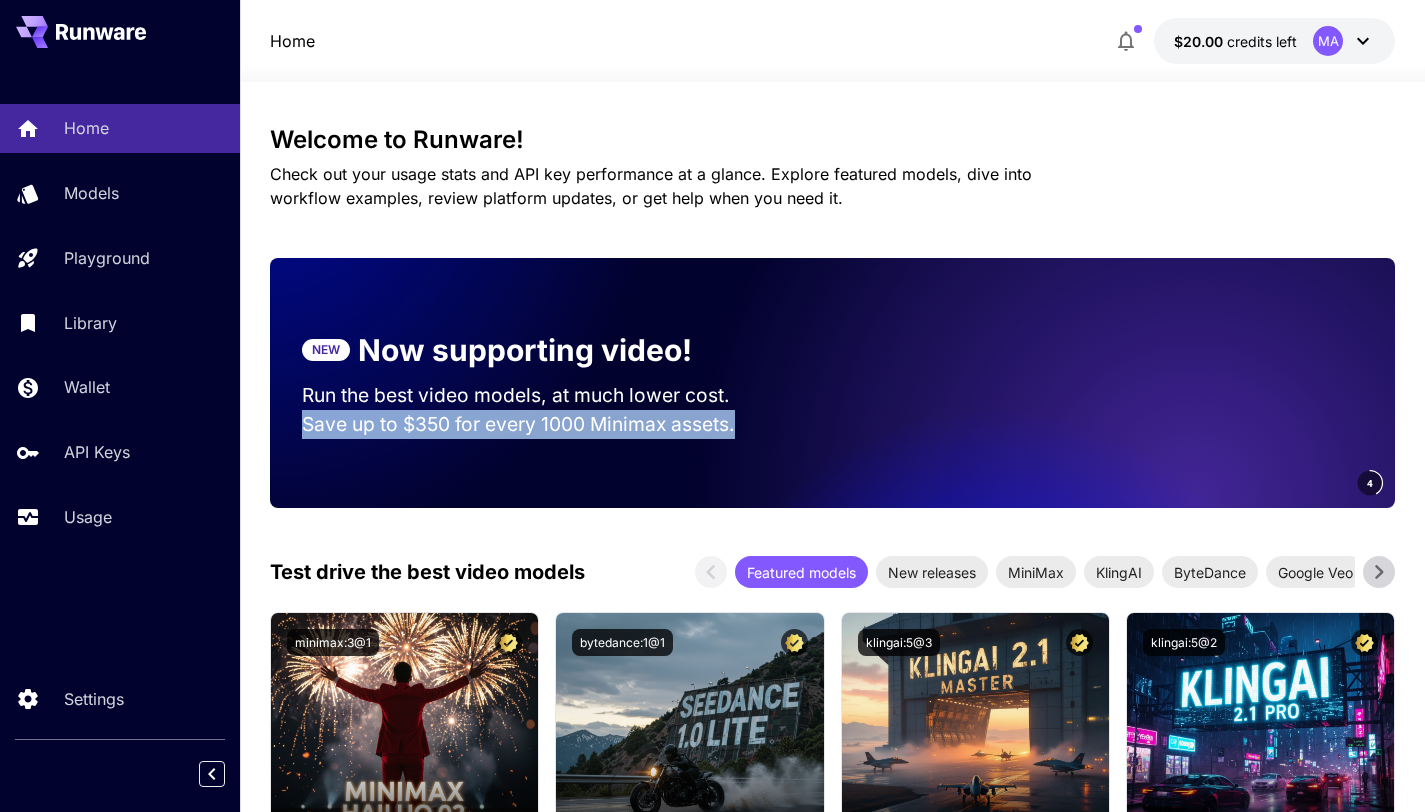 click on "Save up to $350 for every 1000 Minimax assets." at bounding box center (535, 424) 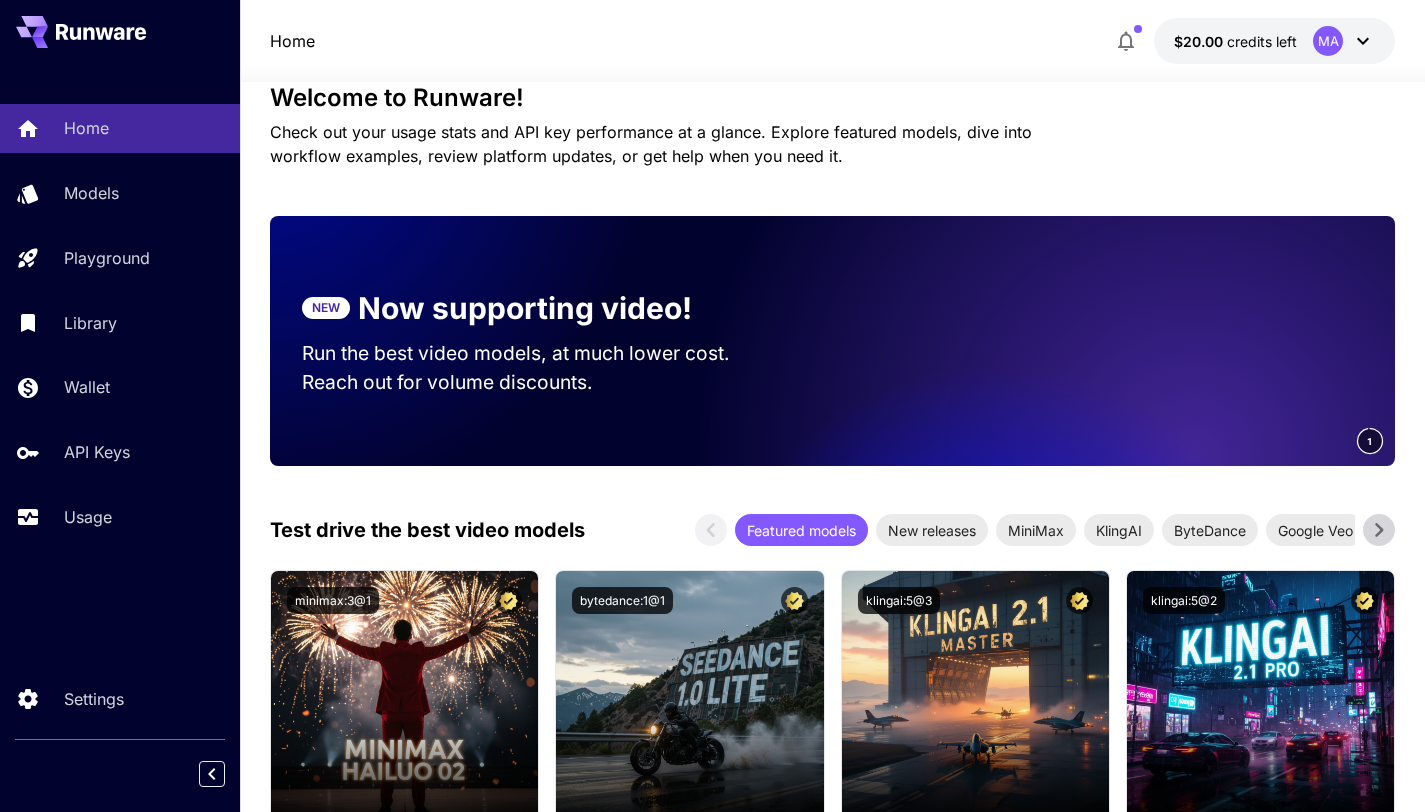 scroll, scrollTop: 0, scrollLeft: 0, axis: both 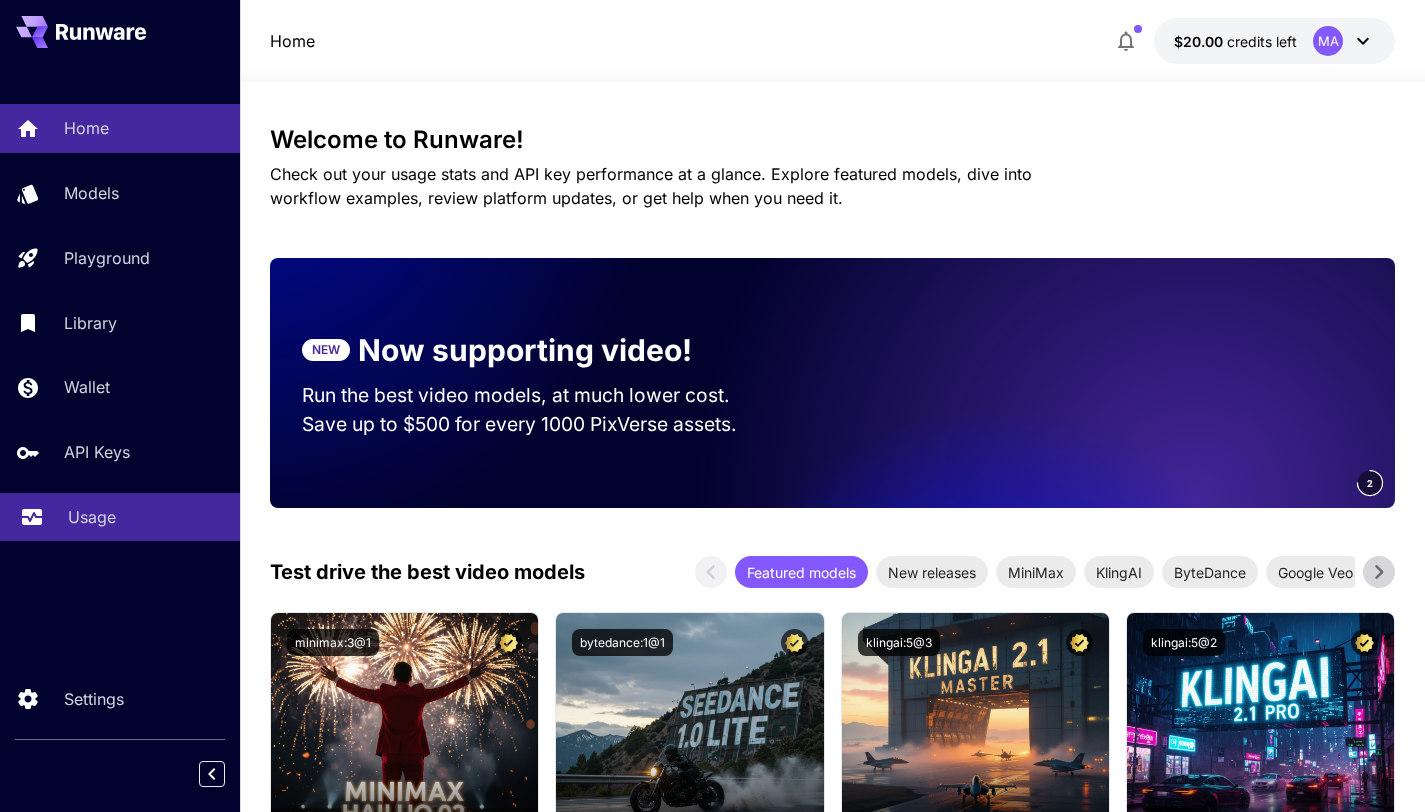 click on "Usage" at bounding box center [120, 517] 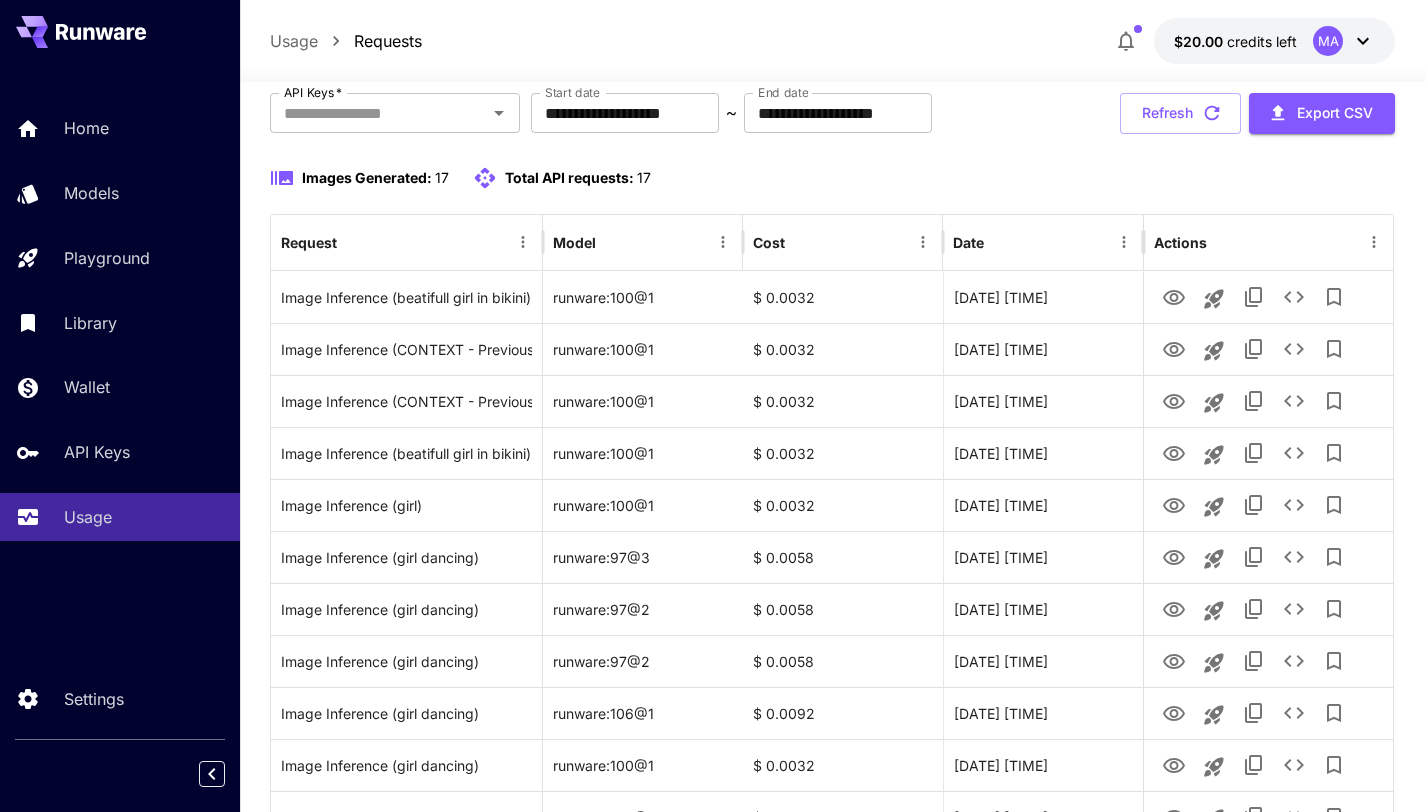 scroll, scrollTop: 119, scrollLeft: 0, axis: vertical 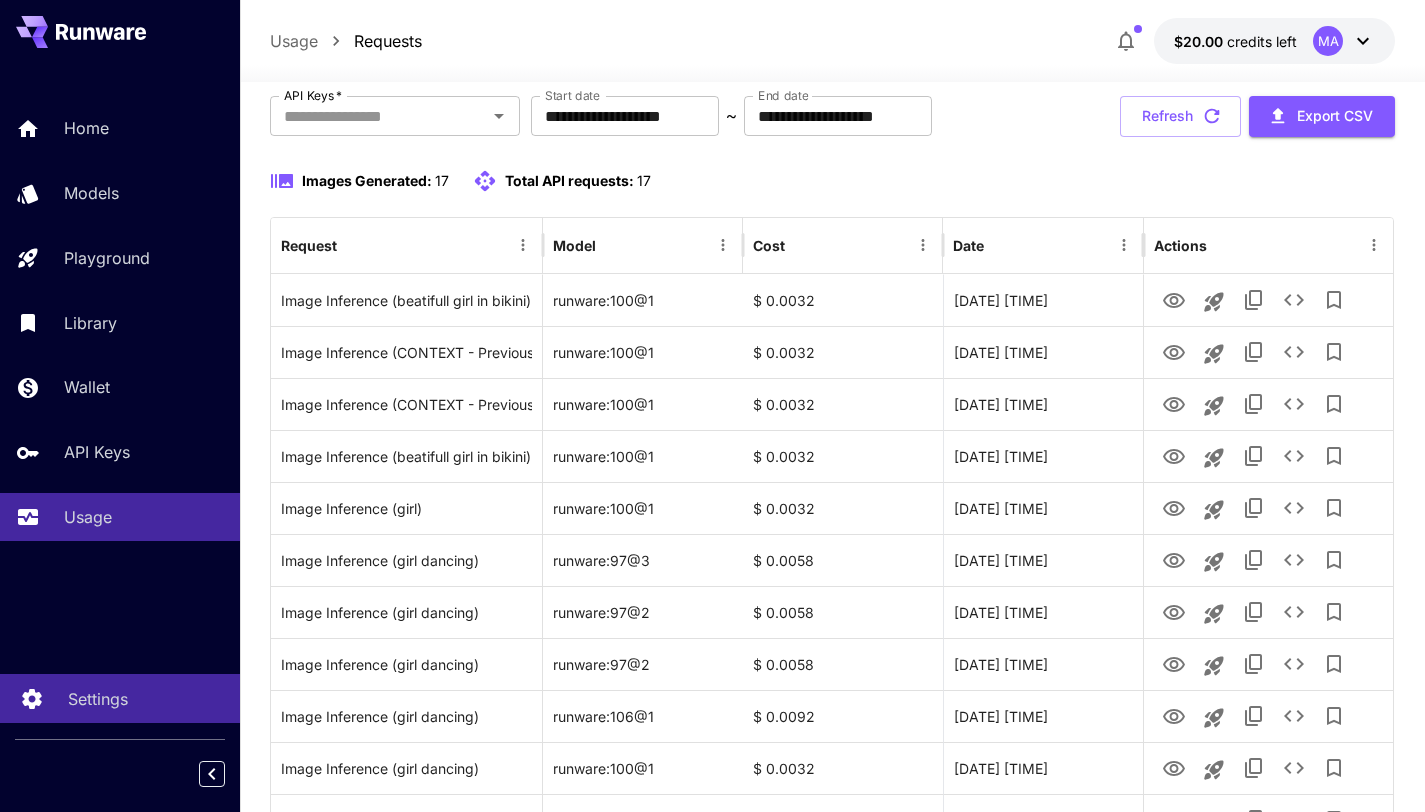 click on "Settings" at bounding box center (120, 698) 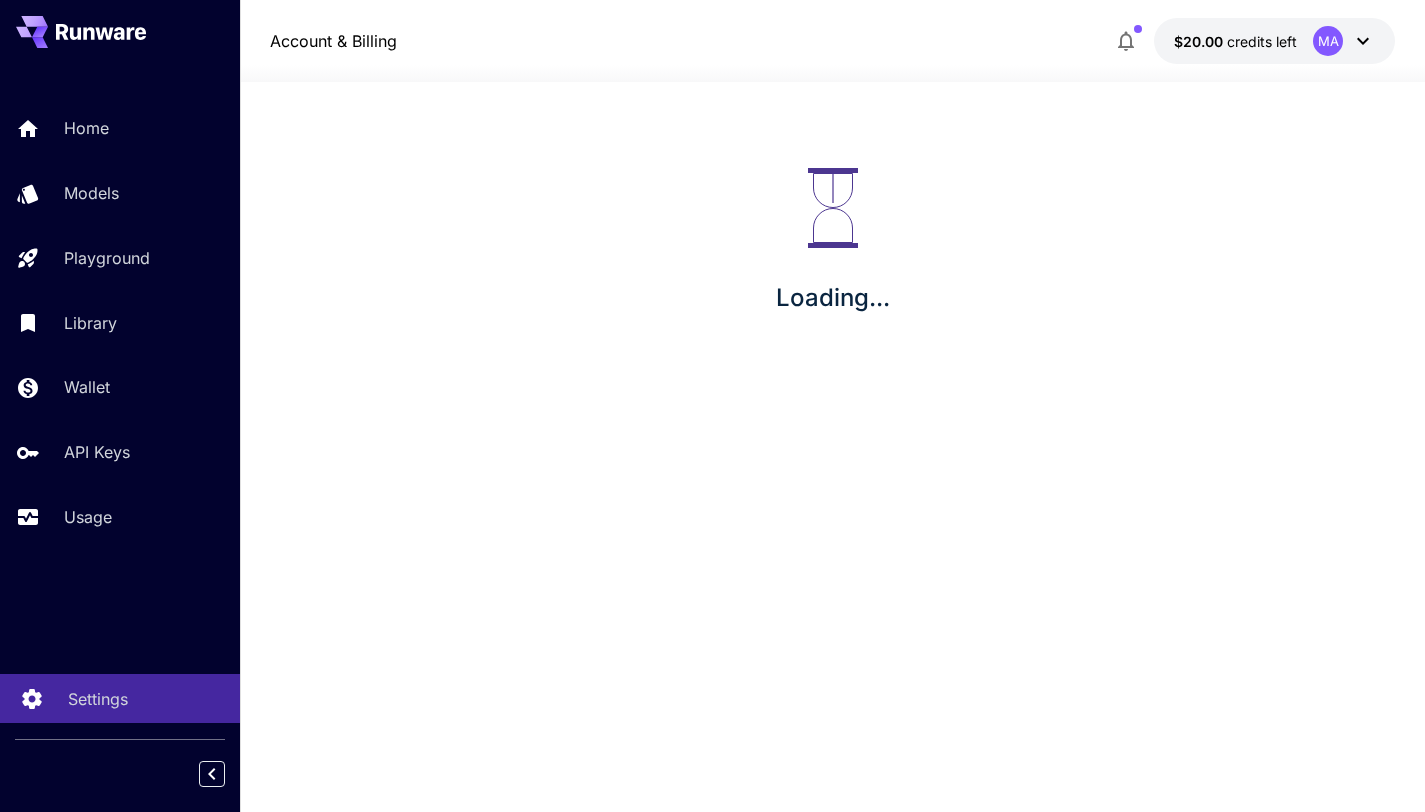 scroll, scrollTop: 0, scrollLeft: 0, axis: both 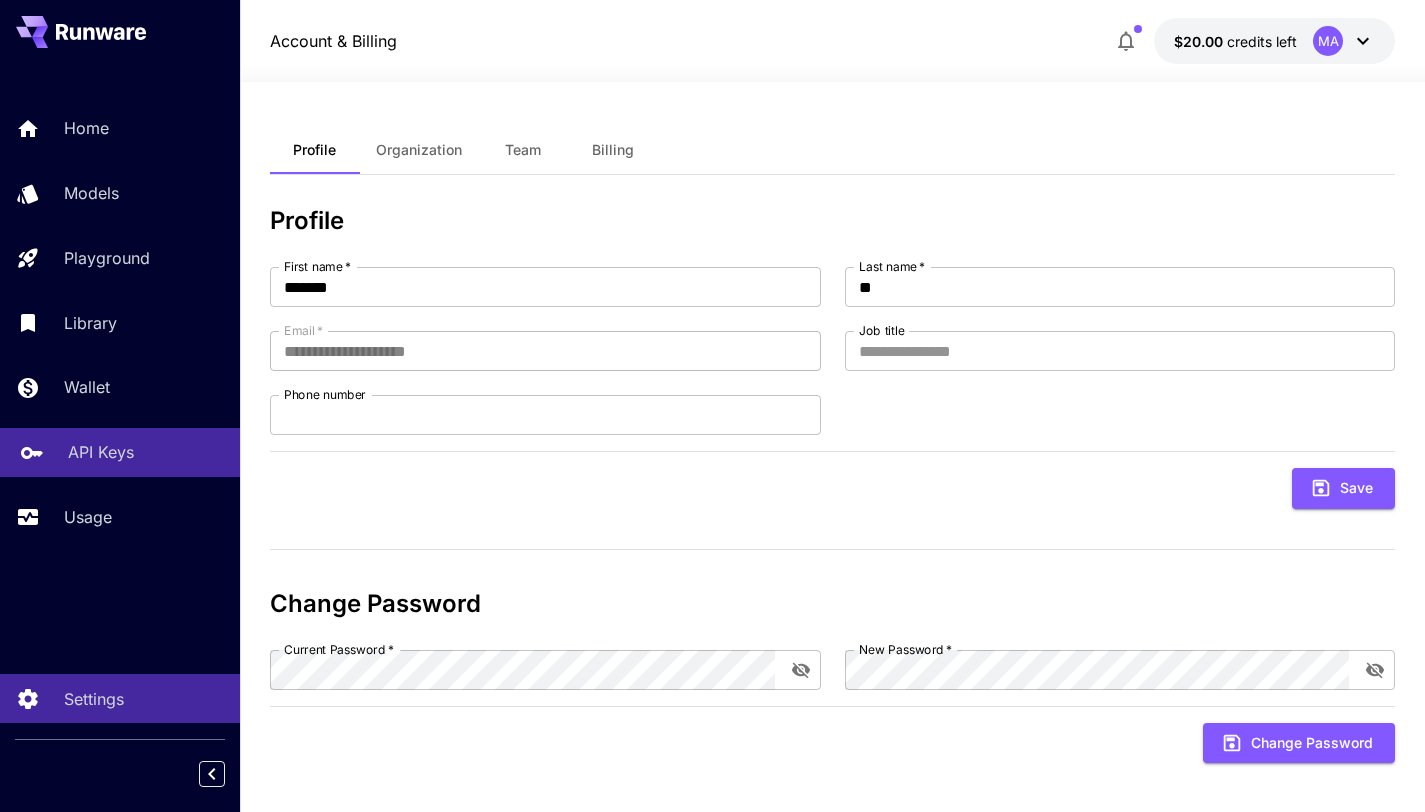 click on "API Keys" at bounding box center (120, 452) 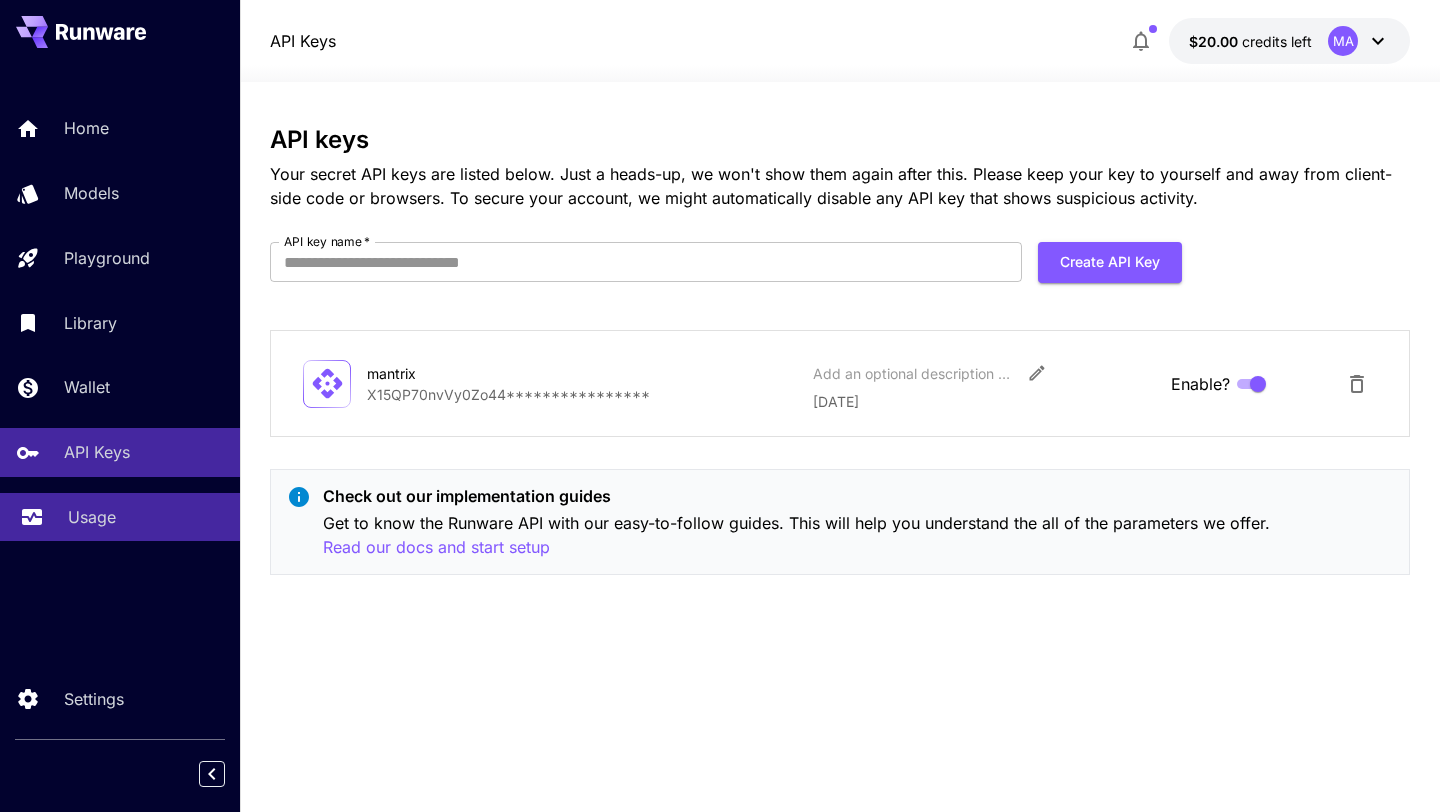 click on "Usage" at bounding box center [92, 517] 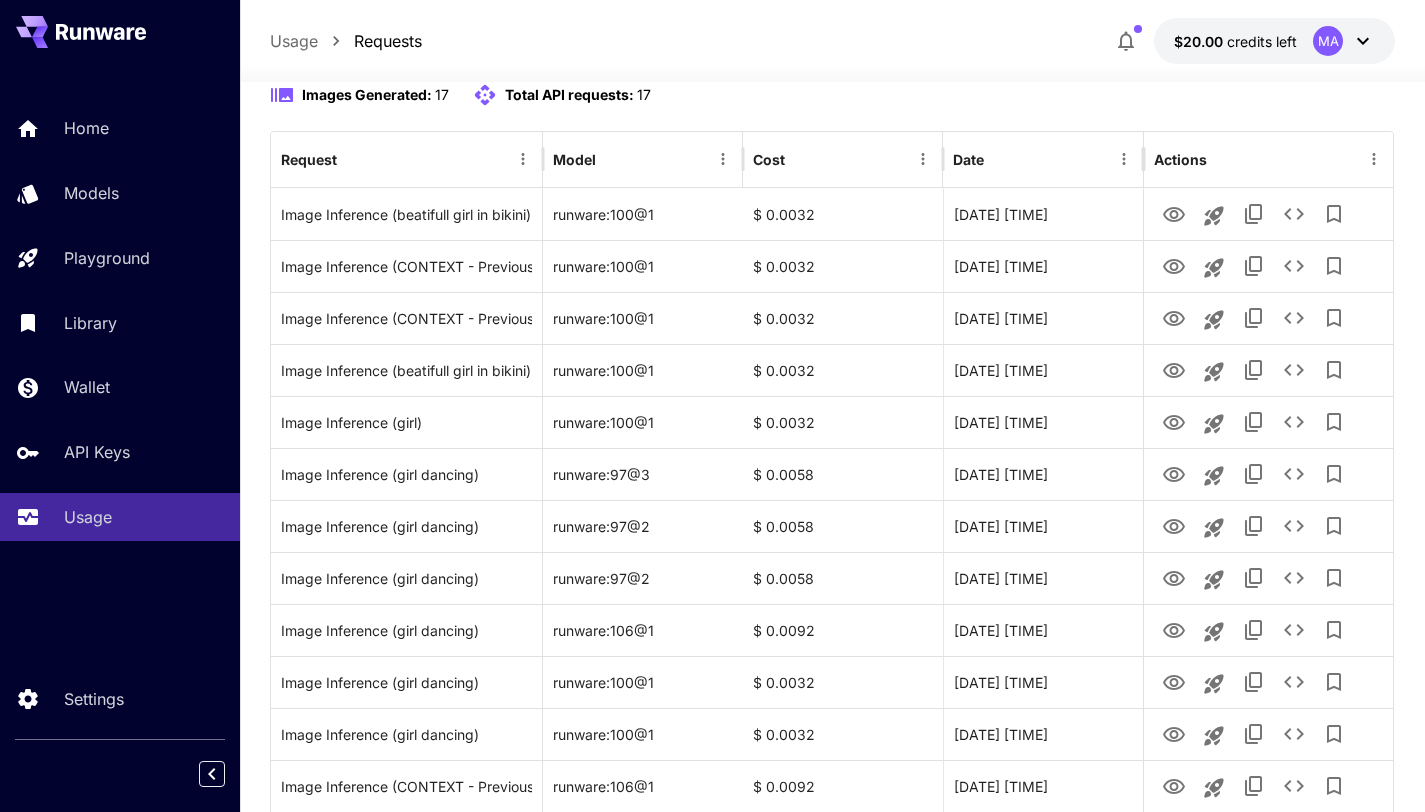 scroll, scrollTop: 0, scrollLeft: 0, axis: both 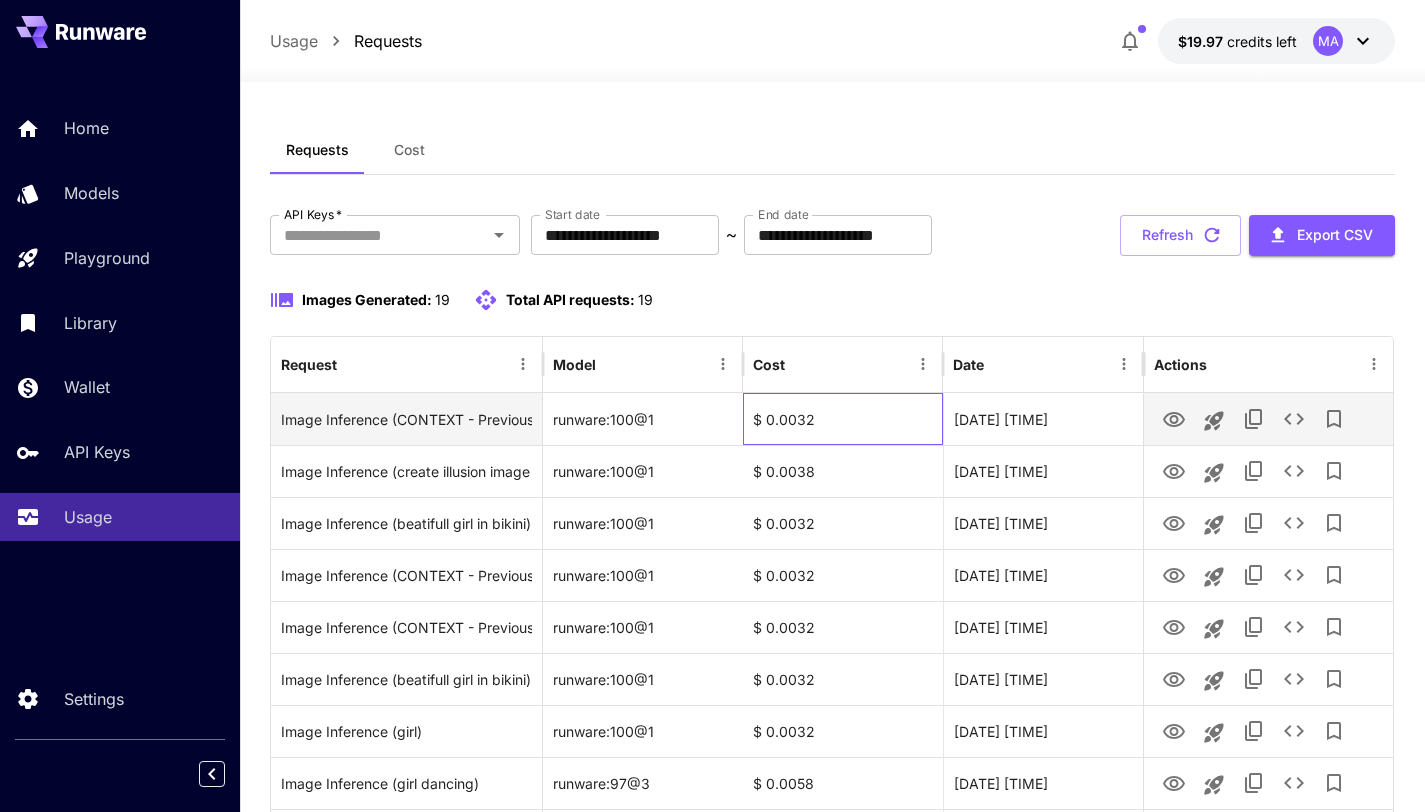 click on "$ 0.0032" at bounding box center [843, 419] 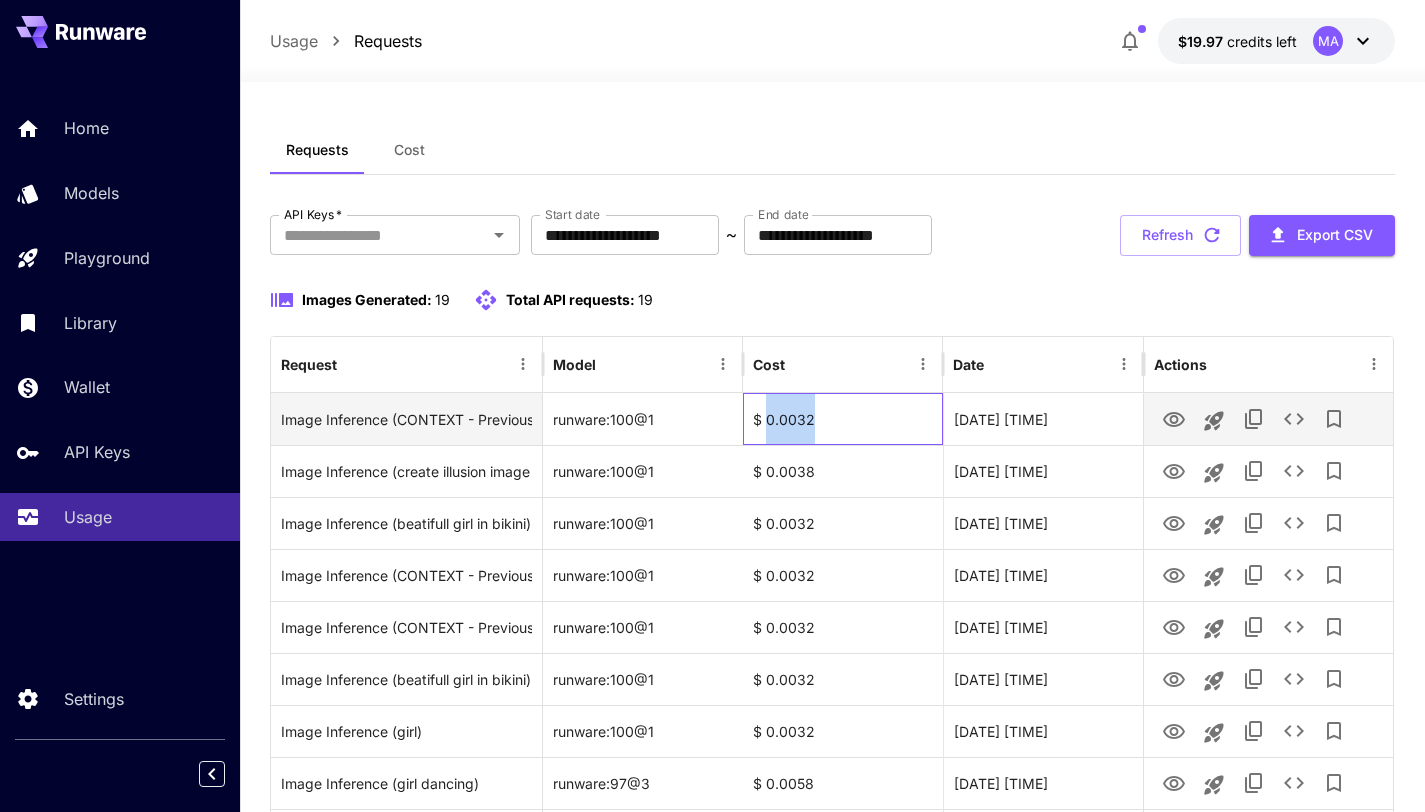 click on "$ 0.0032" at bounding box center [843, 419] 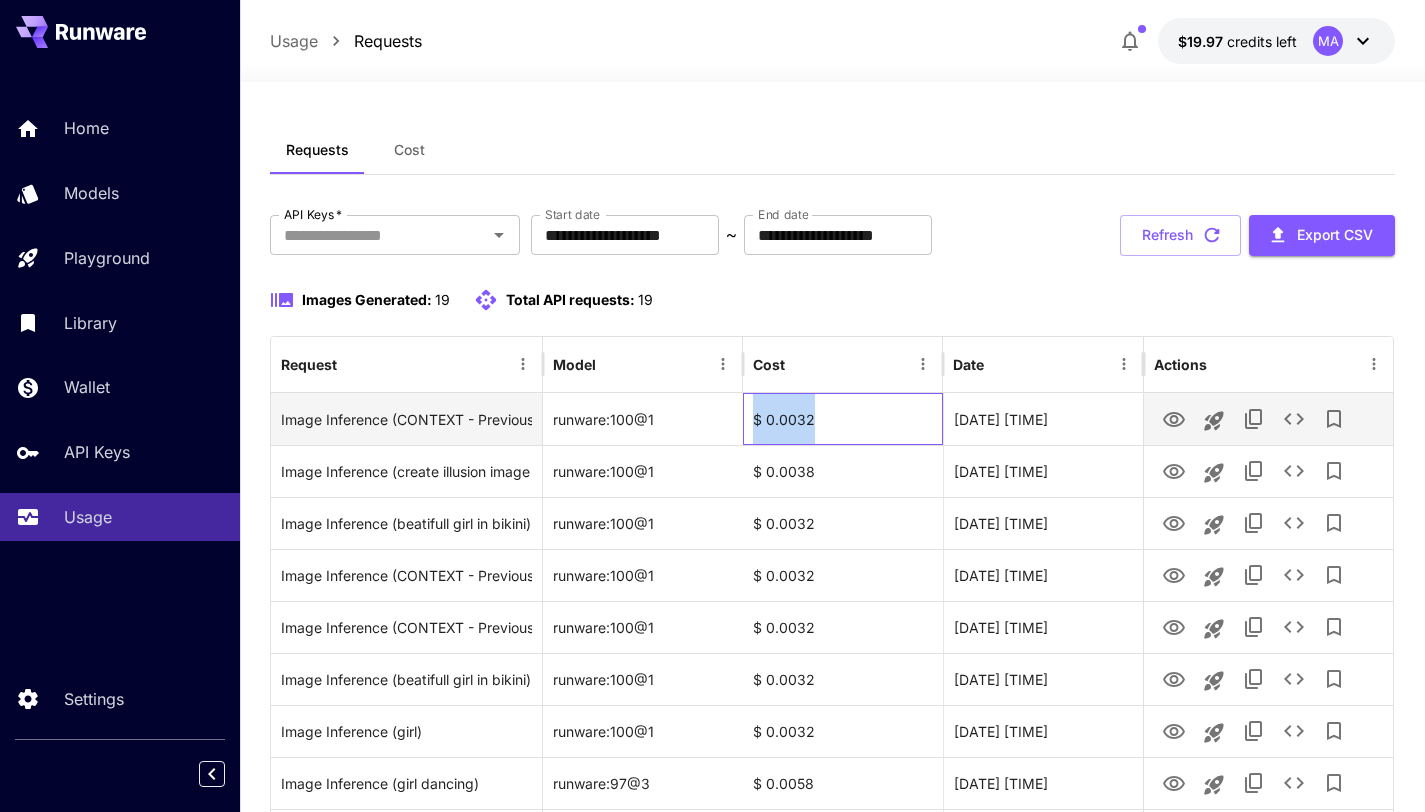 click on "$ 0.0032" at bounding box center (843, 419) 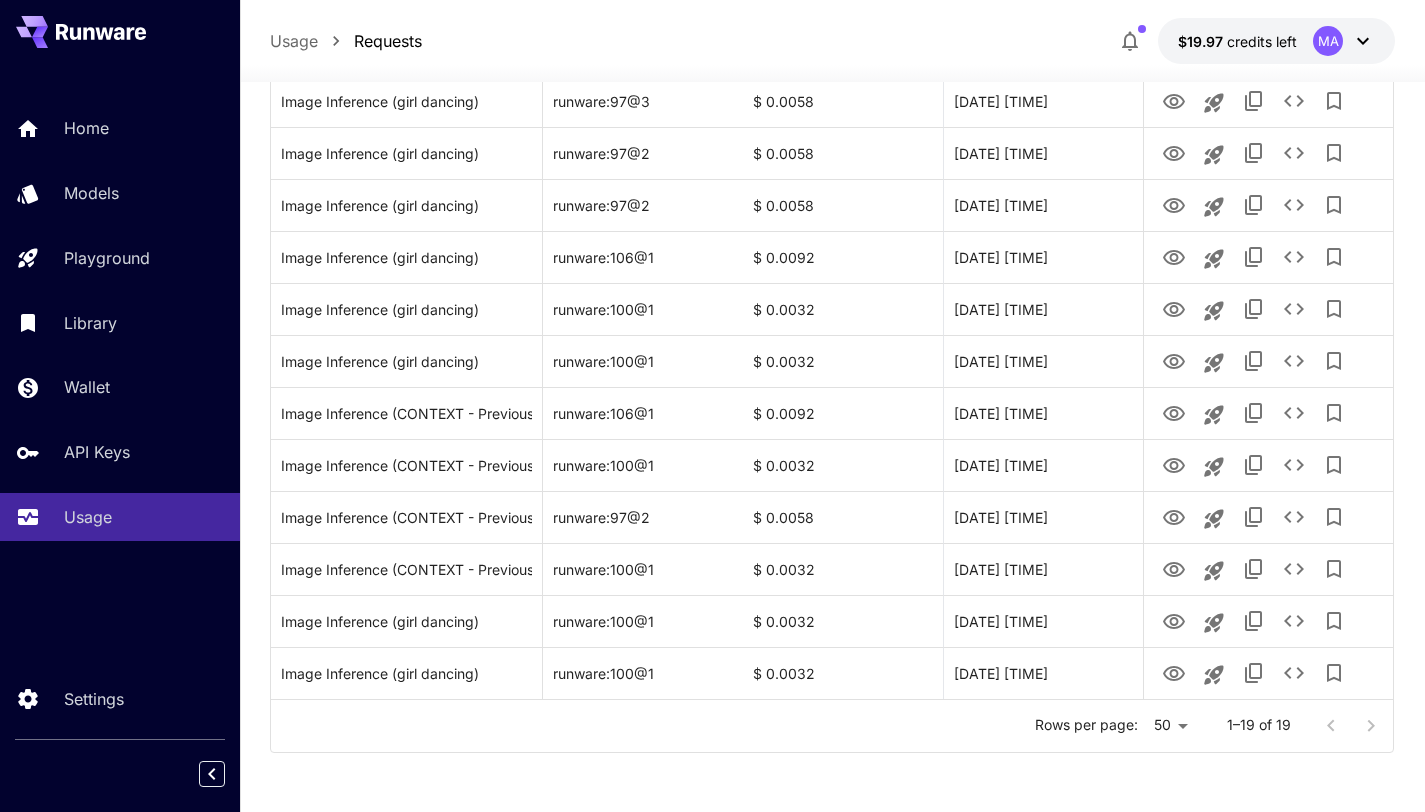 scroll, scrollTop: 0, scrollLeft: 0, axis: both 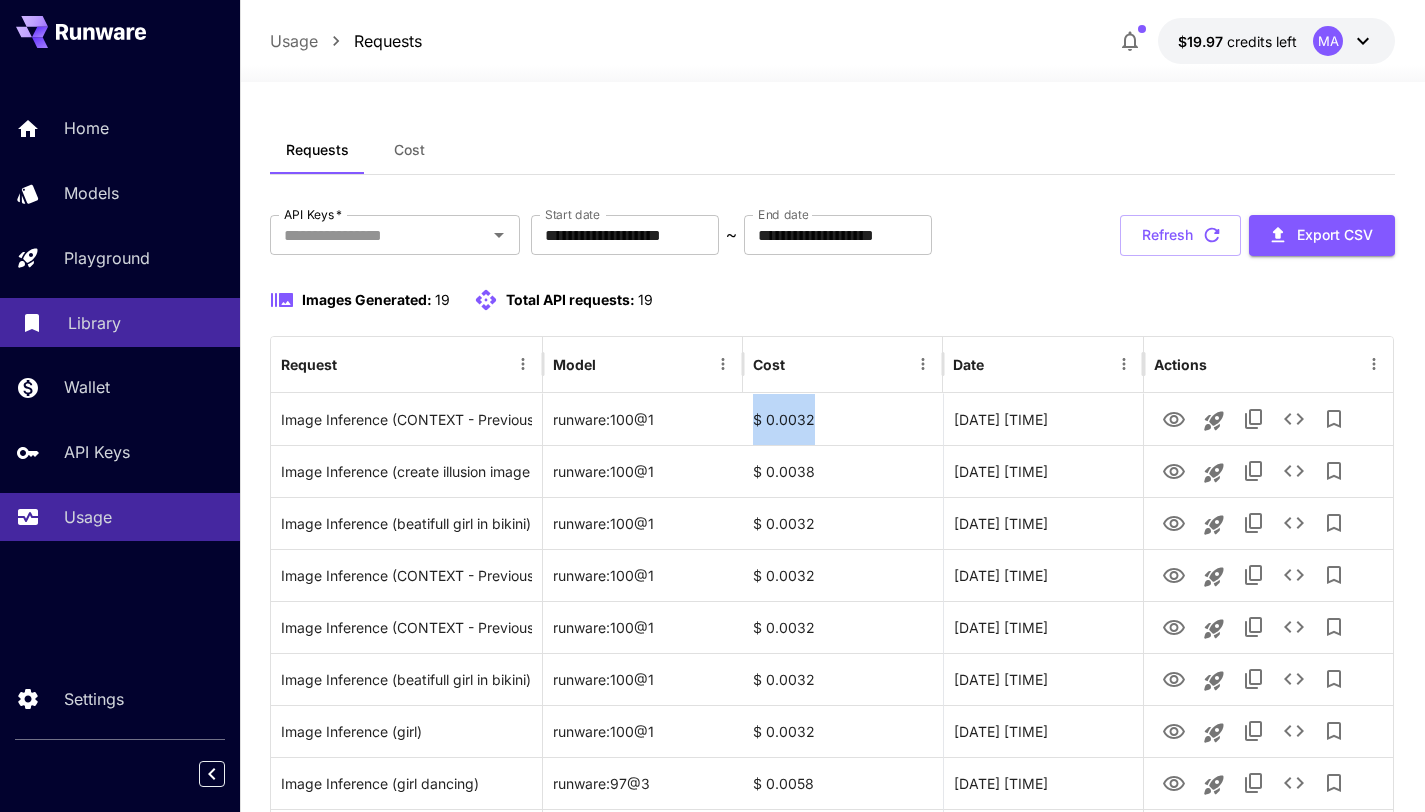 click on "Library" at bounding box center (94, 323) 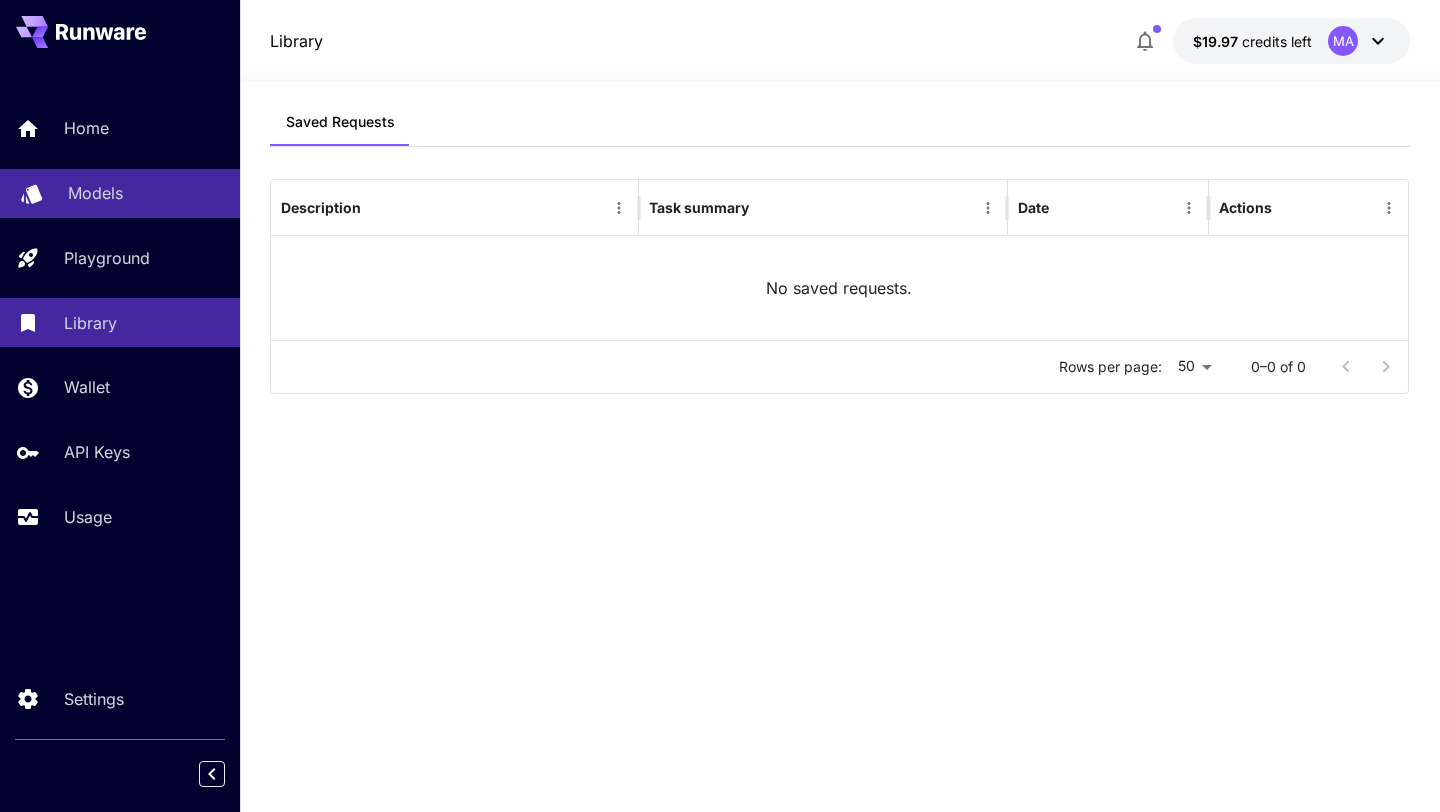 click on "Models" at bounding box center (95, 193) 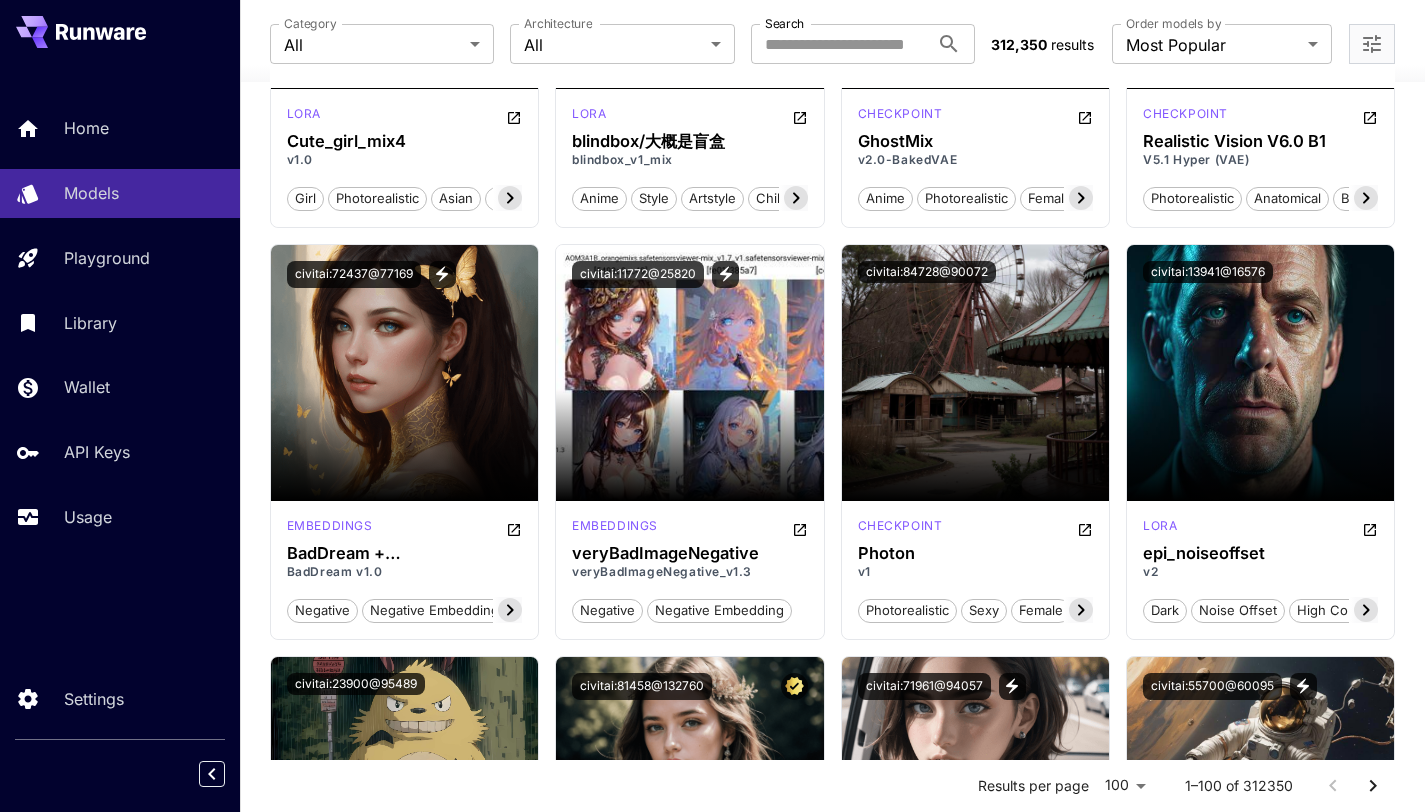 scroll, scrollTop: 4096, scrollLeft: 0, axis: vertical 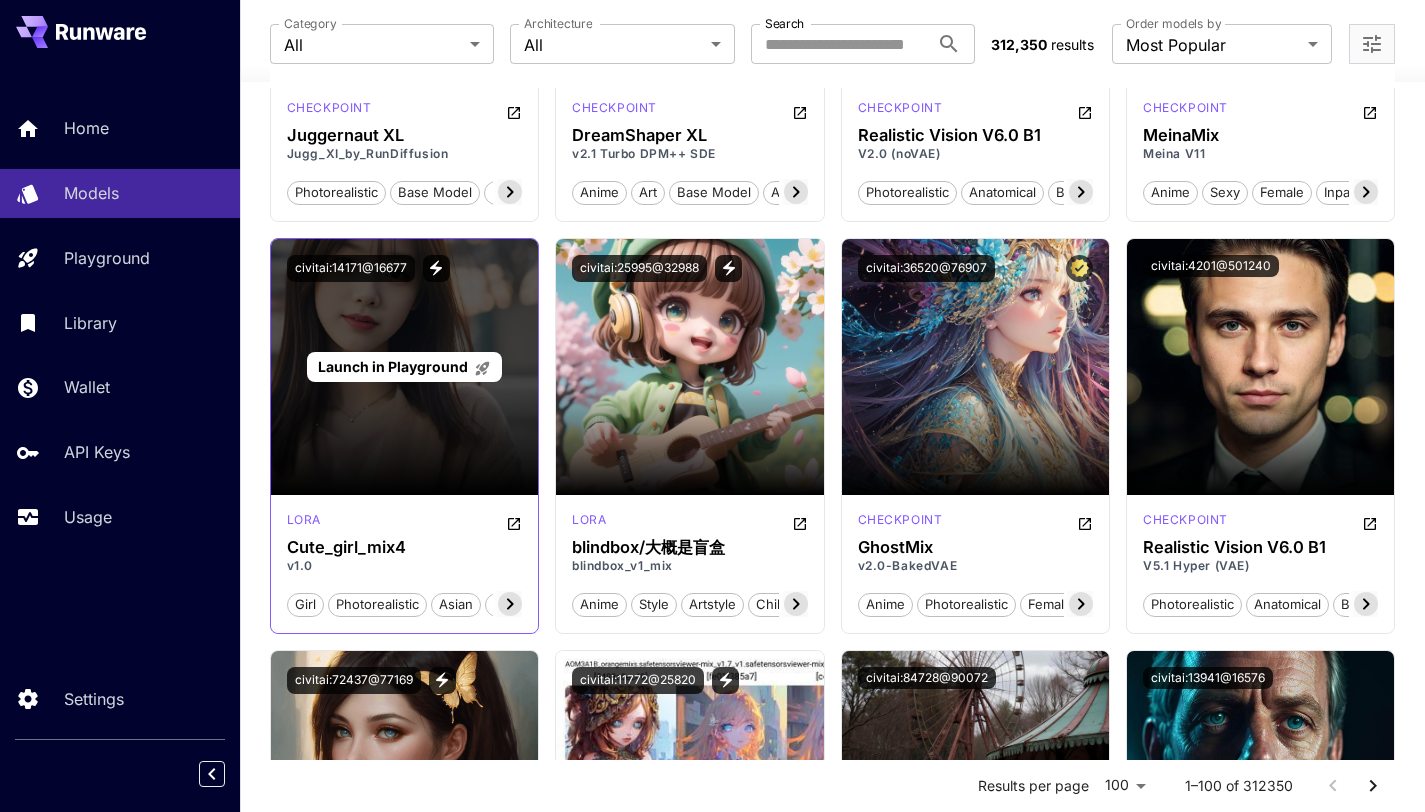 click on "Launch in Playground" at bounding box center [404, 367] 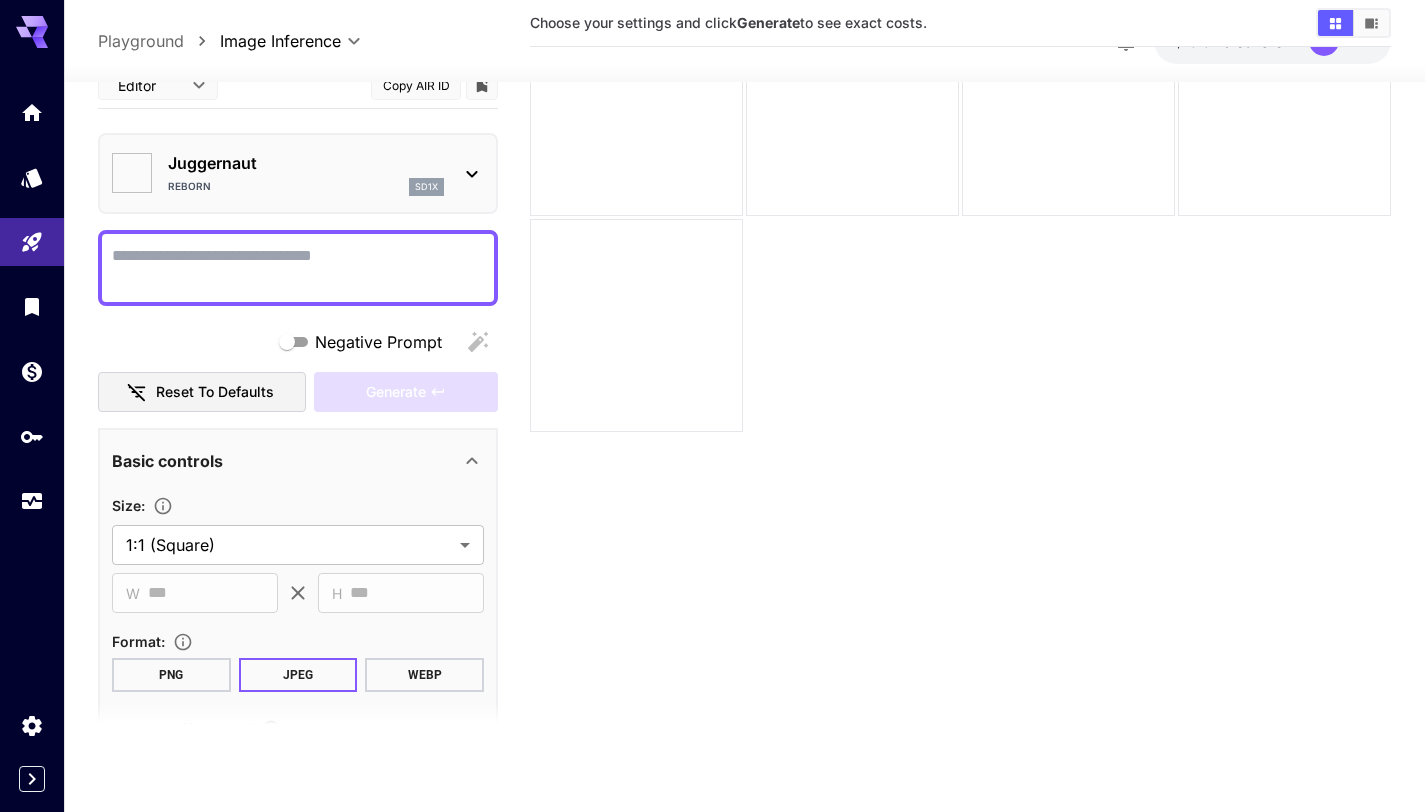 type on "*******" 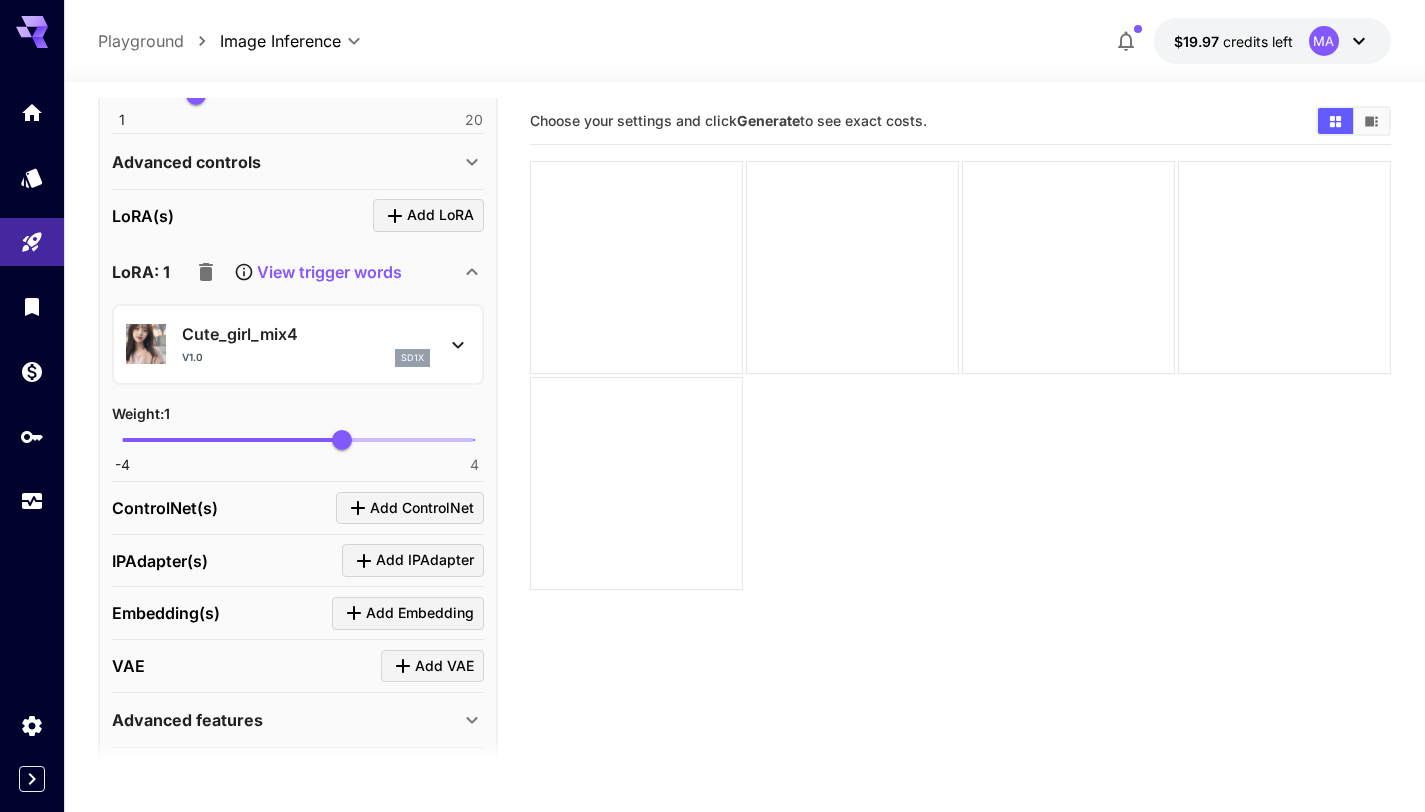 scroll, scrollTop: 767, scrollLeft: 0, axis: vertical 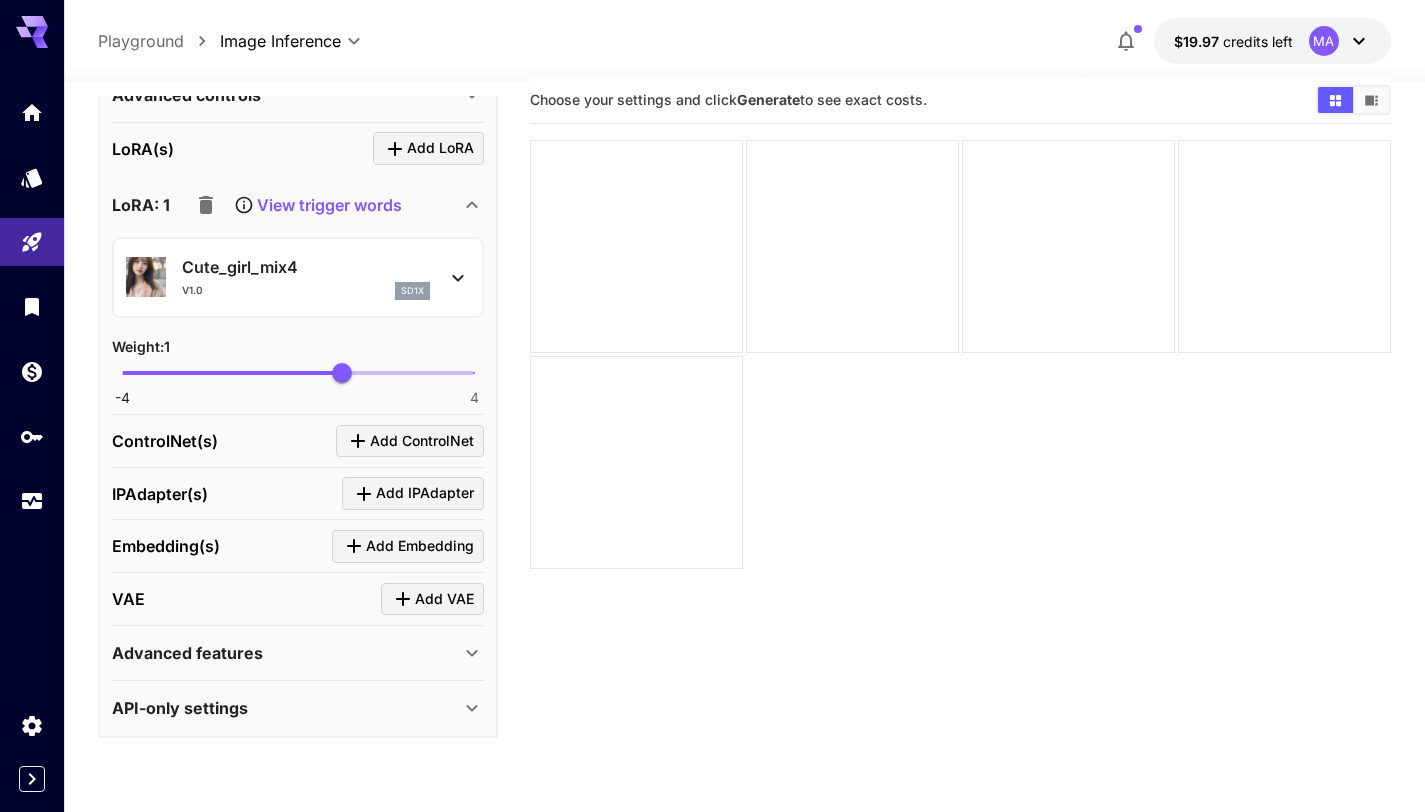 click on "Advanced features" at bounding box center (286, 653) 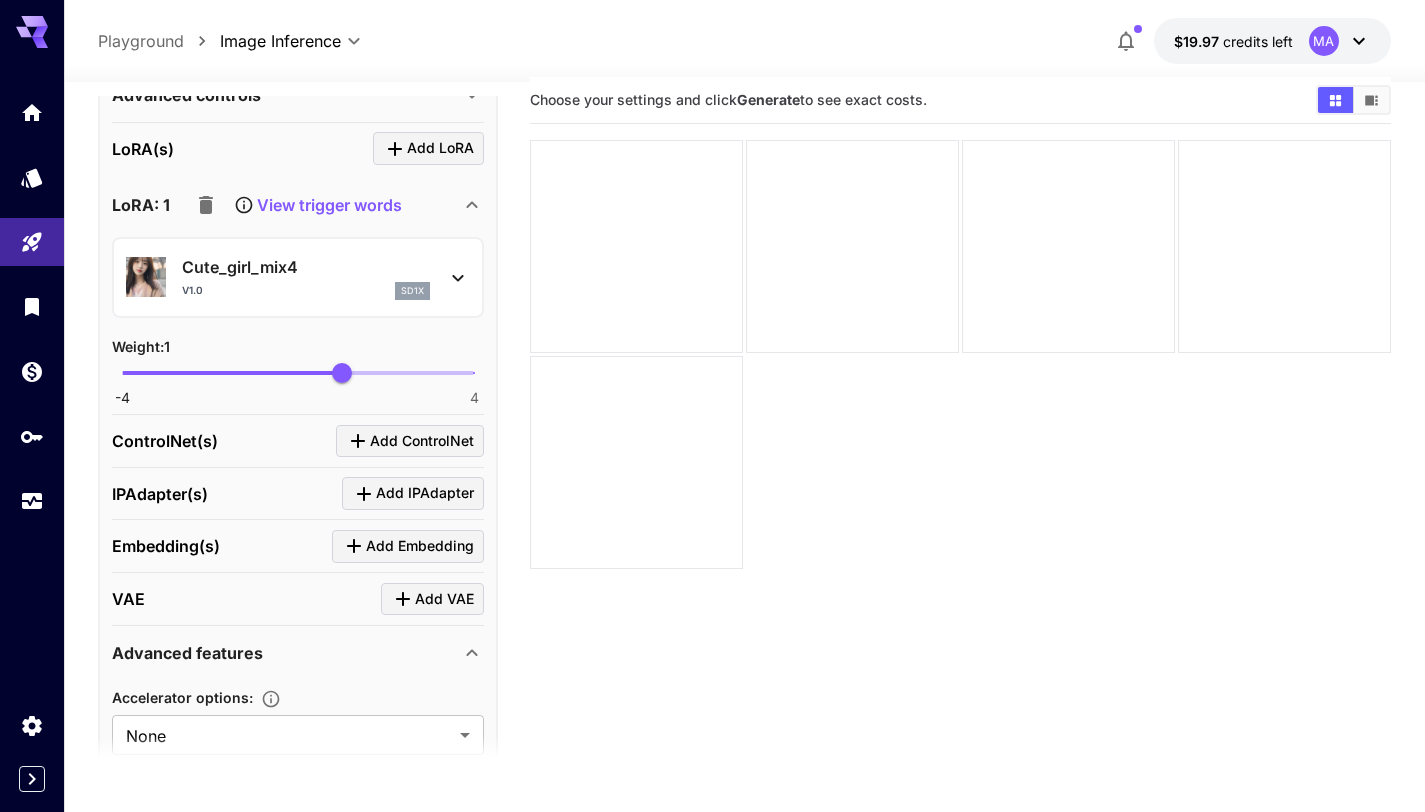 scroll, scrollTop: 934, scrollLeft: 0, axis: vertical 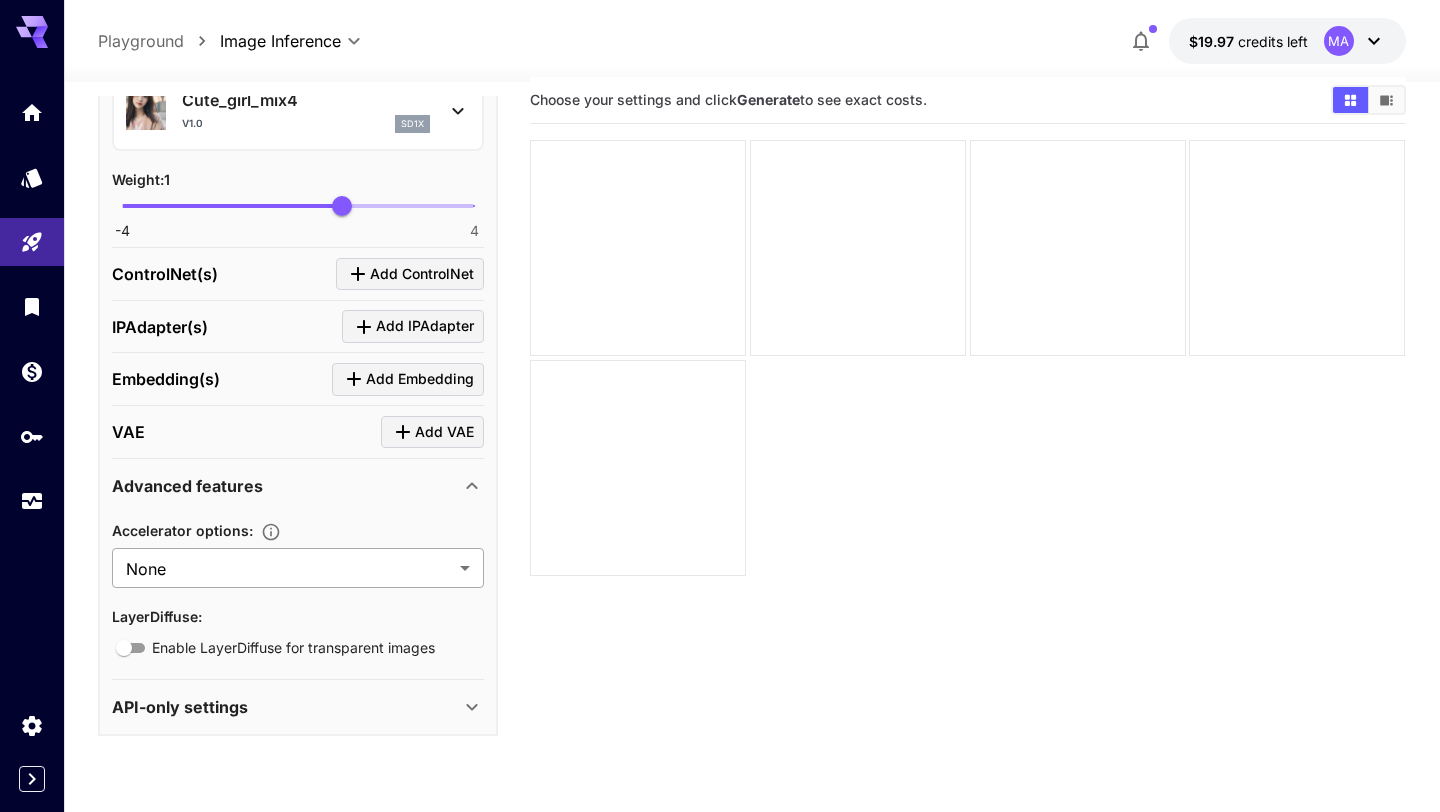 click on "**********" at bounding box center [720, 464] 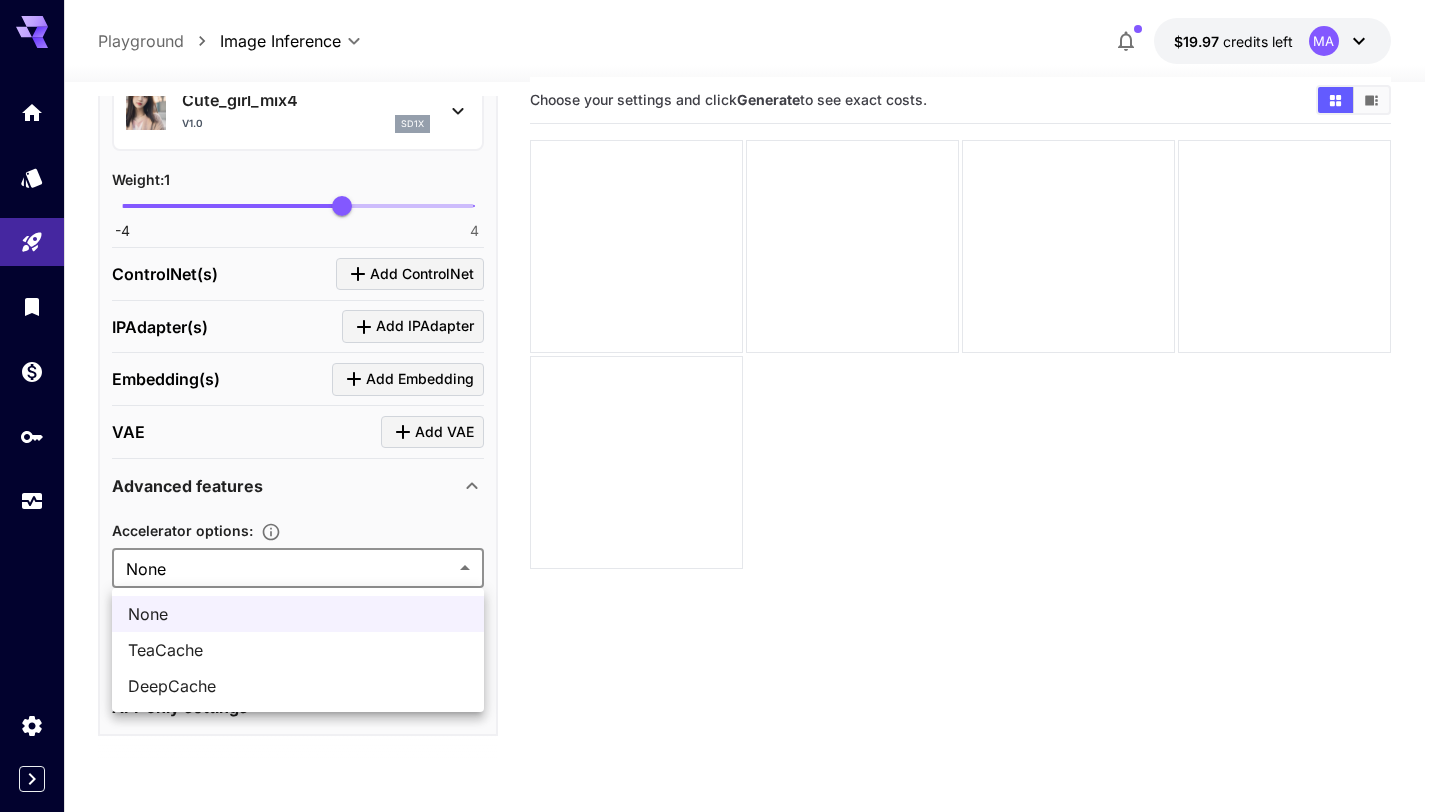 click at bounding box center (720, 406) 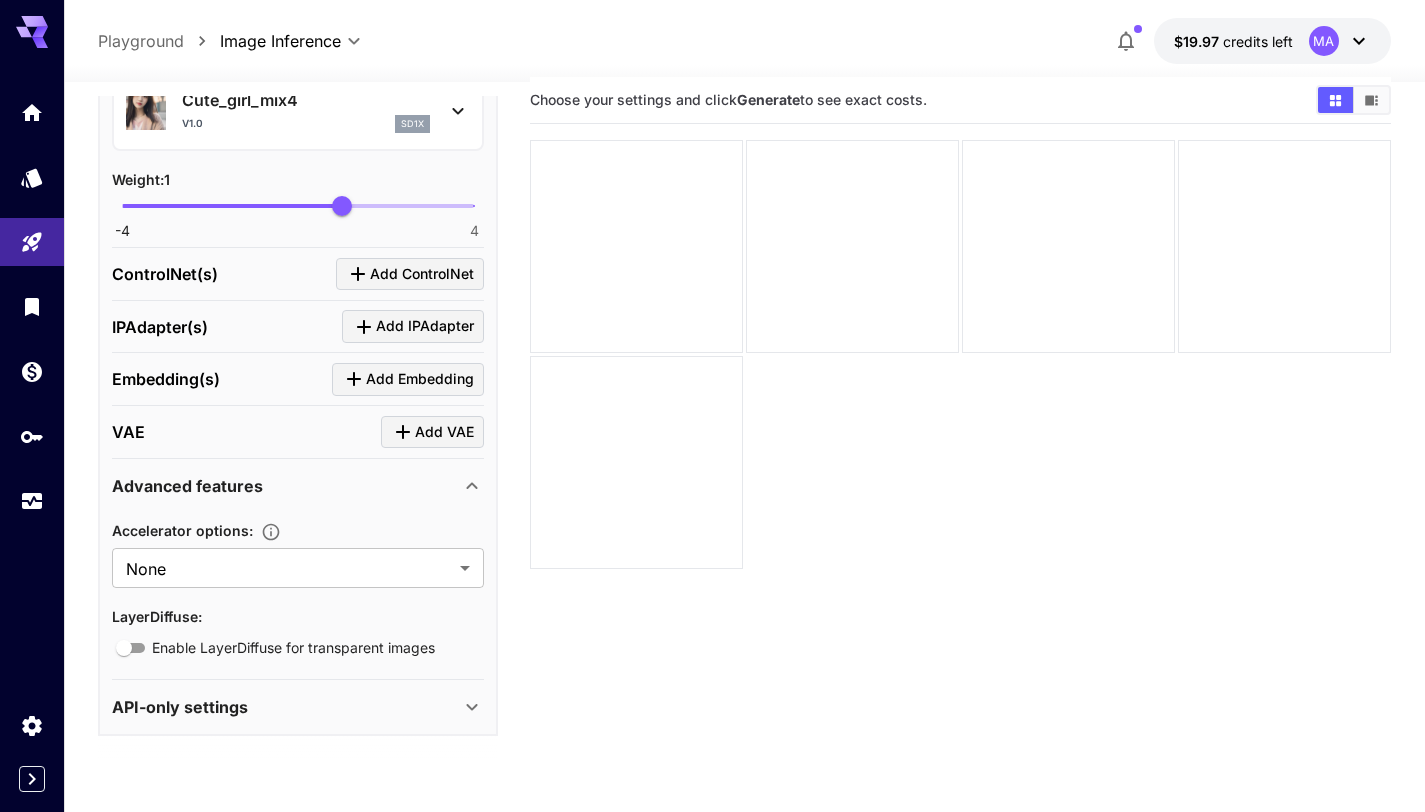 click on "API-only settings" at bounding box center [286, 707] 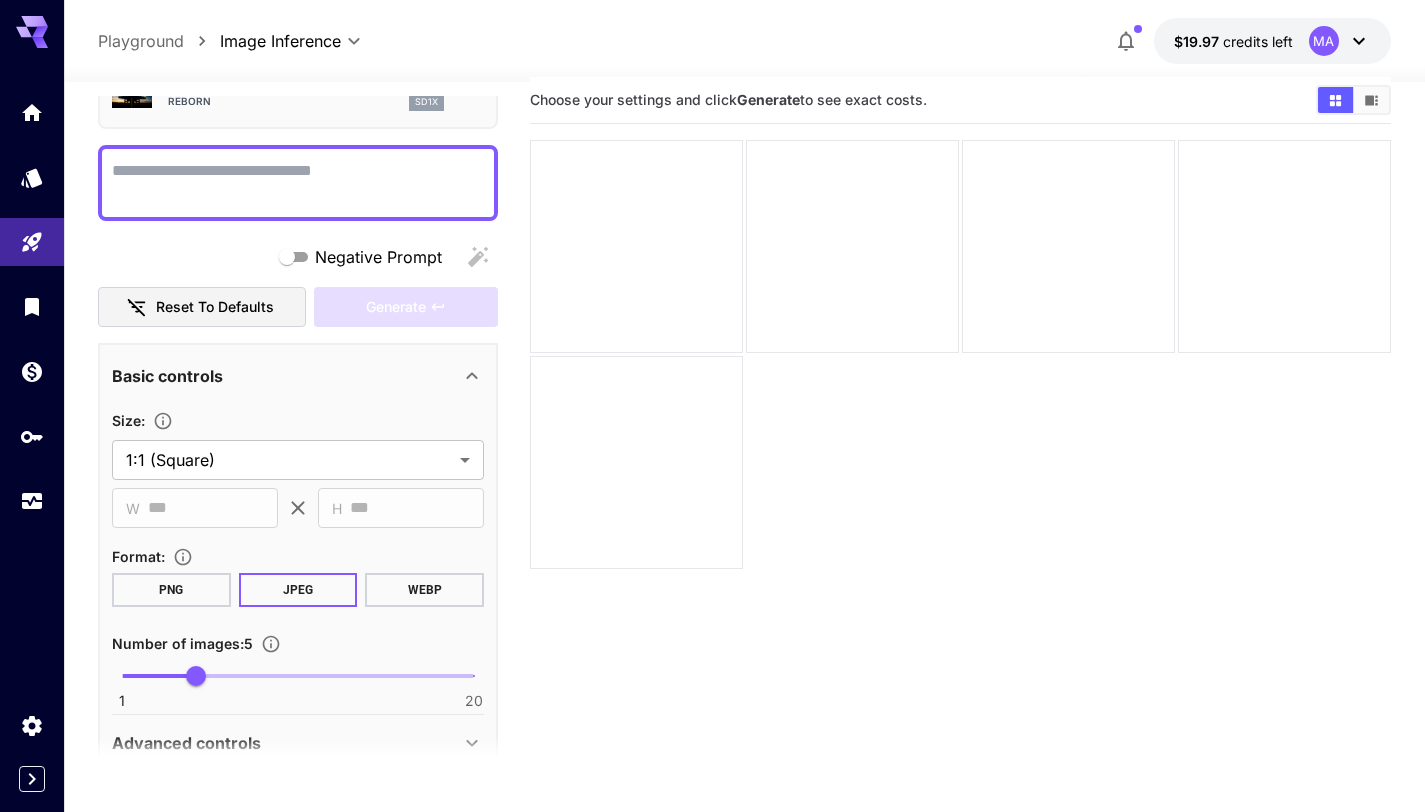 scroll, scrollTop: 0, scrollLeft: 0, axis: both 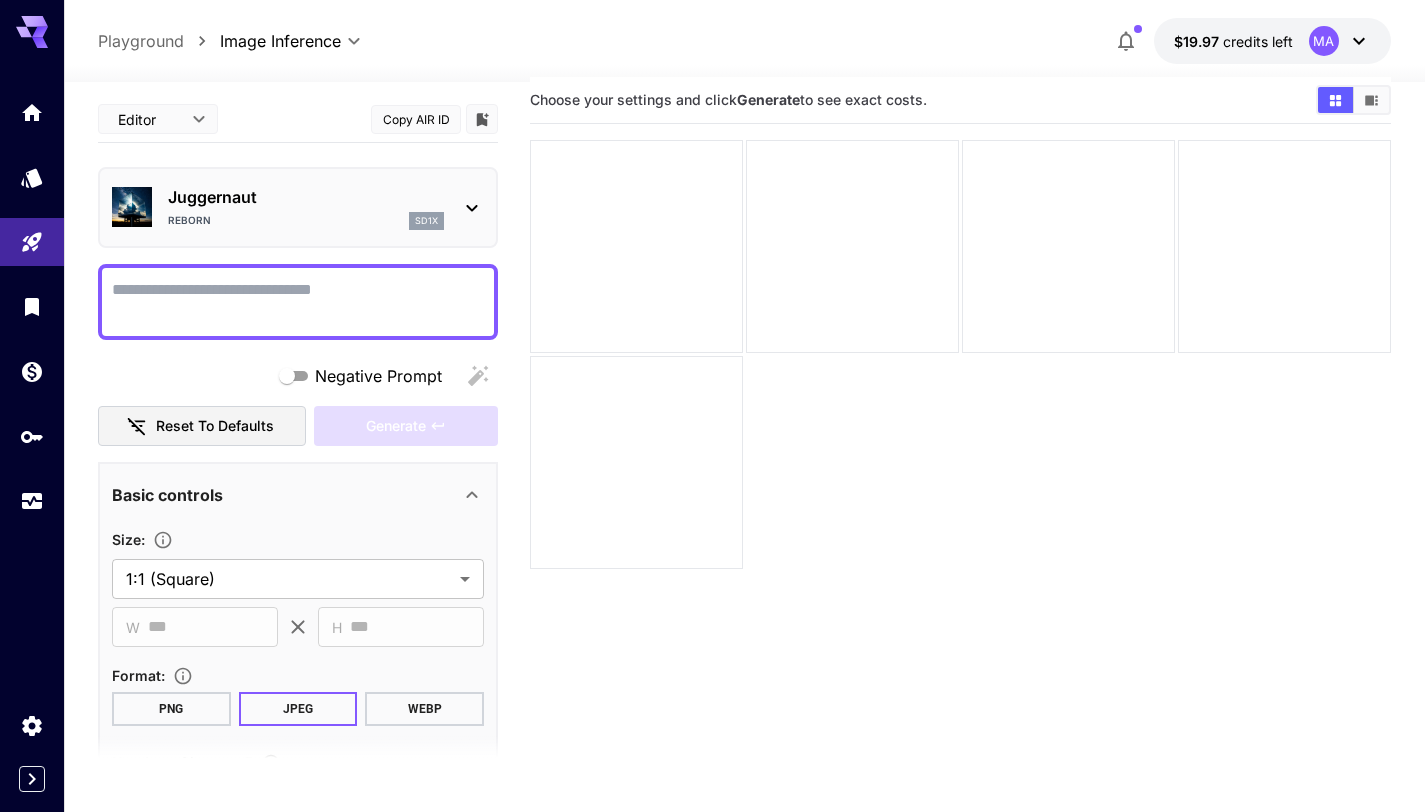 click at bounding box center [298, 302] 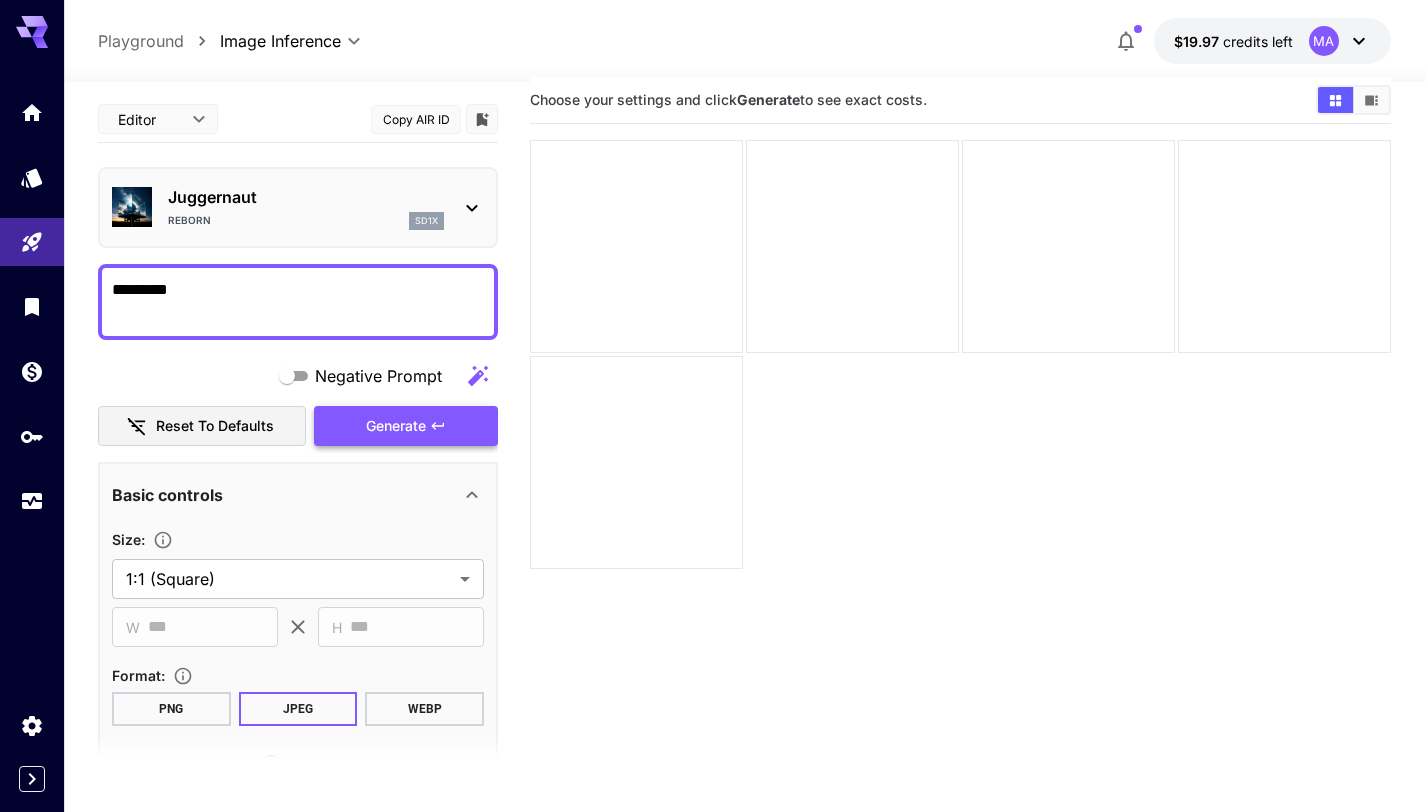 click on "Generate" at bounding box center [406, 426] 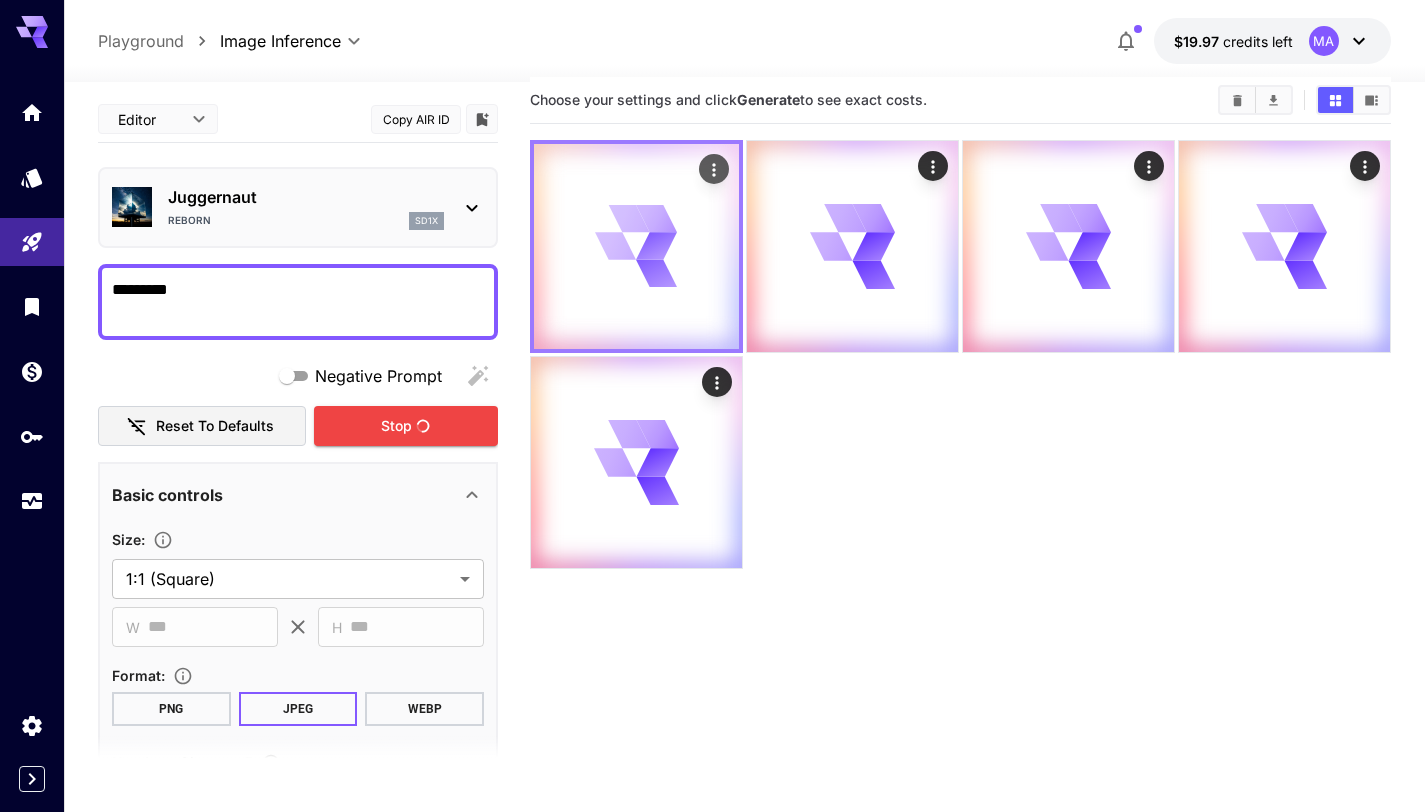scroll, scrollTop: 0, scrollLeft: 0, axis: both 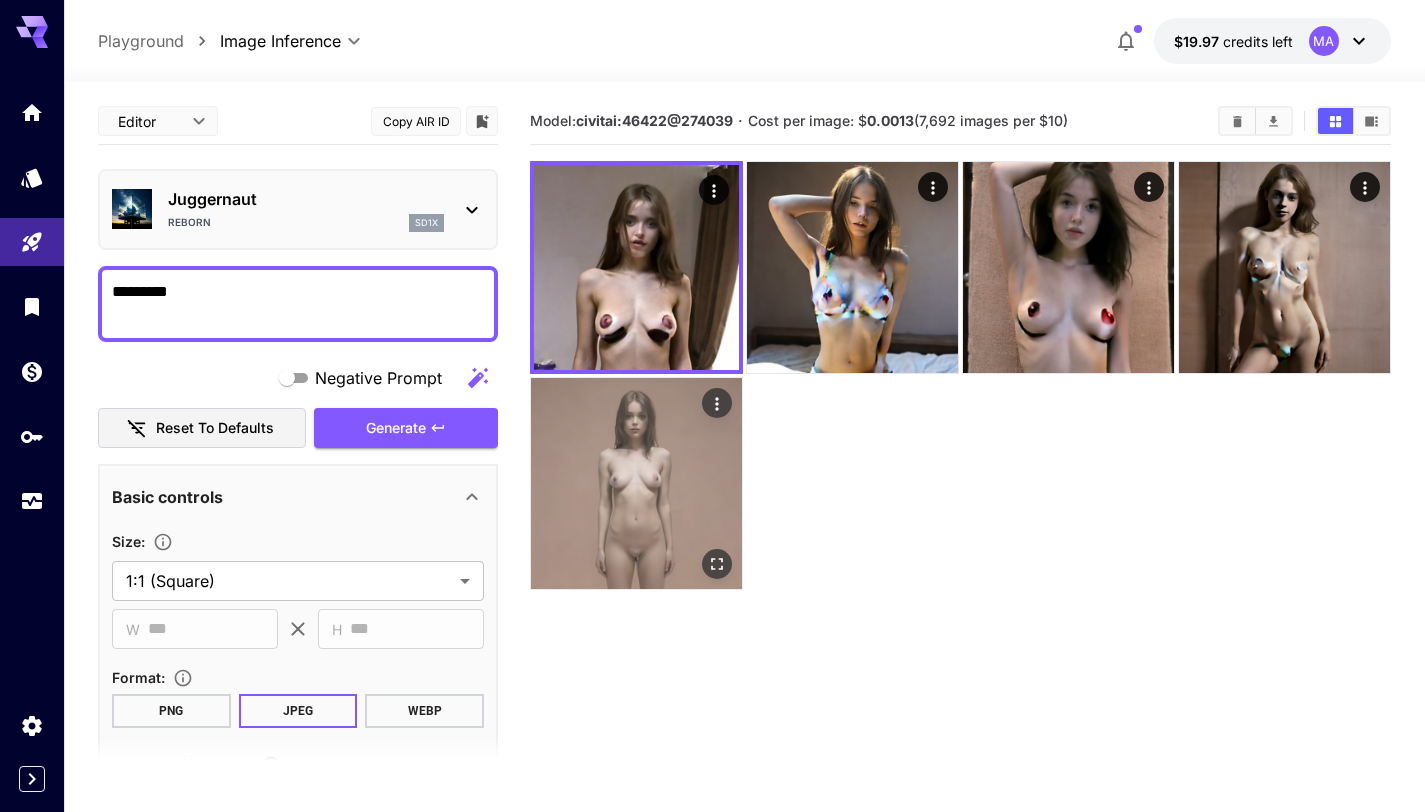 click at bounding box center [636, 483] 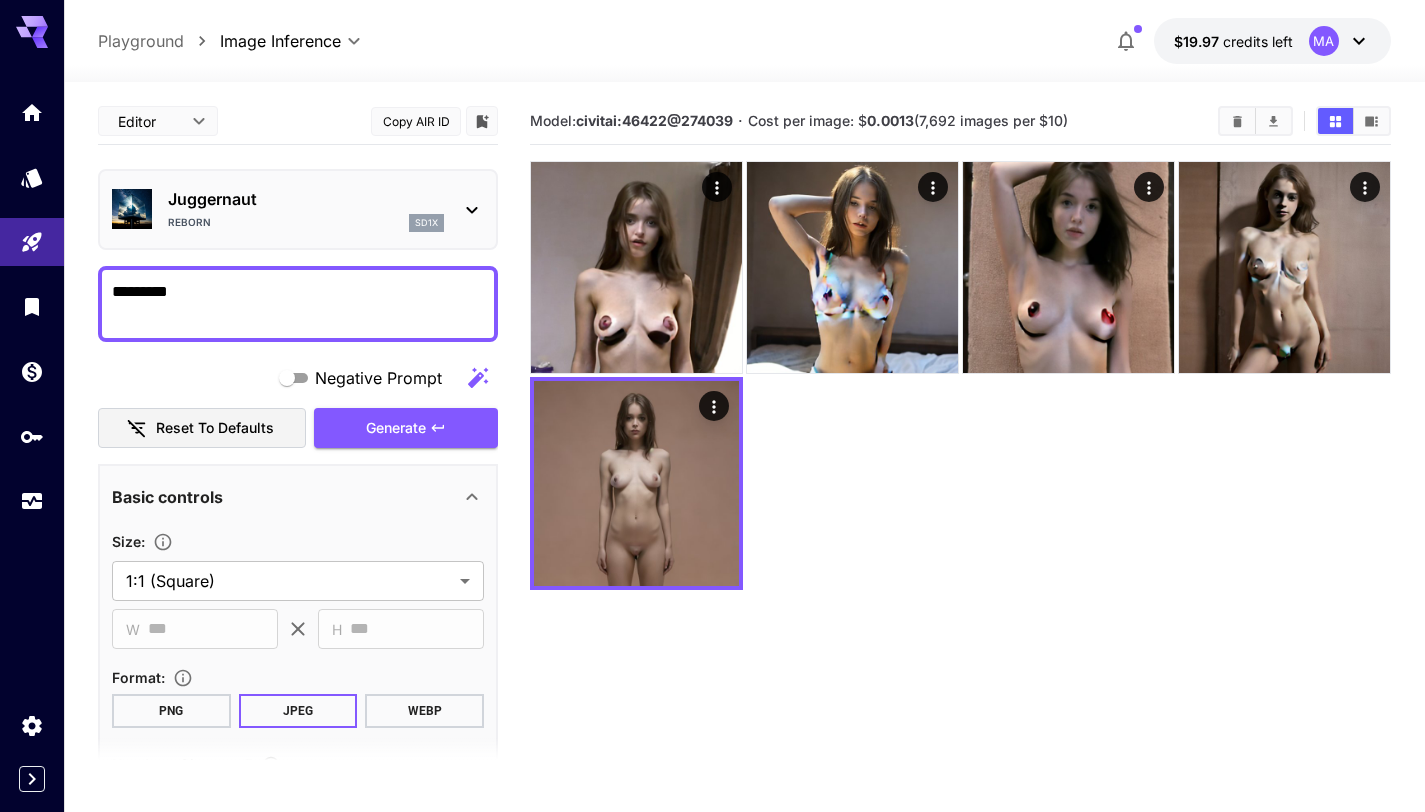 click on "*********" at bounding box center [298, 304] 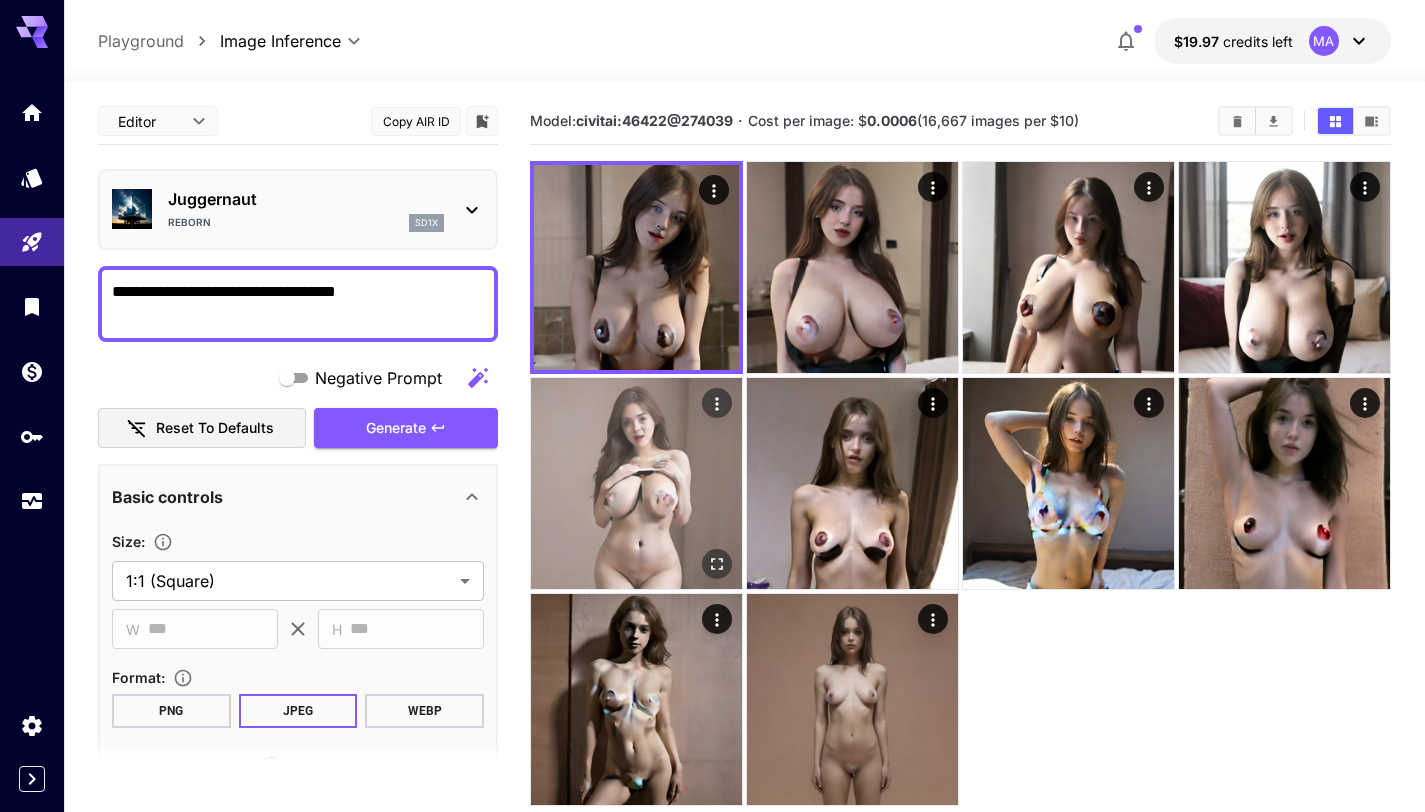 type on "**********" 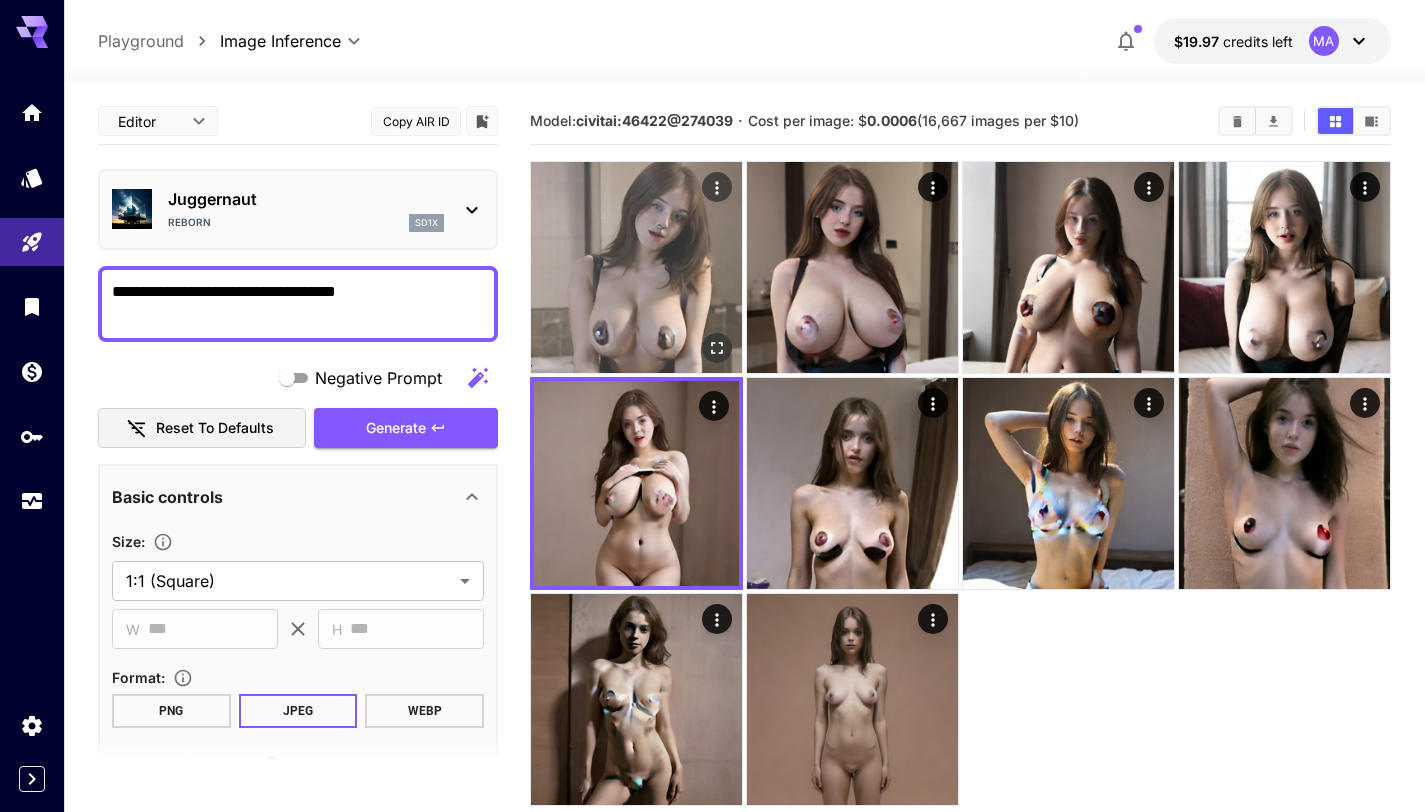 click at bounding box center [636, 267] 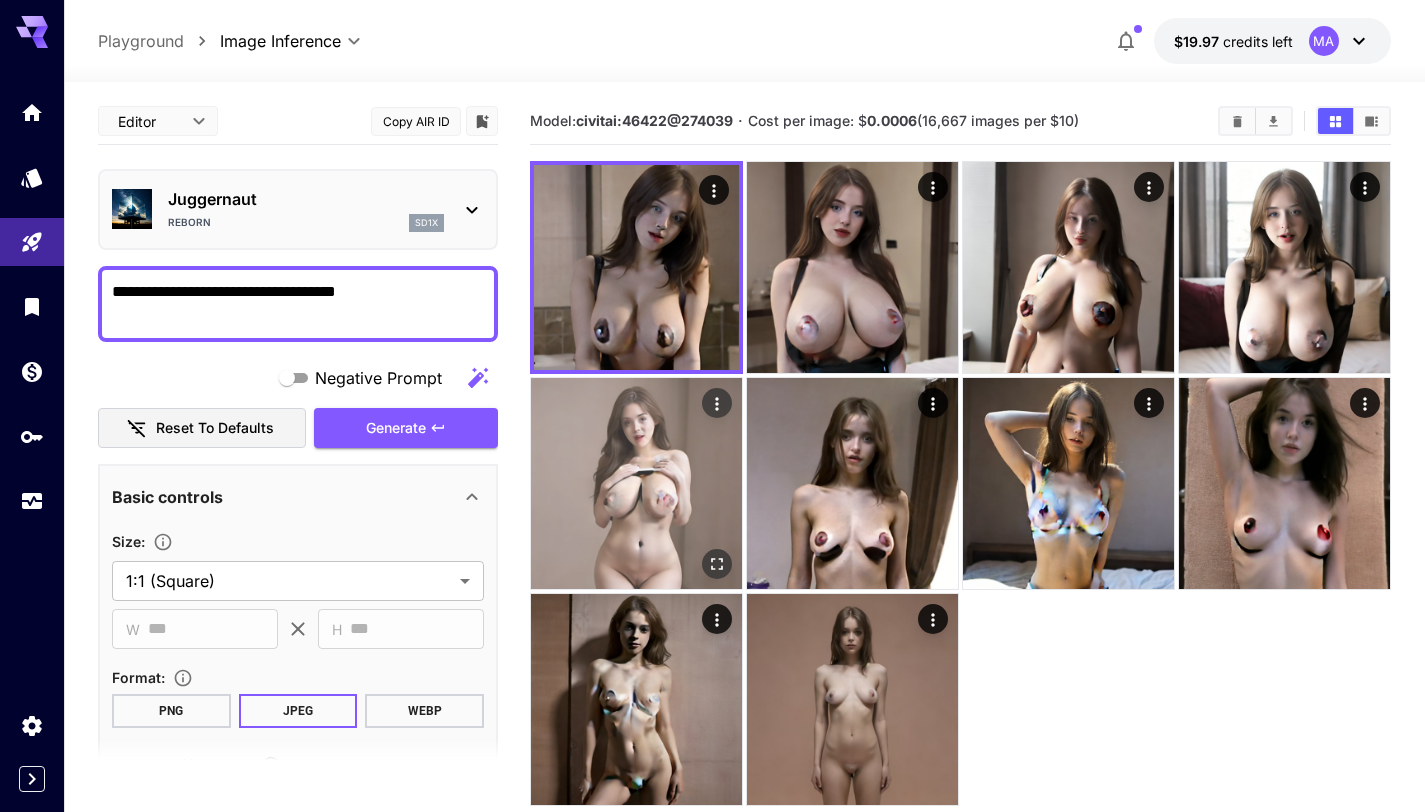 click at bounding box center (636, 483) 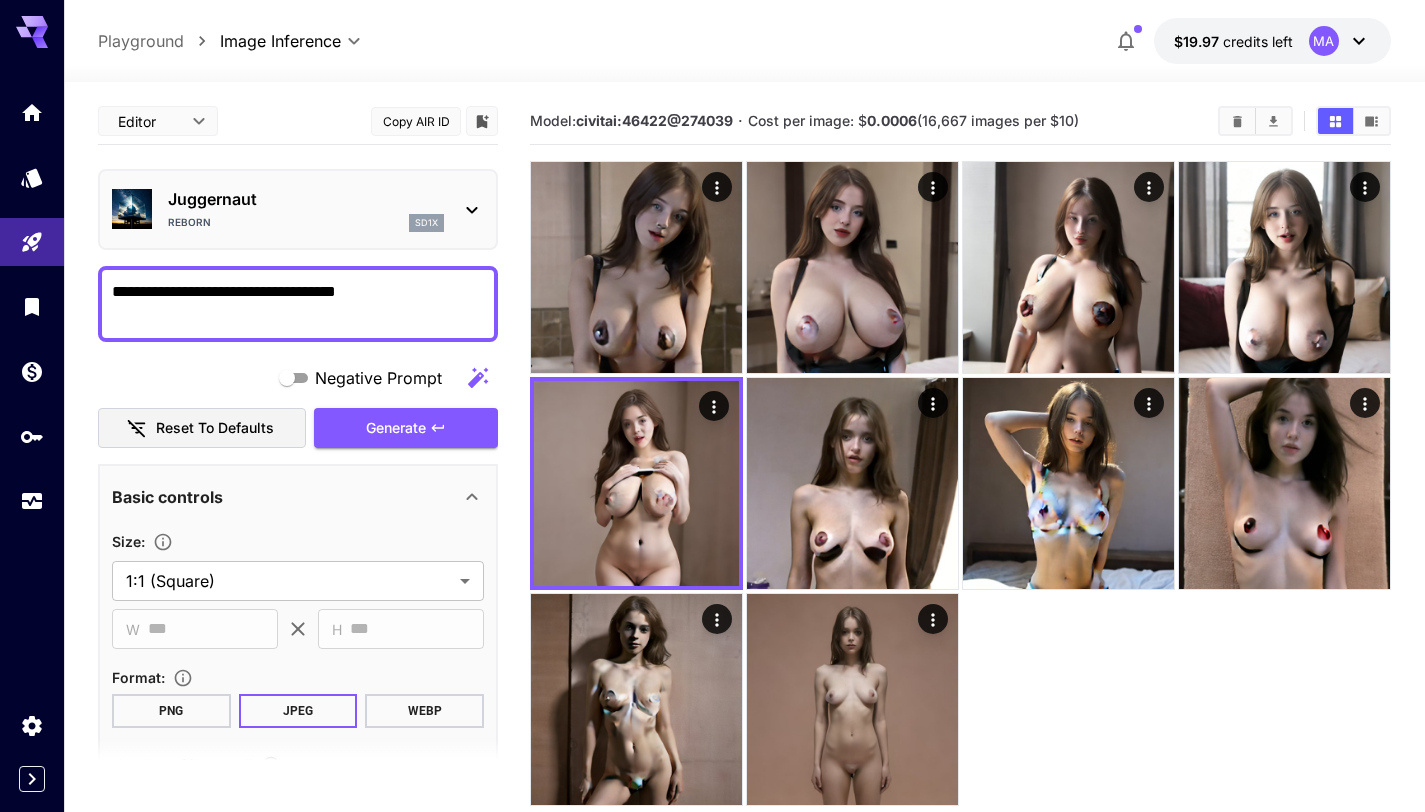 click on "**********" at bounding box center [298, 304] 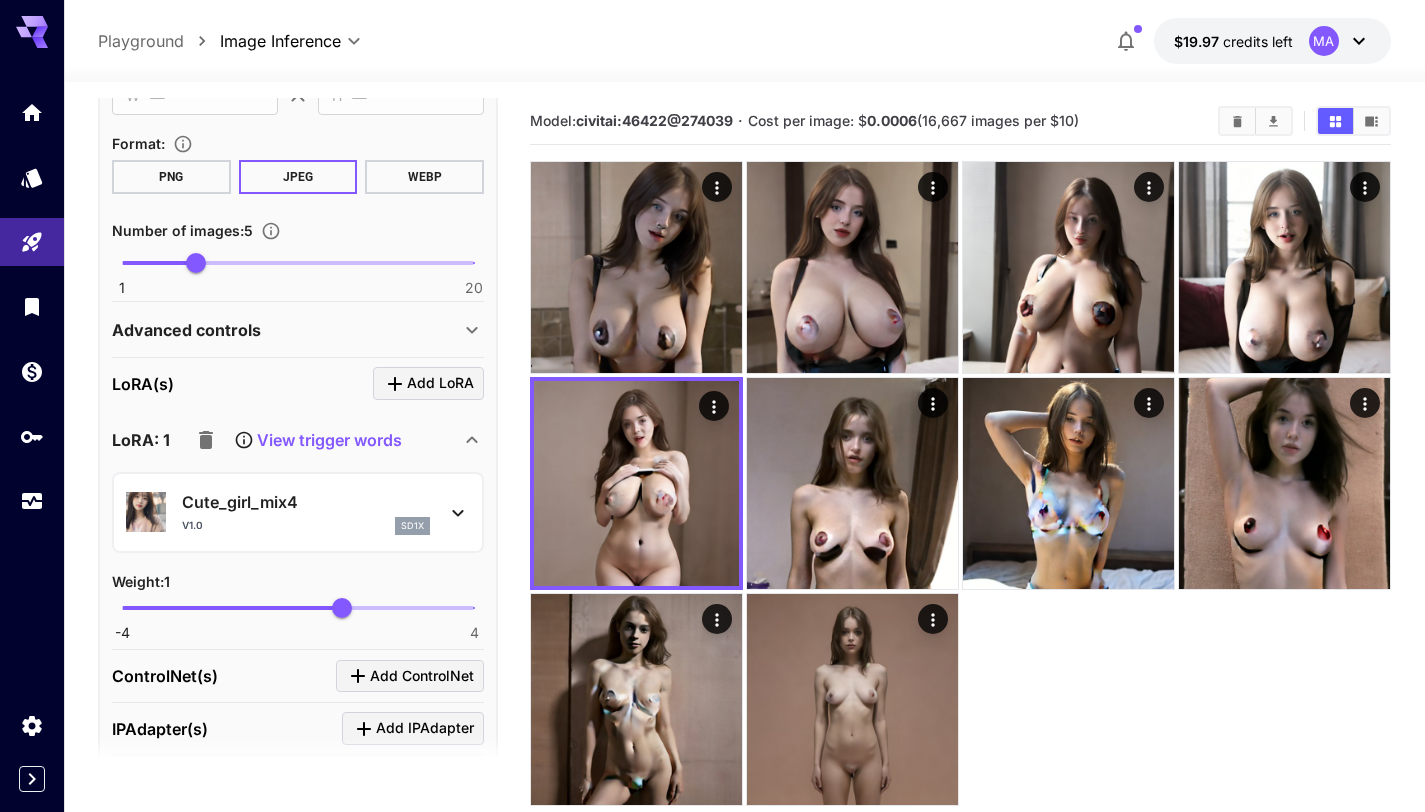 scroll, scrollTop: 547, scrollLeft: 0, axis: vertical 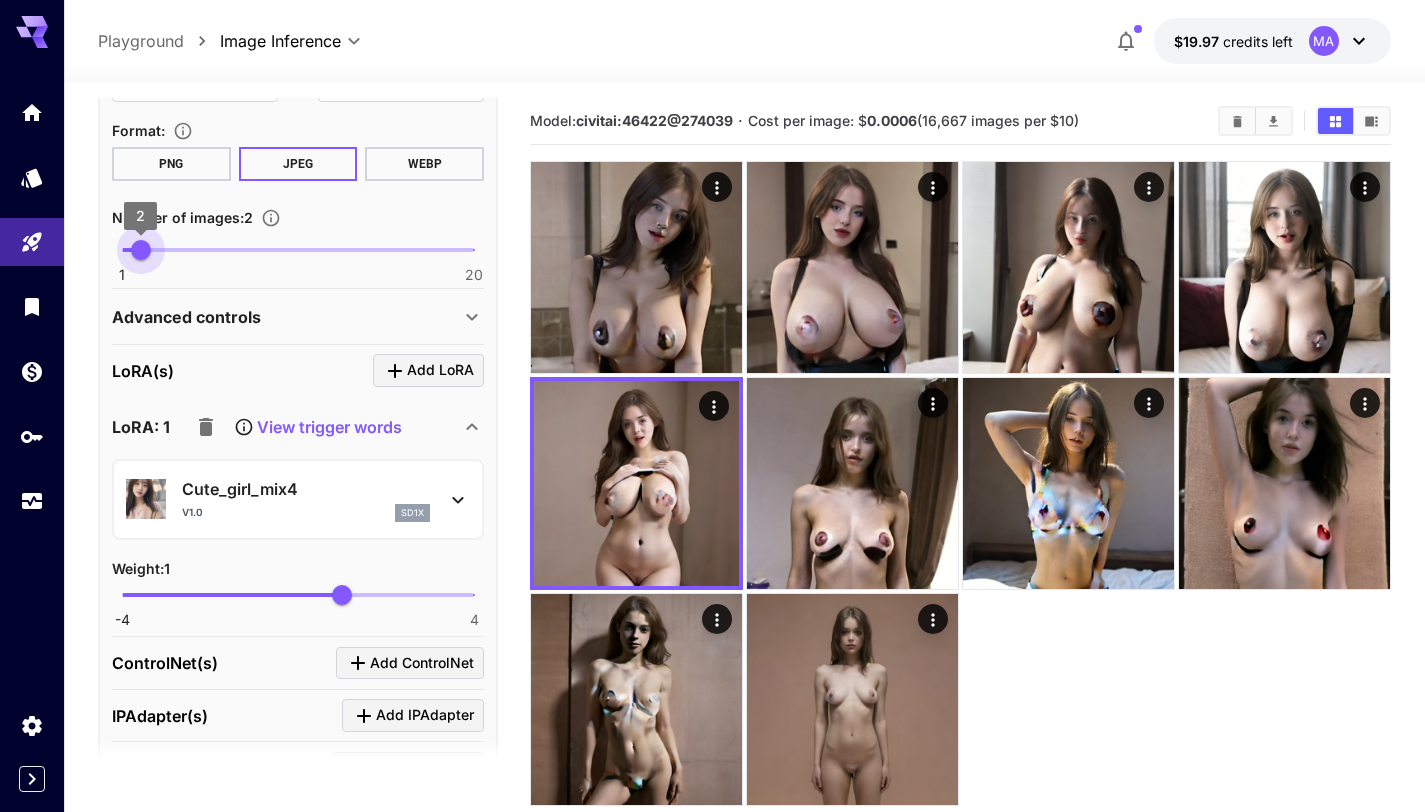 type on "*" 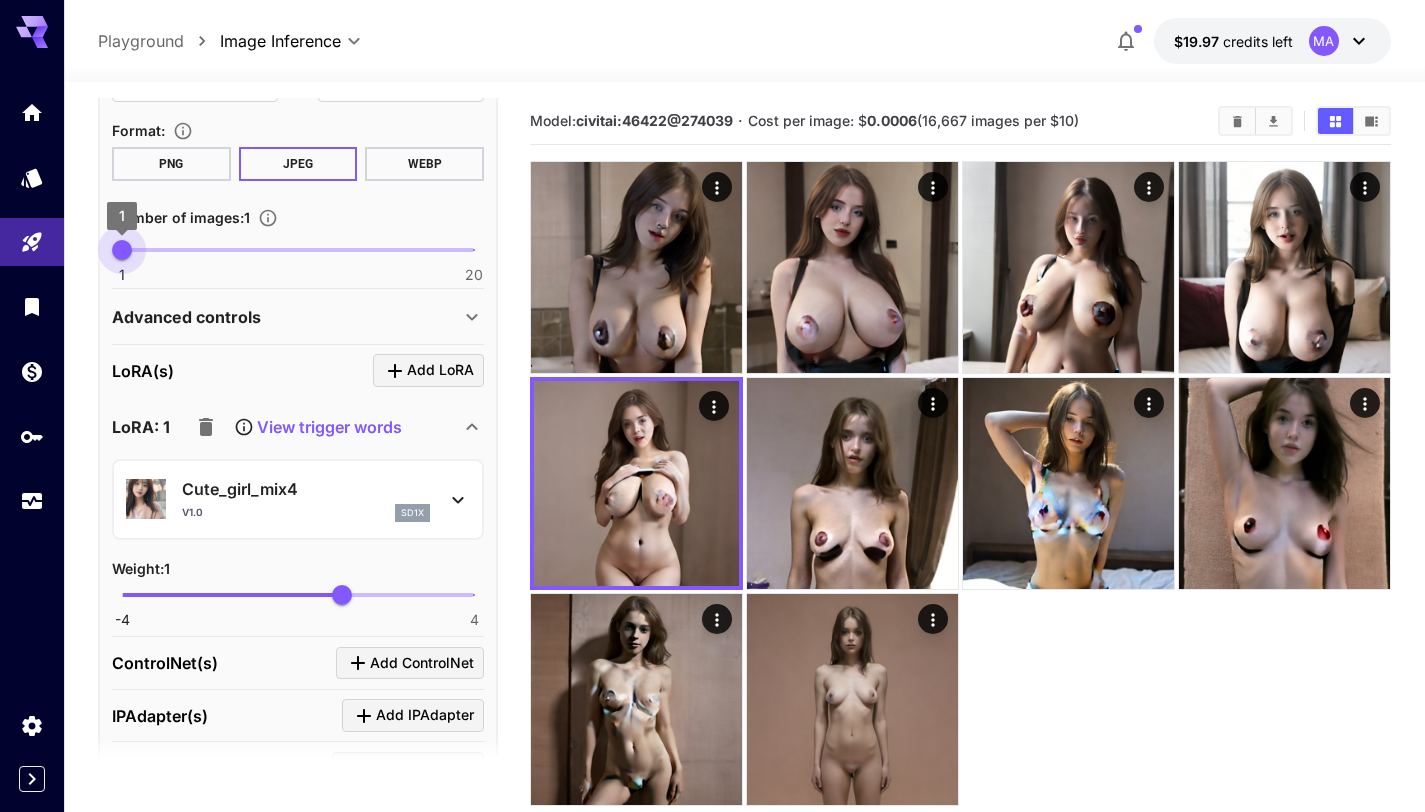 drag, startPoint x: 188, startPoint y: 245, endPoint x: 130, endPoint y: 247, distance: 58.034473 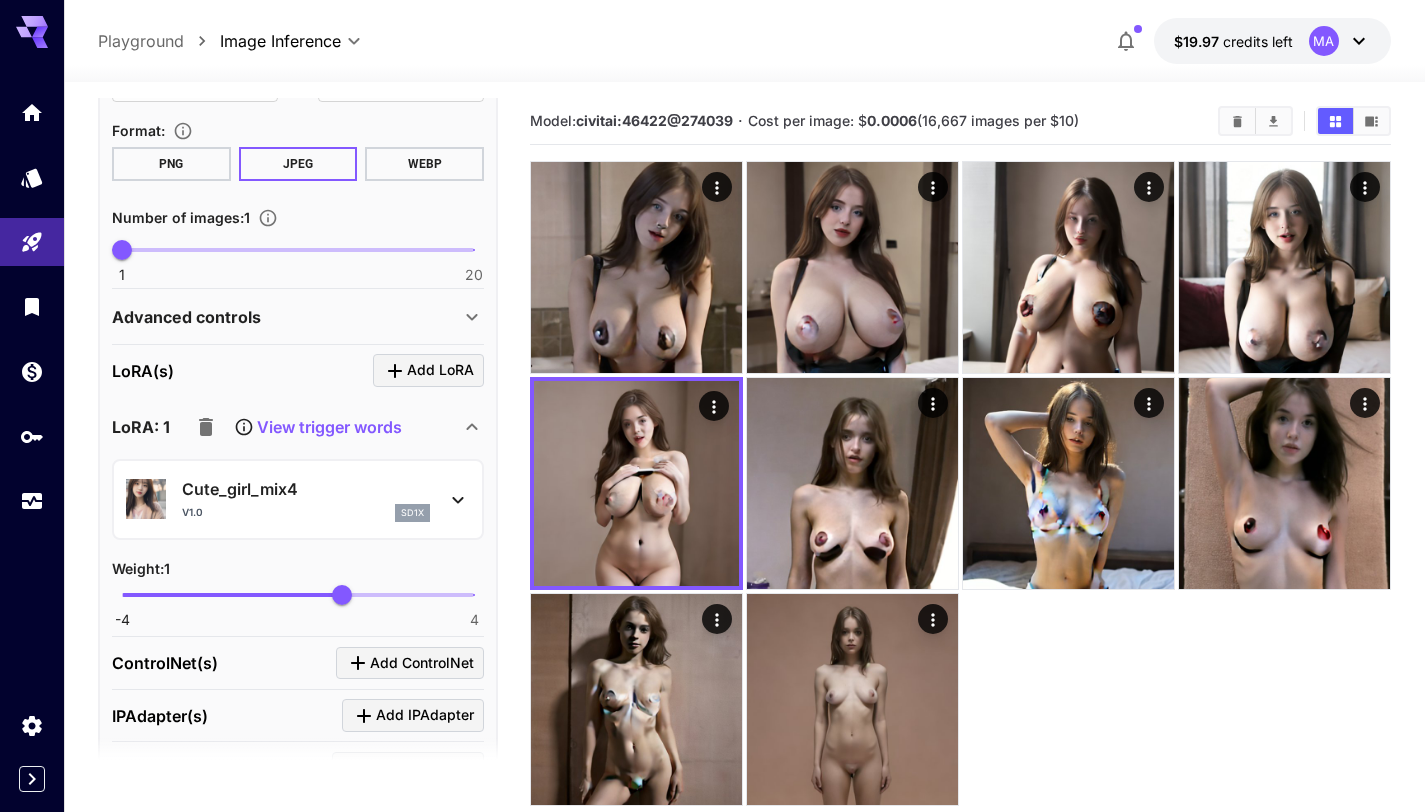 click on "Advanced controls" at bounding box center (186, 317) 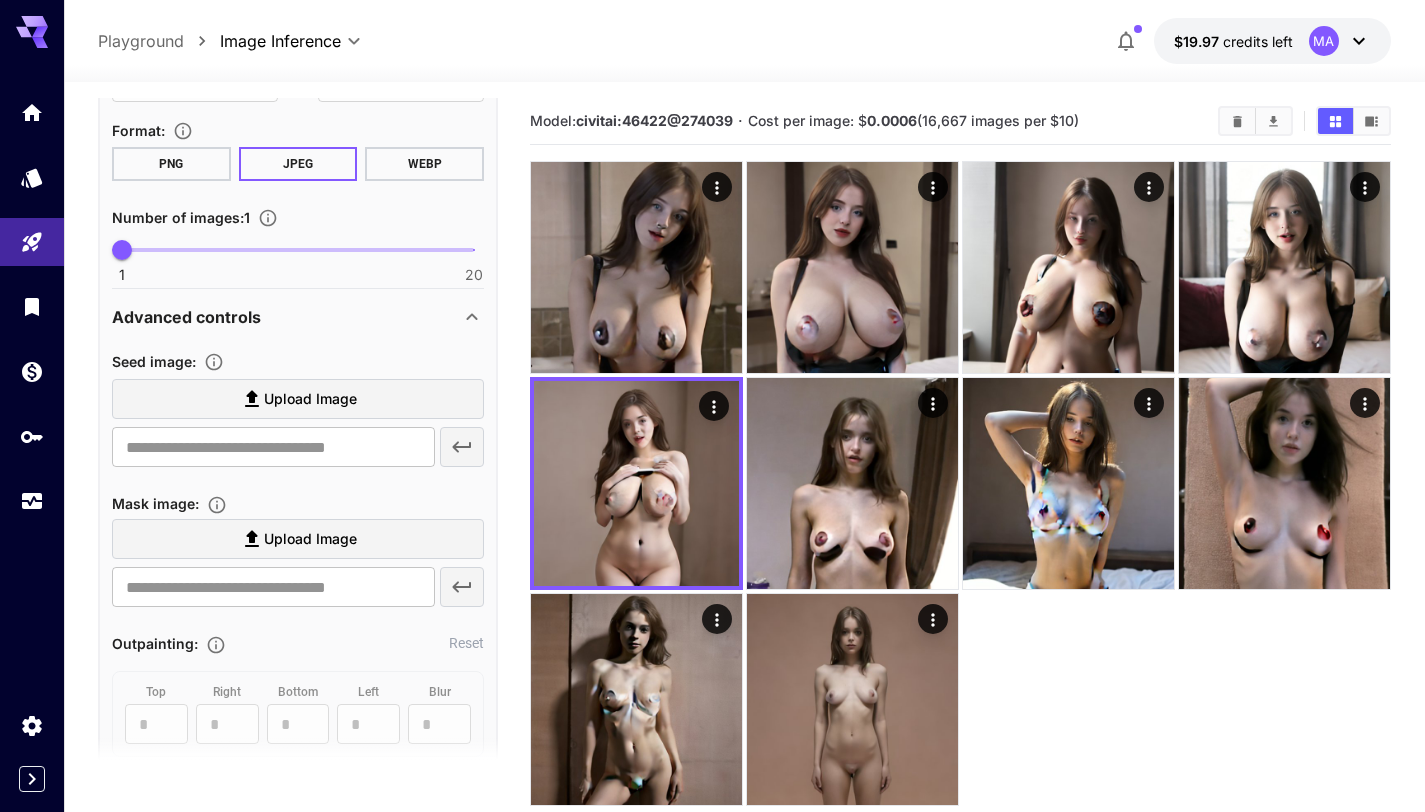 click on "Advanced controls" at bounding box center (186, 317) 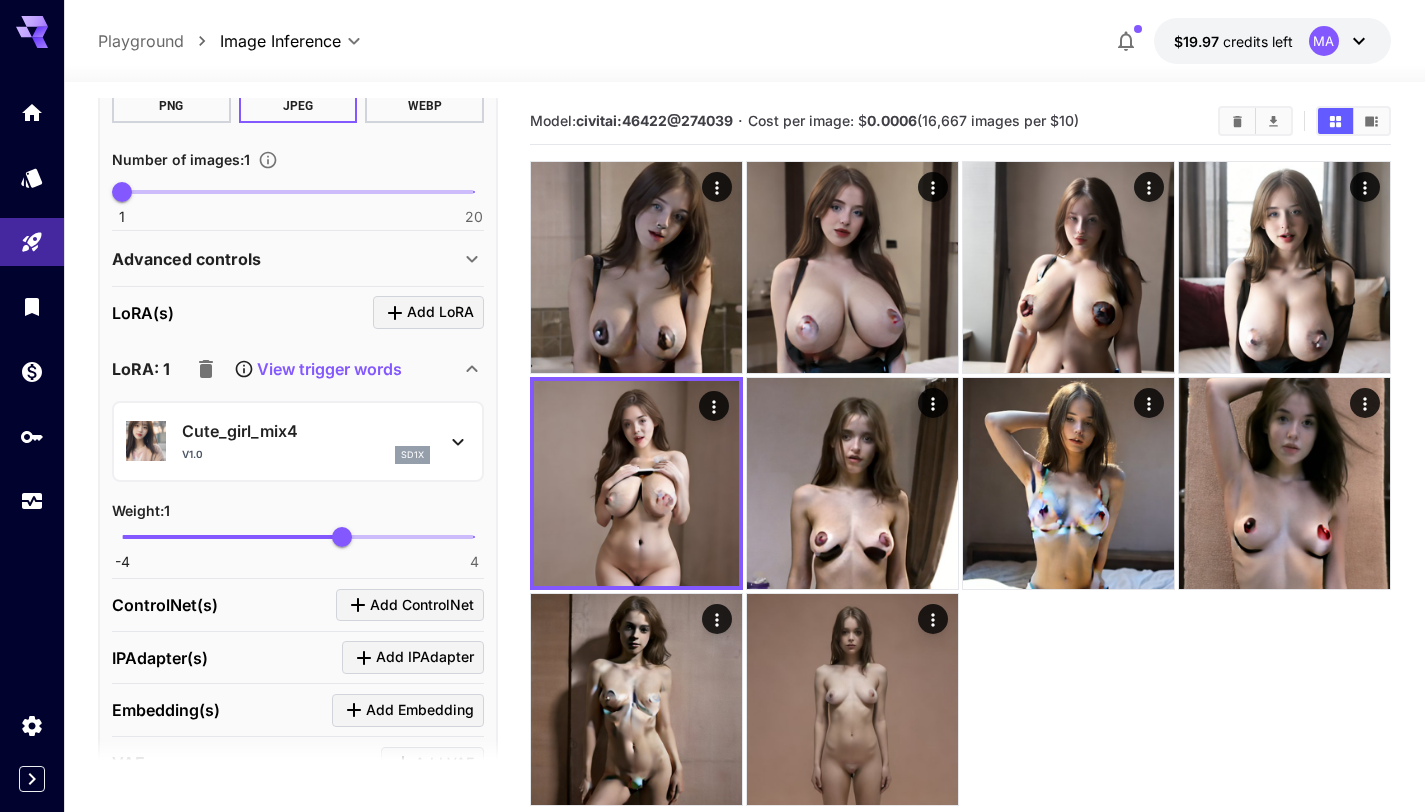 scroll, scrollTop: 607, scrollLeft: 0, axis: vertical 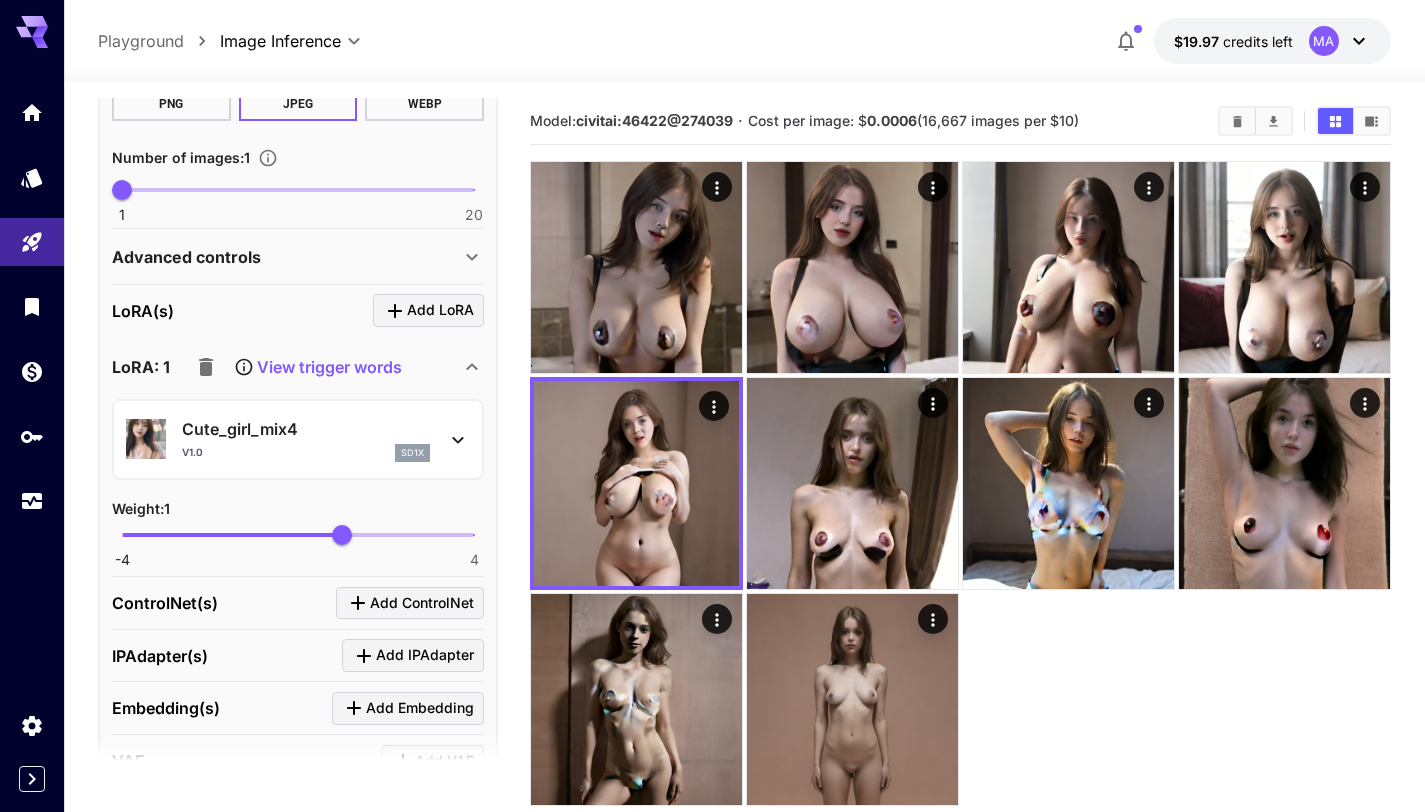 click on "View trigger words" at bounding box center (329, 367) 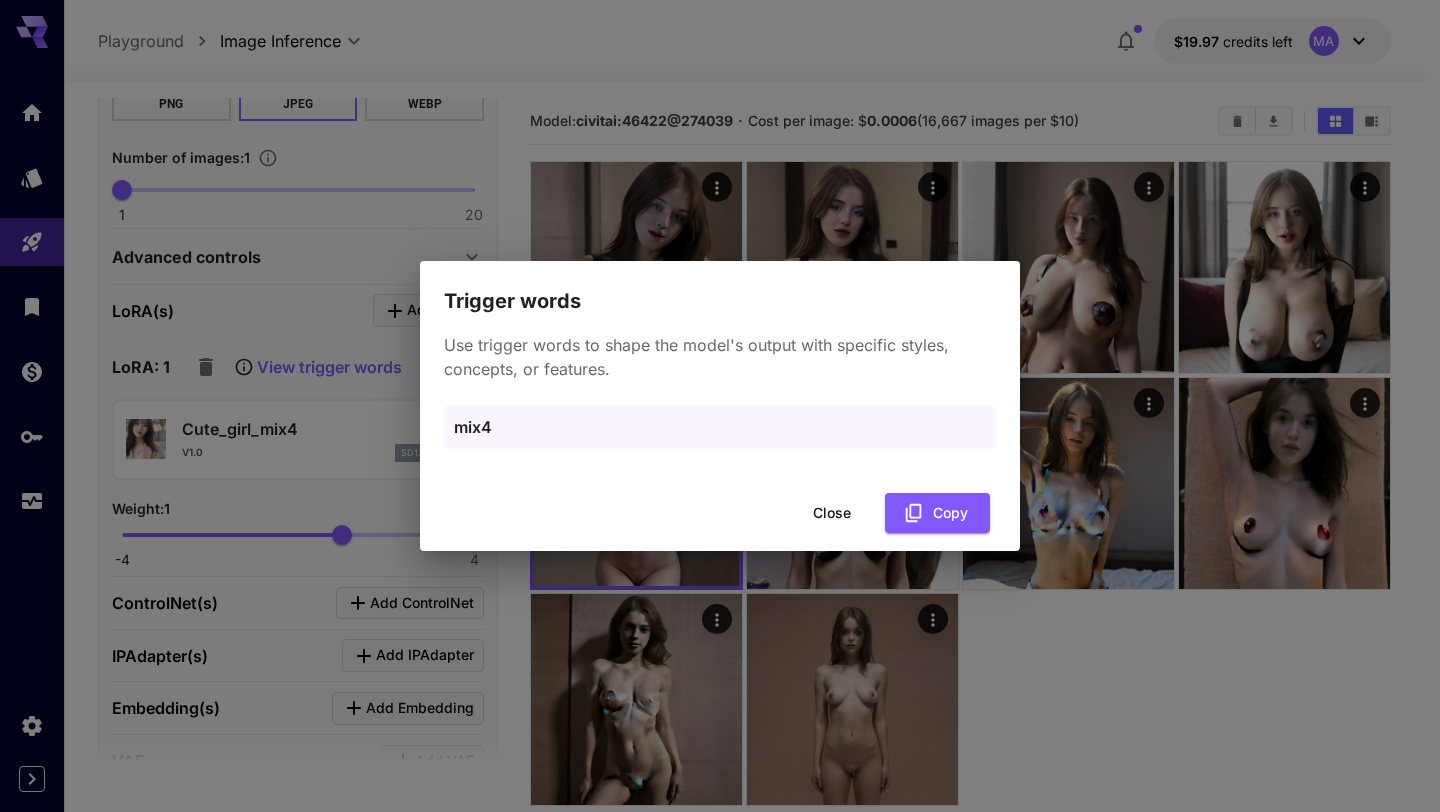 click on "mix4" at bounding box center (720, 427) 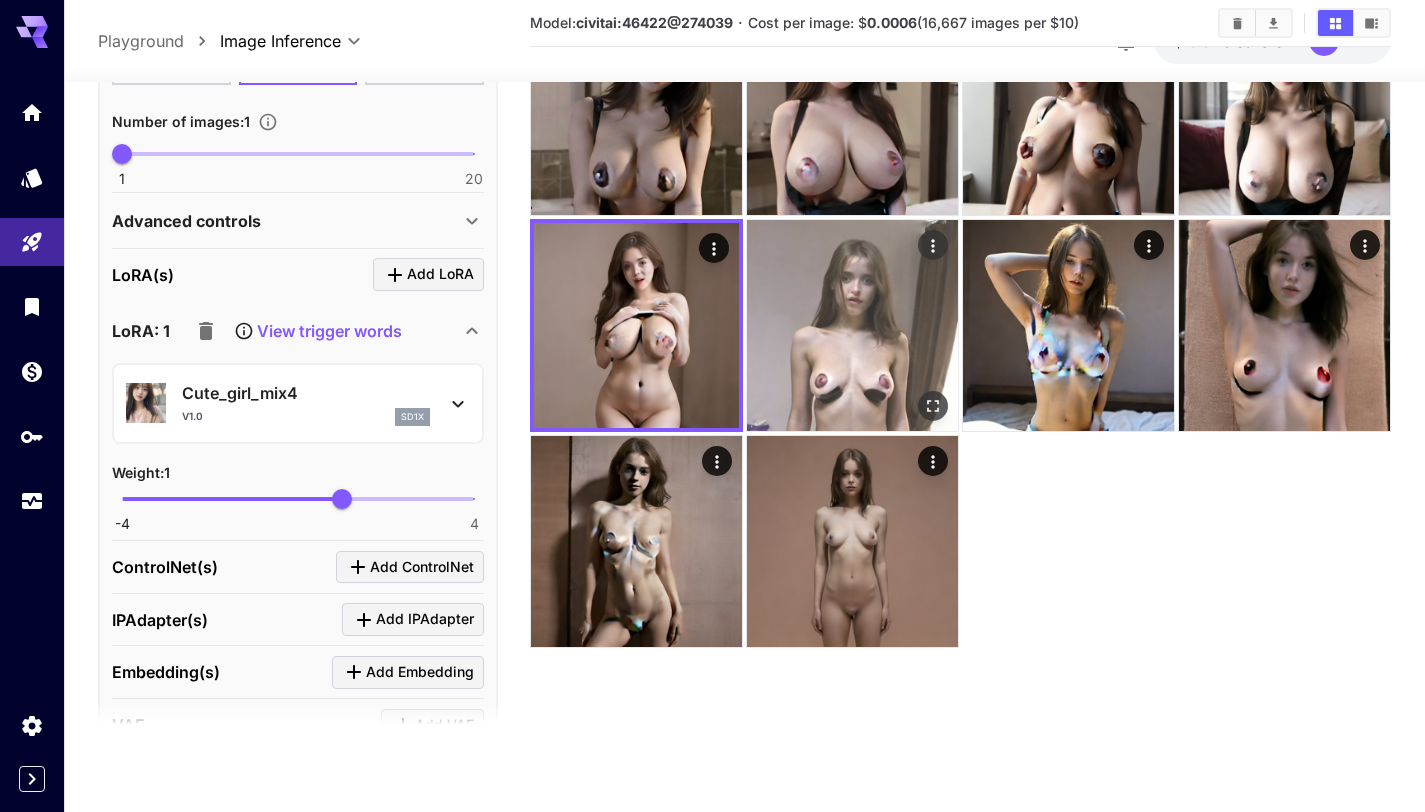 scroll, scrollTop: 0, scrollLeft: 0, axis: both 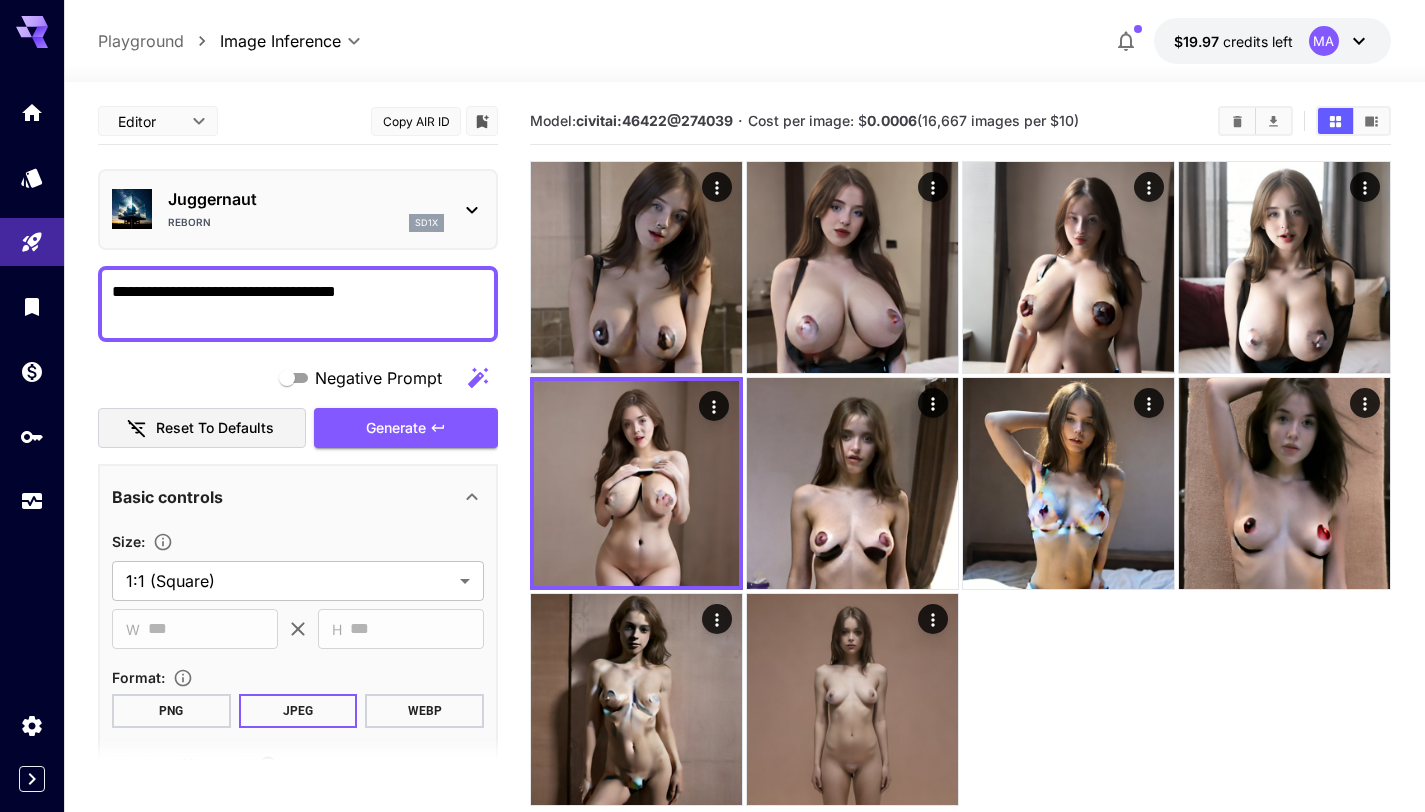 click on "Juggernaut" at bounding box center (306, 199) 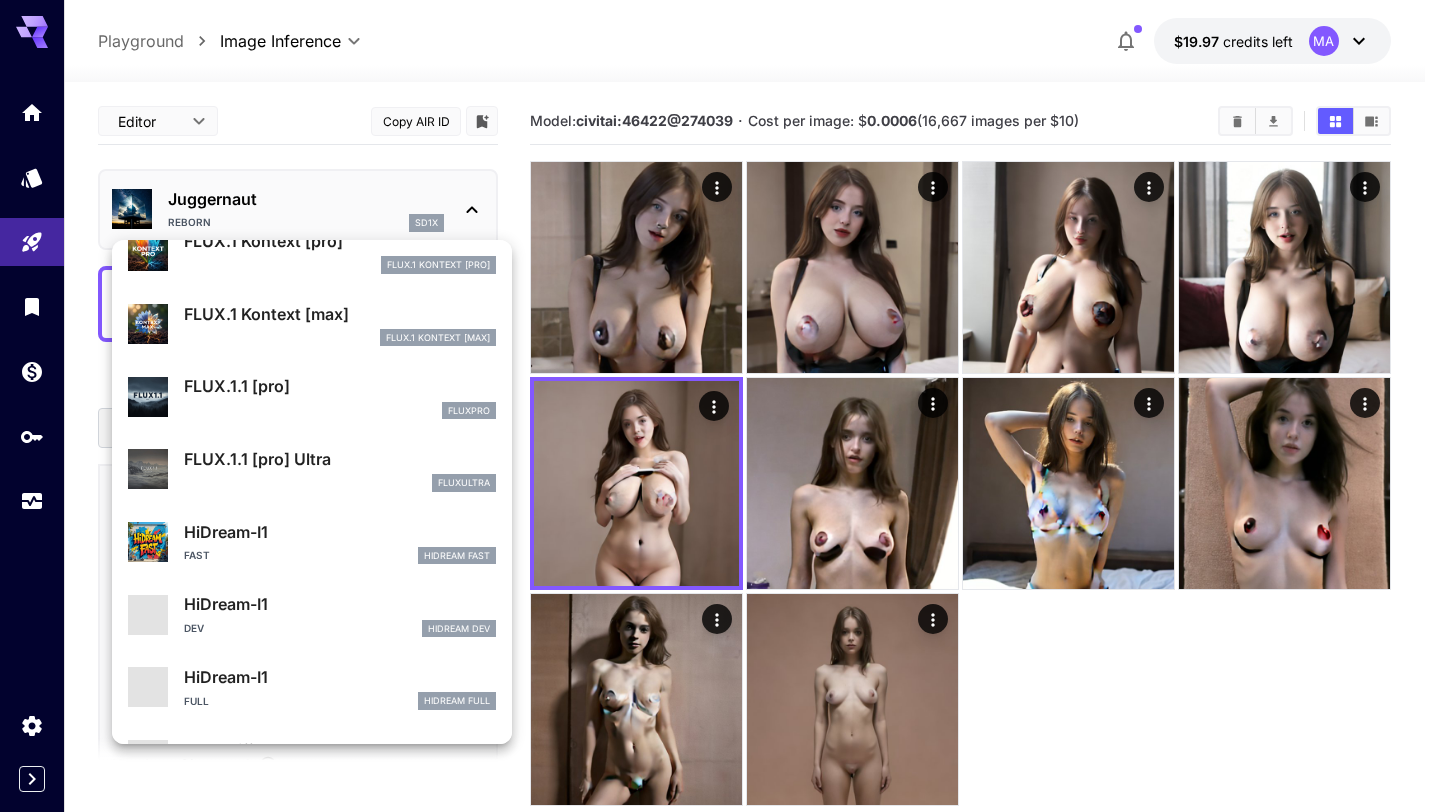 scroll, scrollTop: 322, scrollLeft: 0, axis: vertical 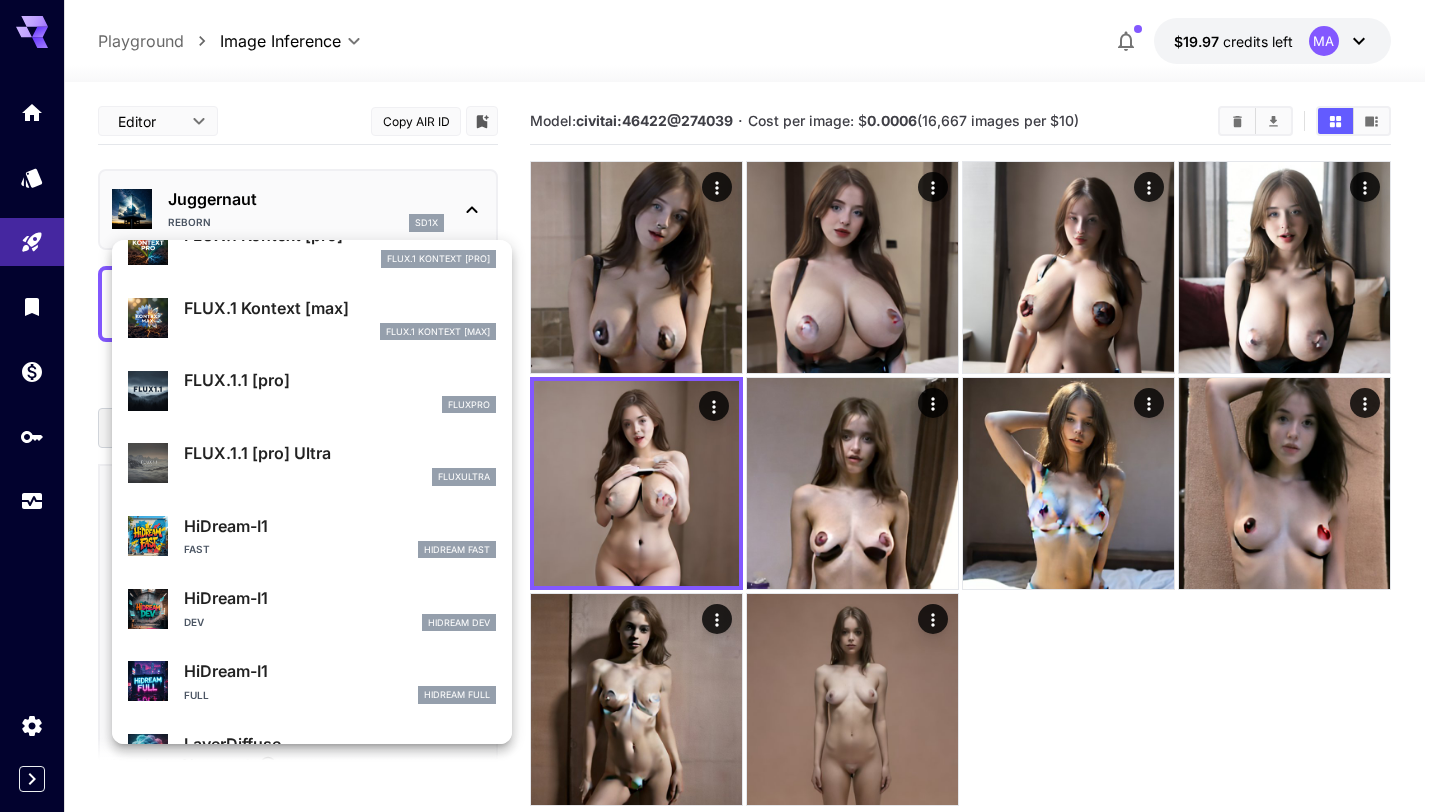 click on "fluxpro" at bounding box center (340, 405) 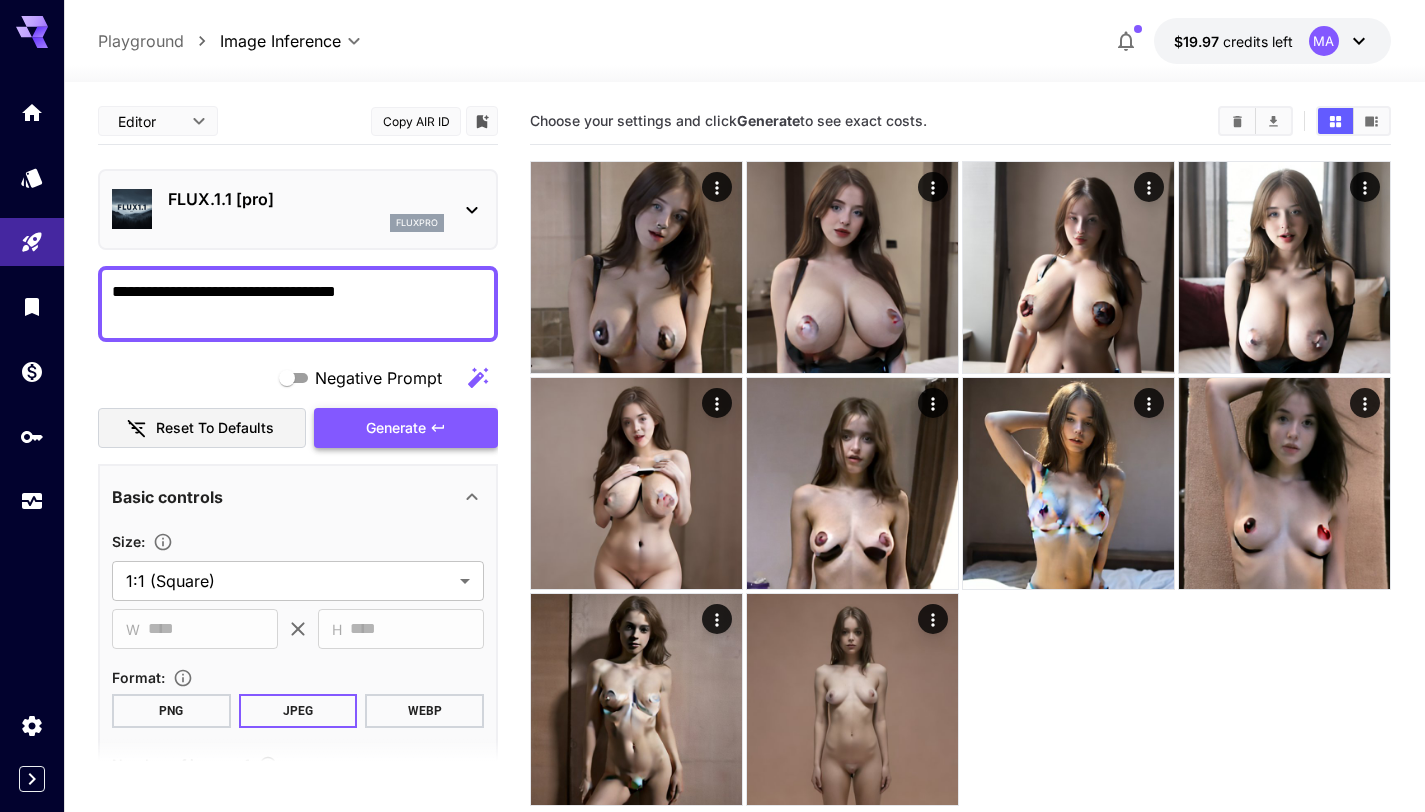 click on "Generate" at bounding box center (406, 428) 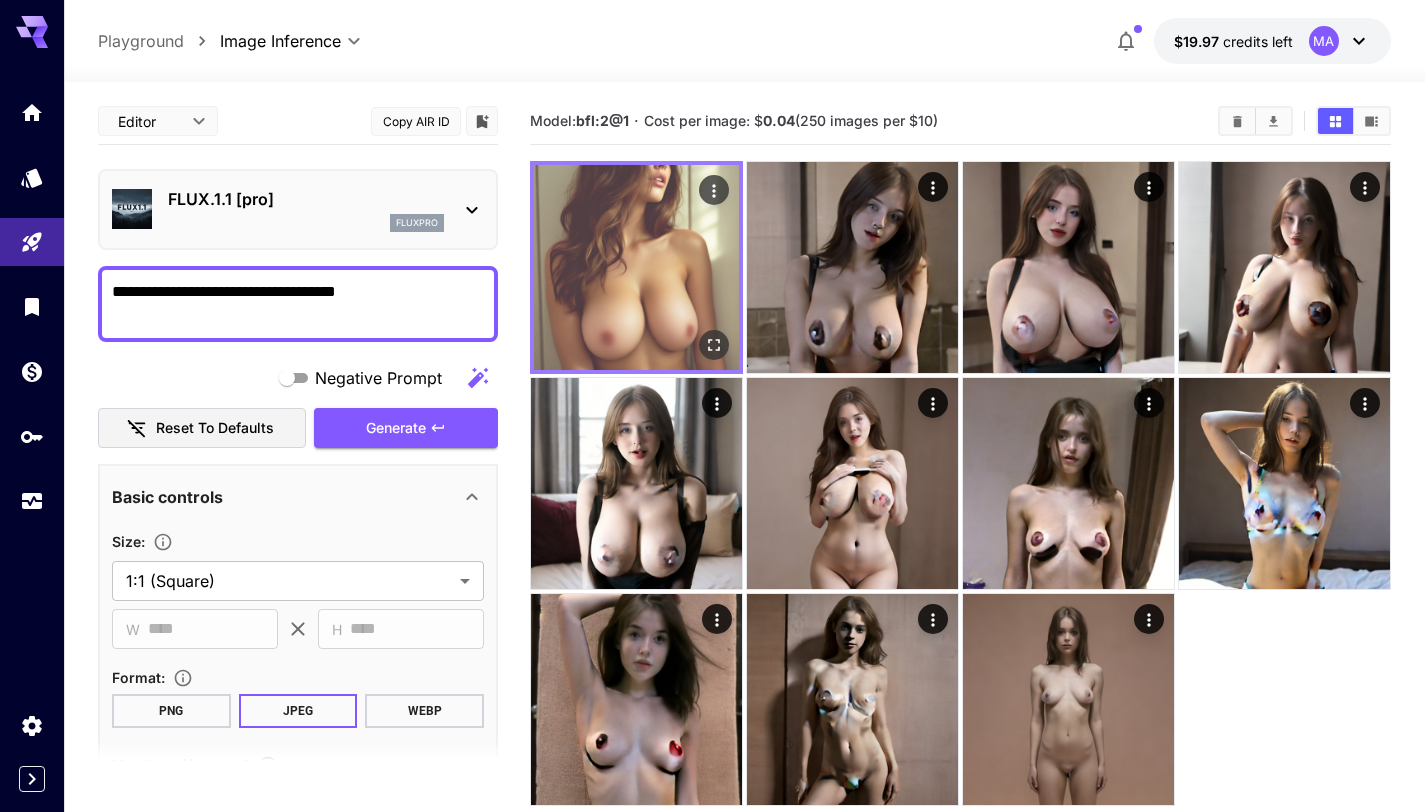 click at bounding box center (636, 267) 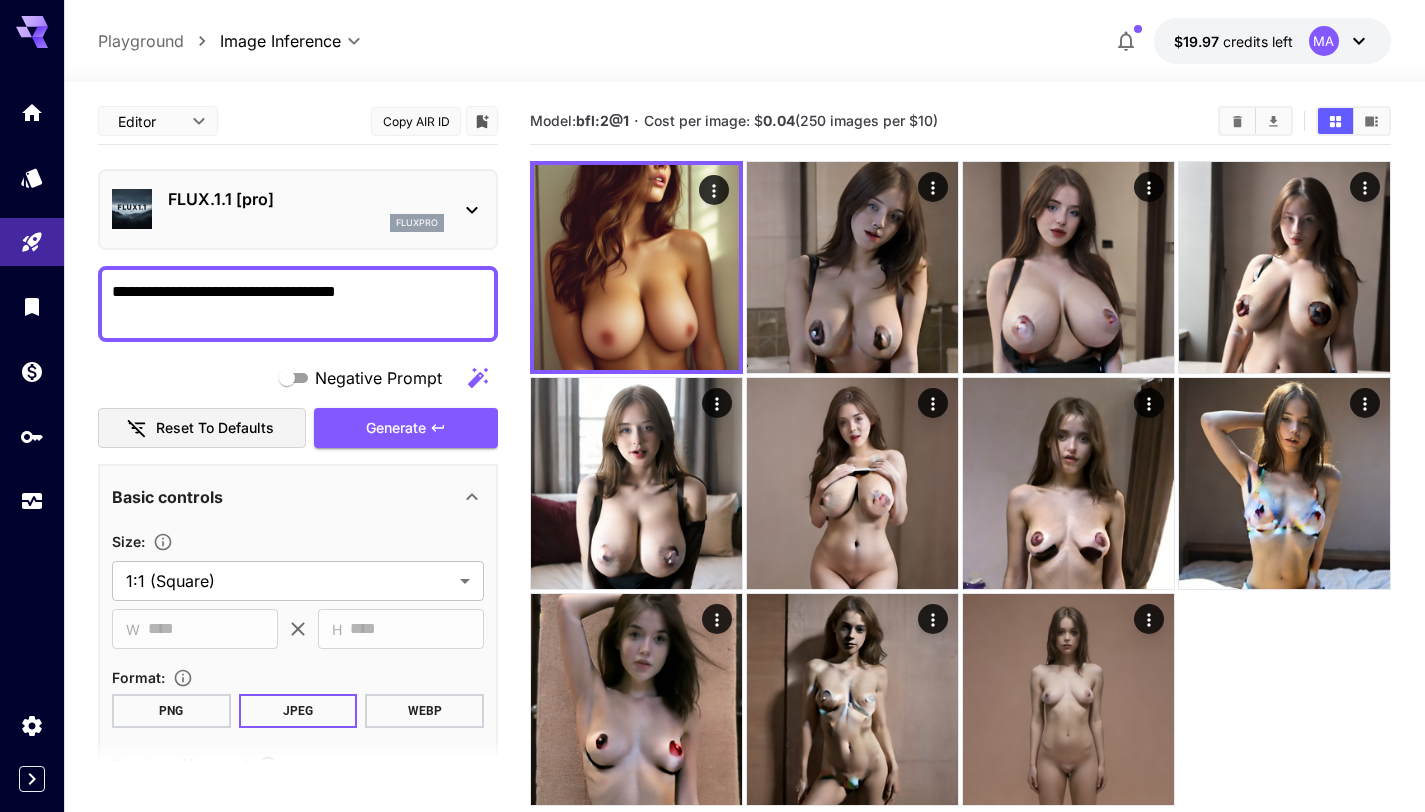 click on "**********" at bounding box center (298, 304) 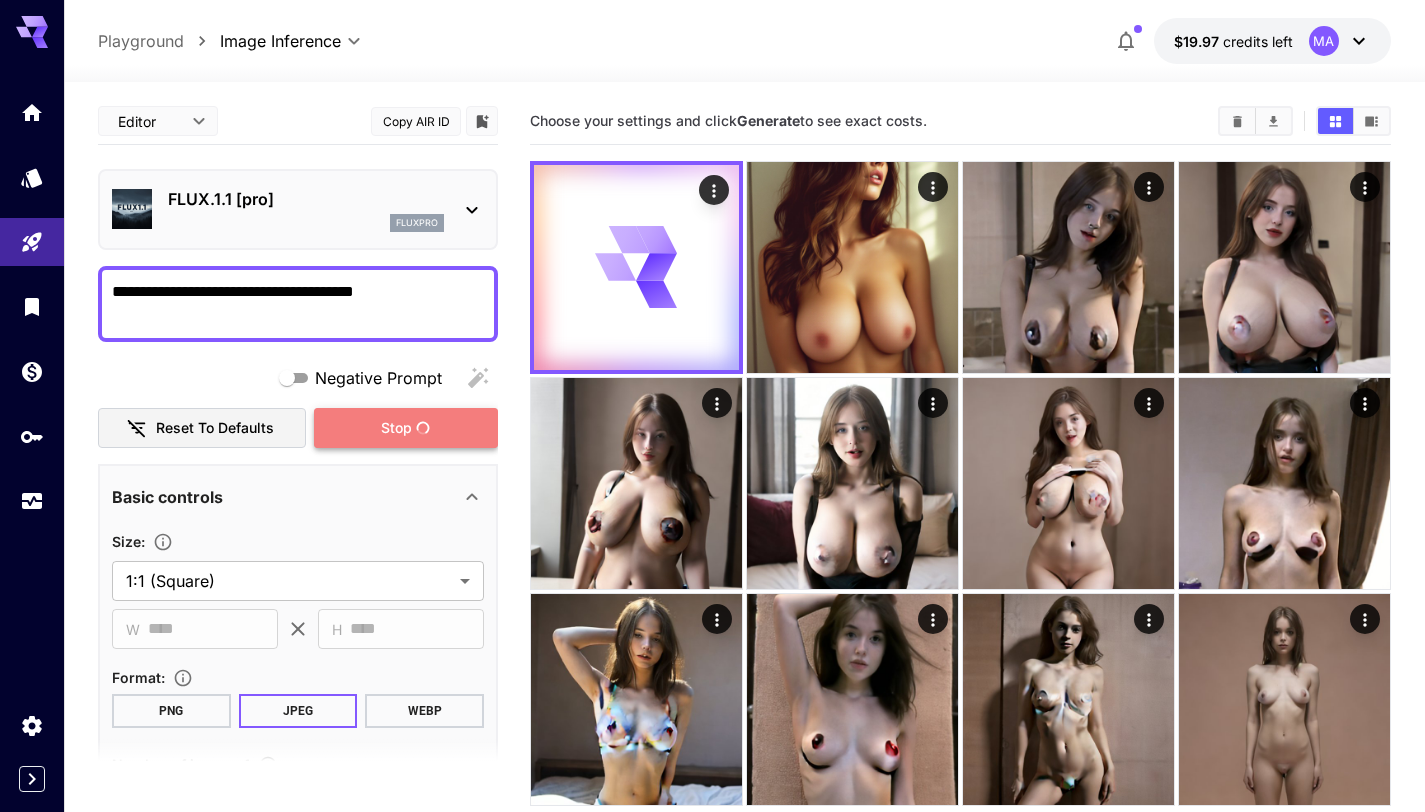 click on "Stop" at bounding box center [396, 428] 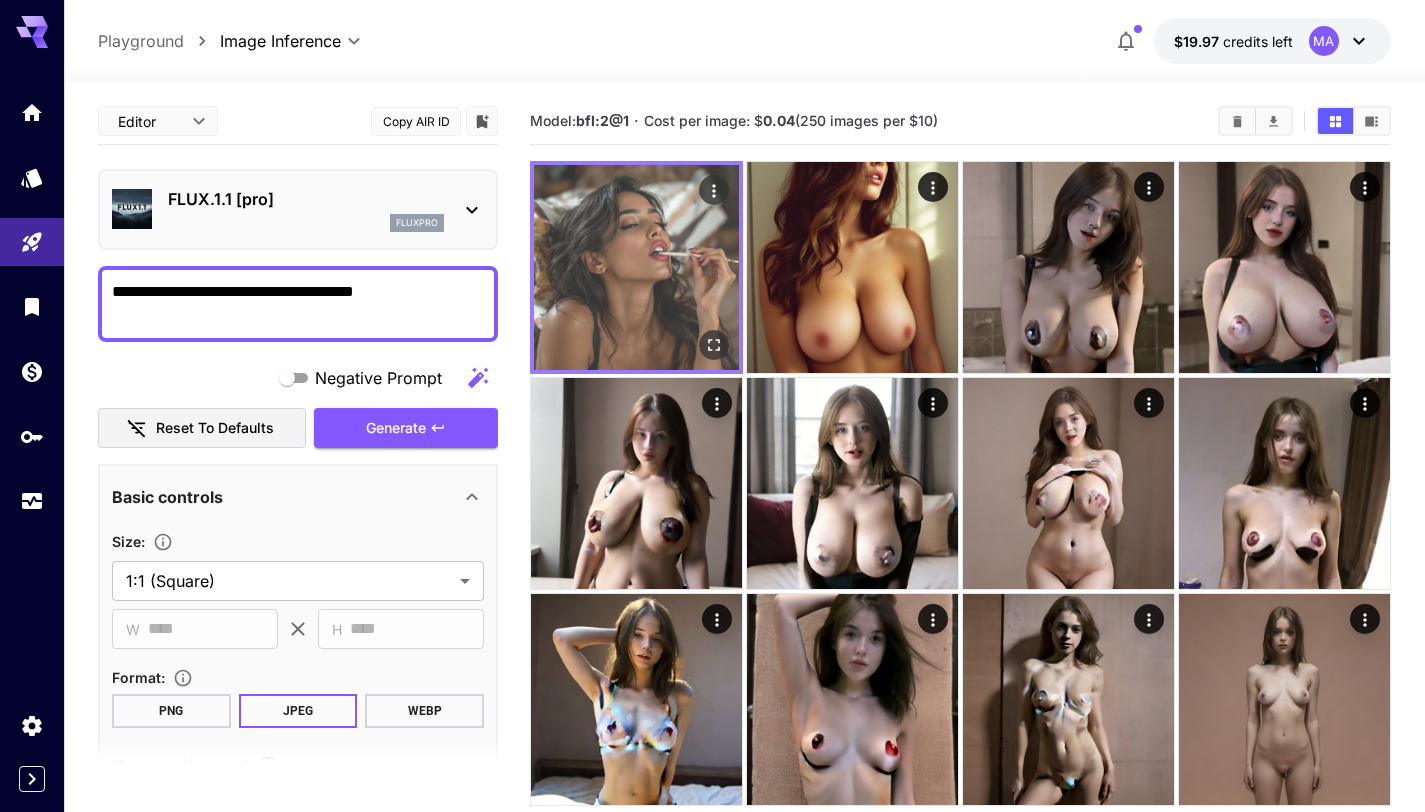 click at bounding box center [636, 267] 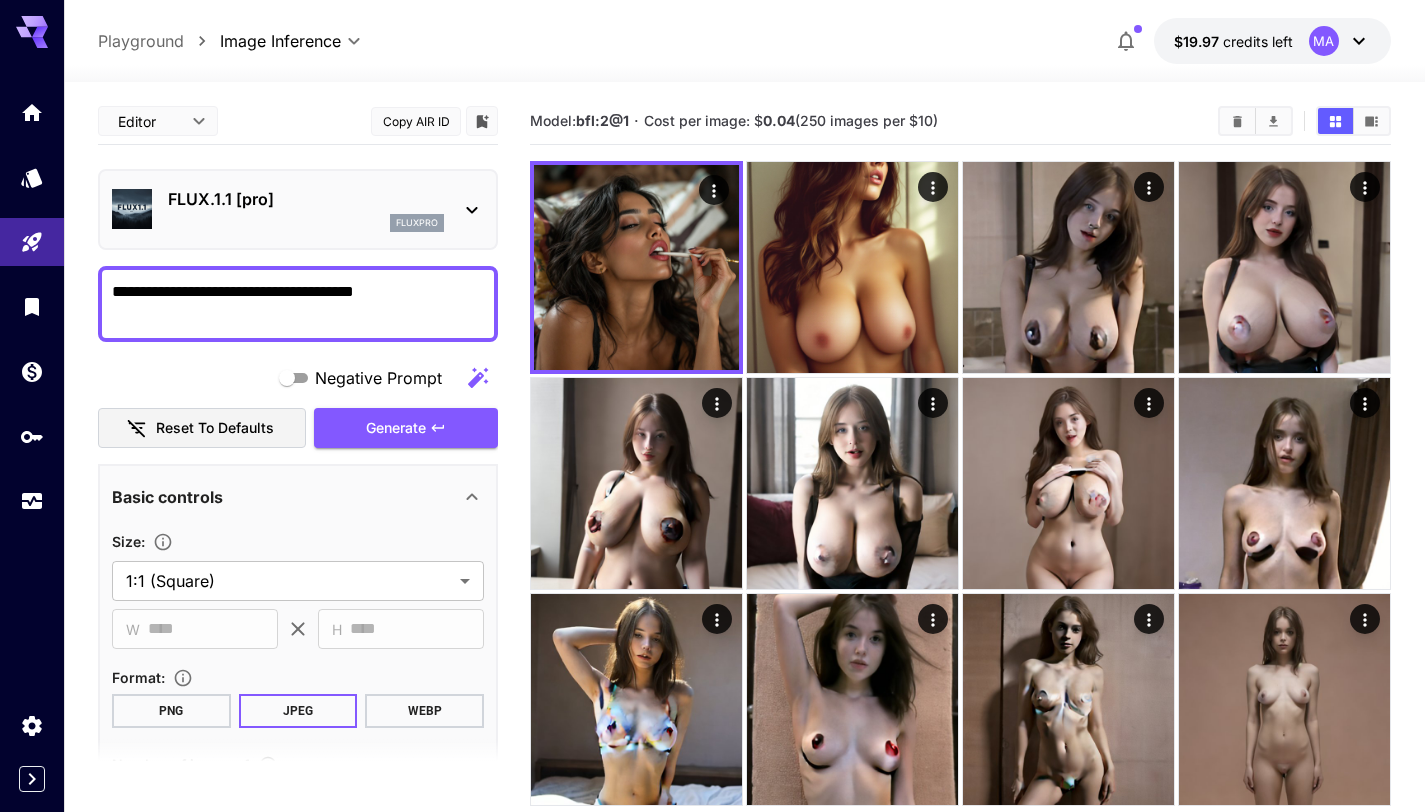 click on "**********" at bounding box center (298, 304) 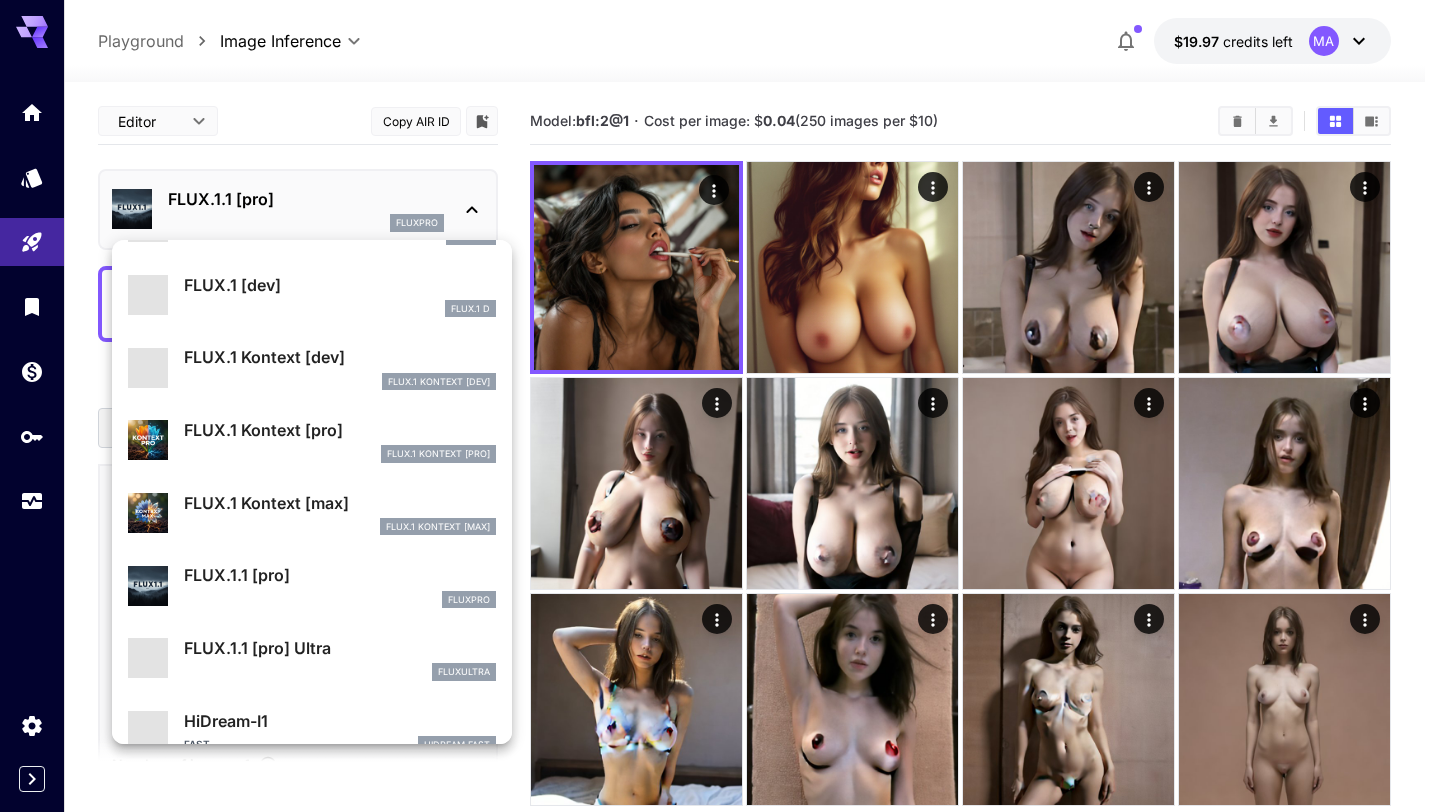 scroll, scrollTop: 137, scrollLeft: 0, axis: vertical 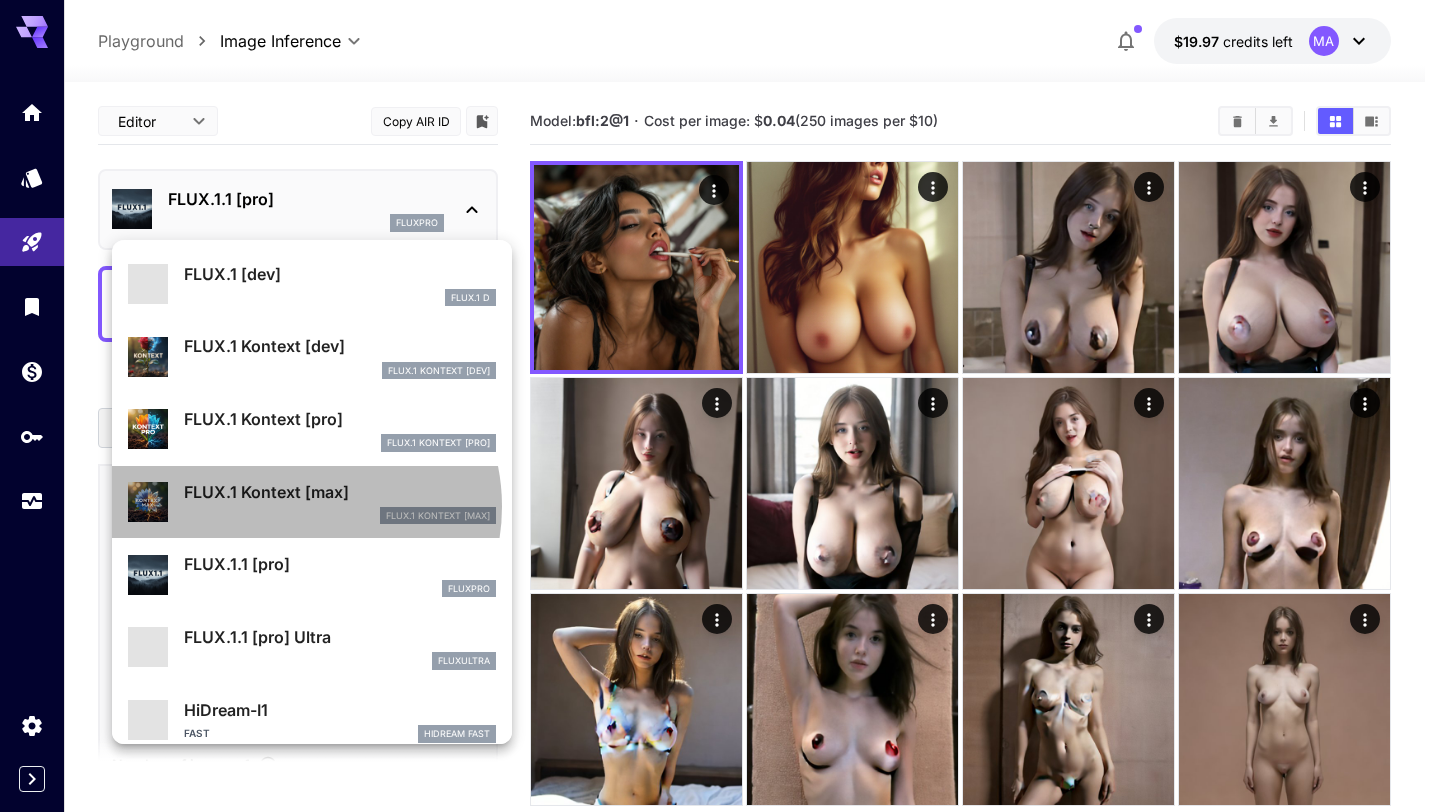 click on "FlUX.1 Kontext [max]" at bounding box center (340, 516) 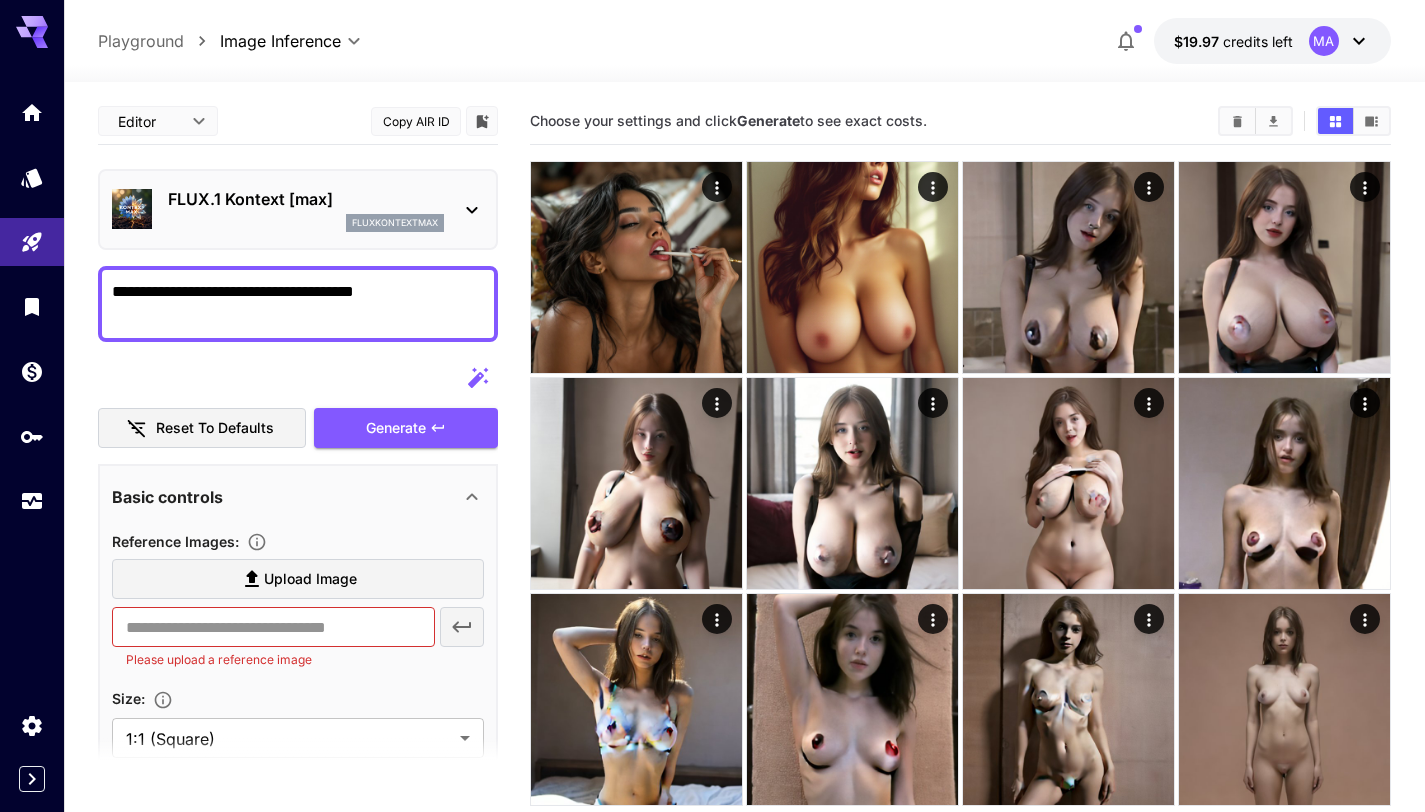 click on "**********" at bounding box center (298, 811) 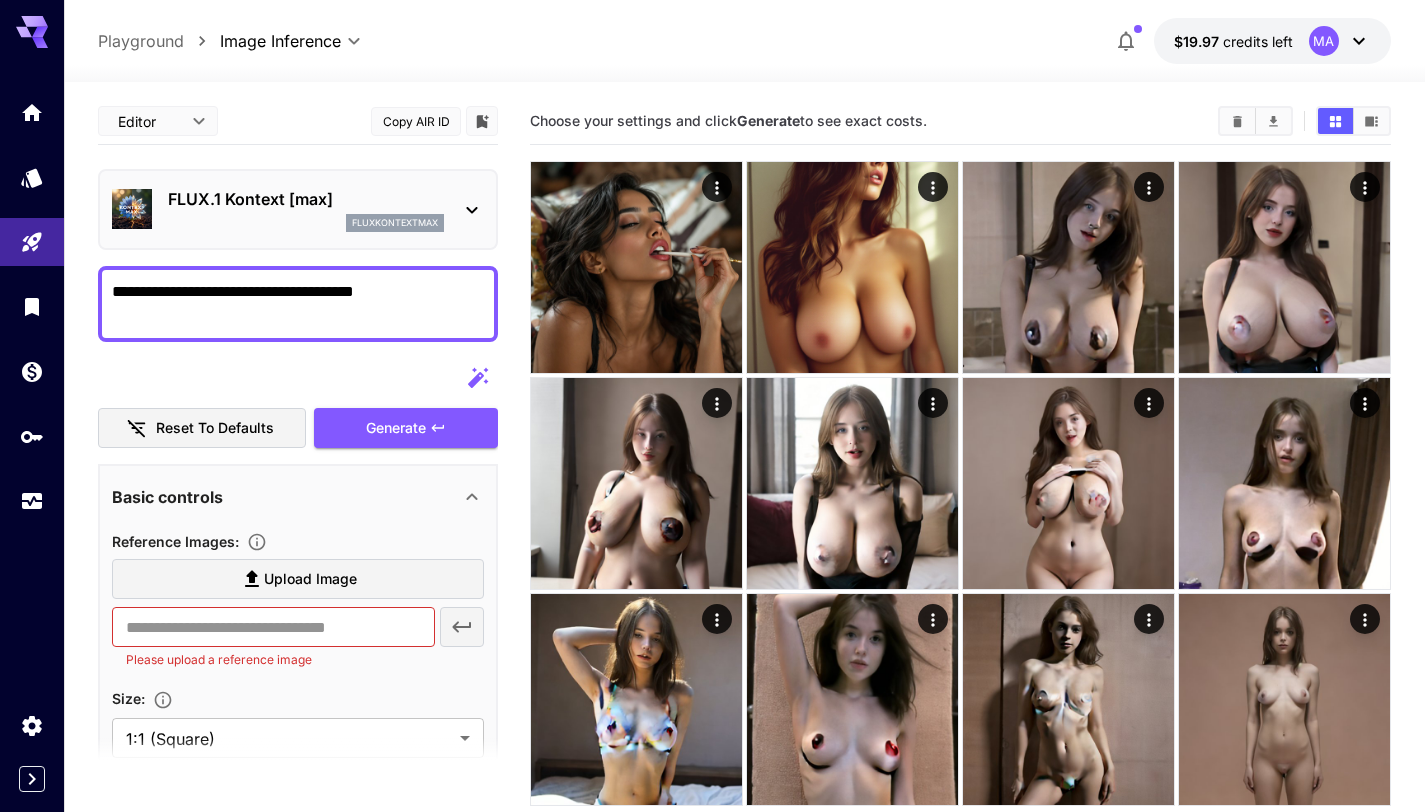 click on "fluxkontextmax" at bounding box center [306, 223] 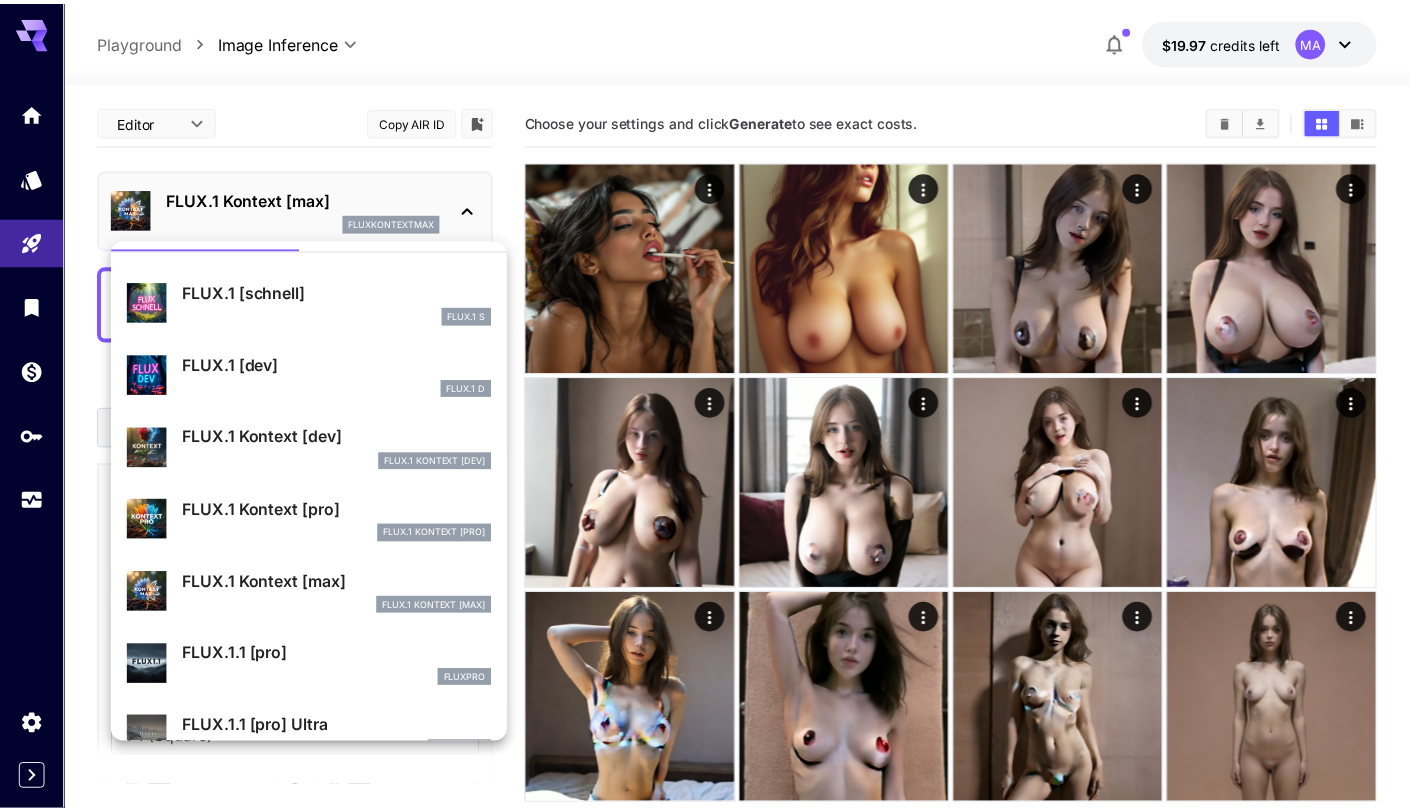 scroll, scrollTop: 55, scrollLeft: 0, axis: vertical 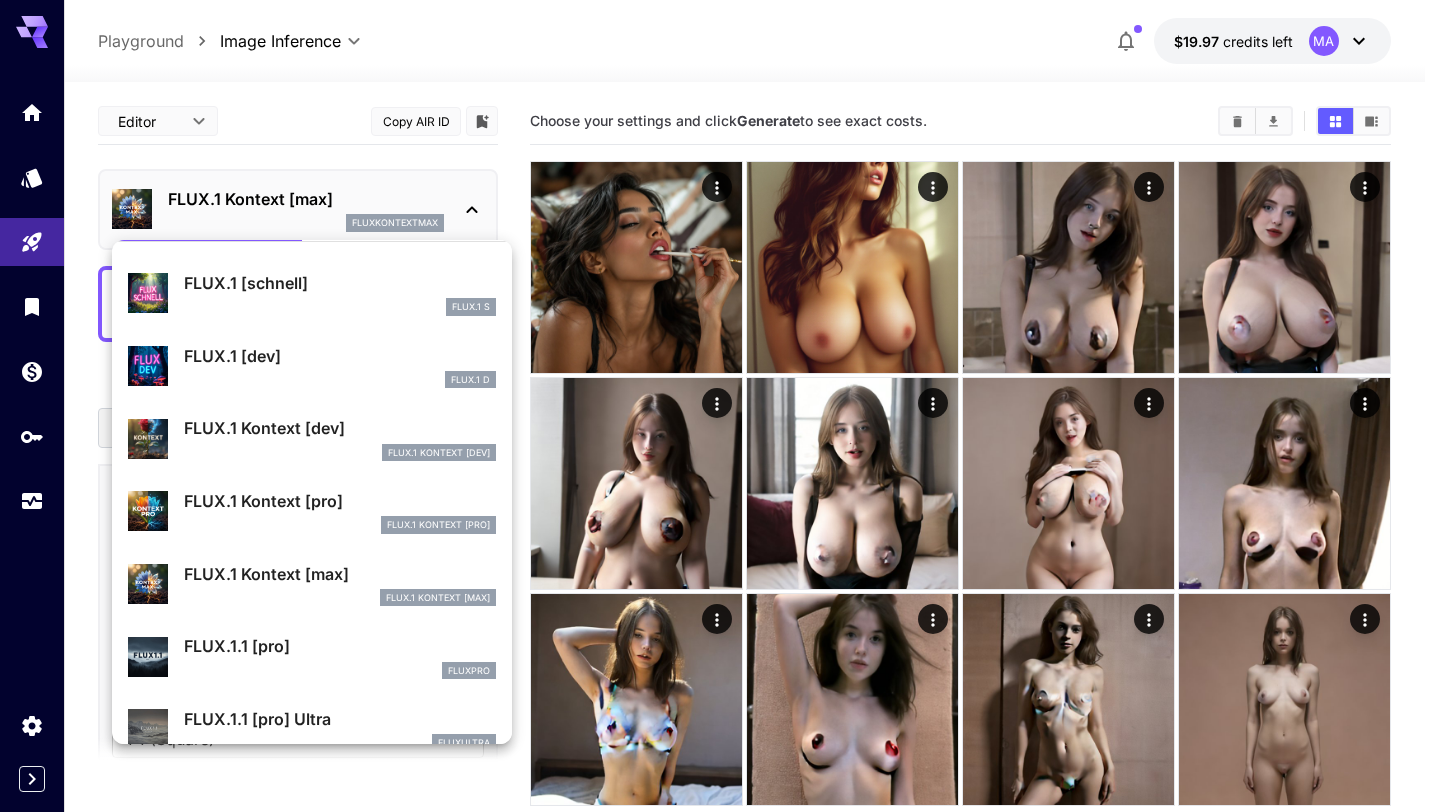 click on "FLUX.1 Kontext [pro]" at bounding box center (340, 501) 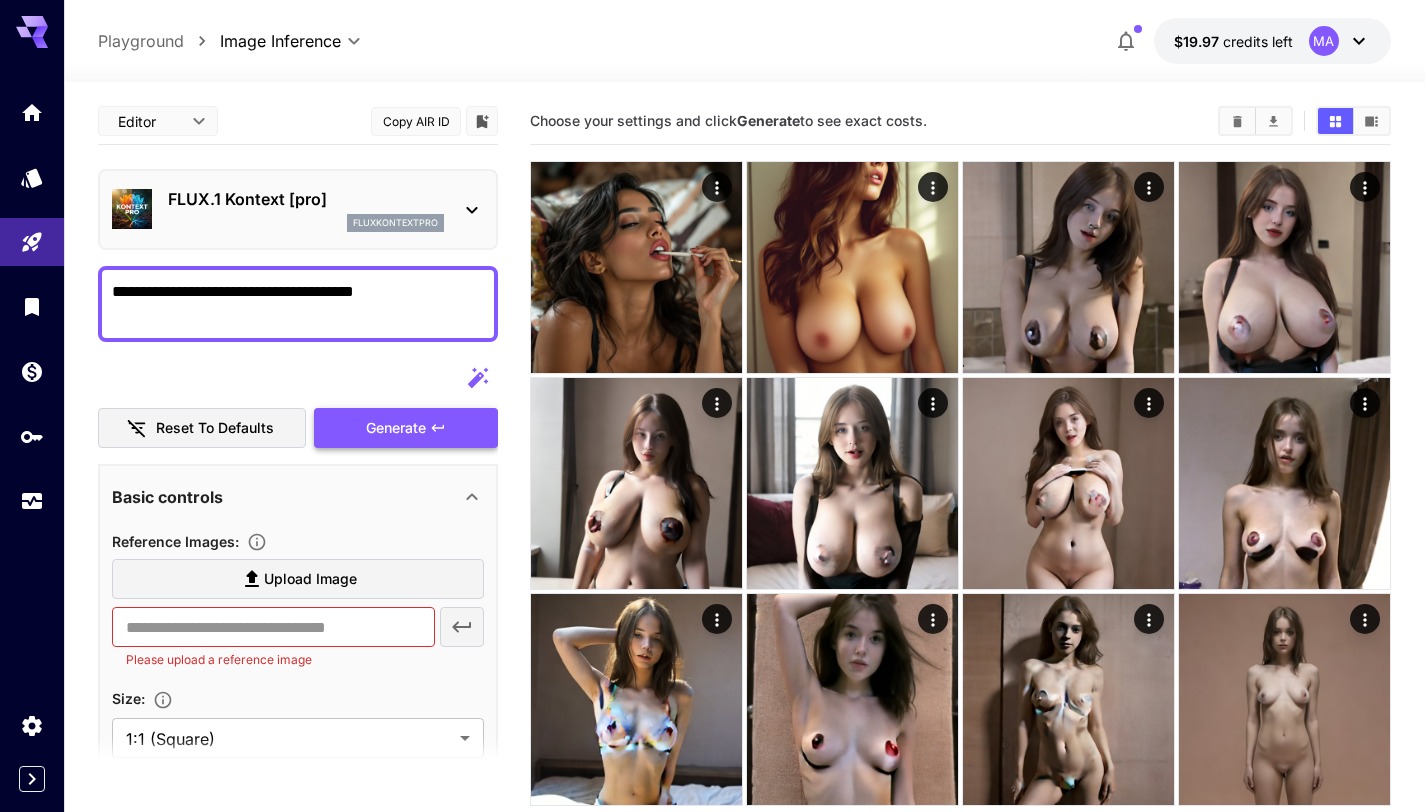 click on "Generate" at bounding box center (396, 428) 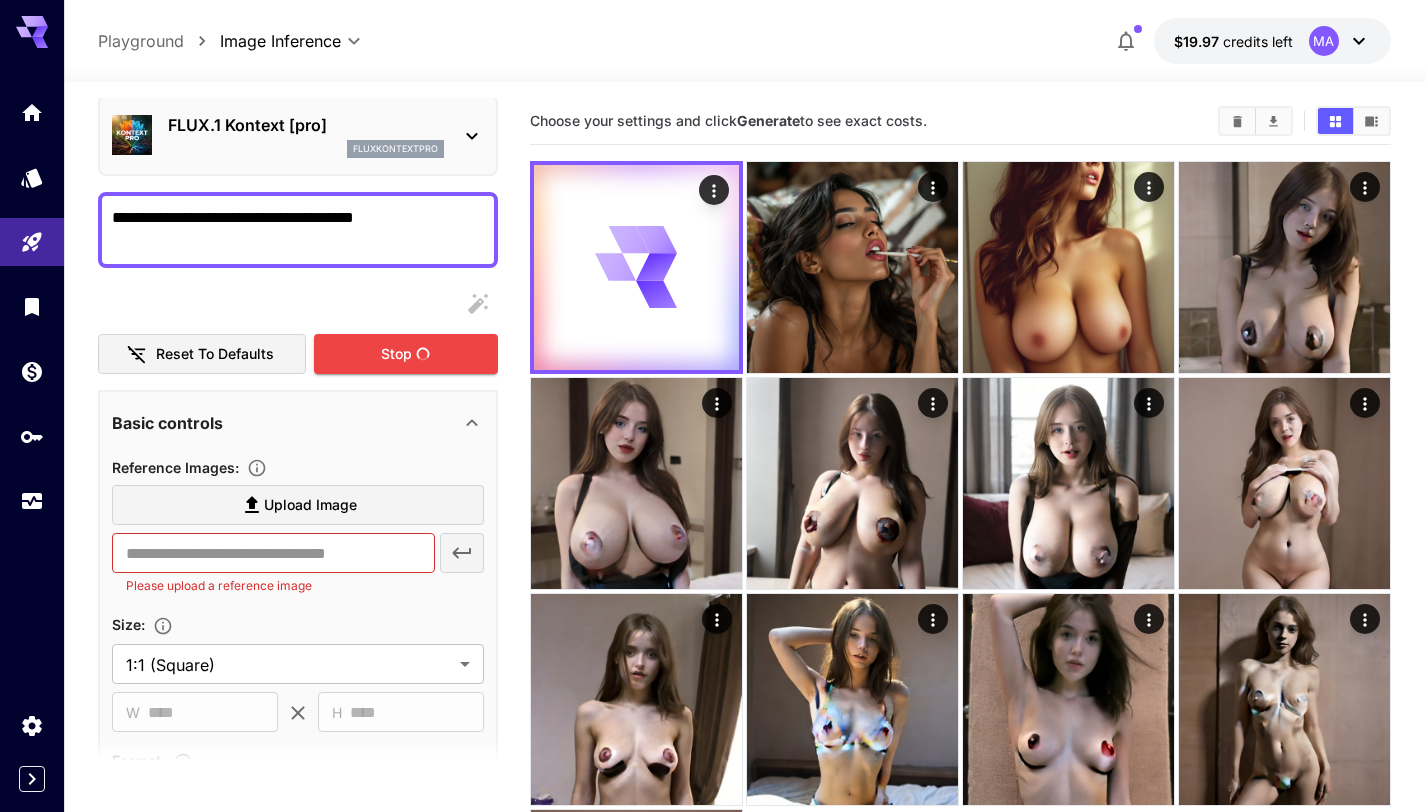scroll, scrollTop: 84, scrollLeft: 0, axis: vertical 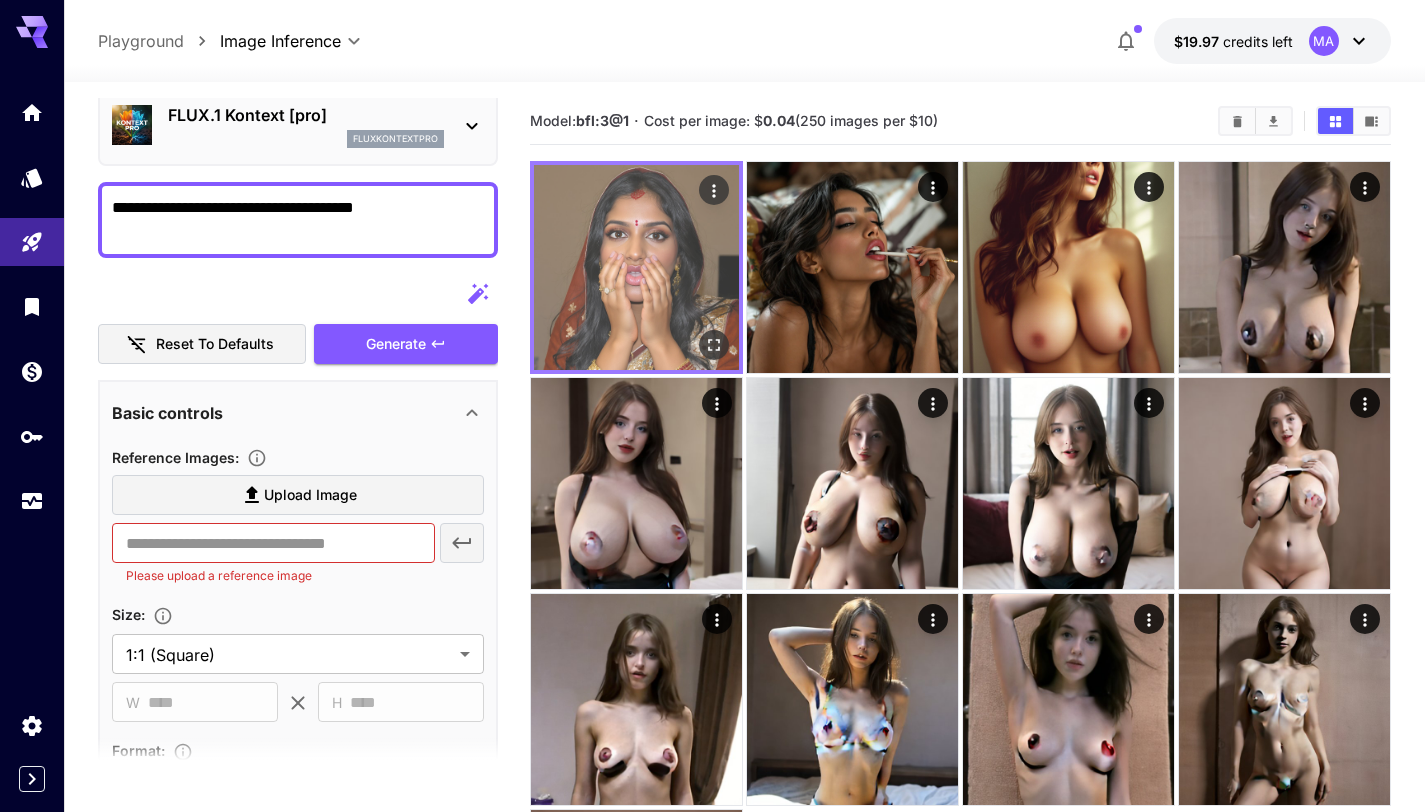 click at bounding box center (636, 267) 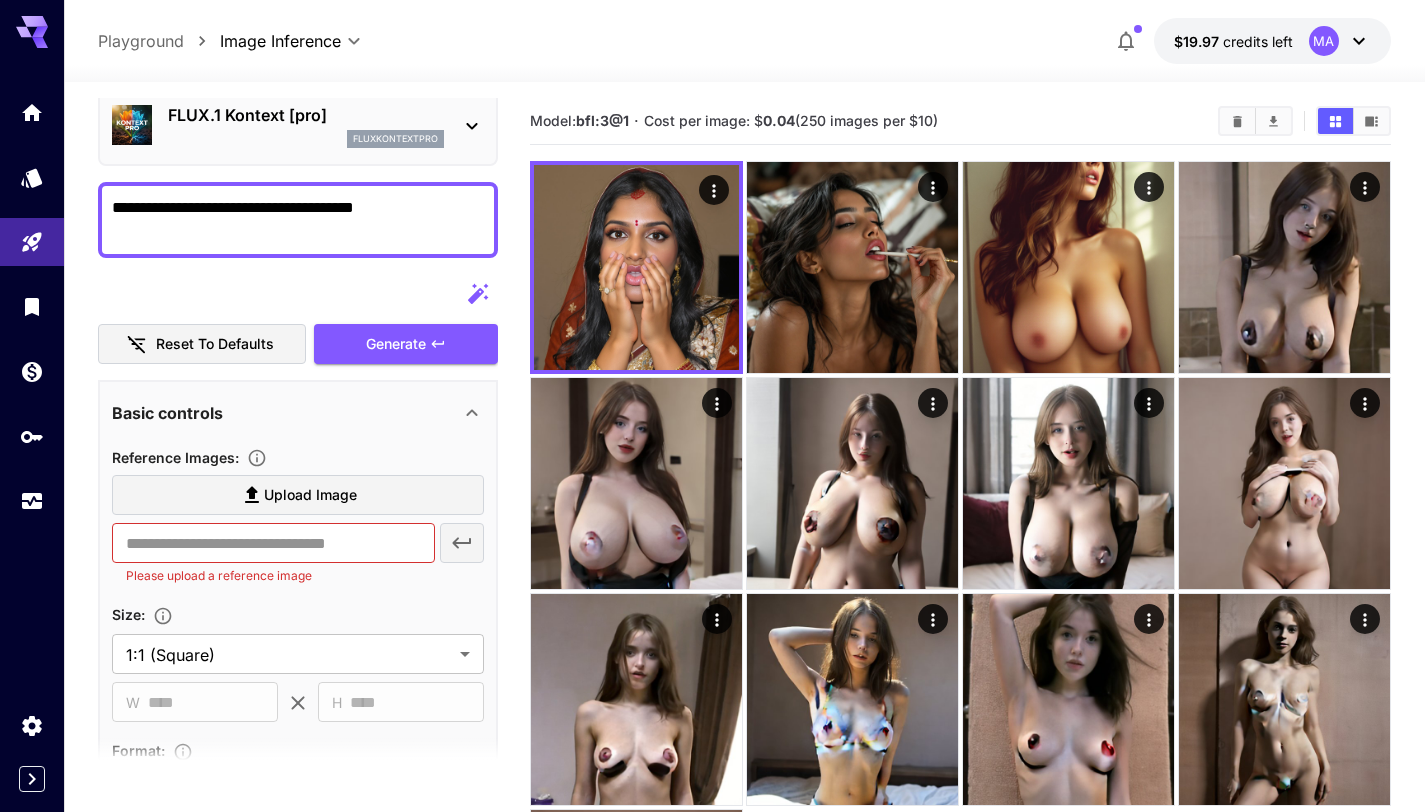 scroll, scrollTop: 210, scrollLeft: 0, axis: vertical 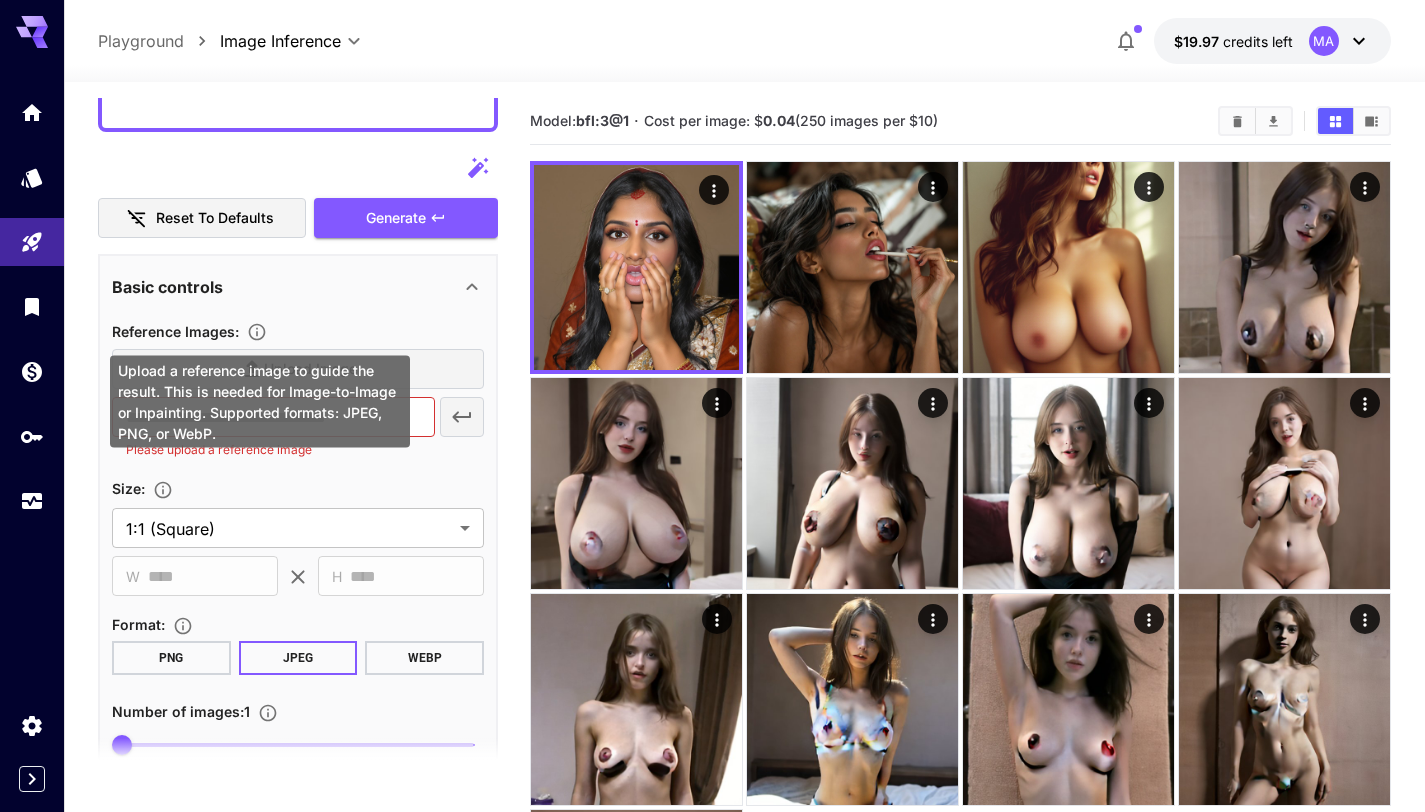 click 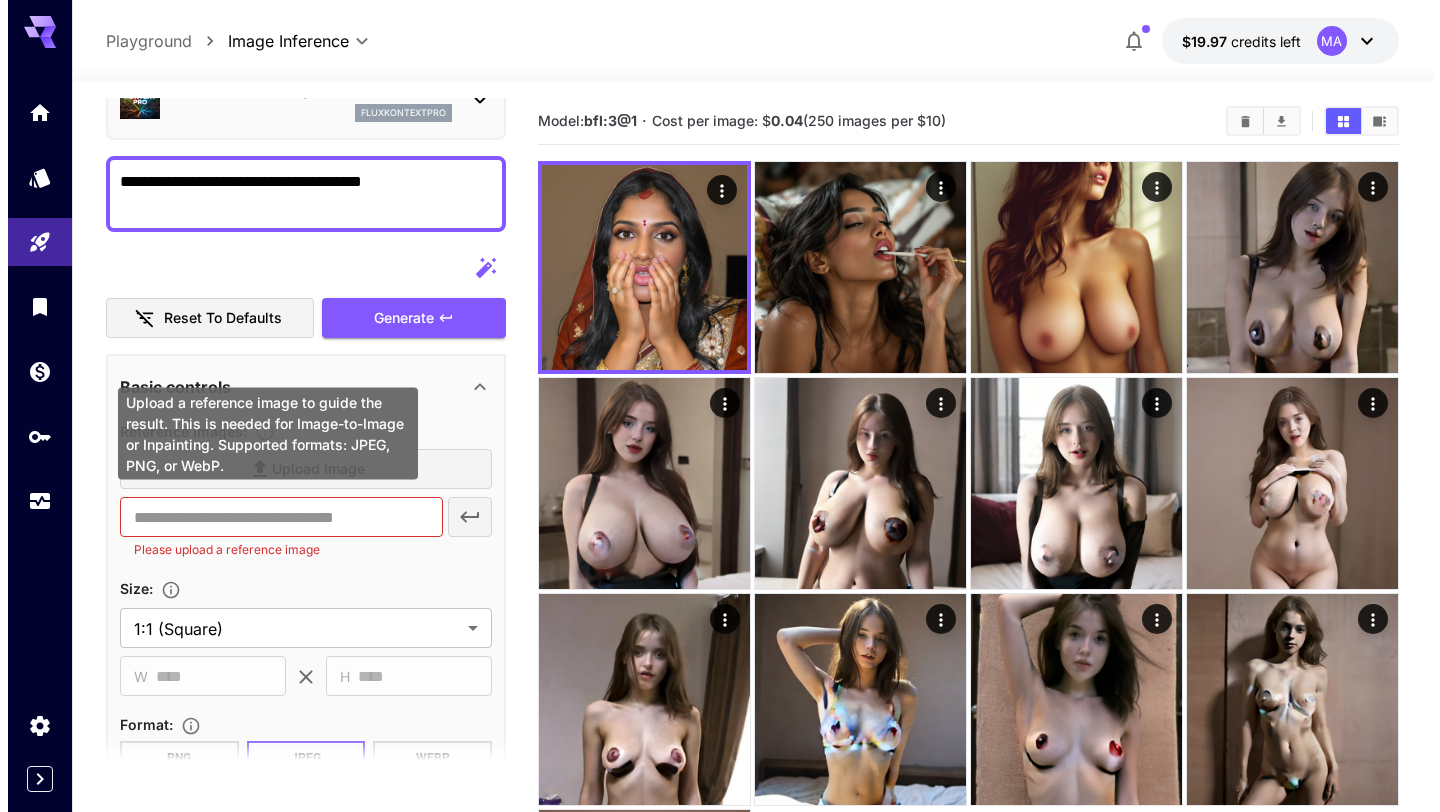scroll, scrollTop: 0, scrollLeft: 0, axis: both 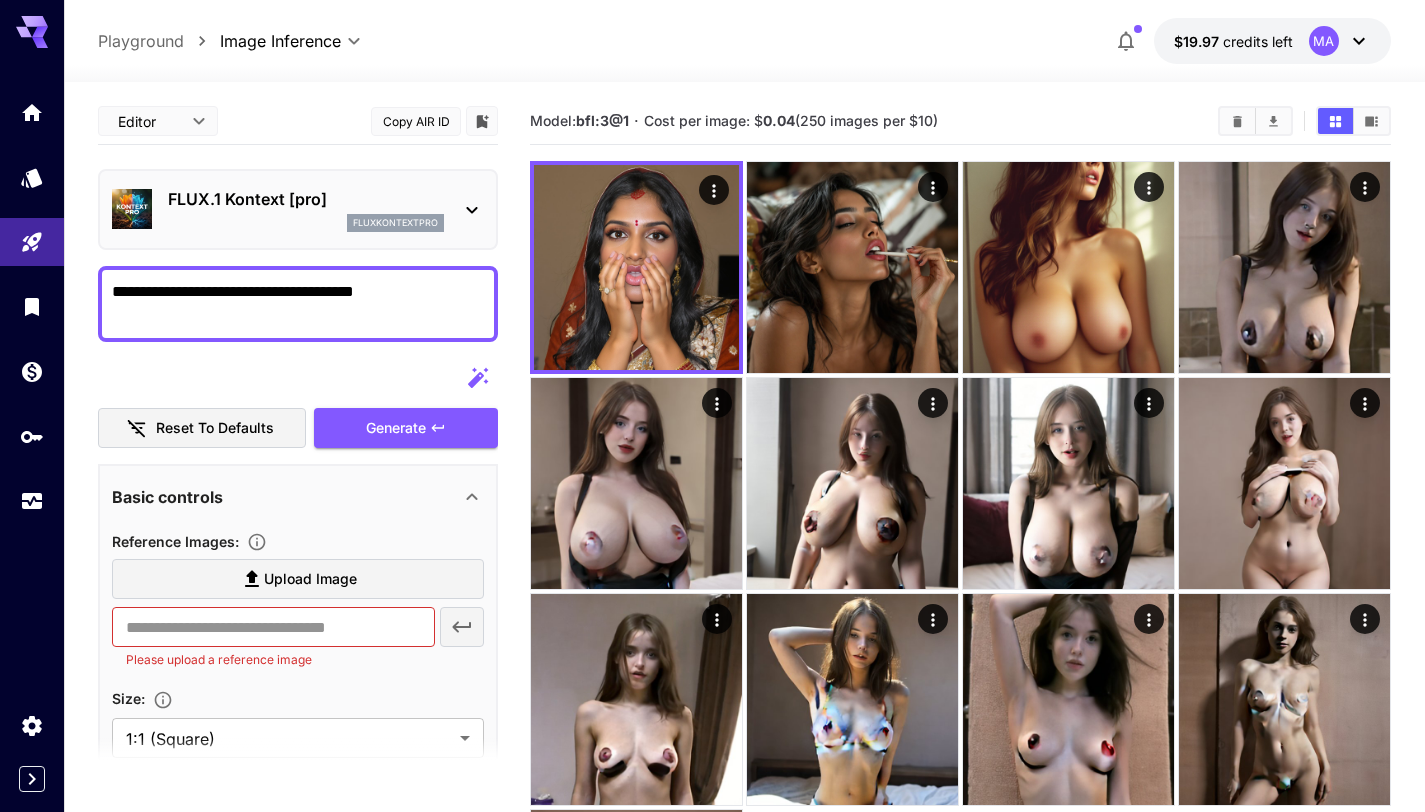 click on "FLUX.1 Kontext [pro] fluxkontextpro" at bounding box center [298, 209] 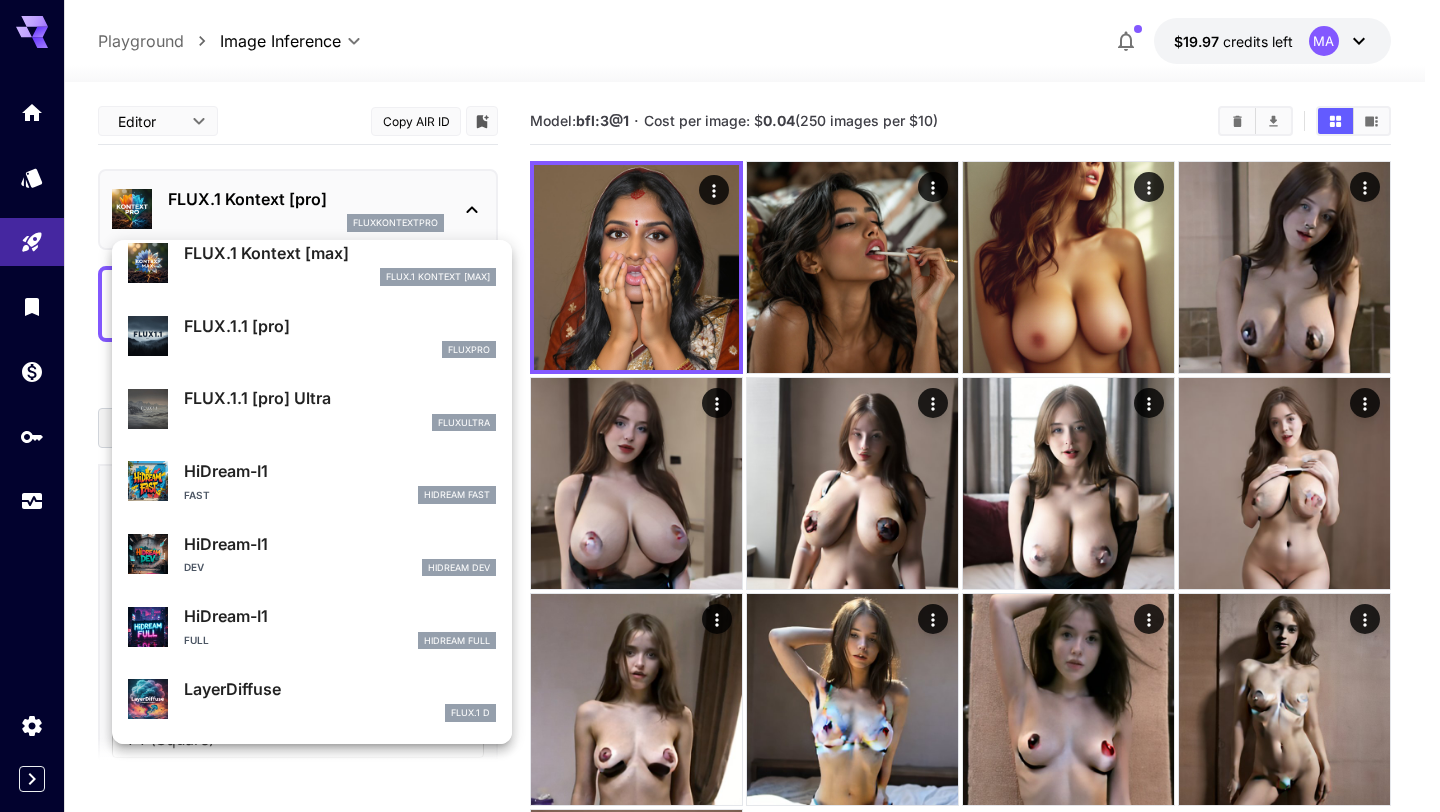 scroll, scrollTop: 0, scrollLeft: 0, axis: both 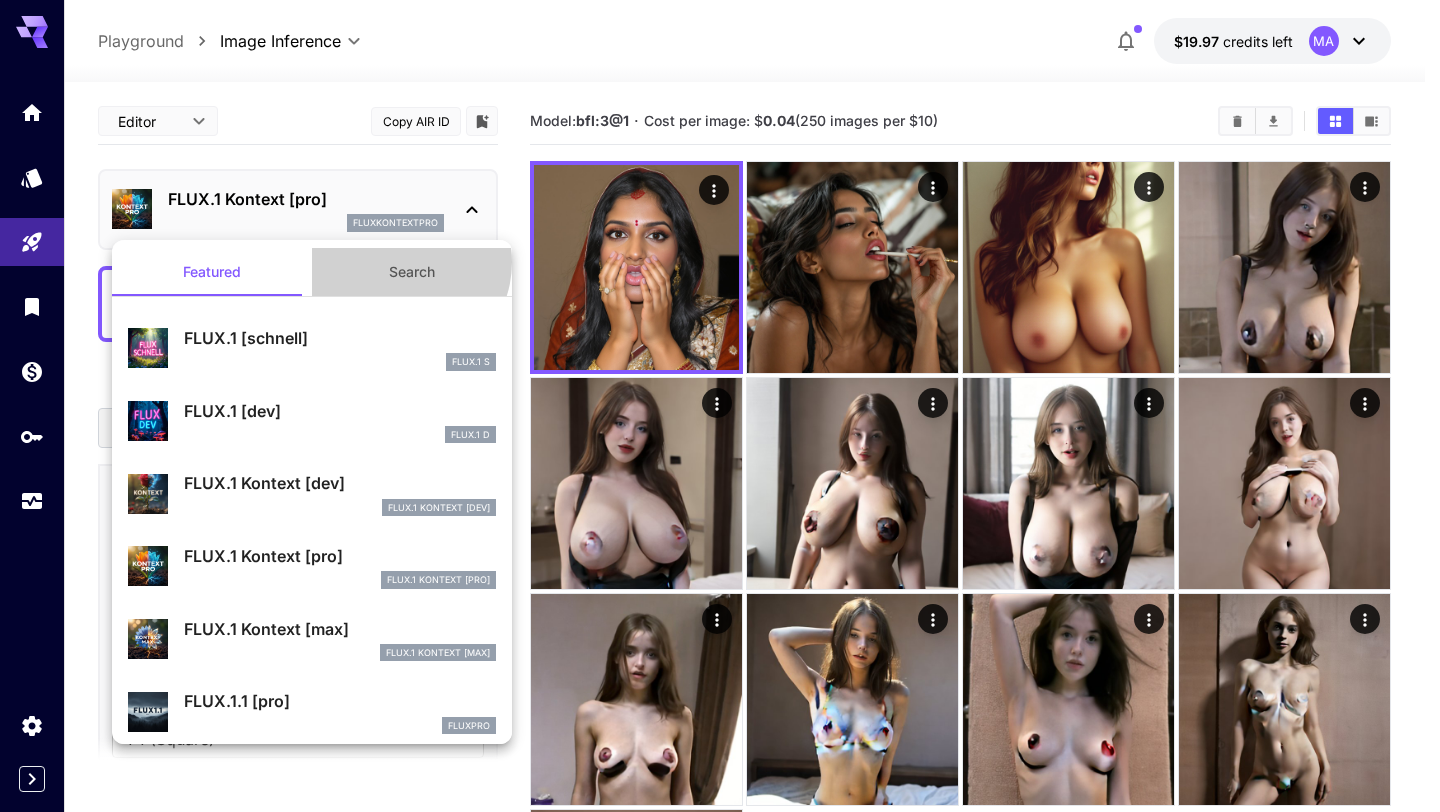 click on "Search" at bounding box center (412, 272) 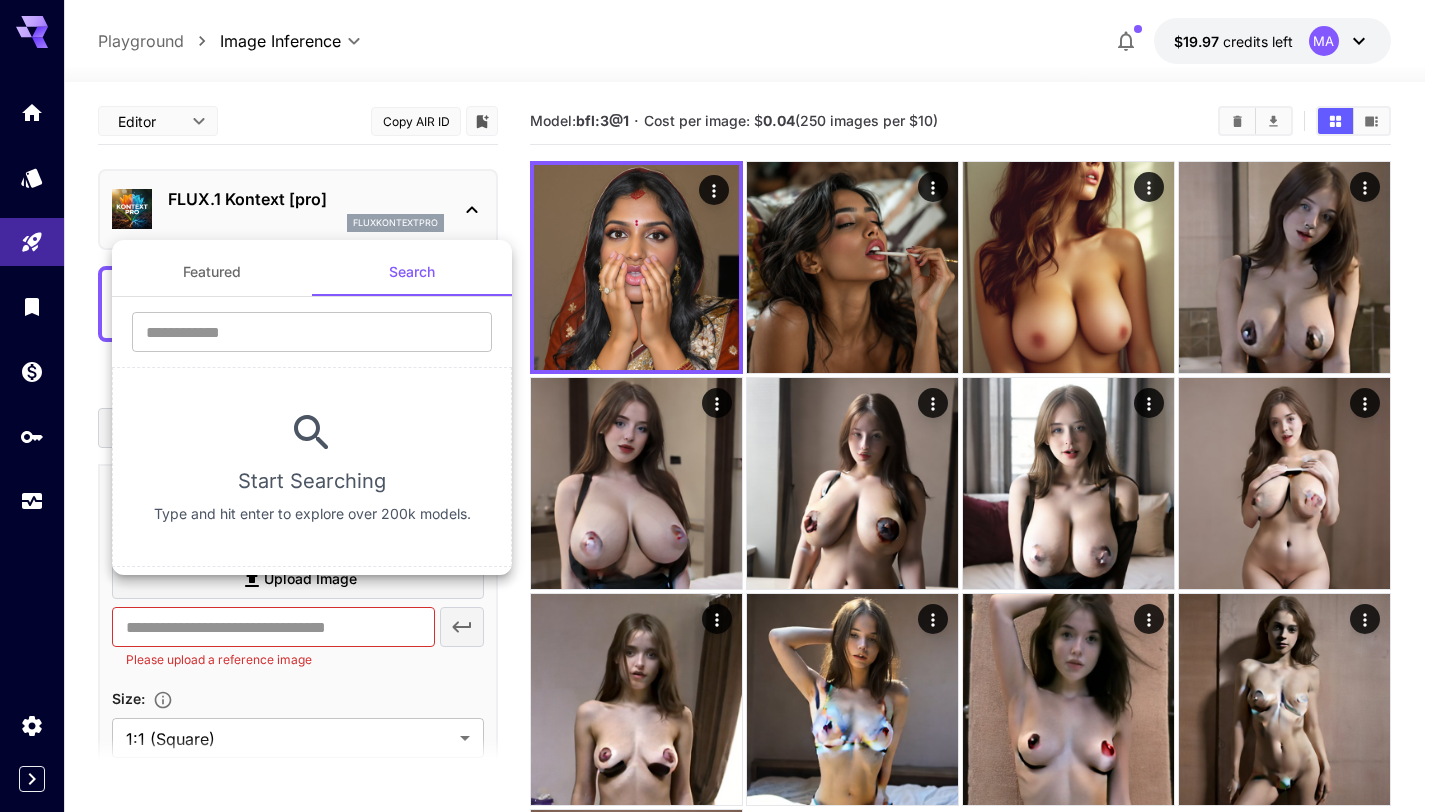click on "Featured" at bounding box center (212, 272) 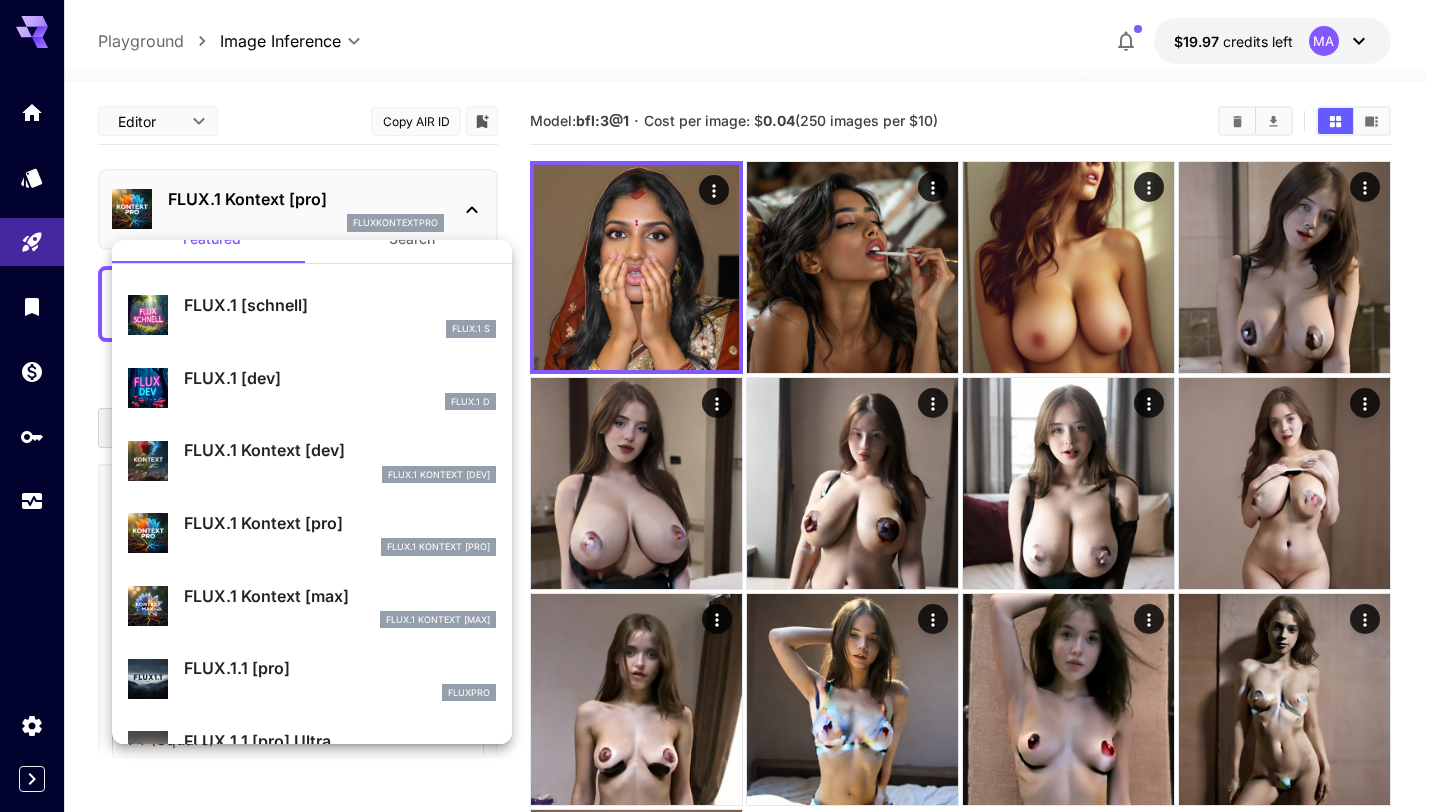 scroll, scrollTop: 69, scrollLeft: 0, axis: vertical 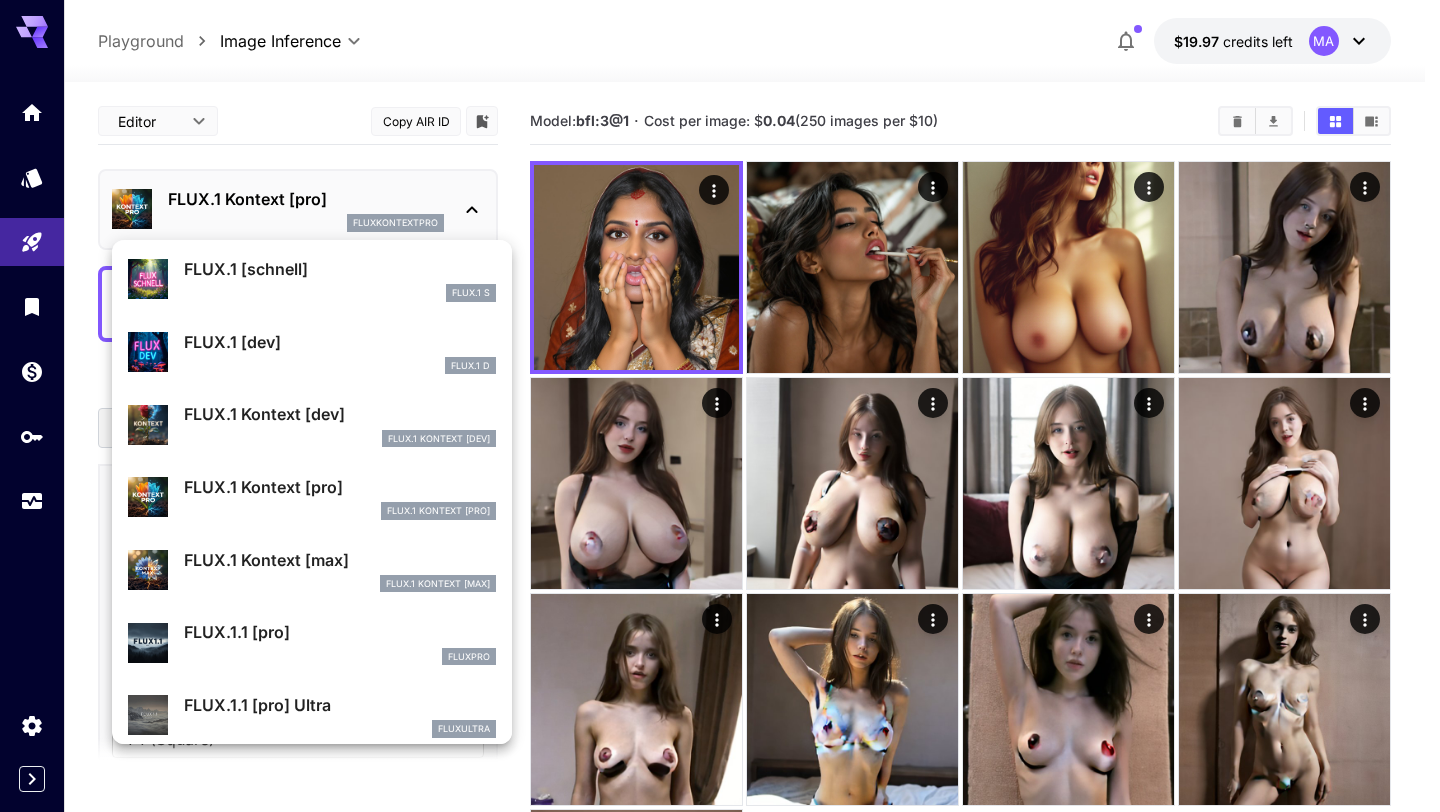 click at bounding box center (720, 406) 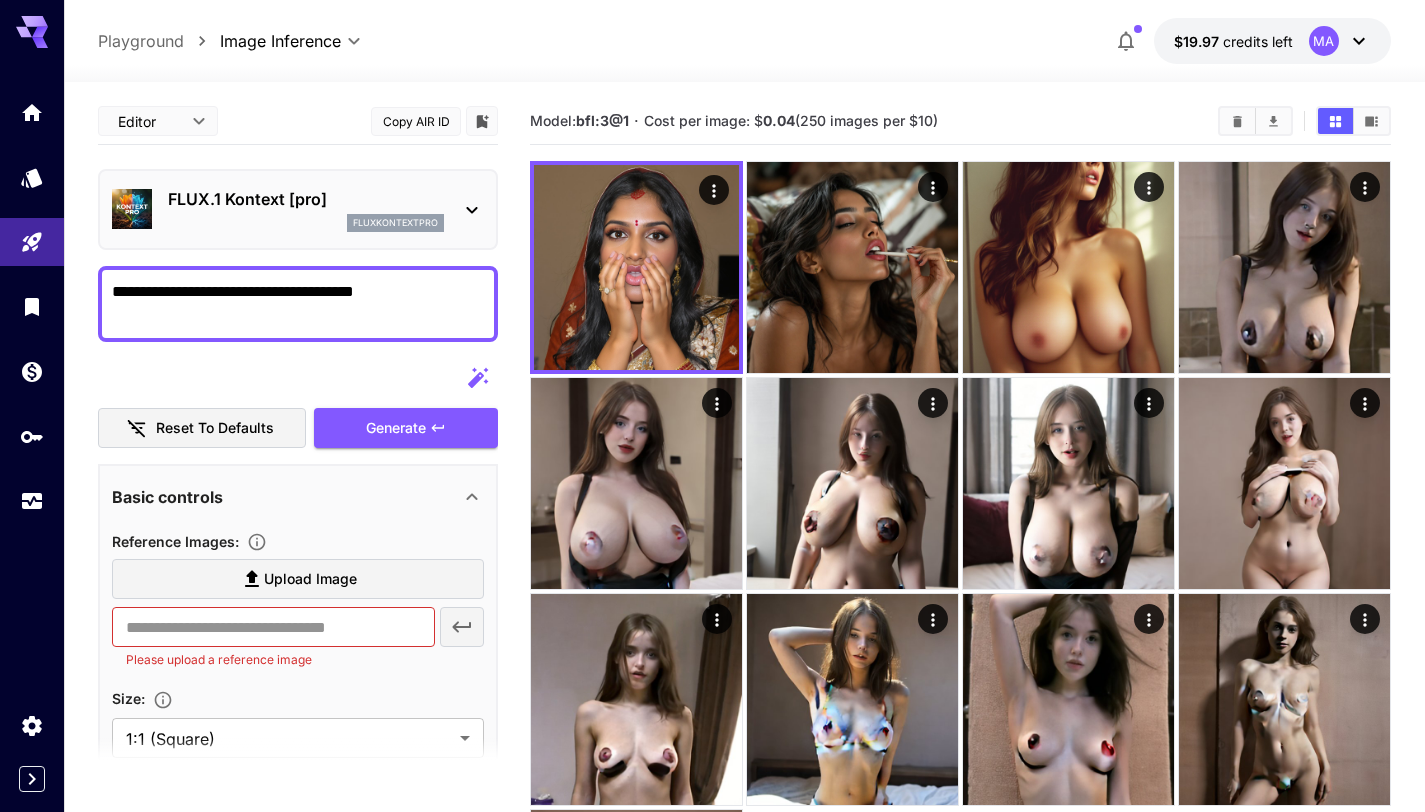 click on "**********" at bounding box center (298, 304) 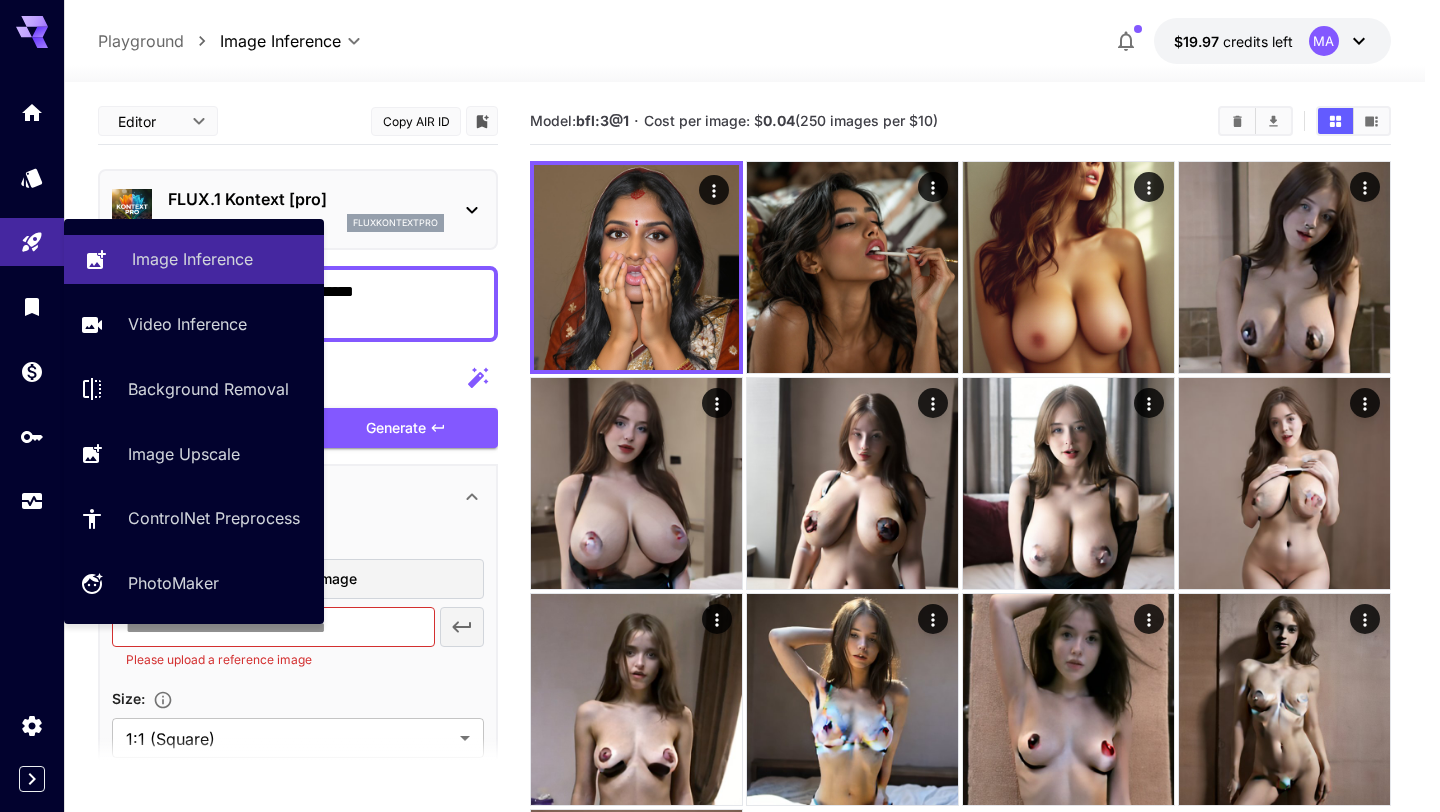 click on "Image Inference" at bounding box center [192, 259] 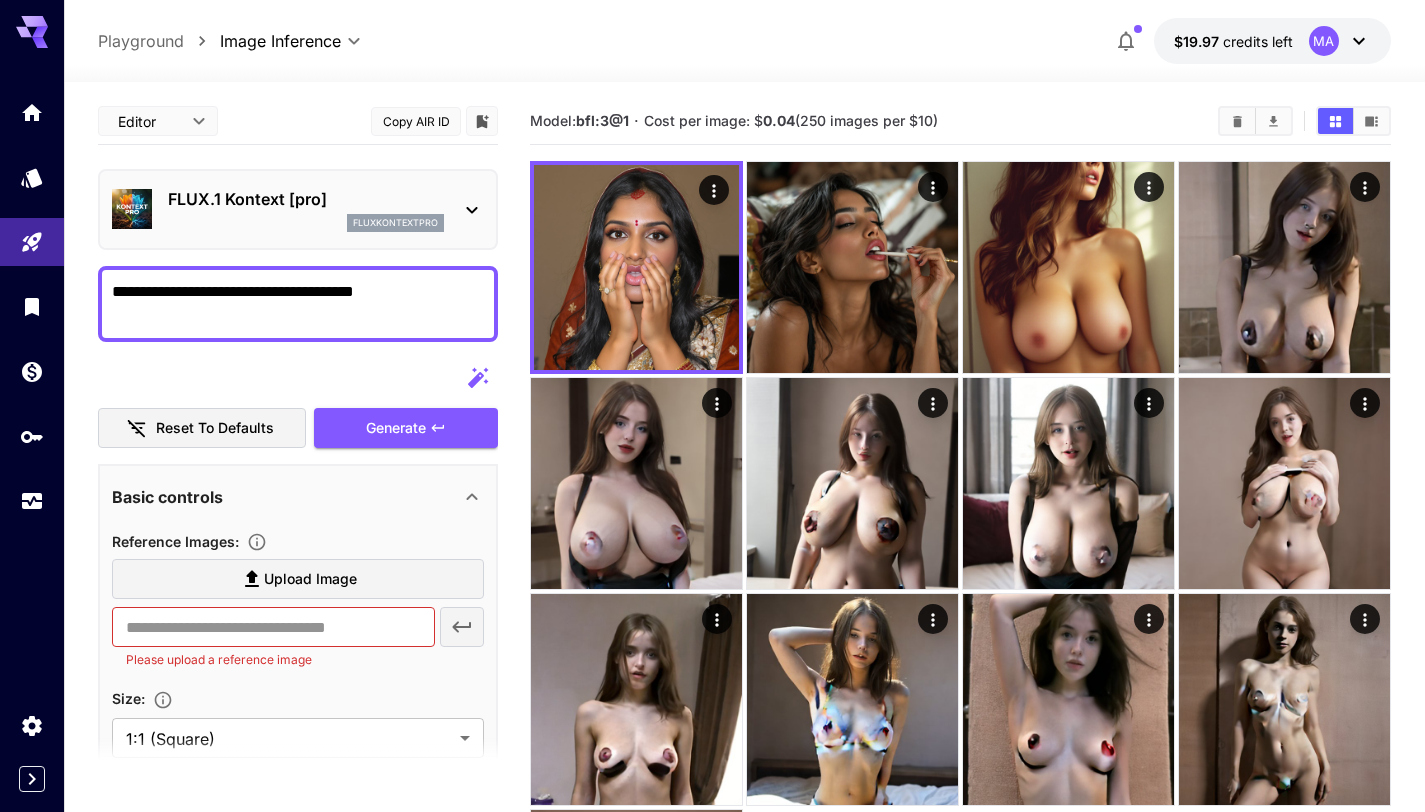 click on "**********" at bounding box center (712, 541) 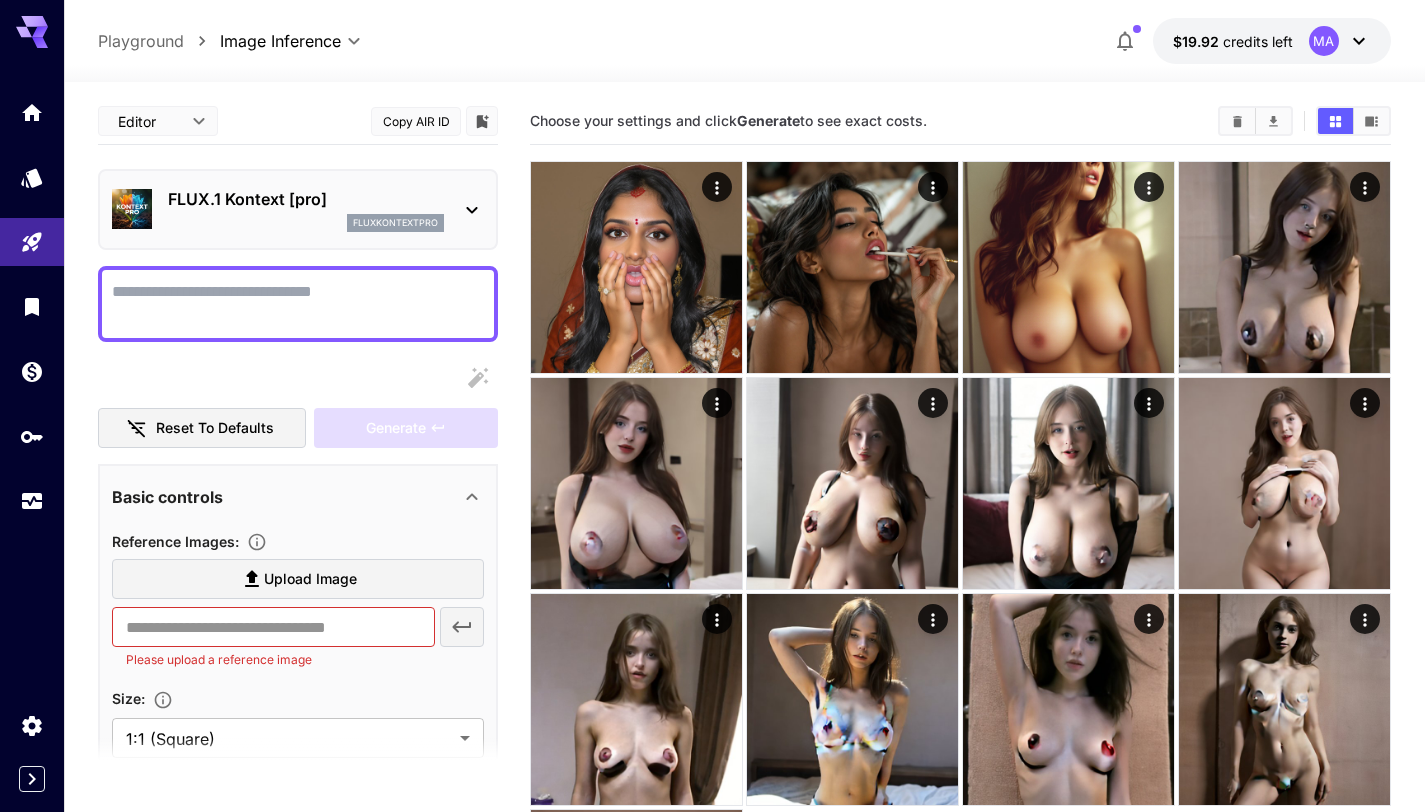 scroll, scrollTop: 0, scrollLeft: 0, axis: both 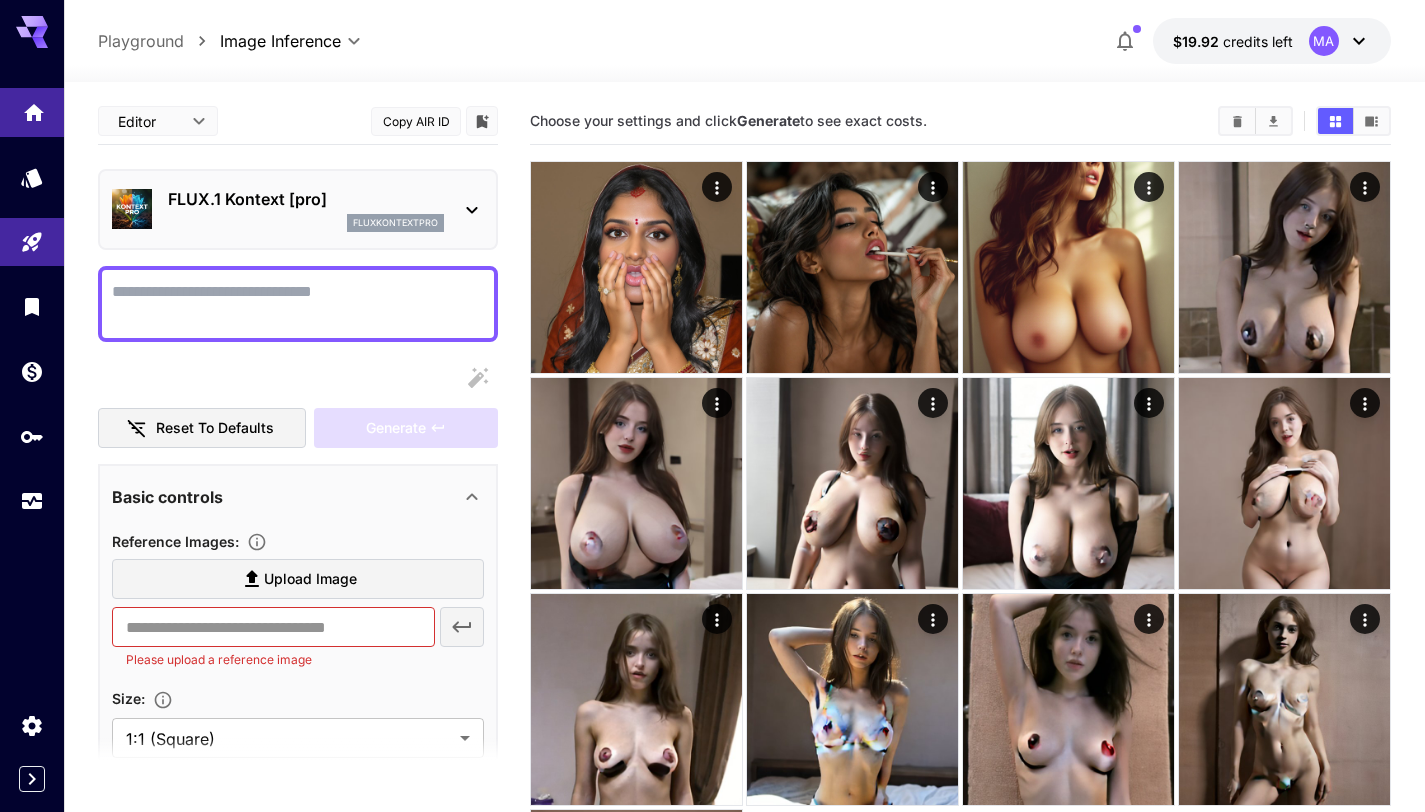 click at bounding box center (32, 112) 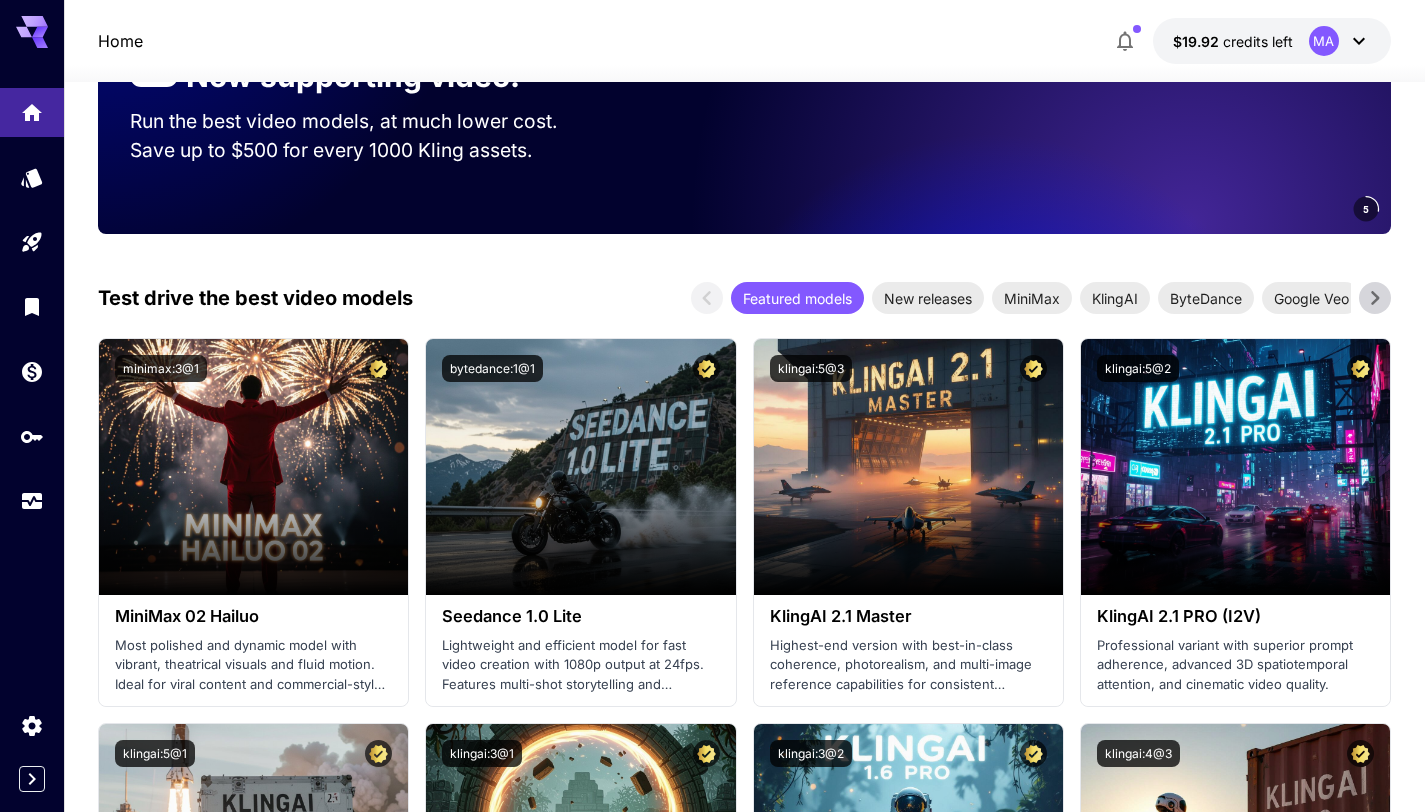scroll, scrollTop: 349, scrollLeft: 0, axis: vertical 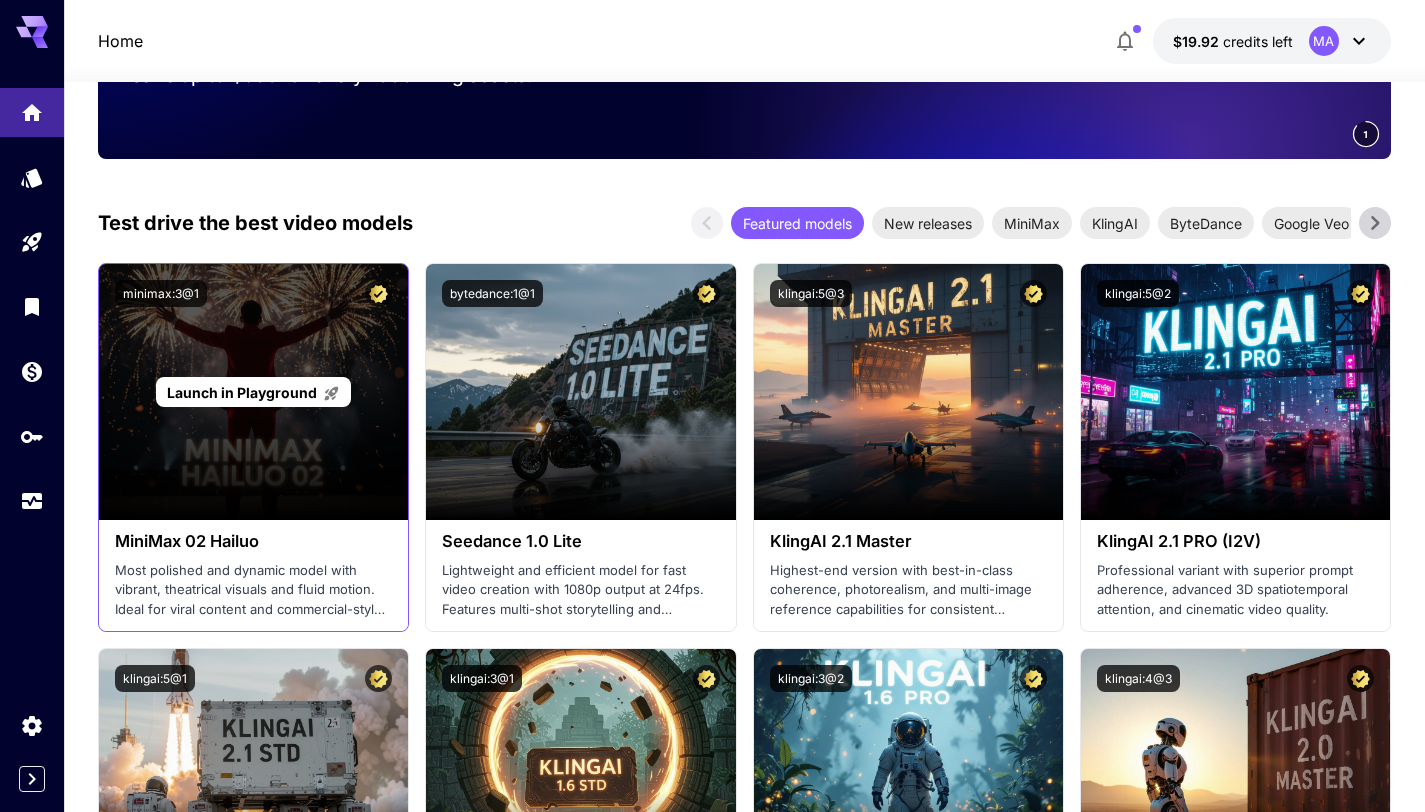 click on "Launch in Playground" at bounding box center (242, 392) 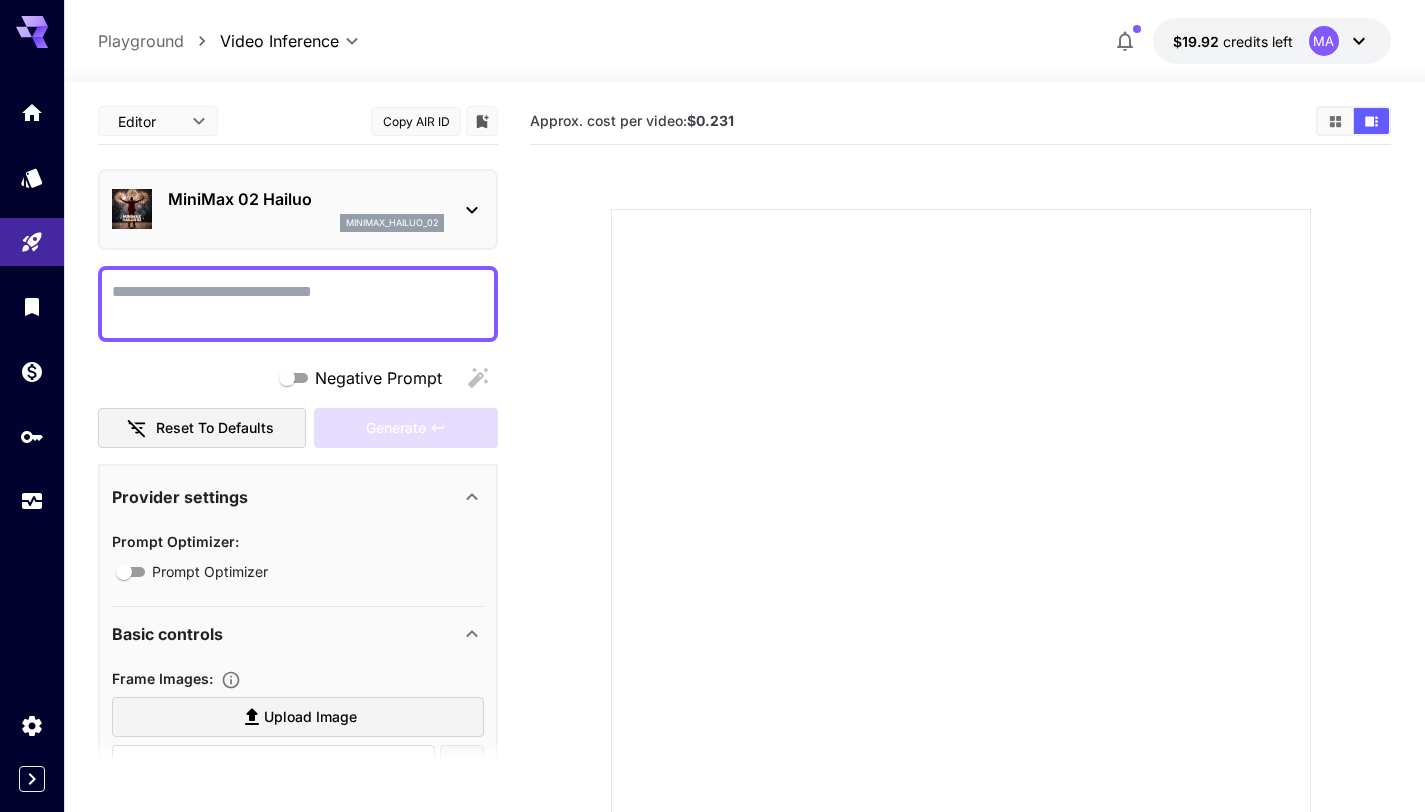 click on "Negative Prompt" at bounding box center [298, 304] 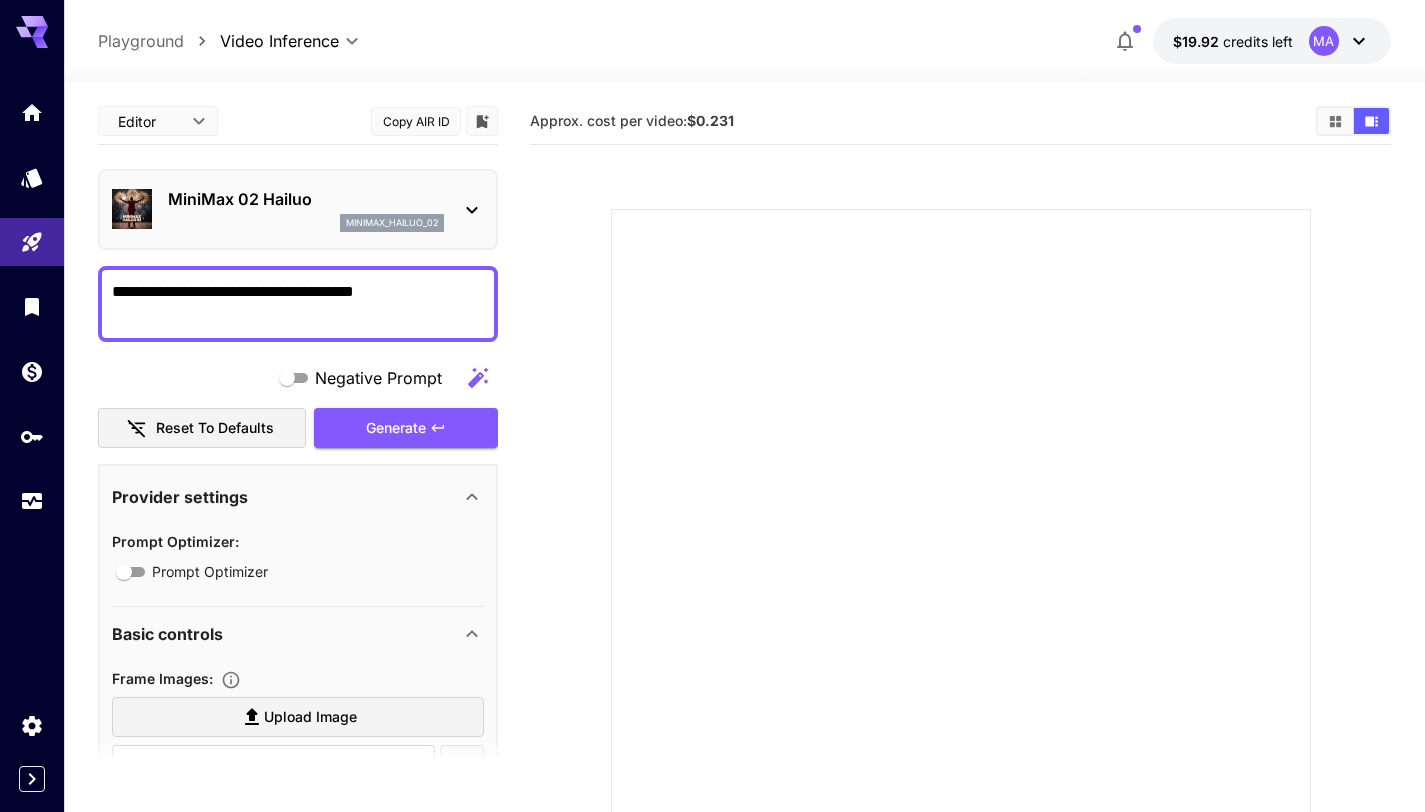 click on "**********" at bounding box center (298, 809) 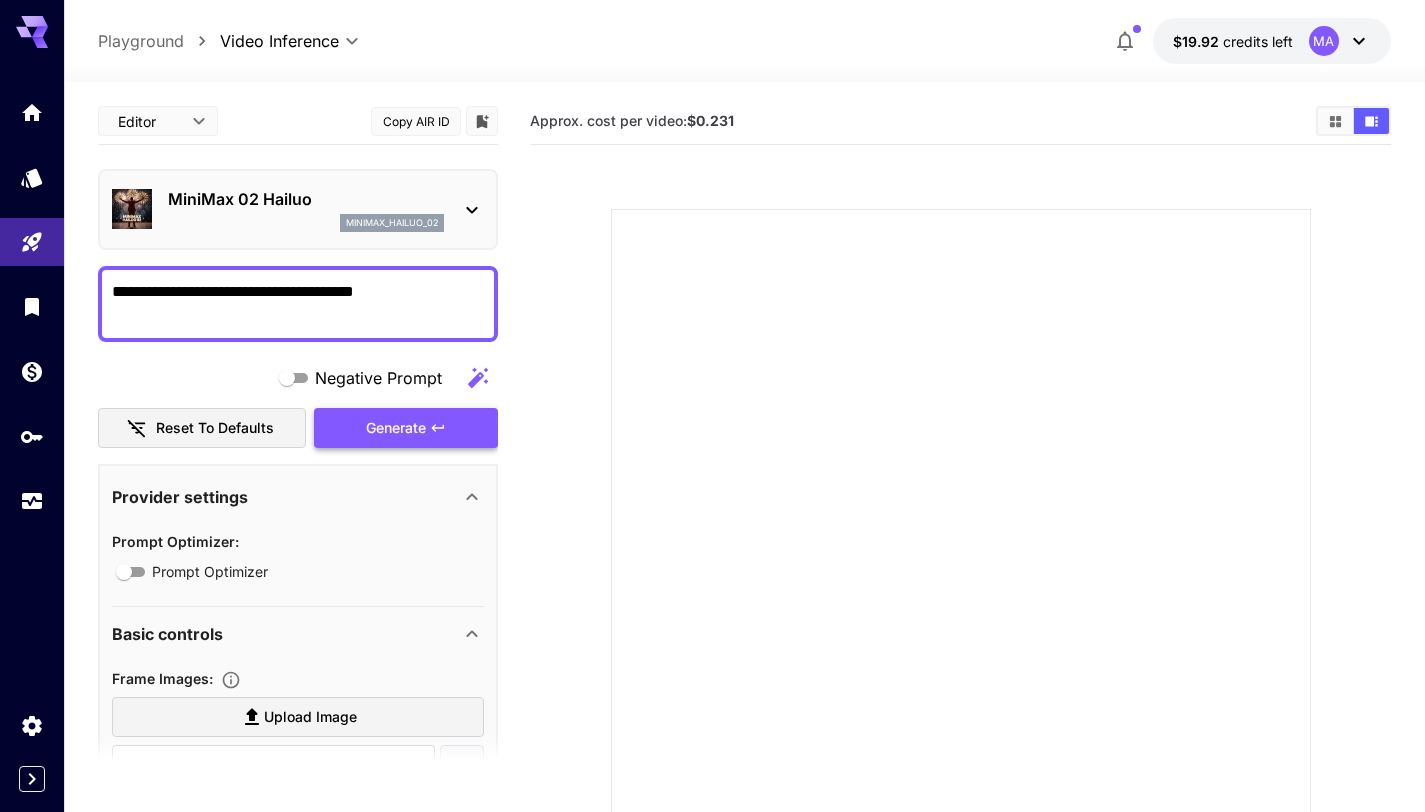type on "**********" 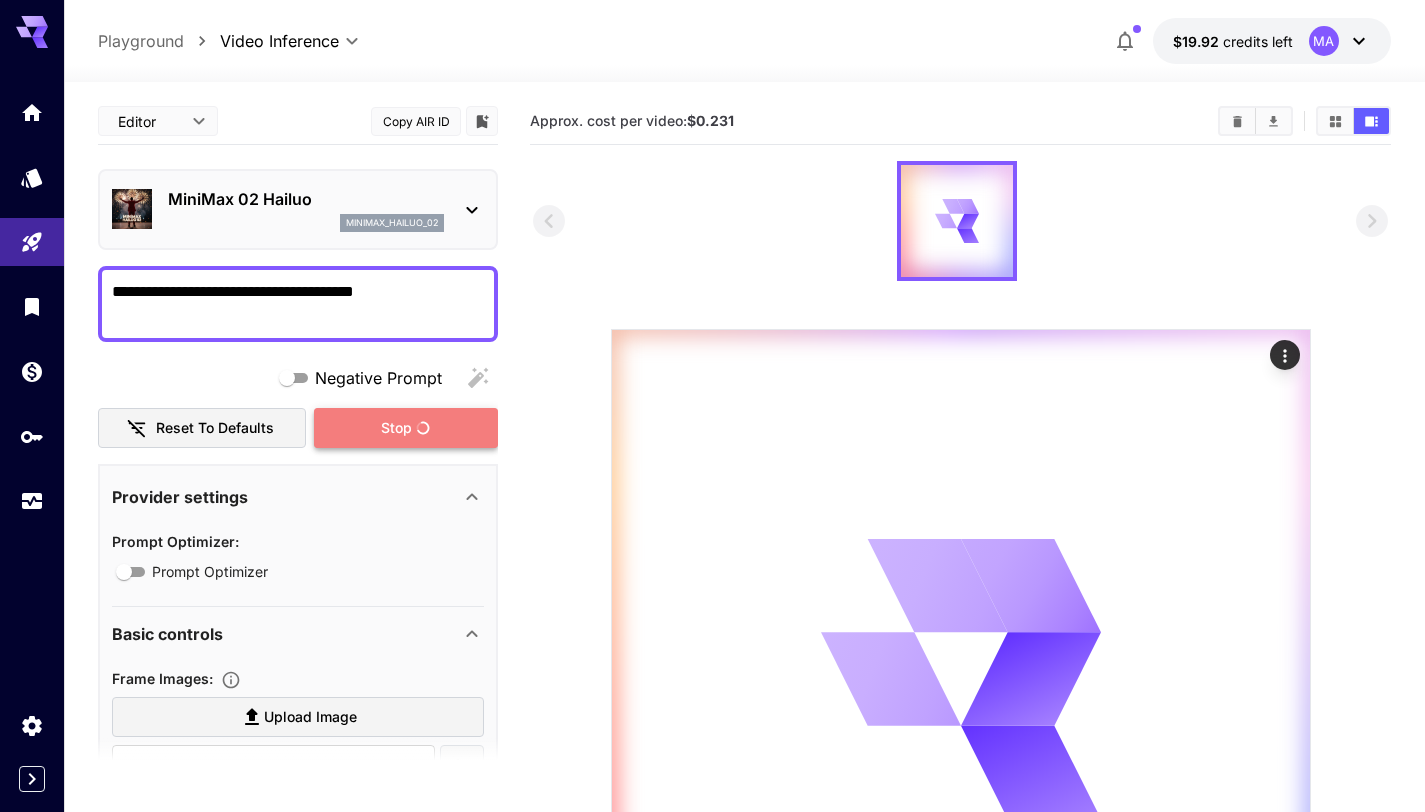click on "Stop" at bounding box center (396, 428) 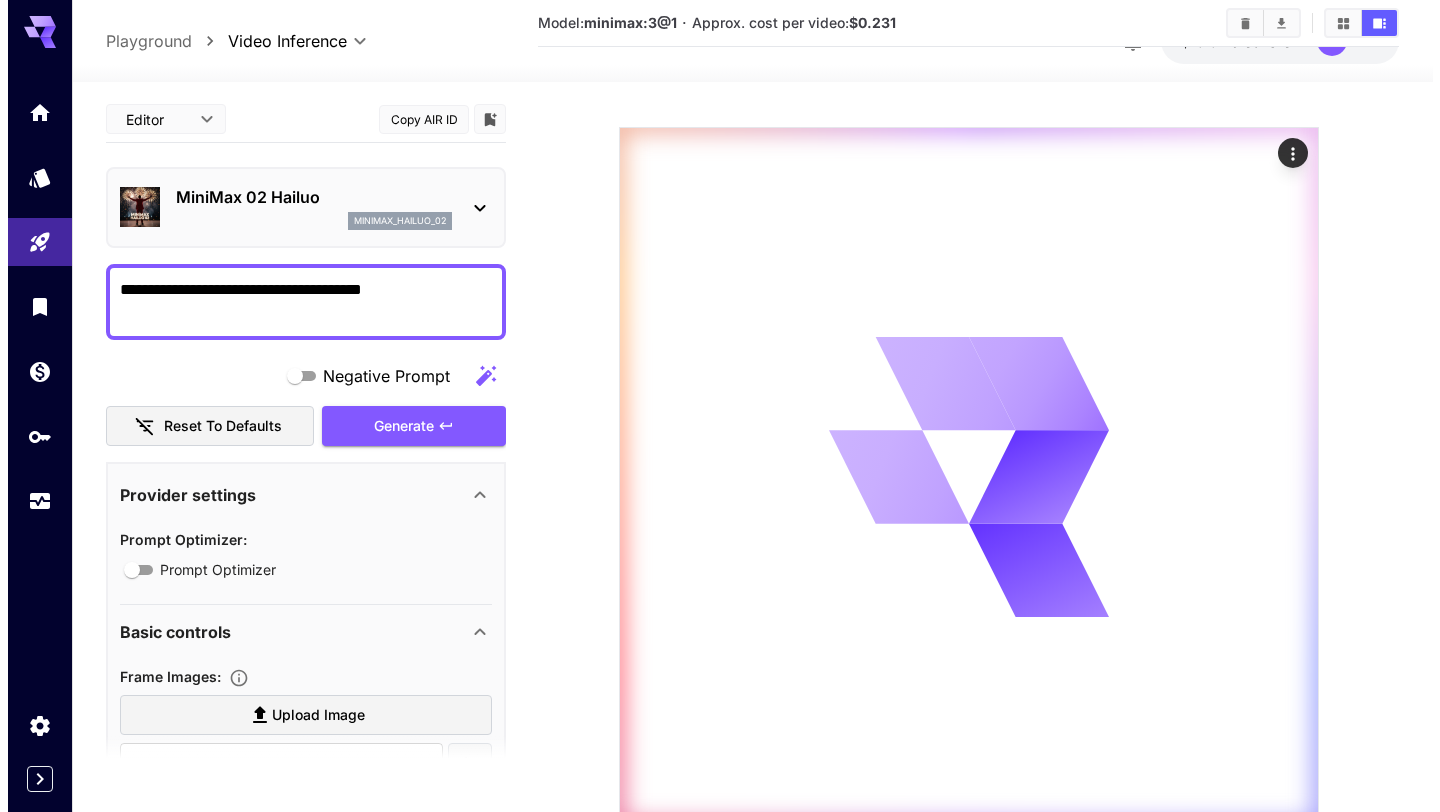scroll, scrollTop: 217, scrollLeft: 0, axis: vertical 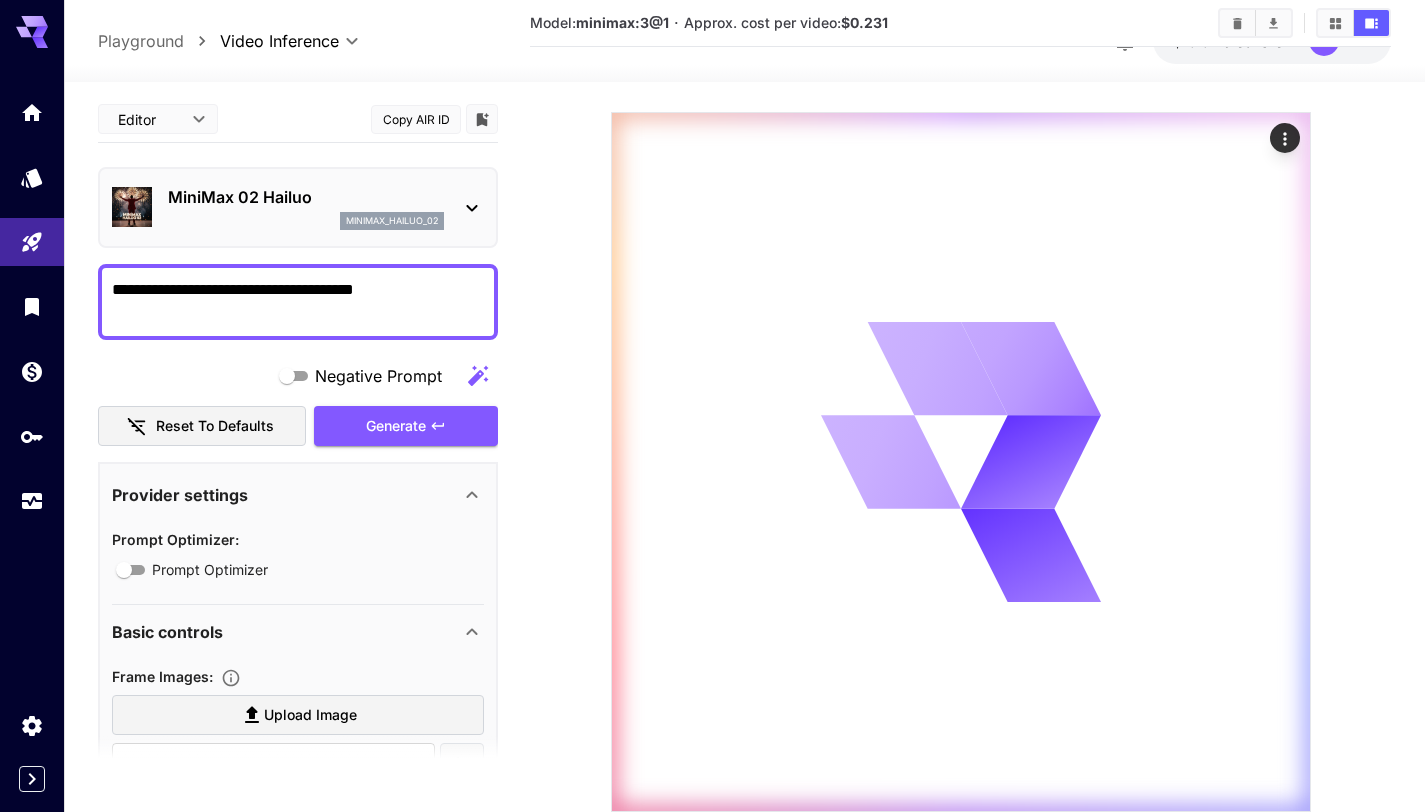 click on "MiniMax 02 Hailuo" at bounding box center [306, 197] 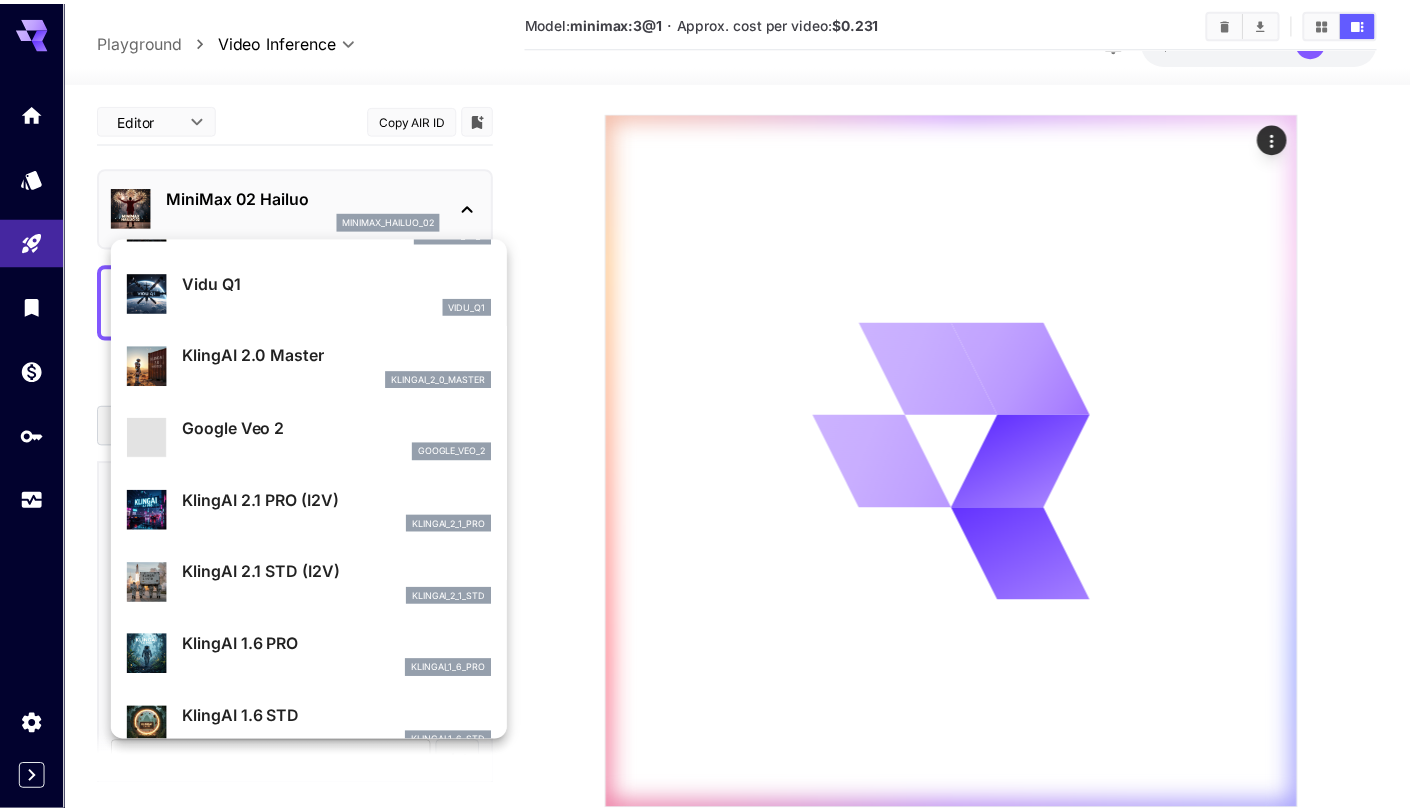 scroll, scrollTop: 0, scrollLeft: 0, axis: both 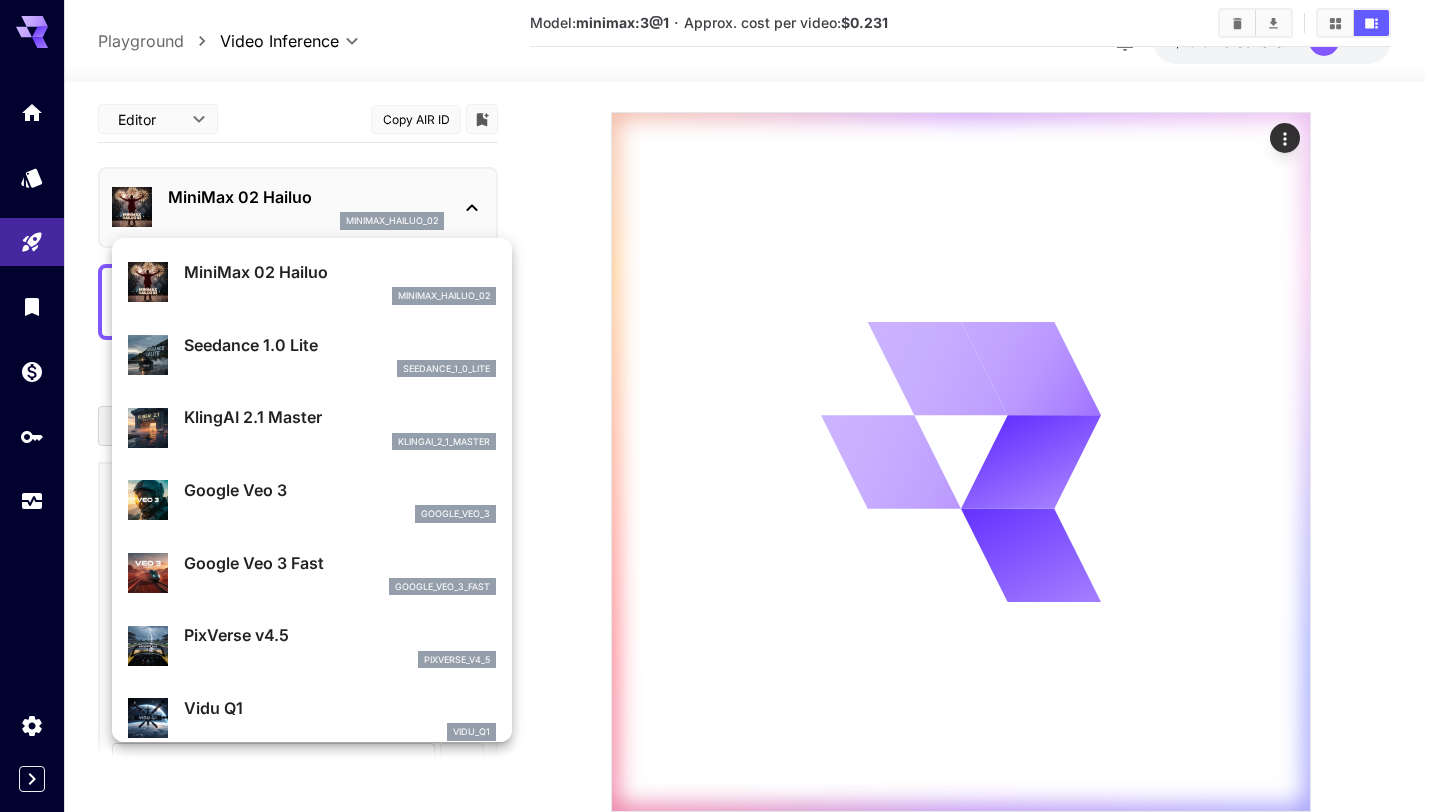 click at bounding box center (720, 406) 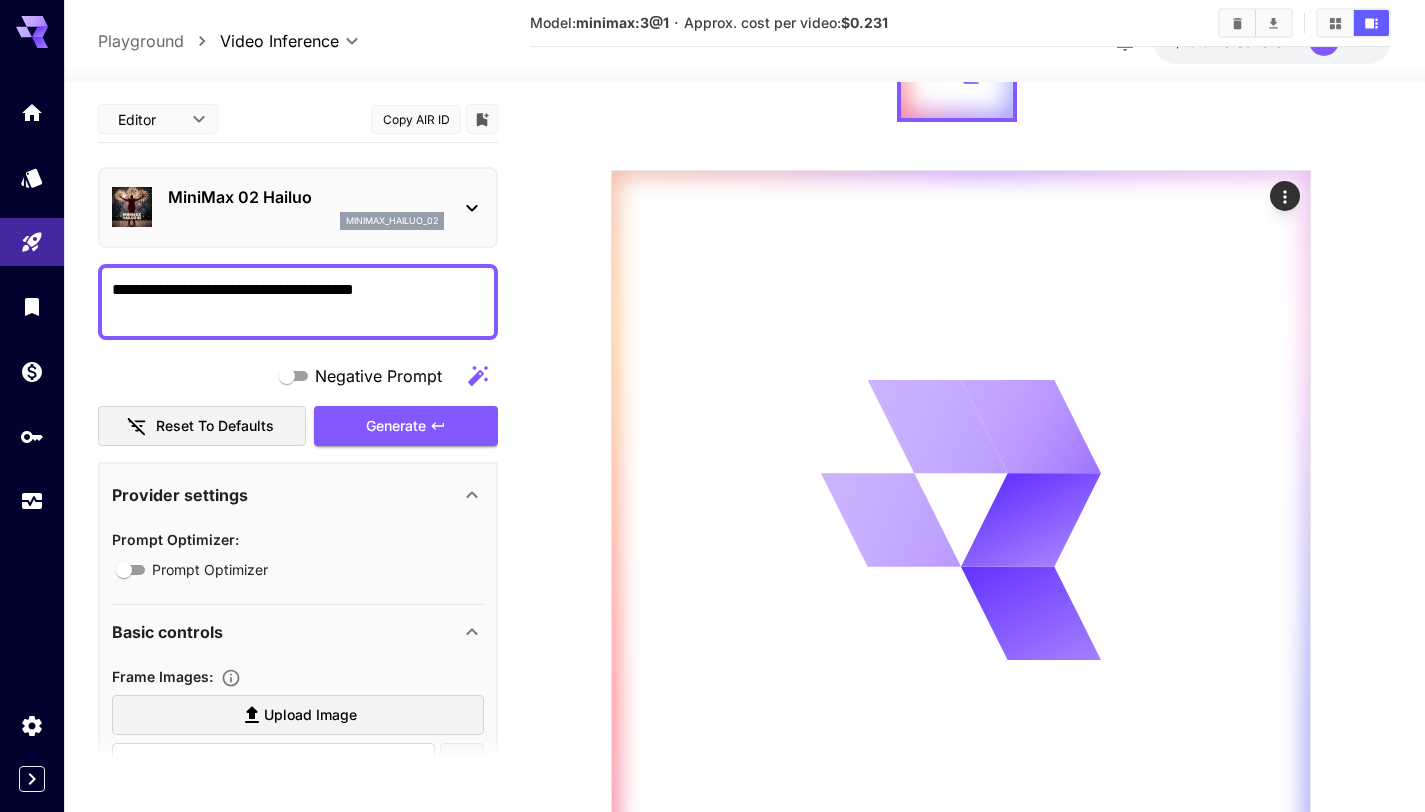 scroll, scrollTop: 0, scrollLeft: 0, axis: both 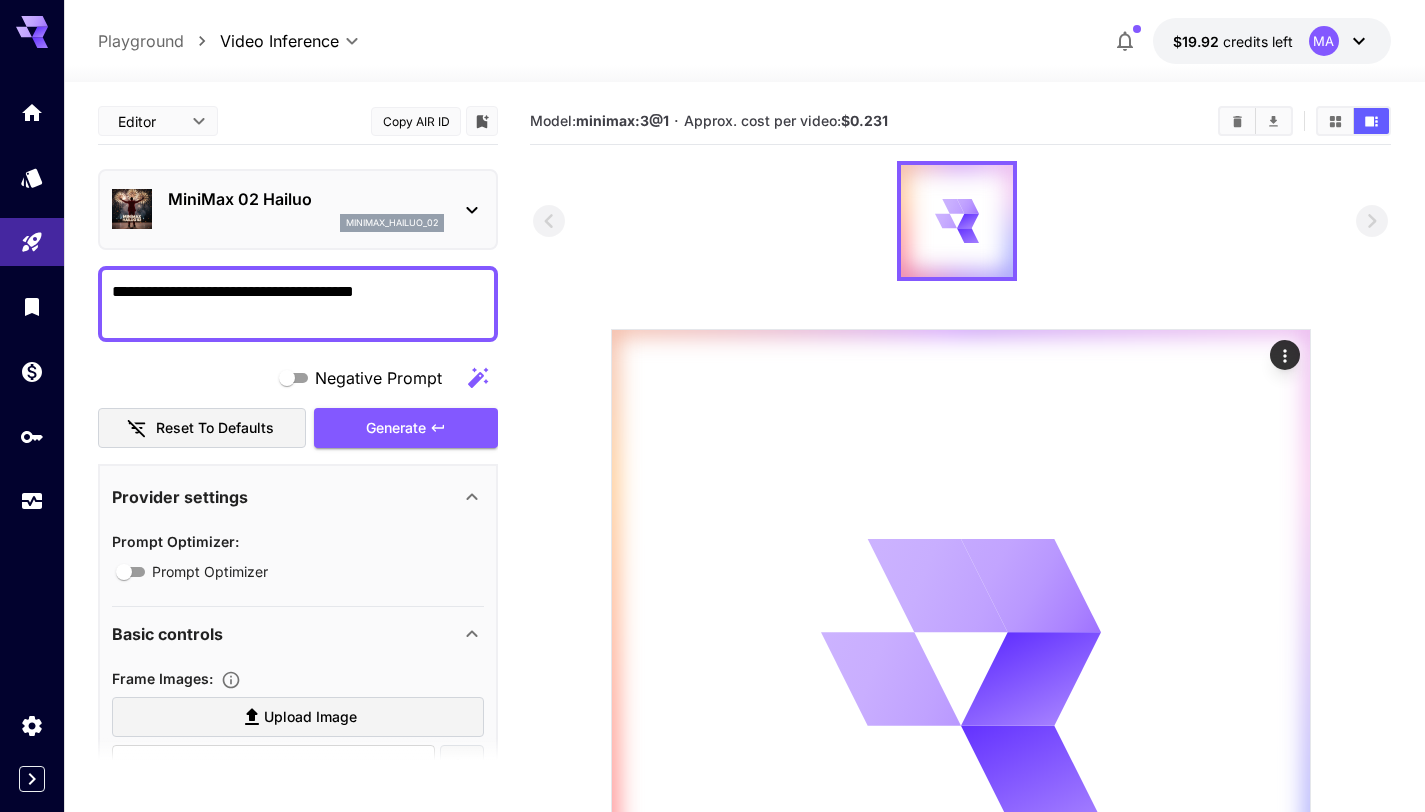 click on "**********" at bounding box center (744, 571) 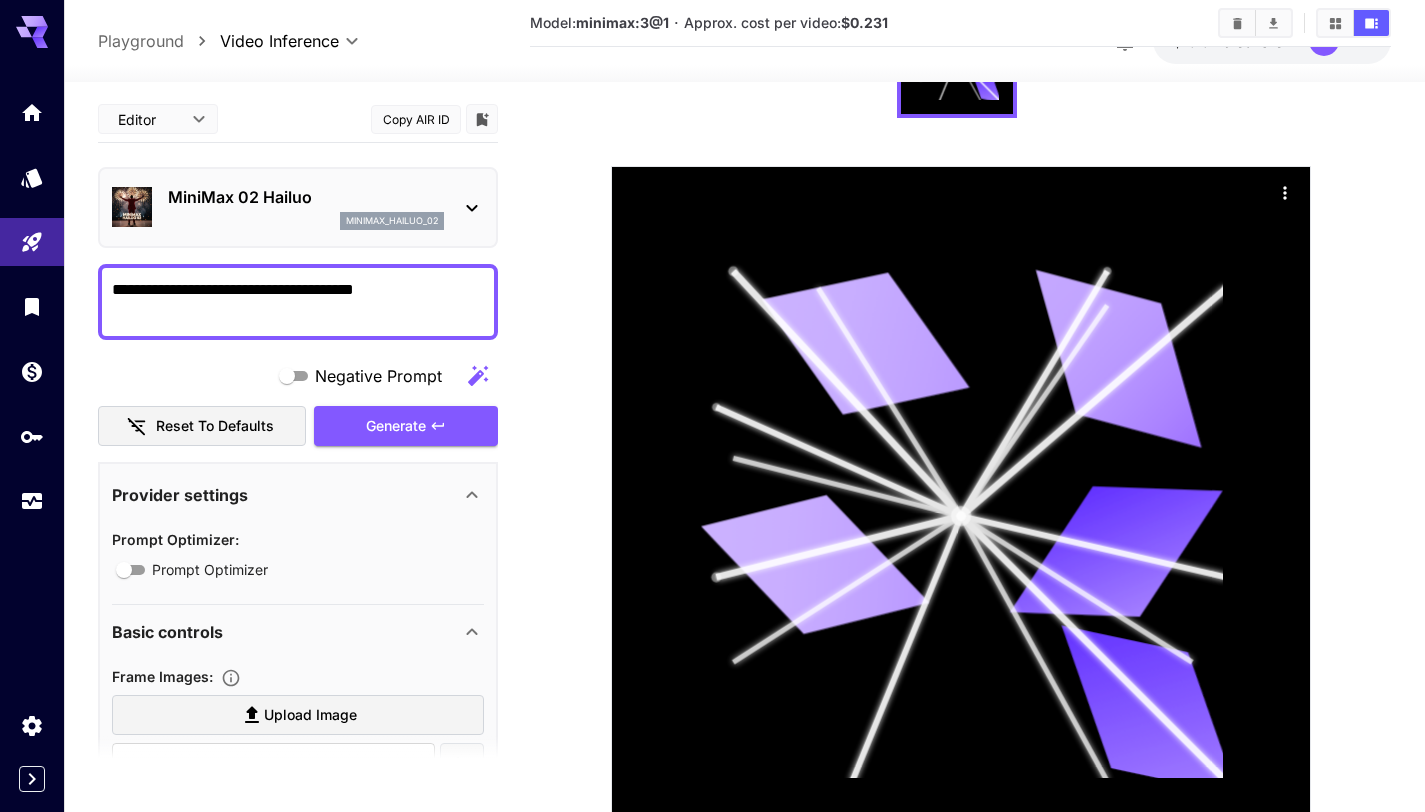 scroll, scrollTop: 199, scrollLeft: 0, axis: vertical 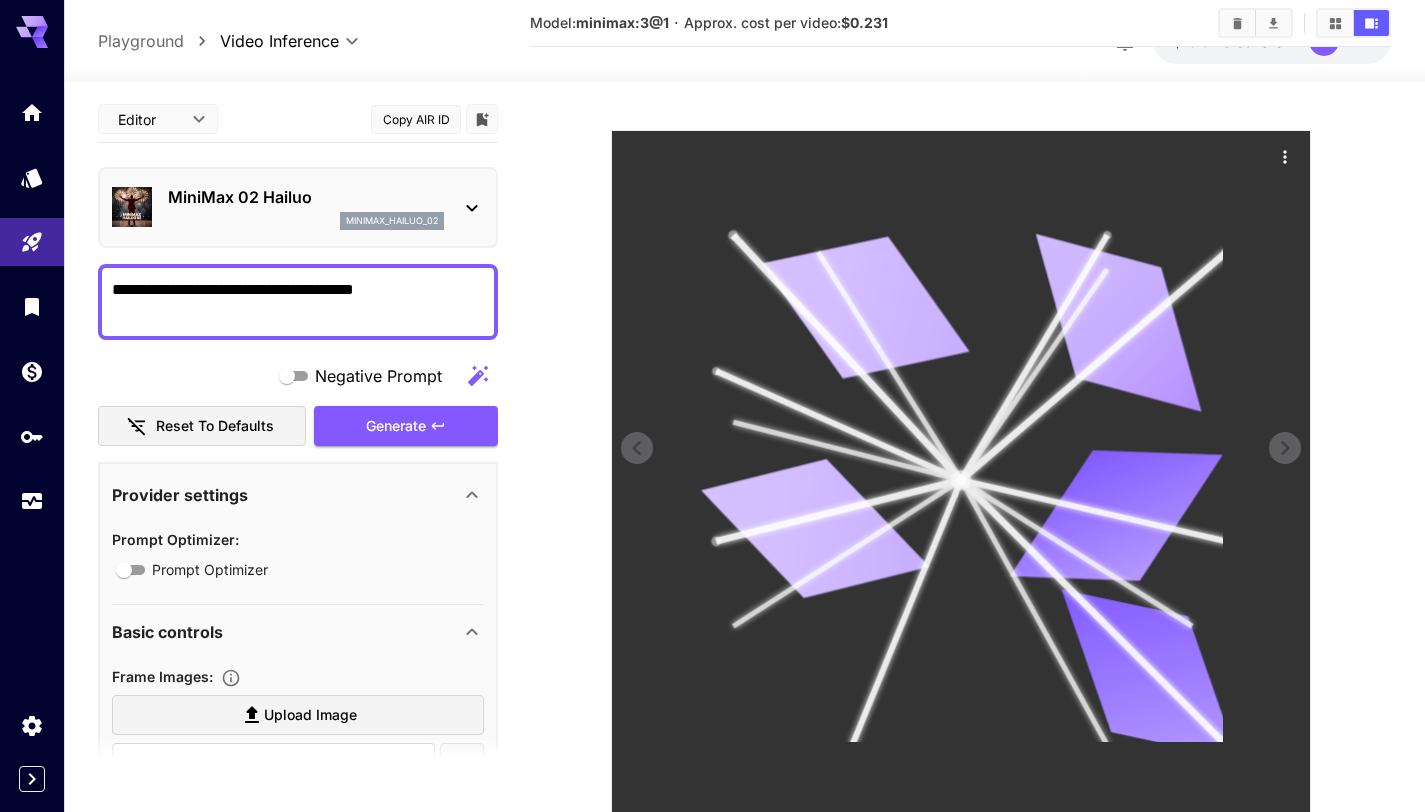click 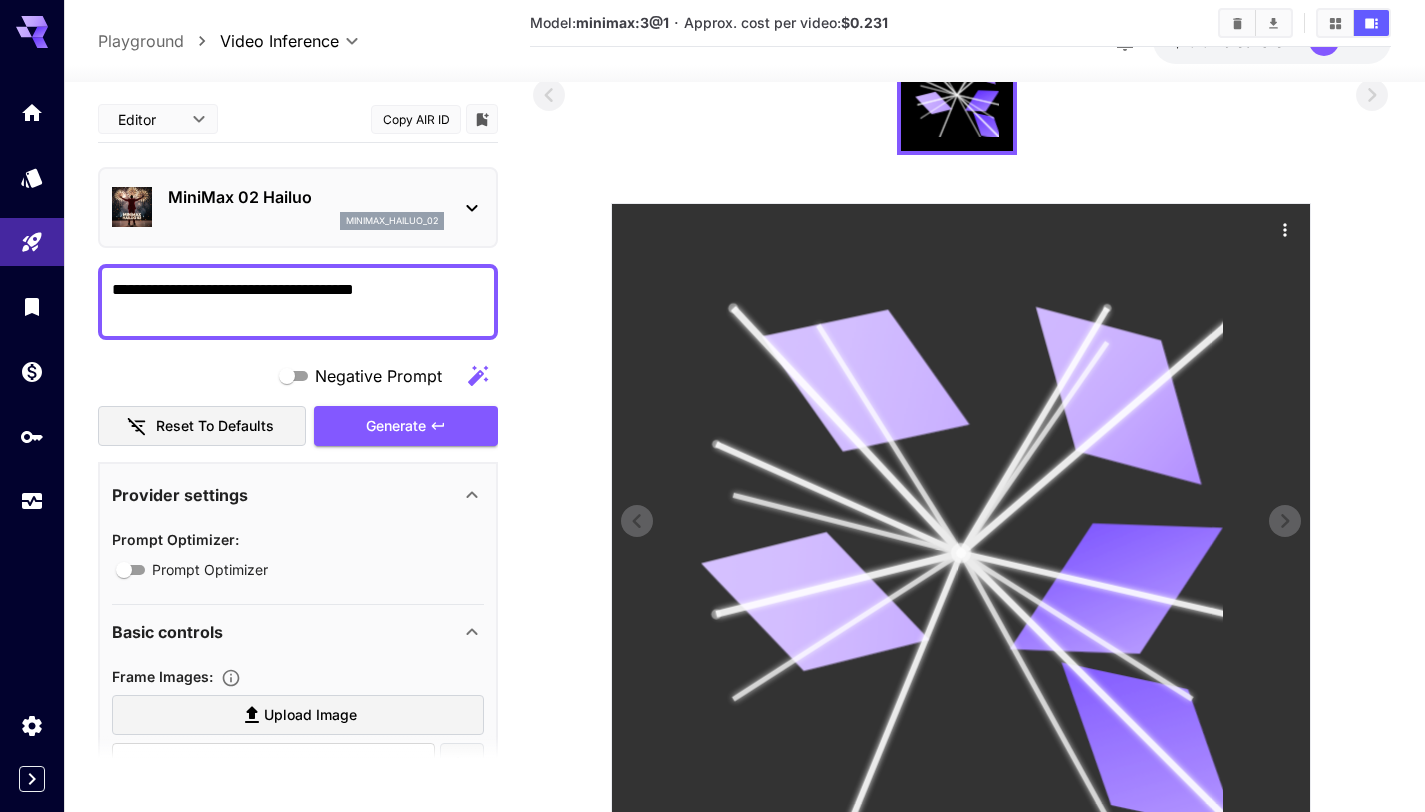 scroll, scrollTop: 0, scrollLeft: 0, axis: both 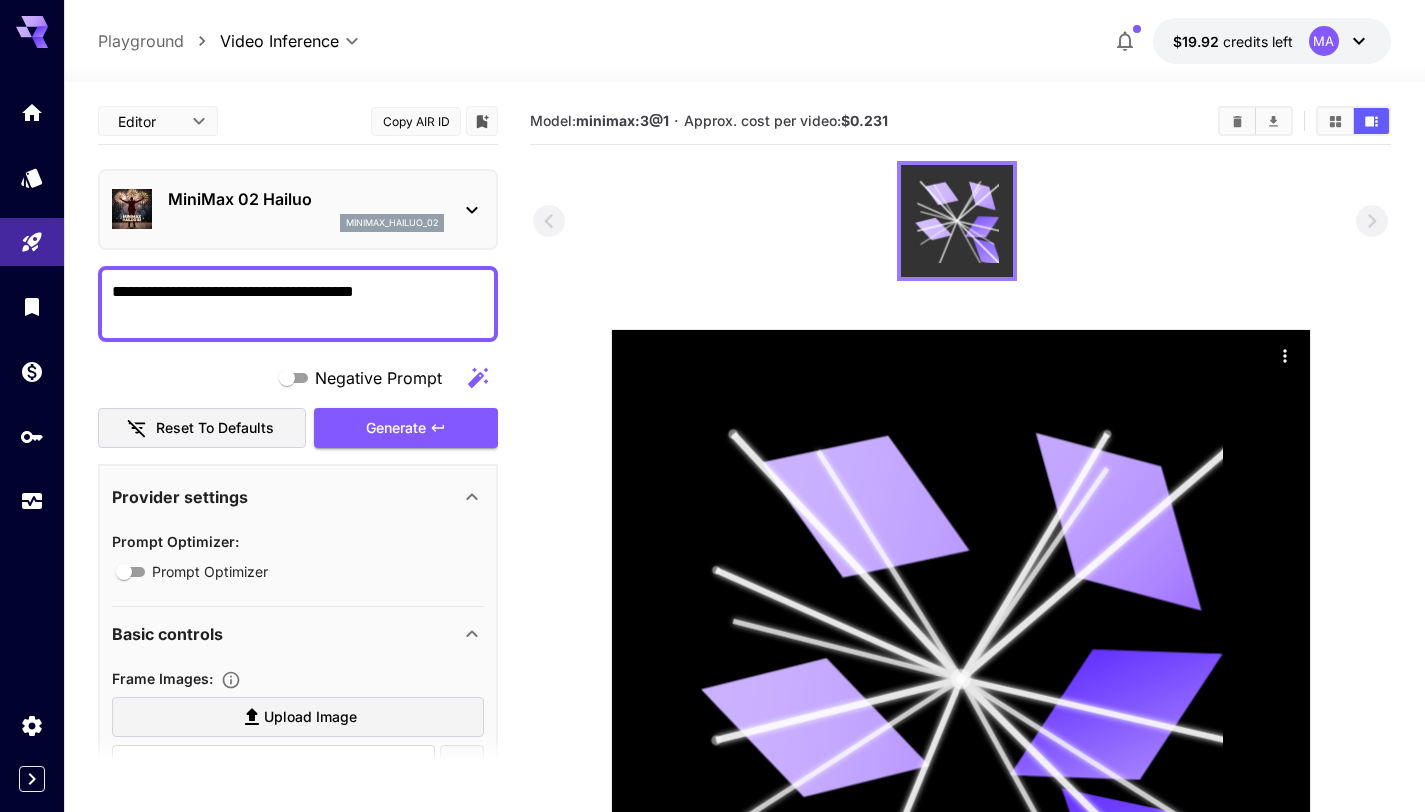 click 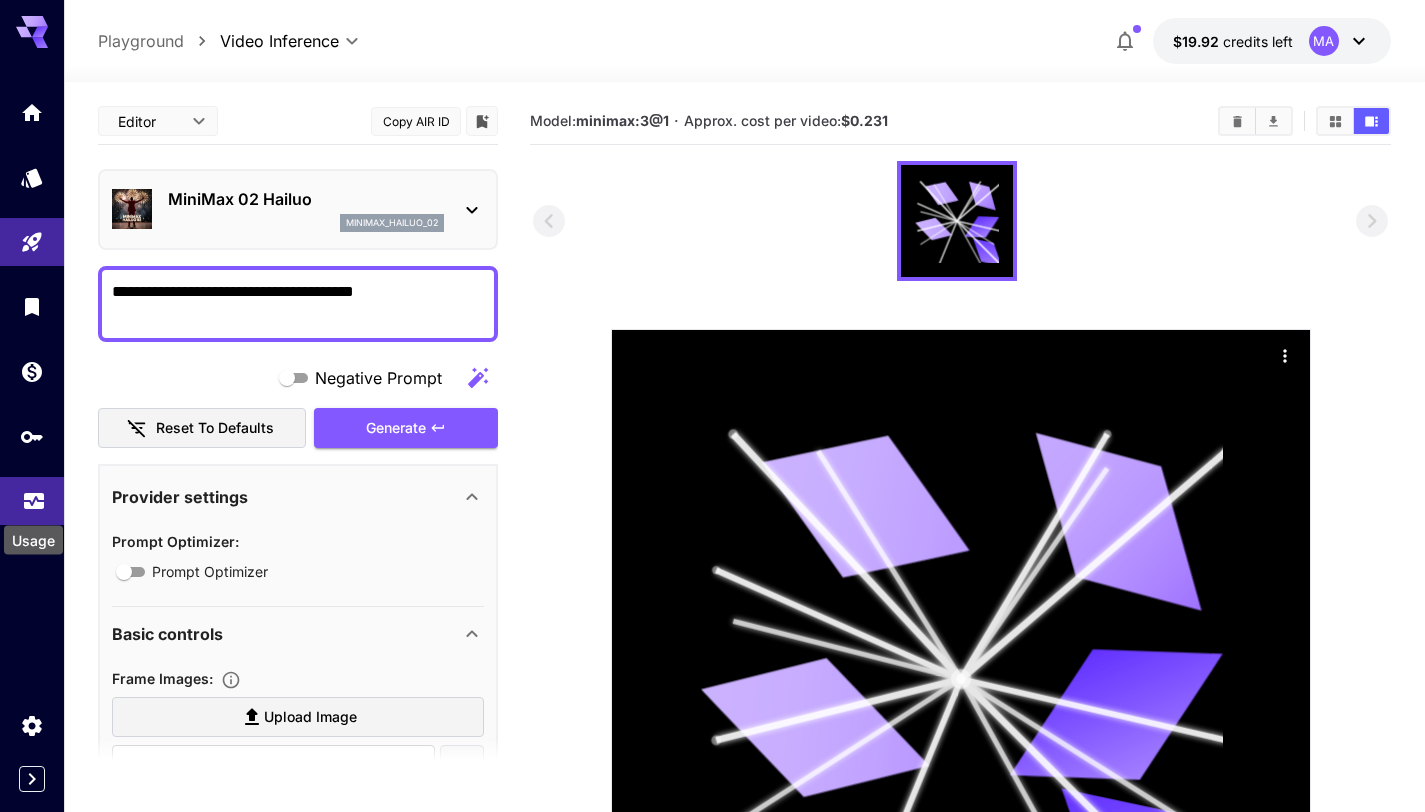 click 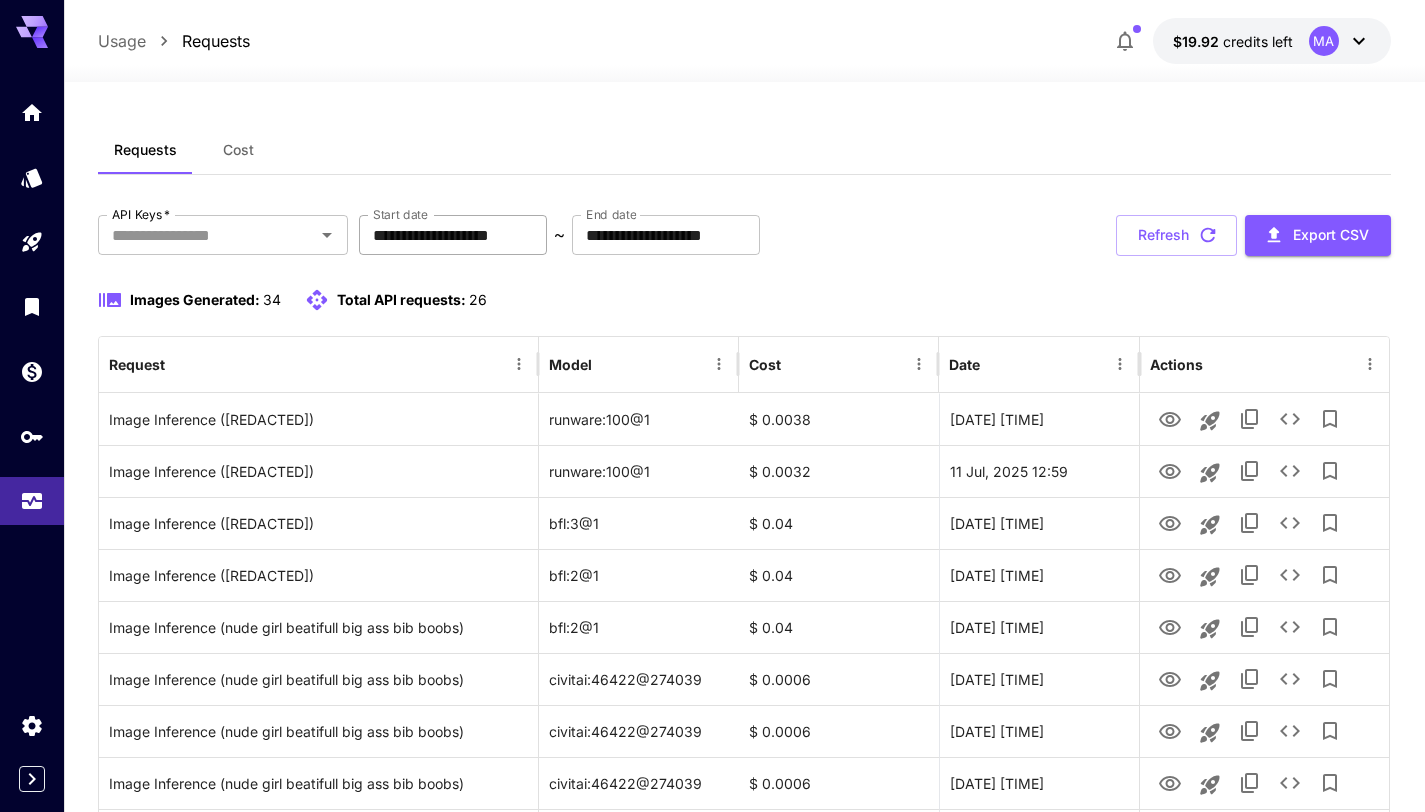 scroll, scrollTop: 66, scrollLeft: 0, axis: vertical 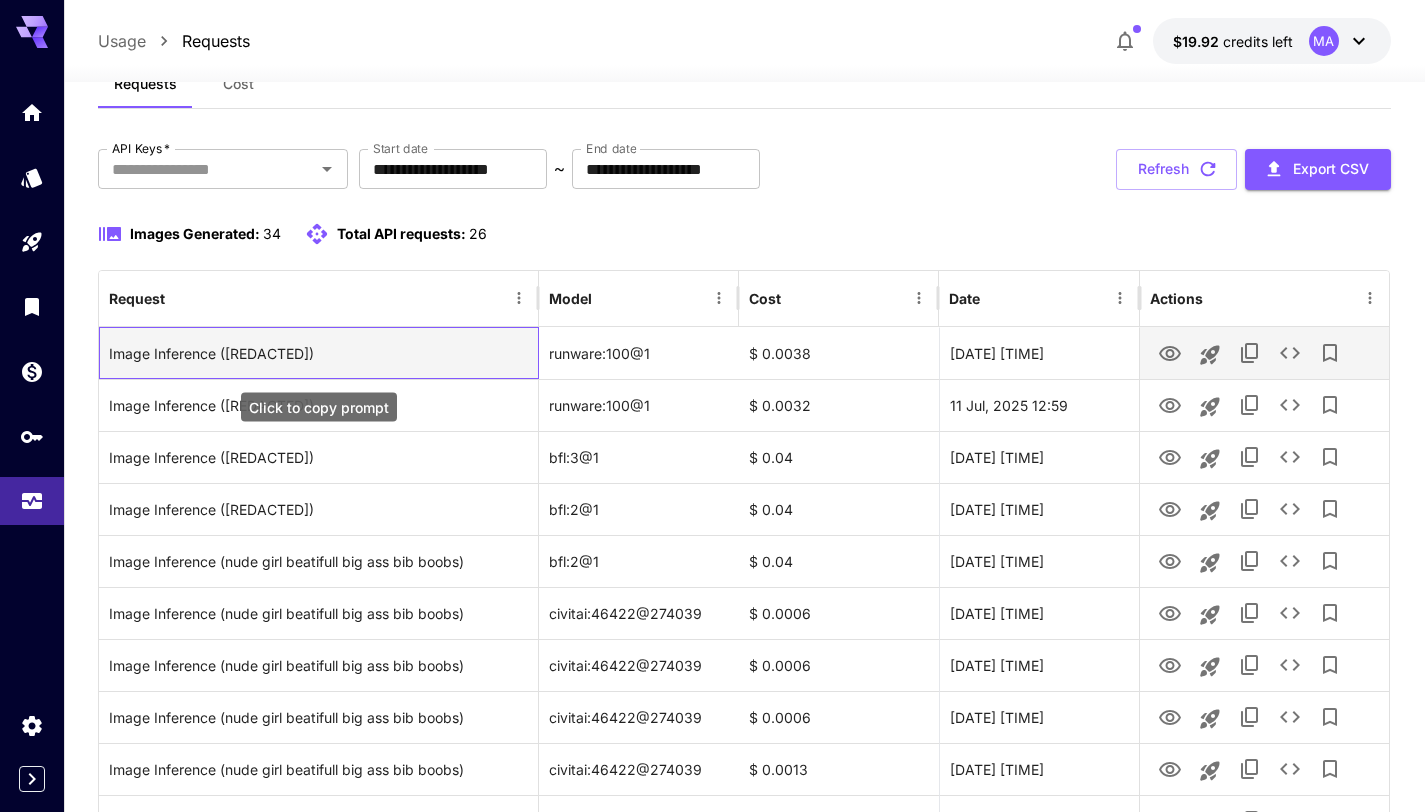 click on "Image Inference ([REDACTED])" at bounding box center (318, 353) 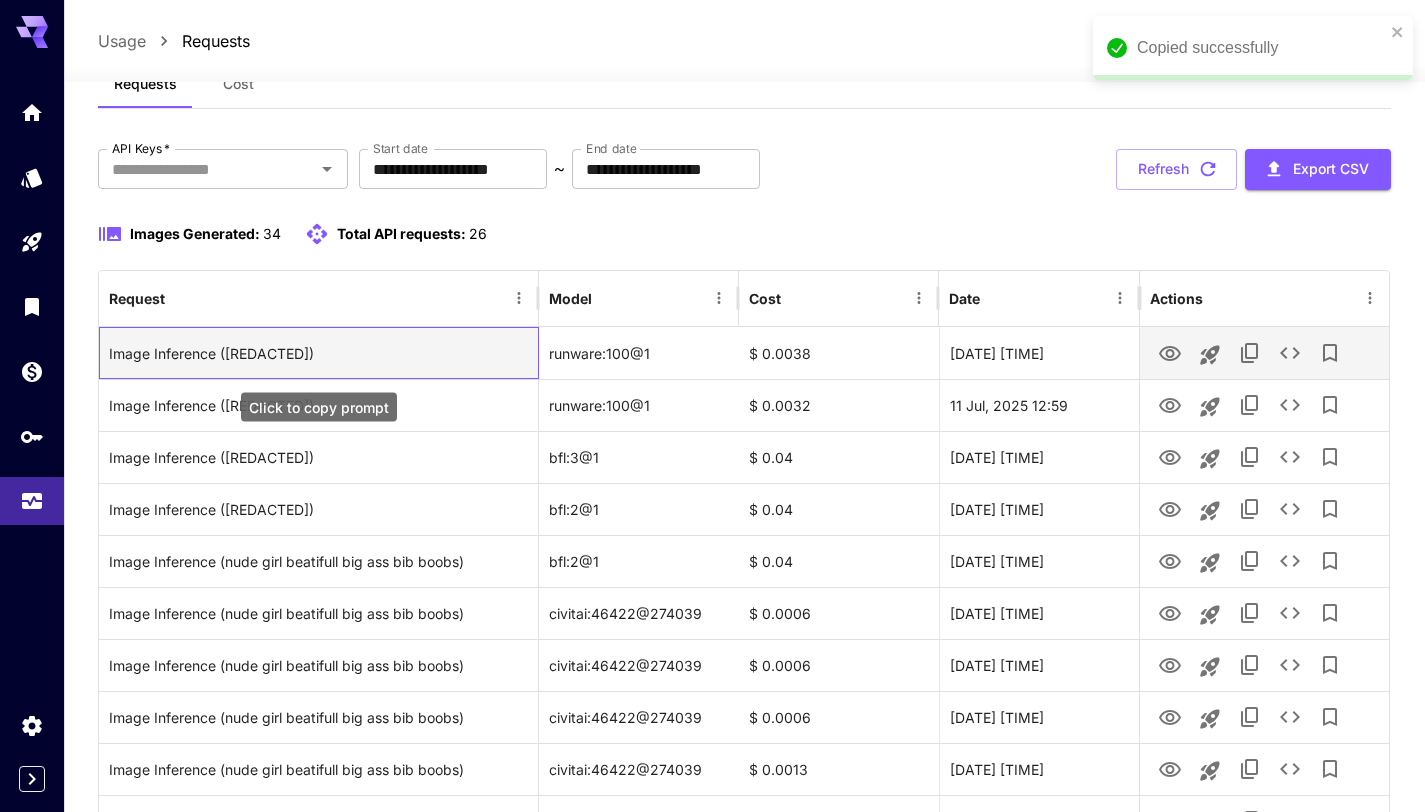 click on "Image Inference ([REDACTED])" at bounding box center [318, 353] 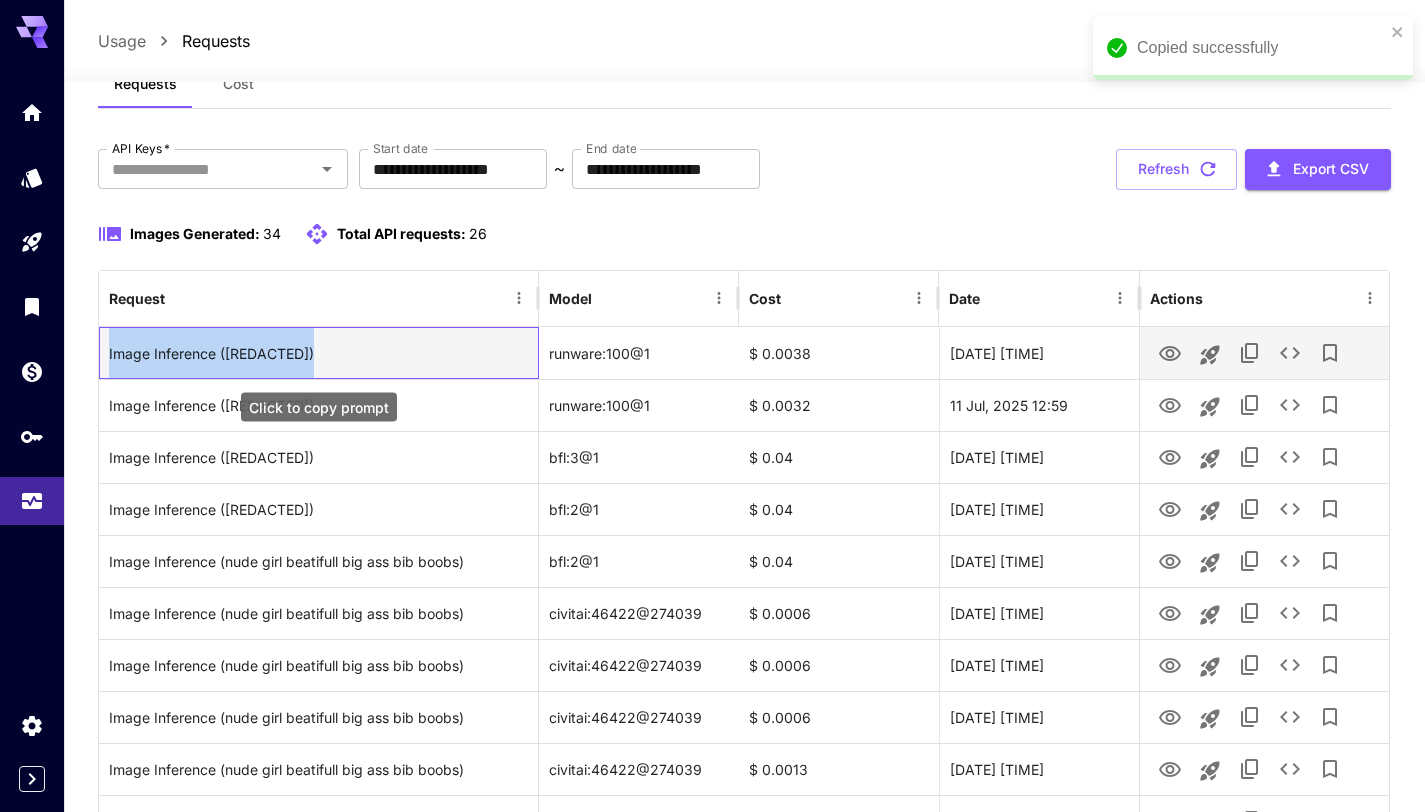 click on "Image Inference ([REDACTED])" at bounding box center [318, 353] 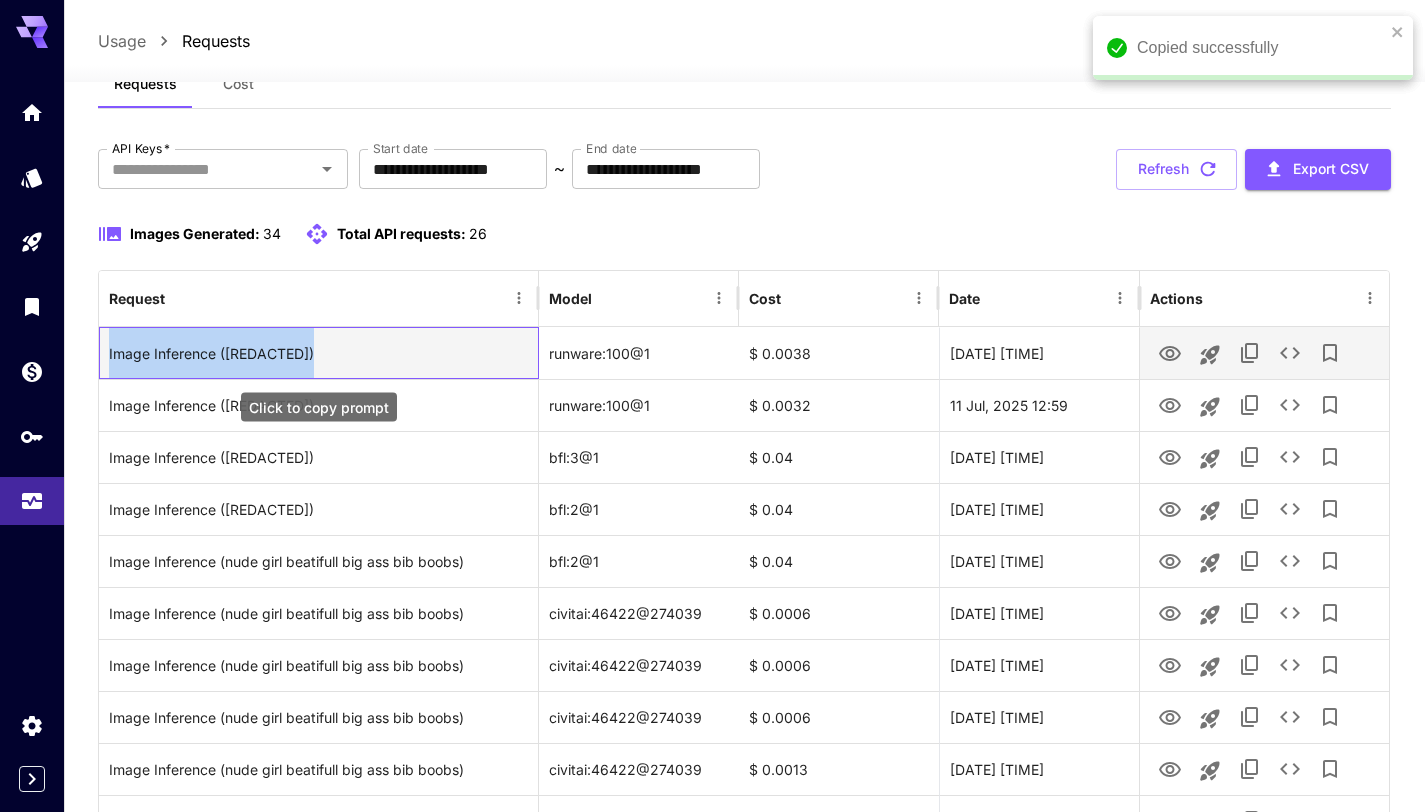 click on "Image Inference ([REDACTED])" at bounding box center (318, 353) 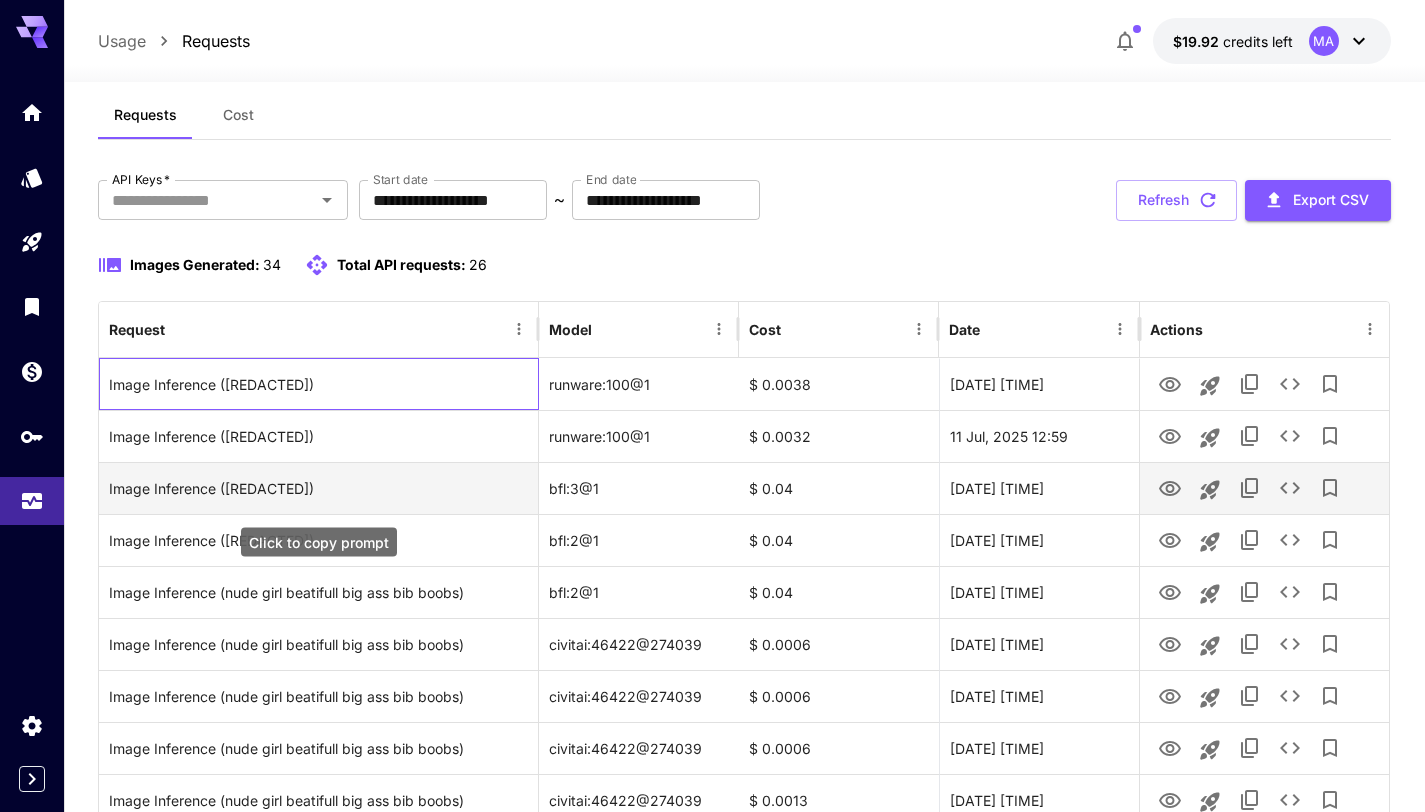 scroll, scrollTop: 0, scrollLeft: 0, axis: both 